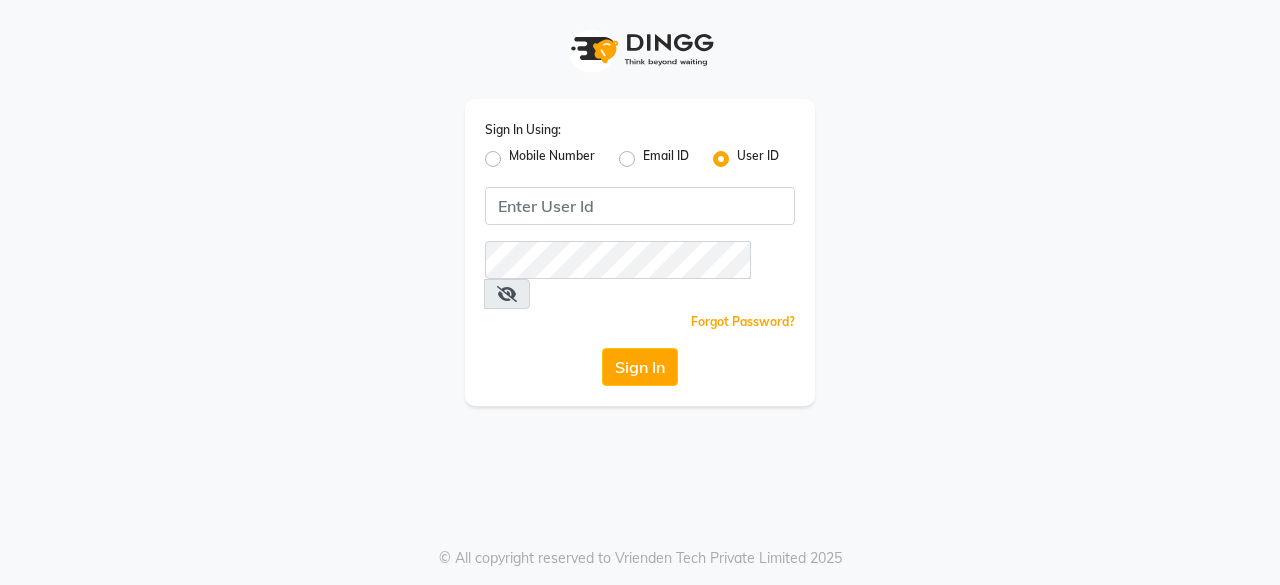 scroll, scrollTop: 0, scrollLeft: 0, axis: both 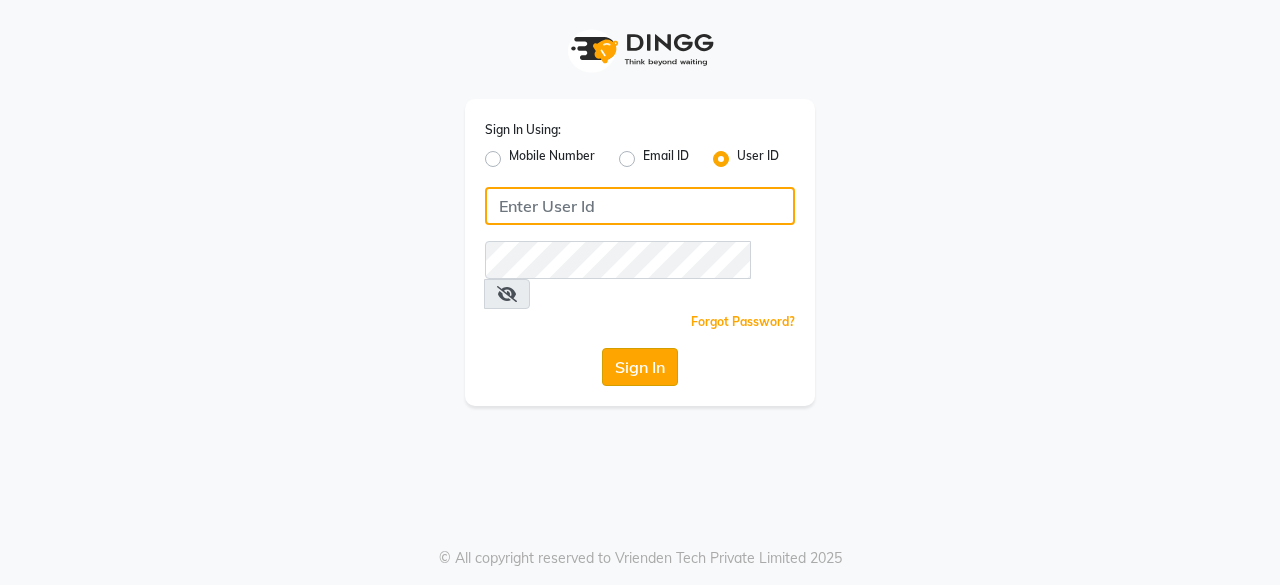 type on "hls1" 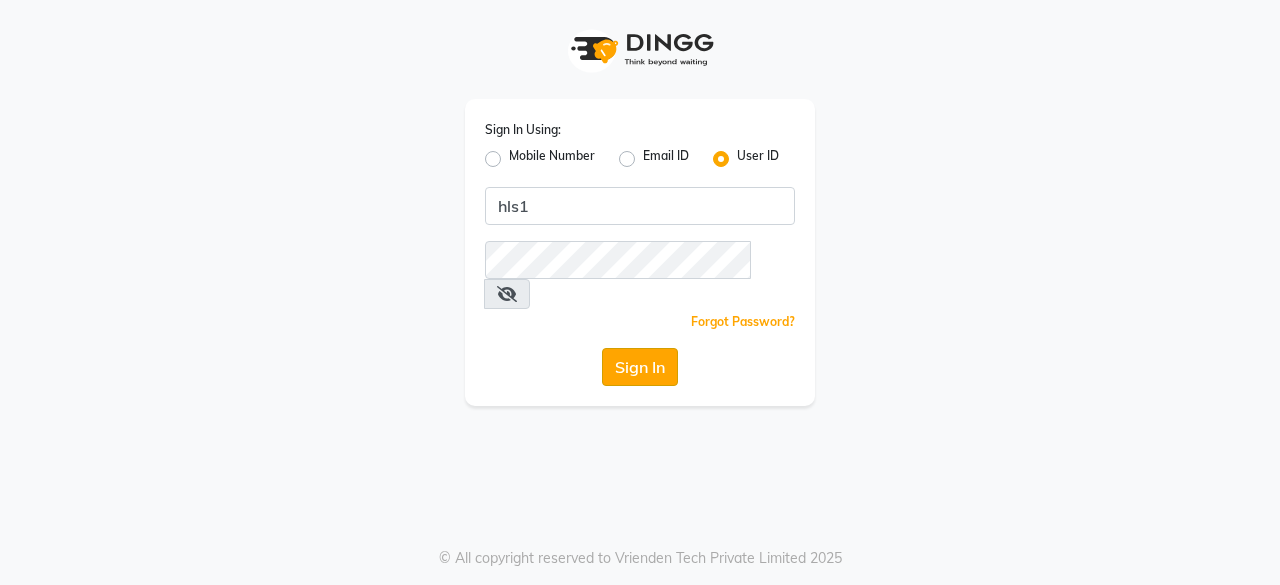 click on "Sign In" 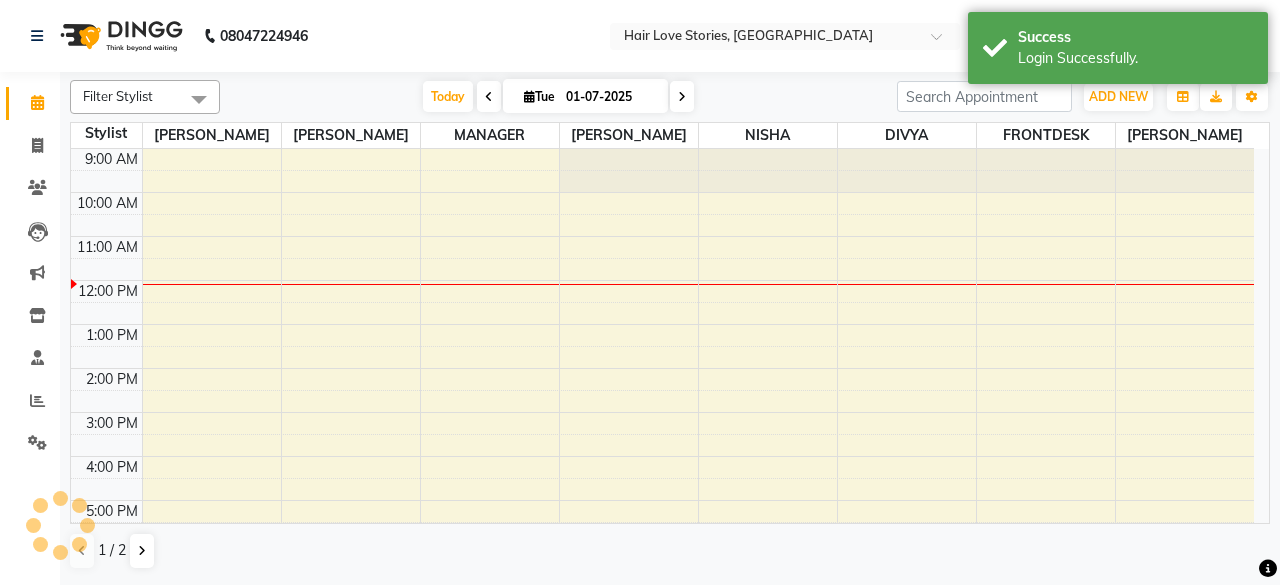 scroll, scrollTop: 0, scrollLeft: 0, axis: both 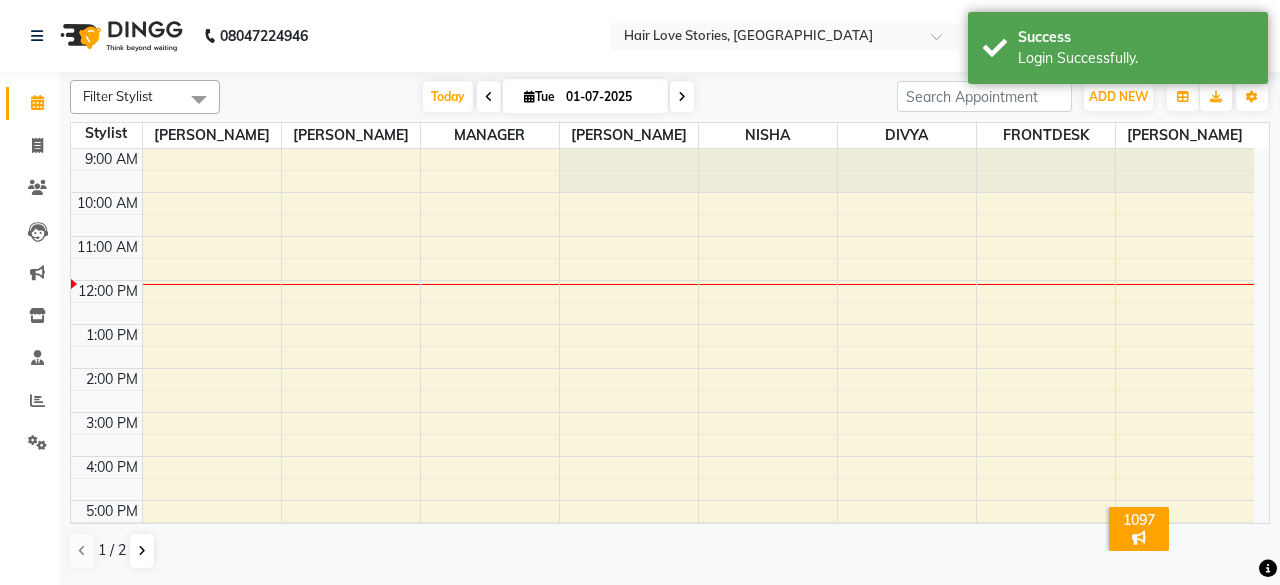 click at bounding box center [489, 96] 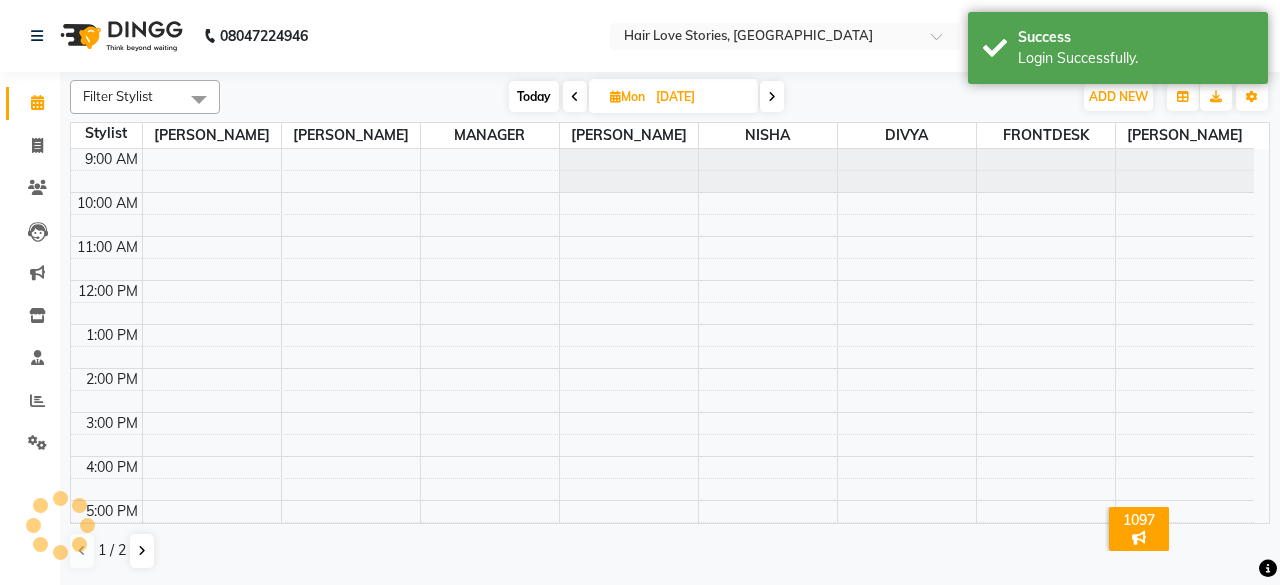 scroll, scrollTop: 131, scrollLeft: 0, axis: vertical 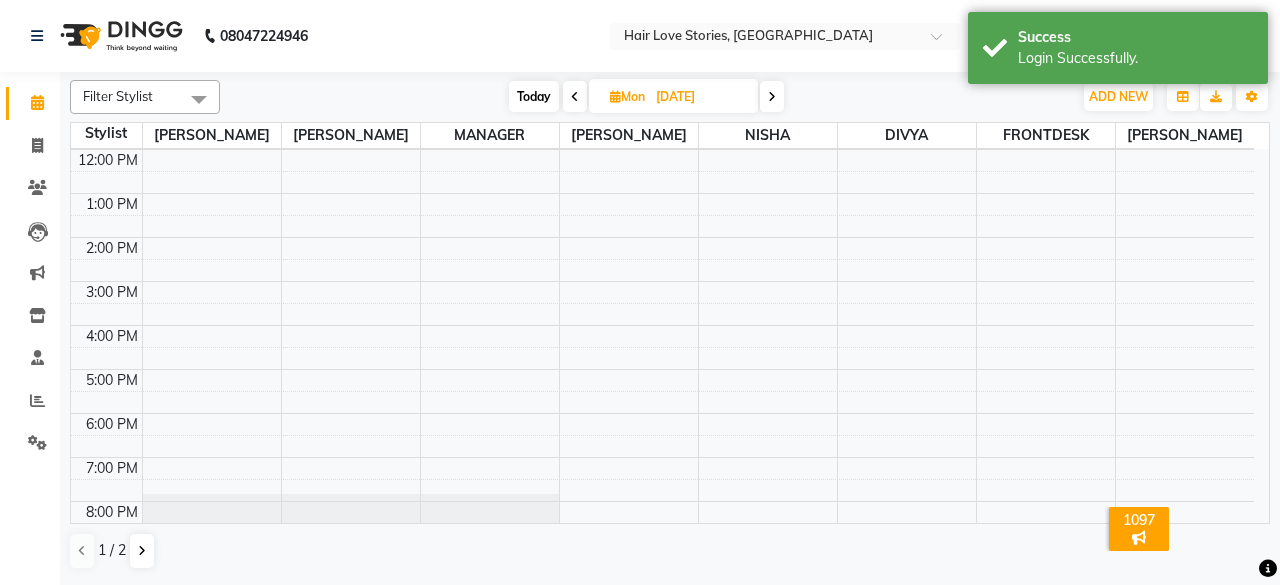click at bounding box center (575, 97) 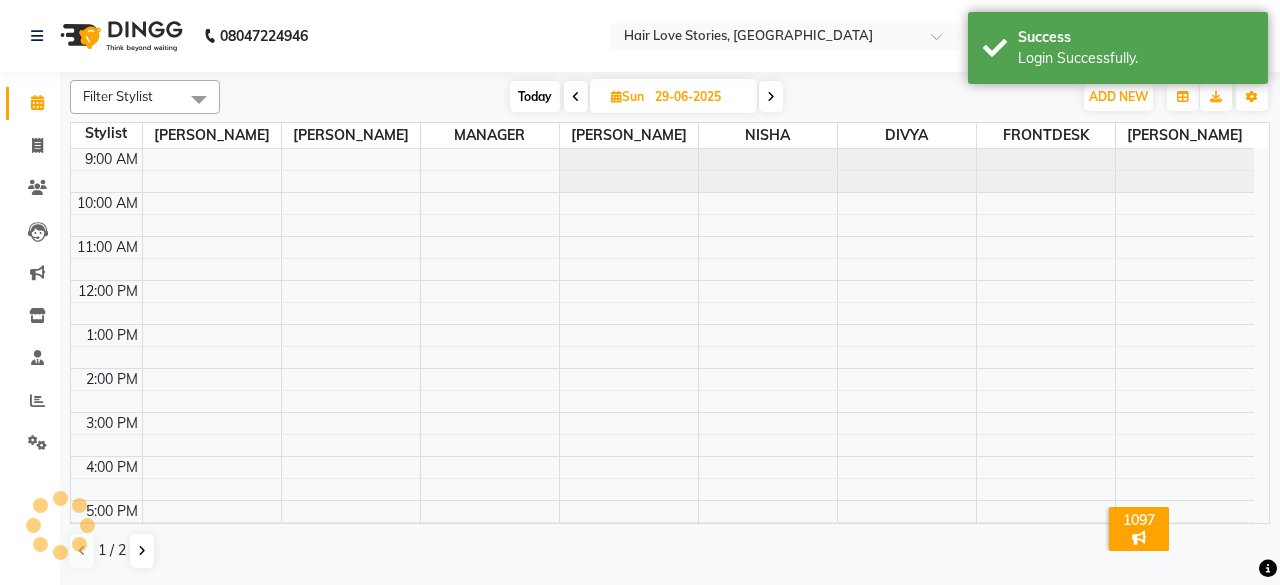 scroll, scrollTop: 131, scrollLeft: 0, axis: vertical 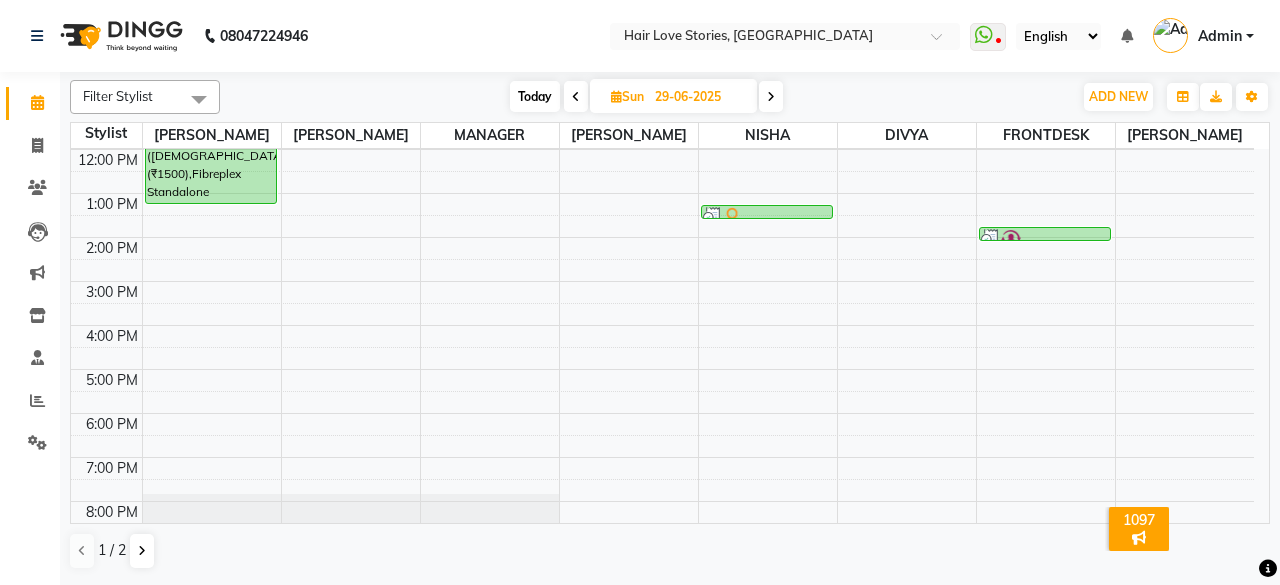 click on "Filter Stylist Select All [PERSON_NAME] Buikar DIVYA FRONTDESK [PERSON_NAME] MANAGER [PERSON_NAME] MEENA MANE  NISHA [PERSON_NAME] [PERSON_NAME] [PERSON_NAME] [PERSON_NAME] [DATE]  [DATE] Toggle Dropdown Add Appointment Add Invoice Add Expense Add Attendance Add Client Toggle Dropdown Add Appointment Add Invoice Add Expense Add Attendance Add Client ADD NEW Toggle Dropdown Add Appointment Add Invoice Add Expense Add Attendance Add Client Filter Stylist Select All [PERSON_NAME] Buikar DIVYA FRONTDESK [PERSON_NAME] MANAGER [PERSON_NAME] MEENA MANE  NISHA [PERSON_NAME] [PERSON_NAME] [PERSON_NAME] [PERSON_NAME] Group By  Staff View   Room View  View as Vertical  Vertical - Week View  Horizontal  Horizontal - Week View  List  Toggle Dropdown Calendar Settings Manage Tags   Arrange Stylists   Reset Stylists  Full Screen Appointment Form Zoom 50% Staff/Room Display Count 8 Stylist [PERSON_NAME] [PERSON_NAME] MANAGER MEENA MANE  NISHA DIVYA FRONTDESK [PERSON_NAME] 9:00 AM 10:00 AM 11:00 AM 12:00 PM 1:00 PM 2:00 PM 3:00 PM 4:00 PM 5:00 PM 6:00 PM 7:00 PM" 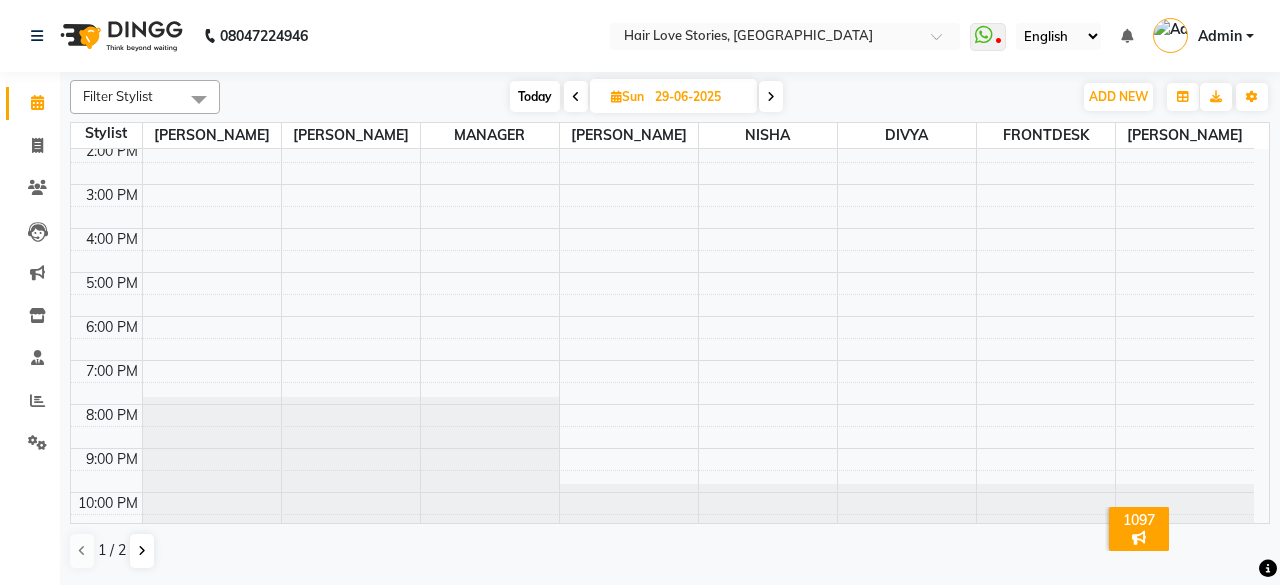 scroll, scrollTop: 230, scrollLeft: 0, axis: vertical 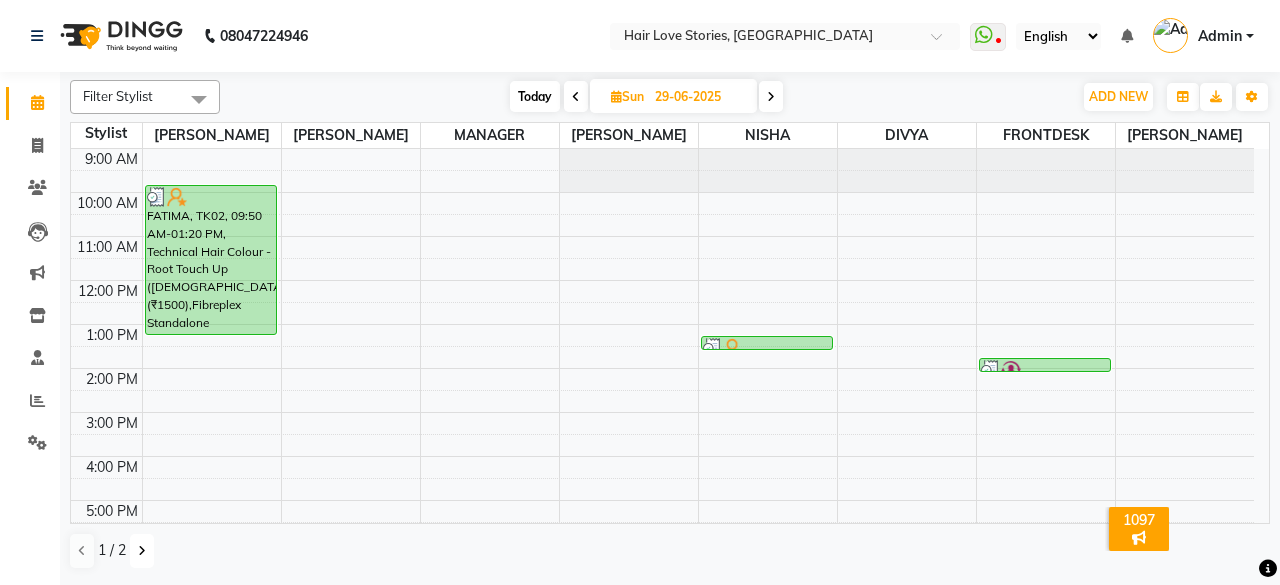 click at bounding box center (142, 551) 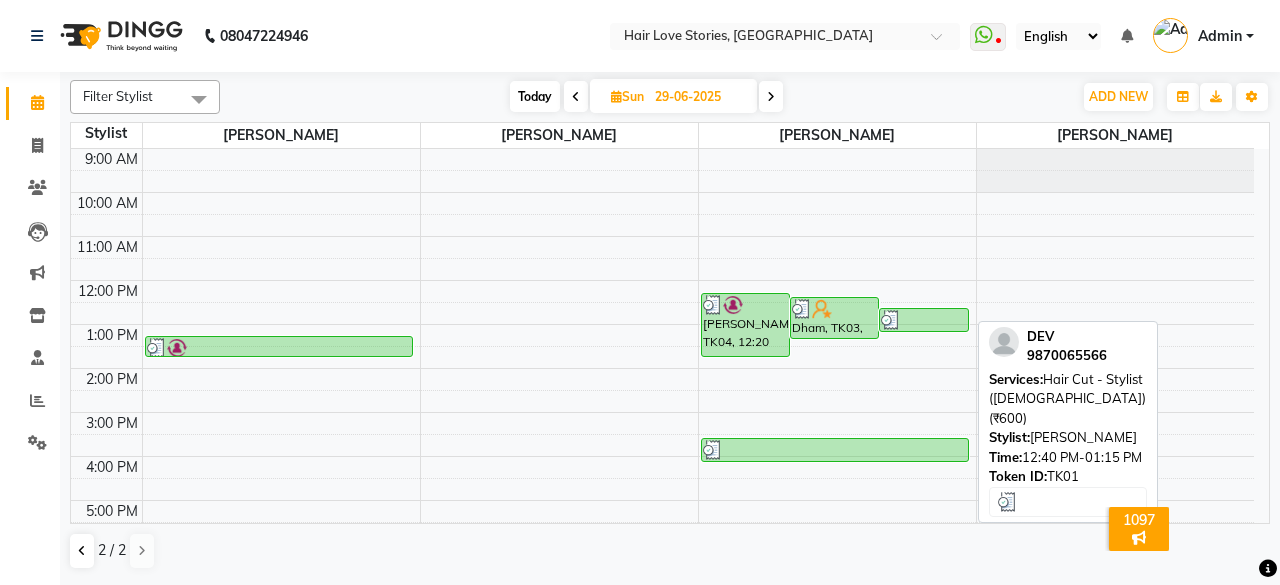 click at bounding box center [923, 320] 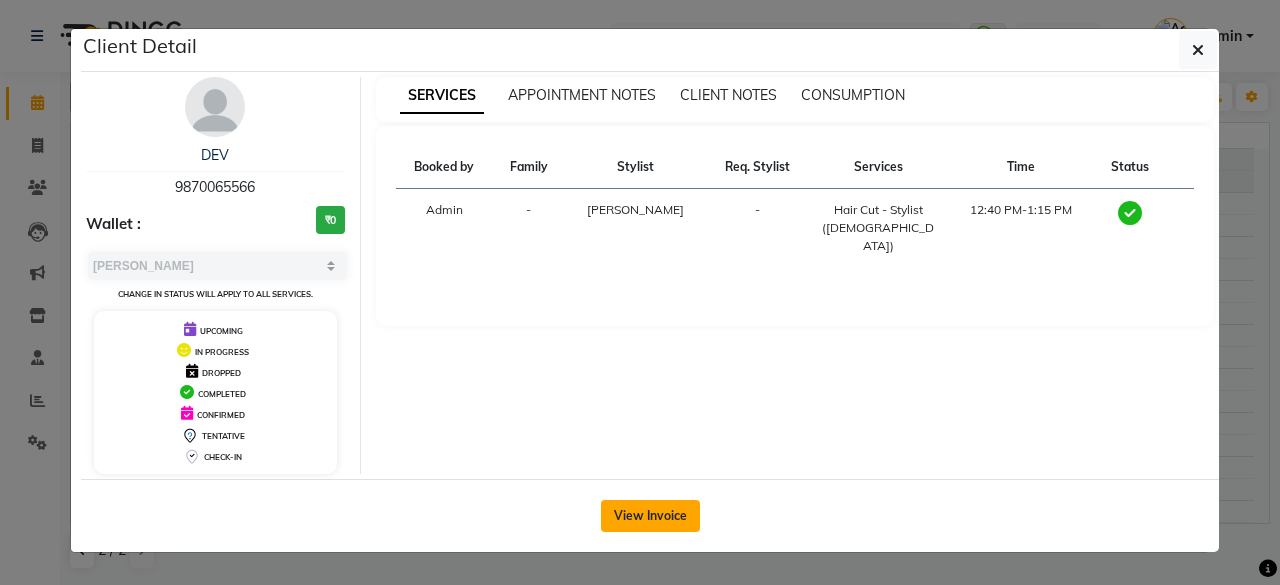 click on "View Invoice" 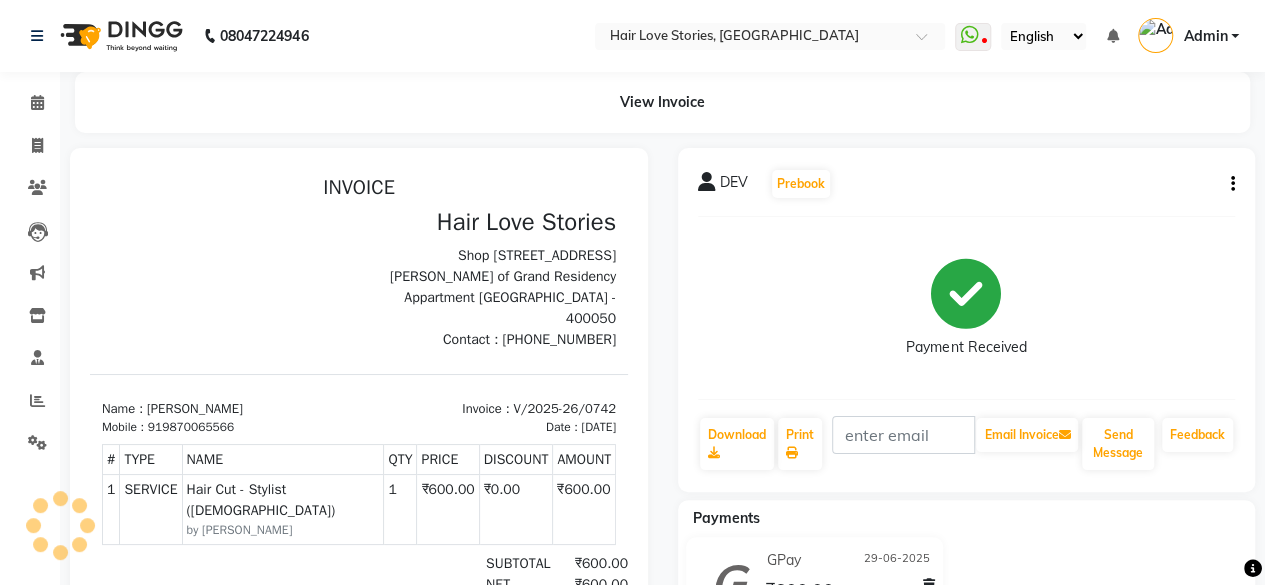 scroll, scrollTop: 0, scrollLeft: 0, axis: both 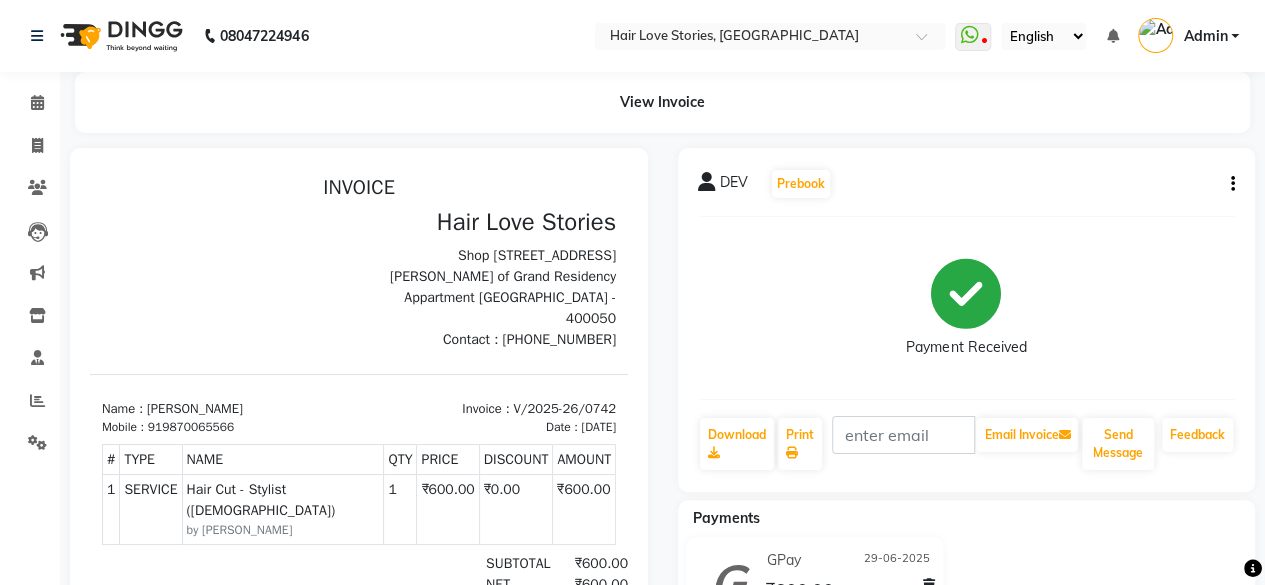 click 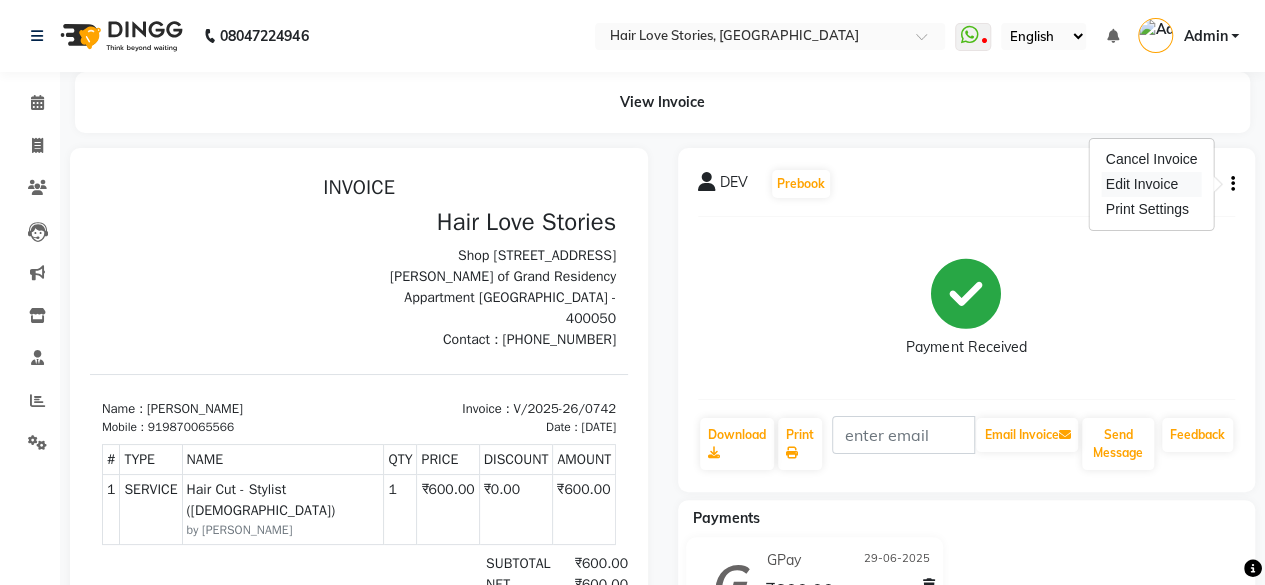 click on "Edit Invoice" at bounding box center [1152, 184] 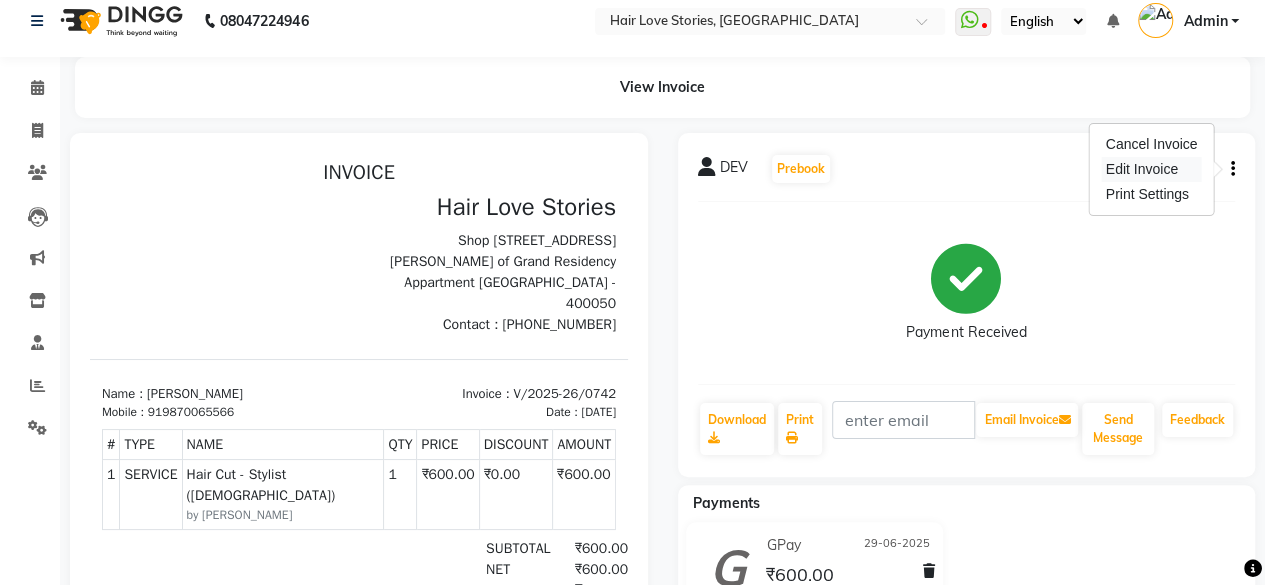 select on "service" 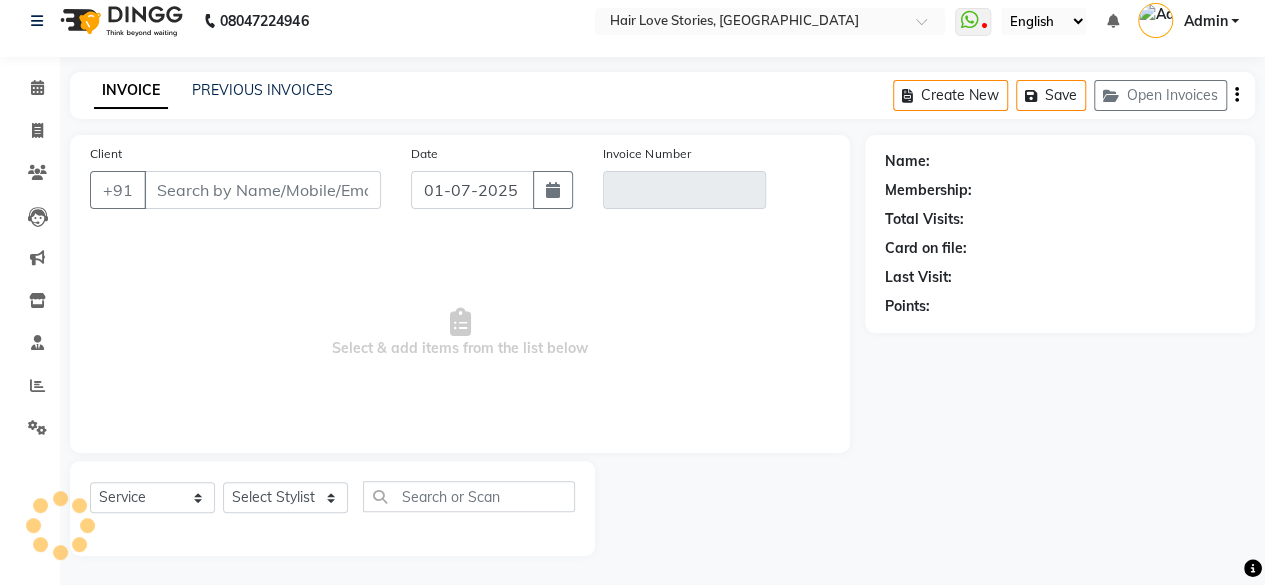type on "9870065566" 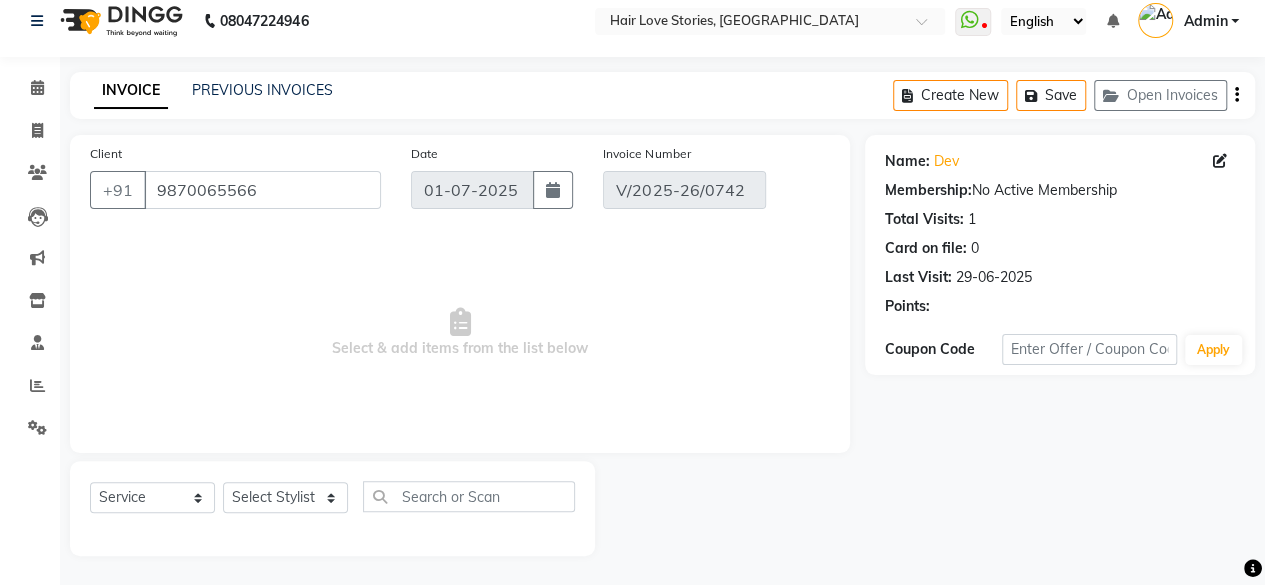 type on "29-06-2025" 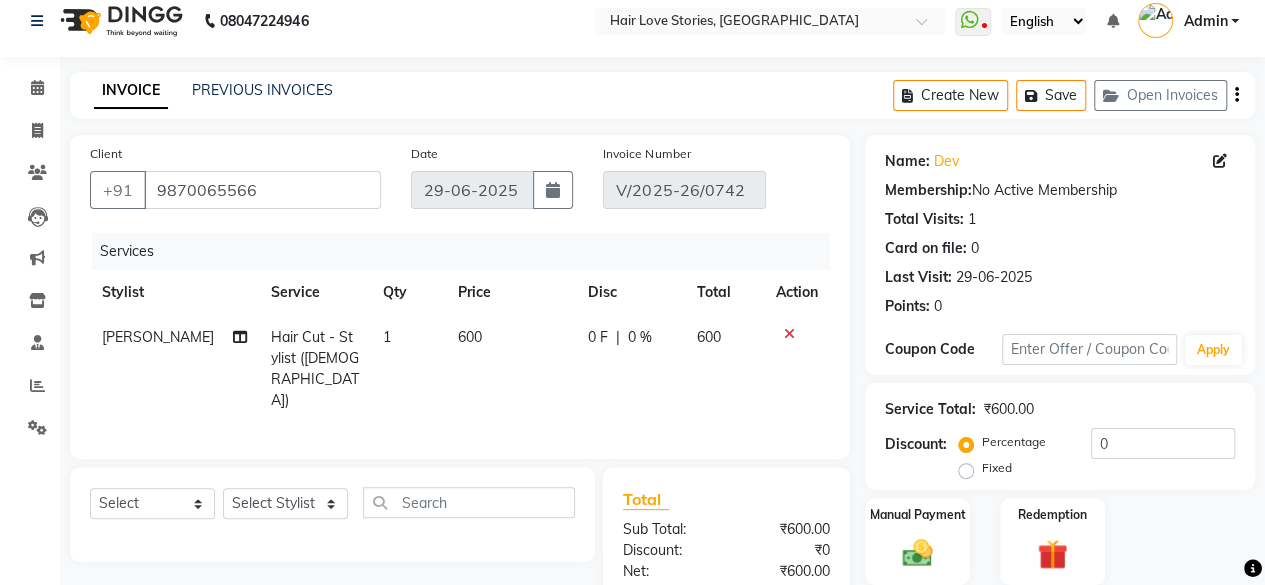 click on "600" 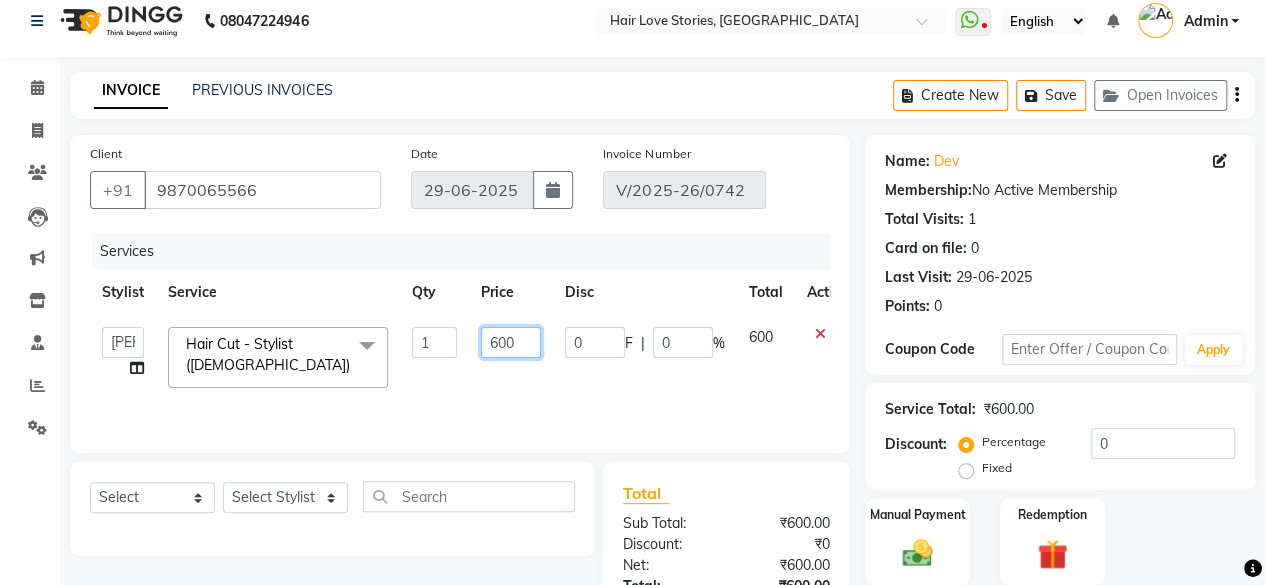 click on "600" 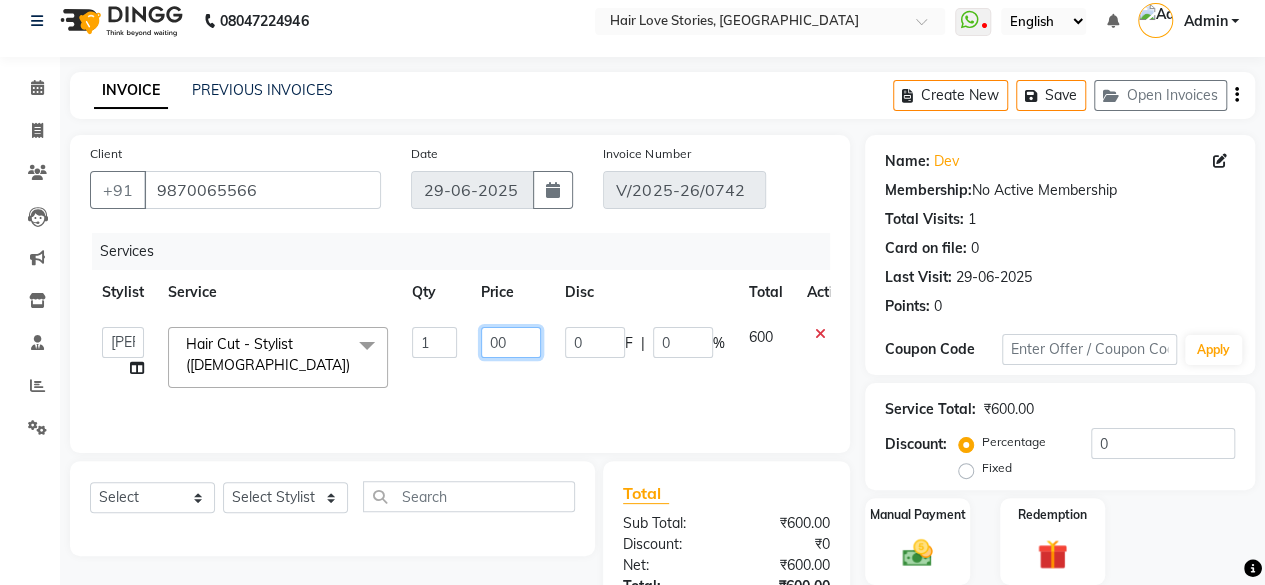 type on "700" 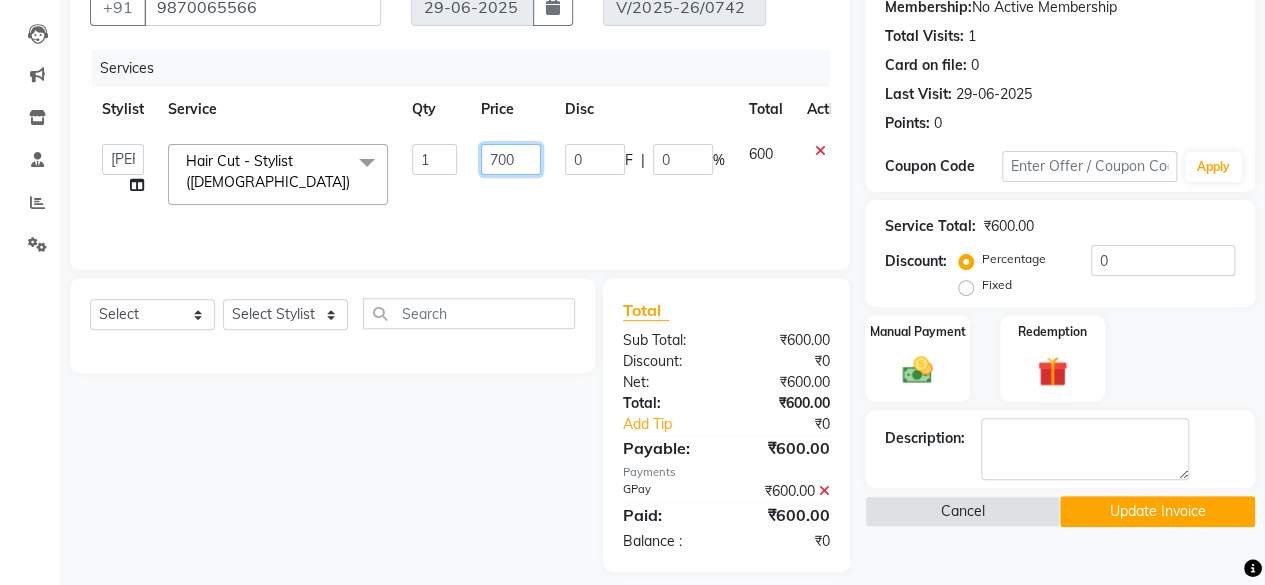 scroll, scrollTop: 213, scrollLeft: 0, axis: vertical 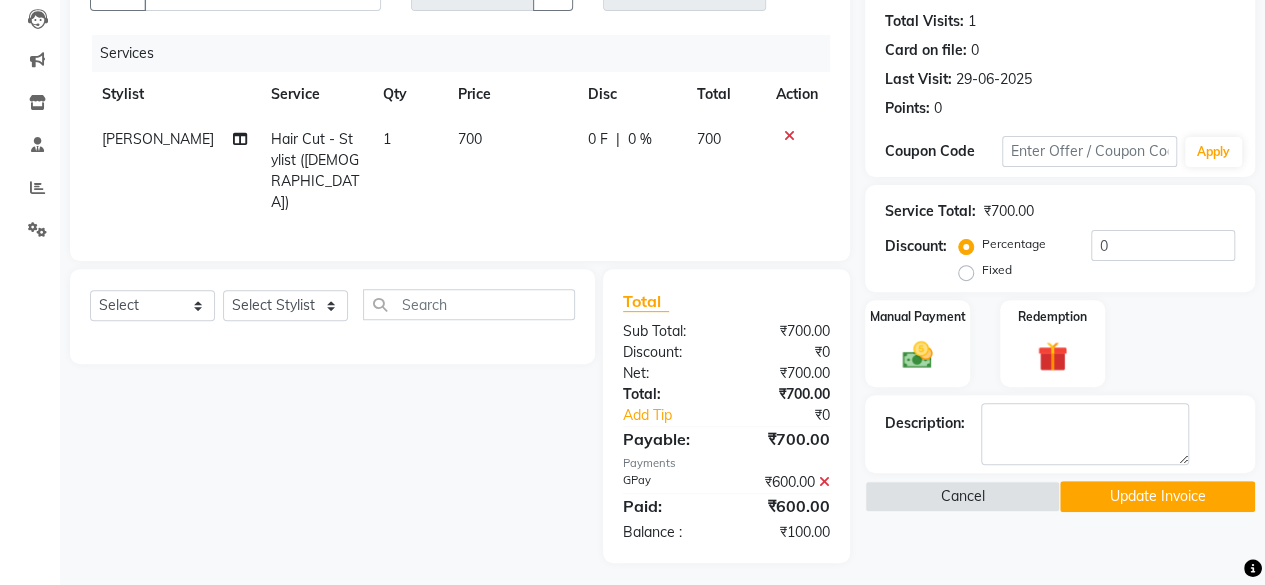 click on "Update Invoice" 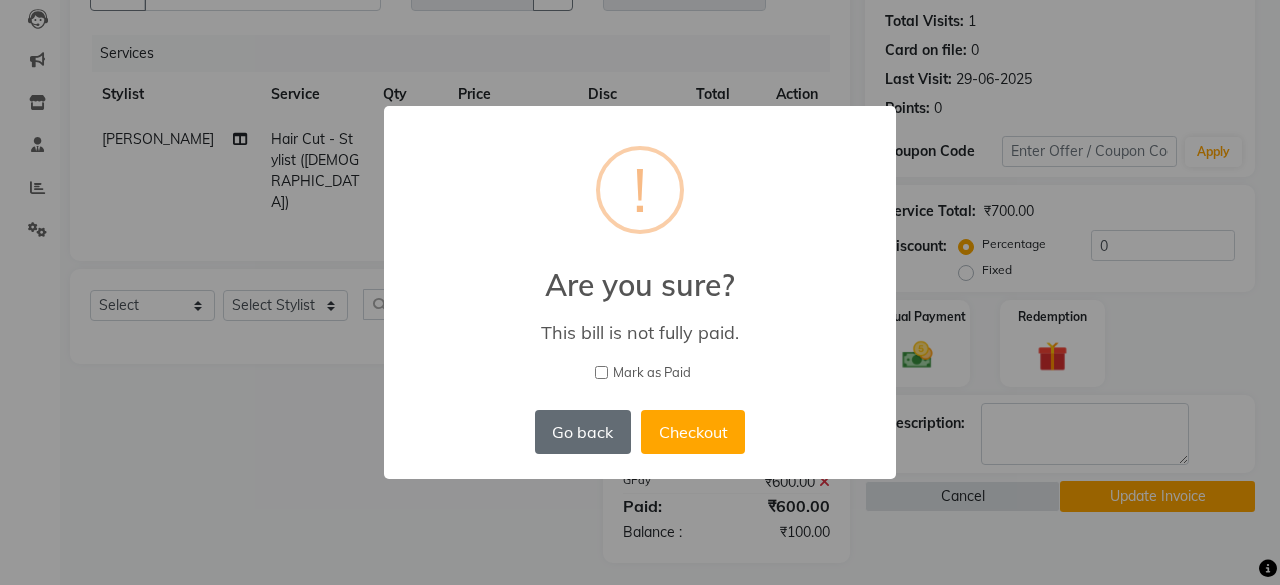 click on "Go back" at bounding box center (583, 432) 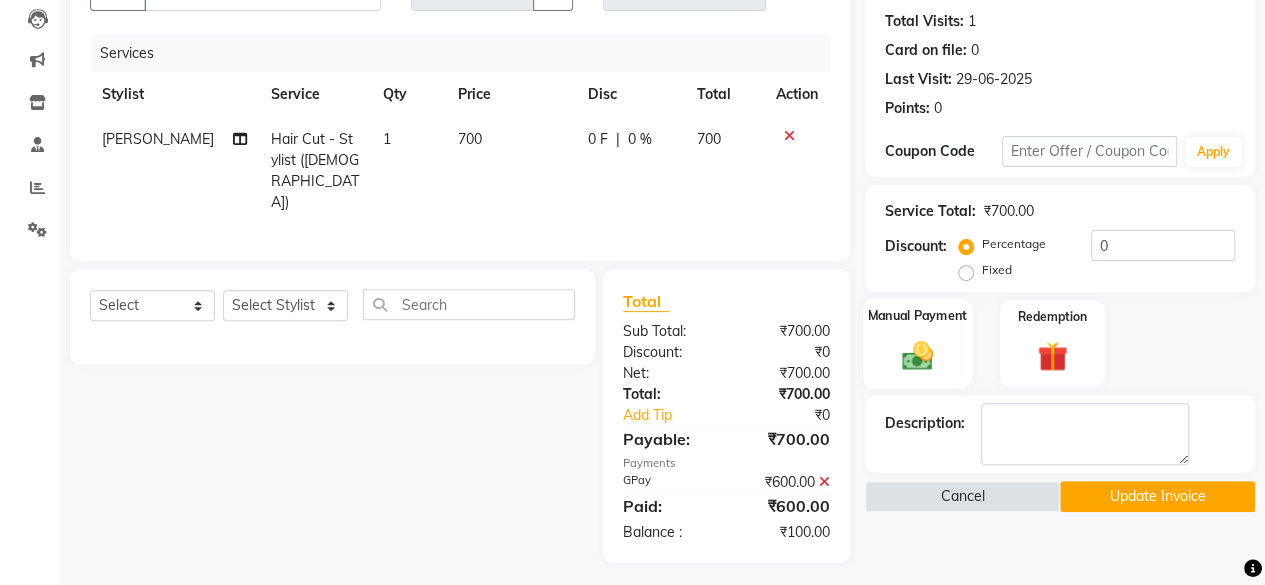 click on "Manual Payment" 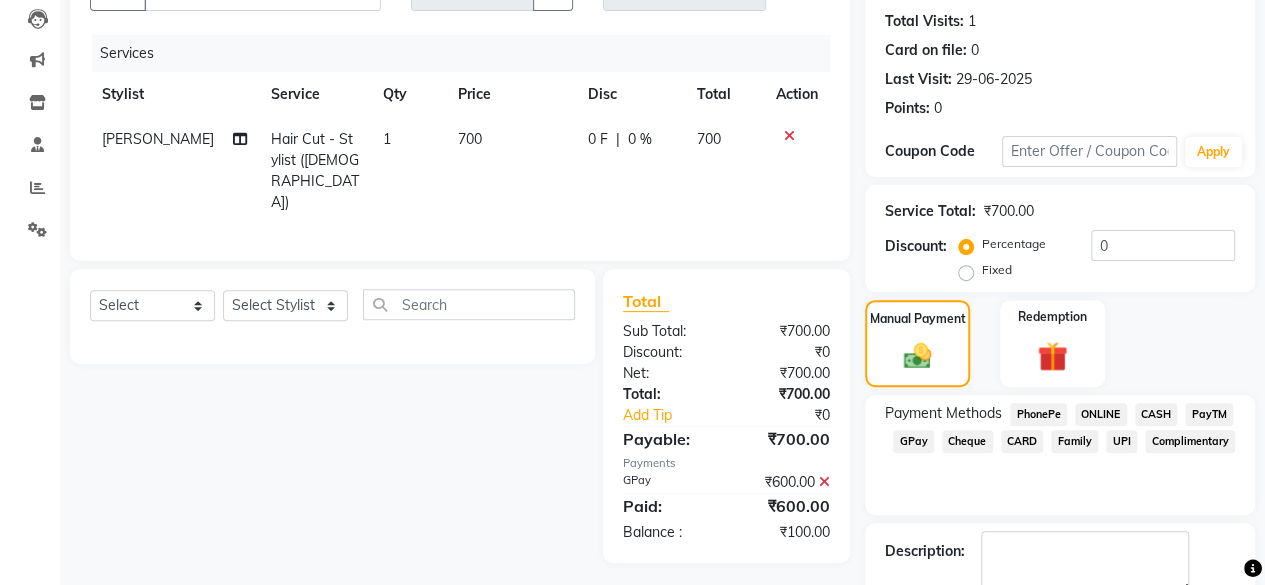 click on "GPay" 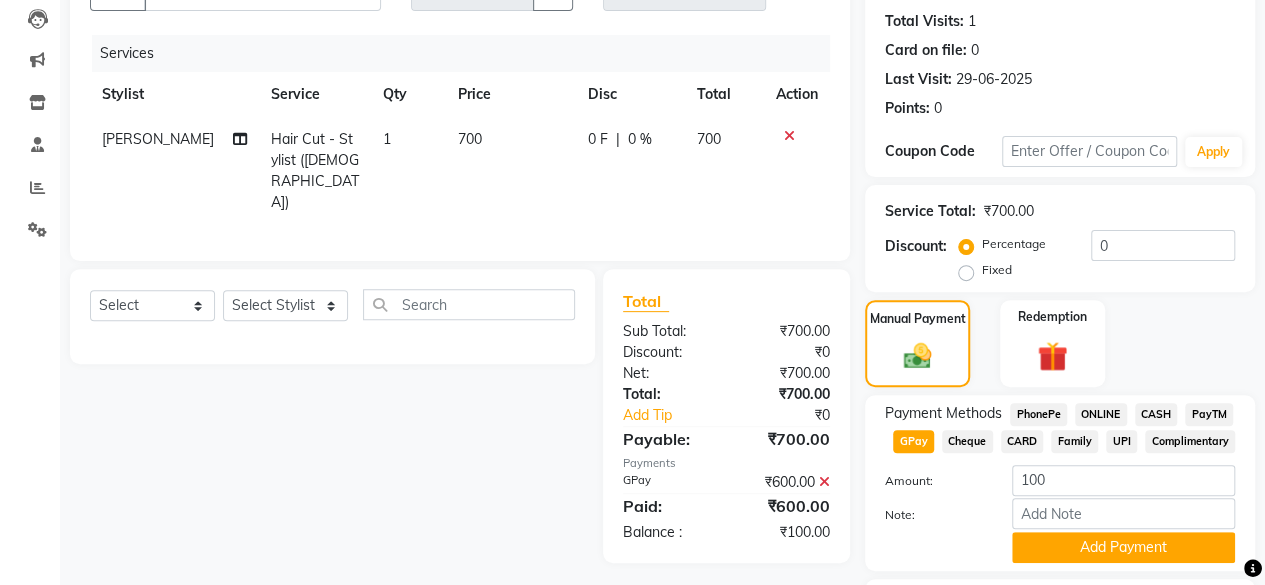 click 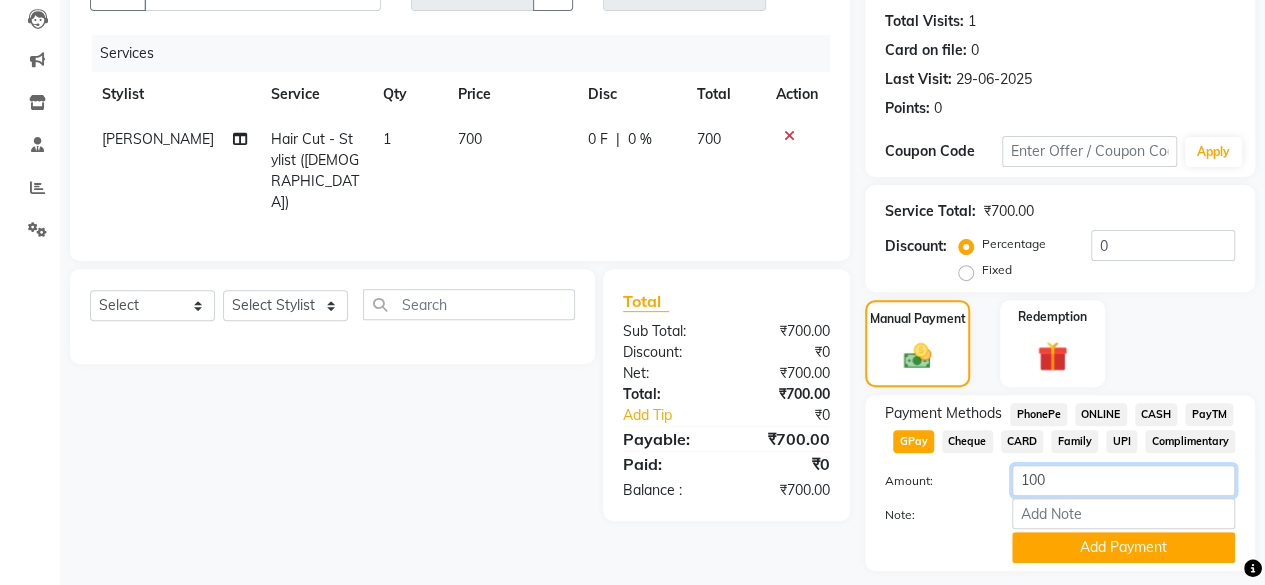 click on "100" 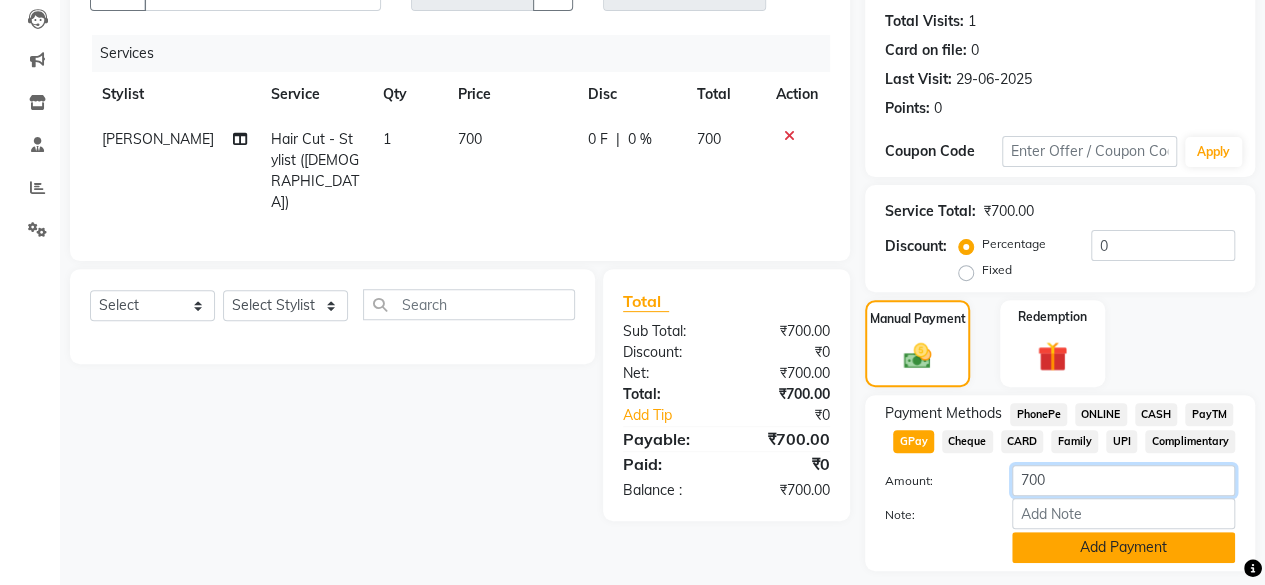 type on "700" 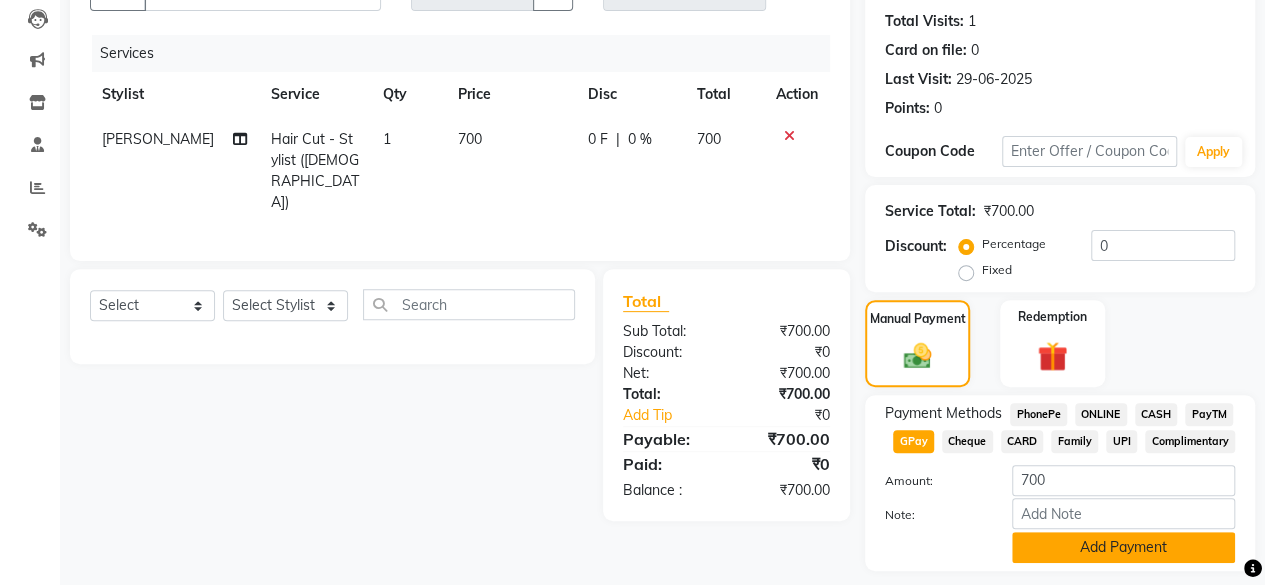 click on "Add Payment" 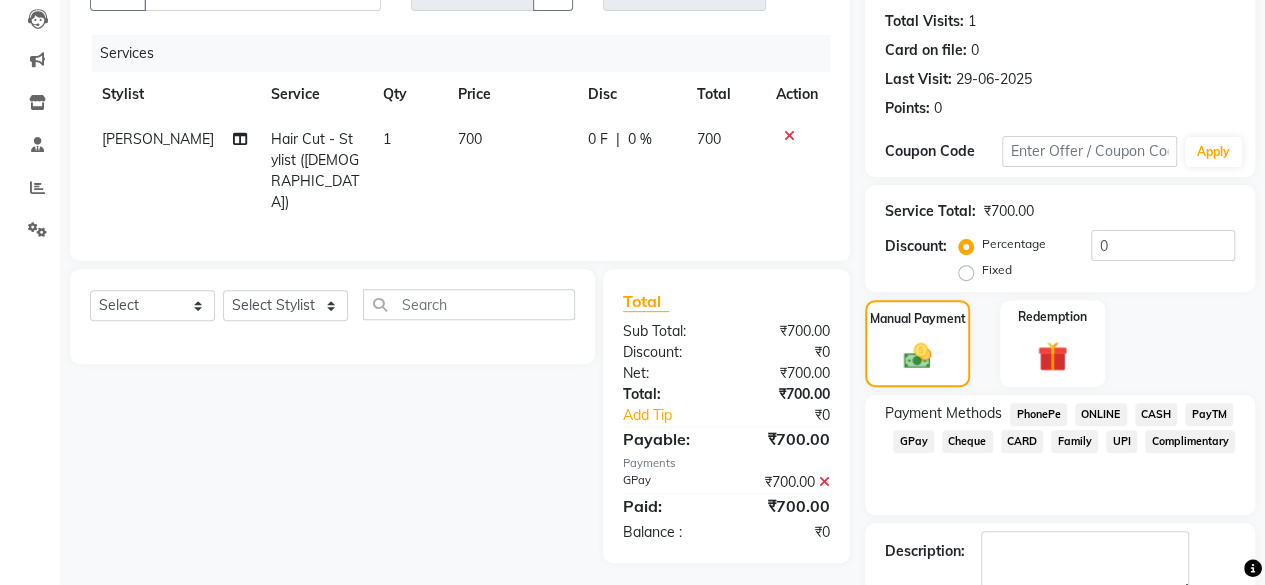 scroll, scrollTop: 296, scrollLeft: 0, axis: vertical 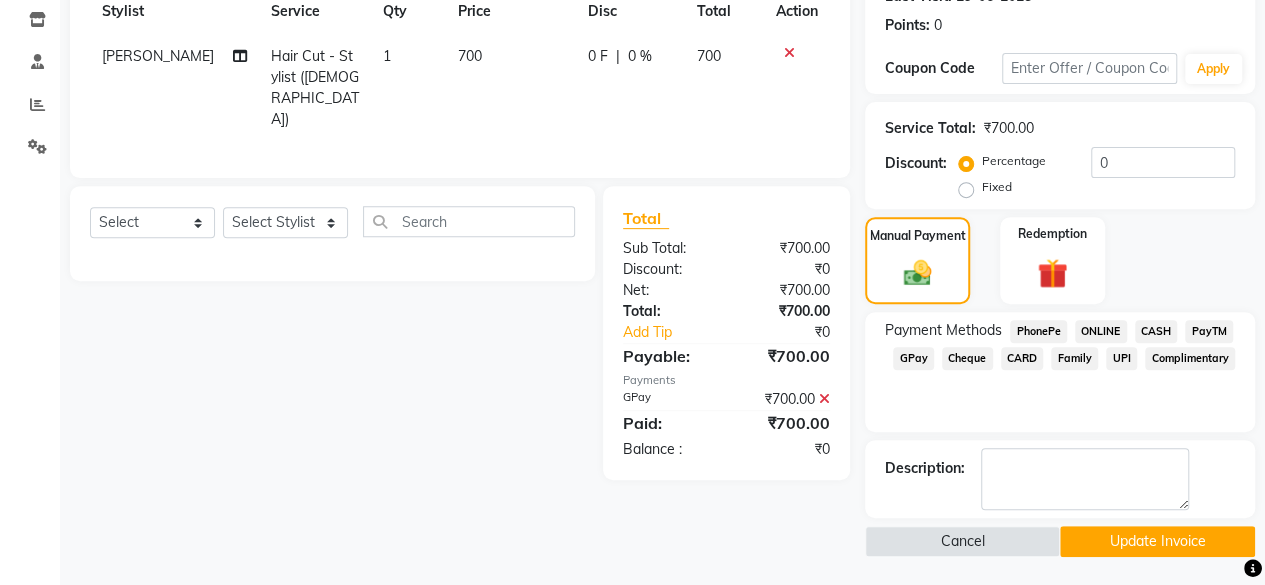 click on "Update Invoice" 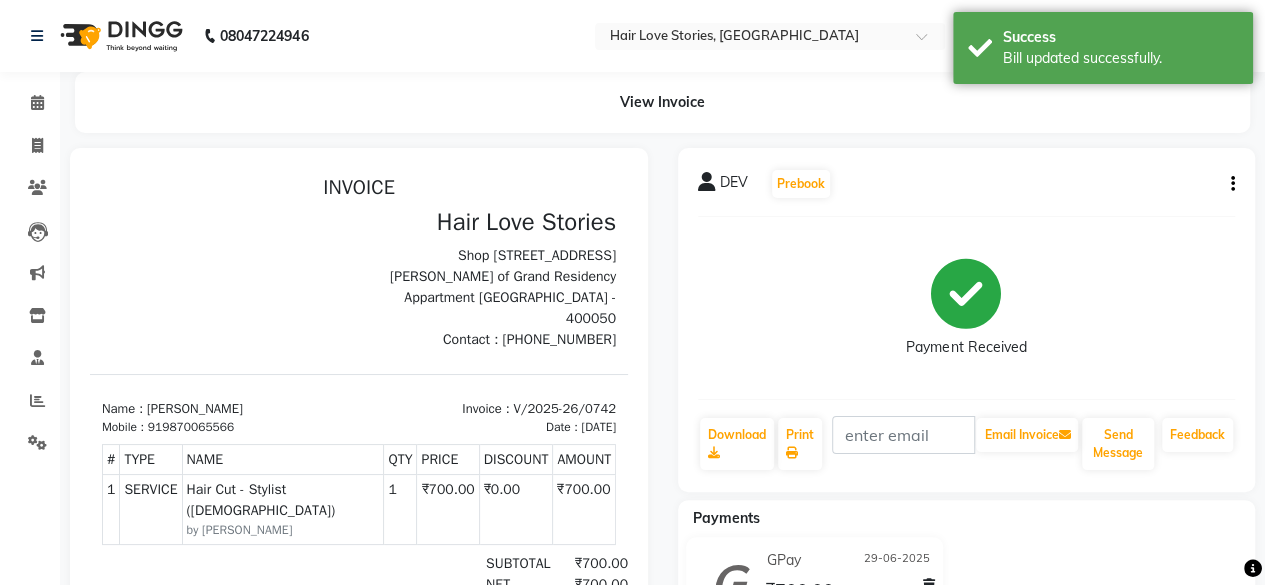 scroll, scrollTop: 0, scrollLeft: 0, axis: both 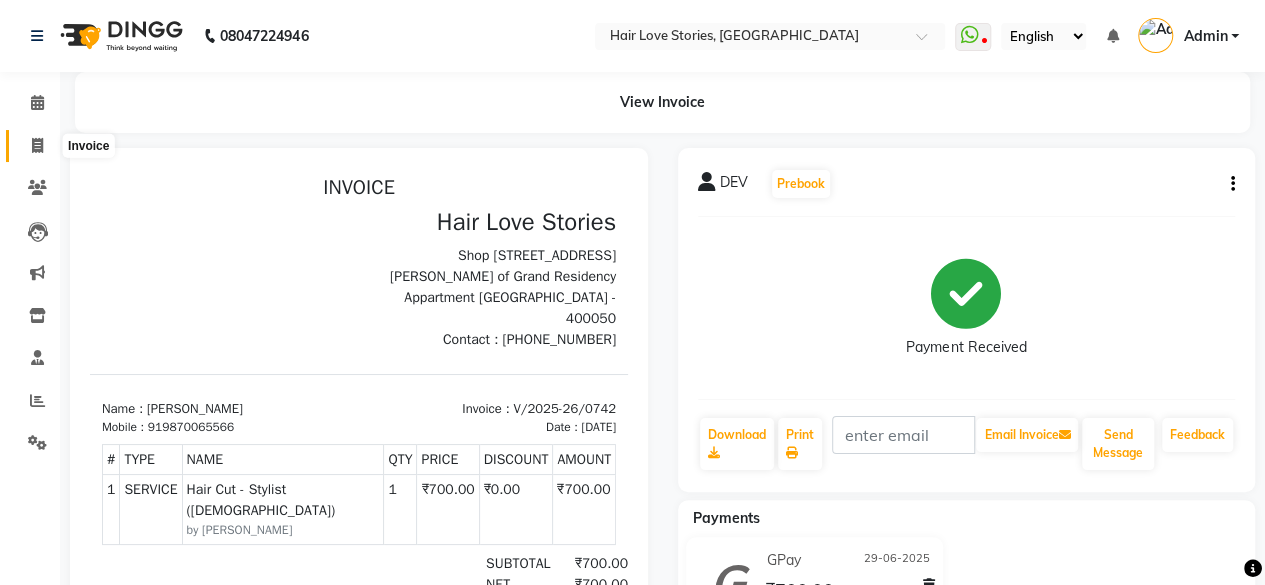 click 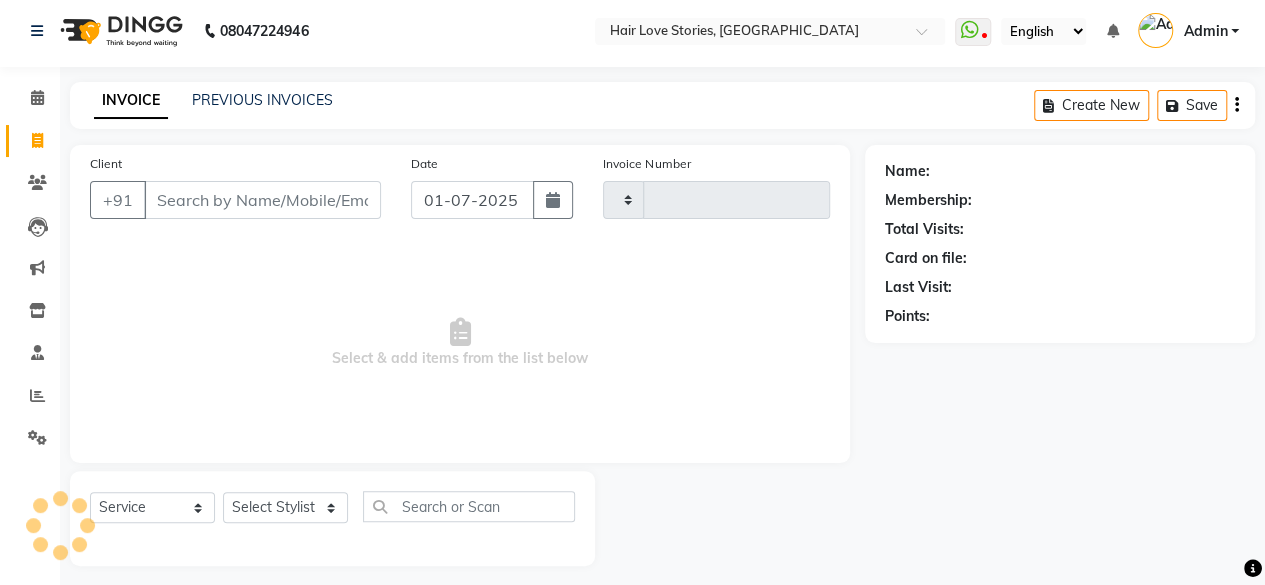 type on "0750" 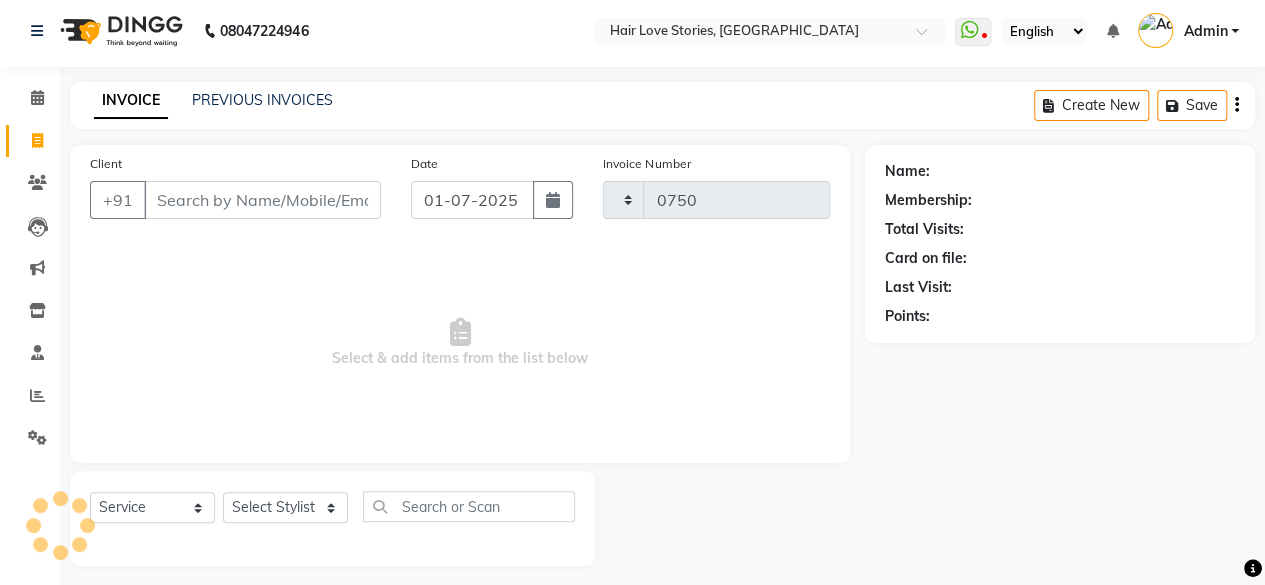 select on "3886" 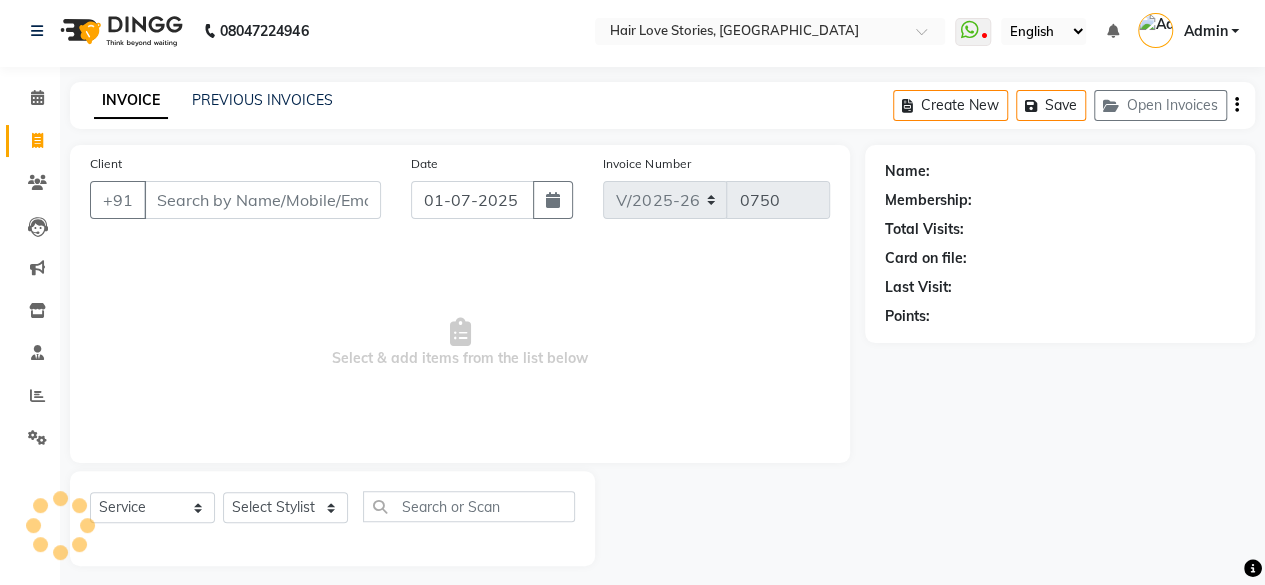 scroll, scrollTop: 15, scrollLeft: 0, axis: vertical 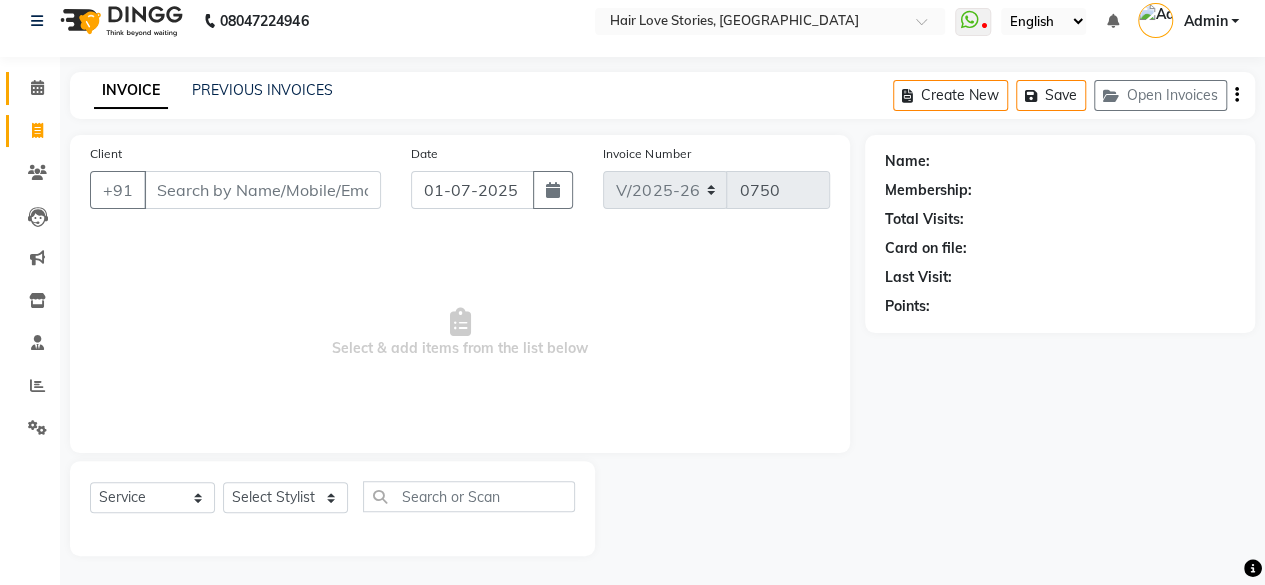 click on "Calendar" 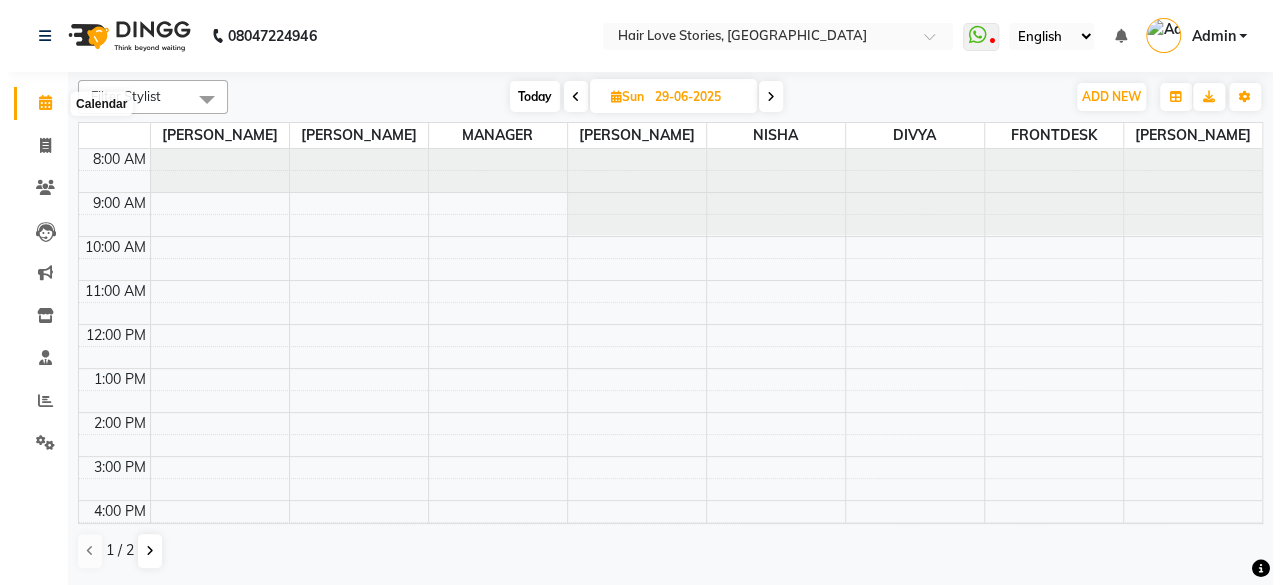 scroll, scrollTop: 0, scrollLeft: 0, axis: both 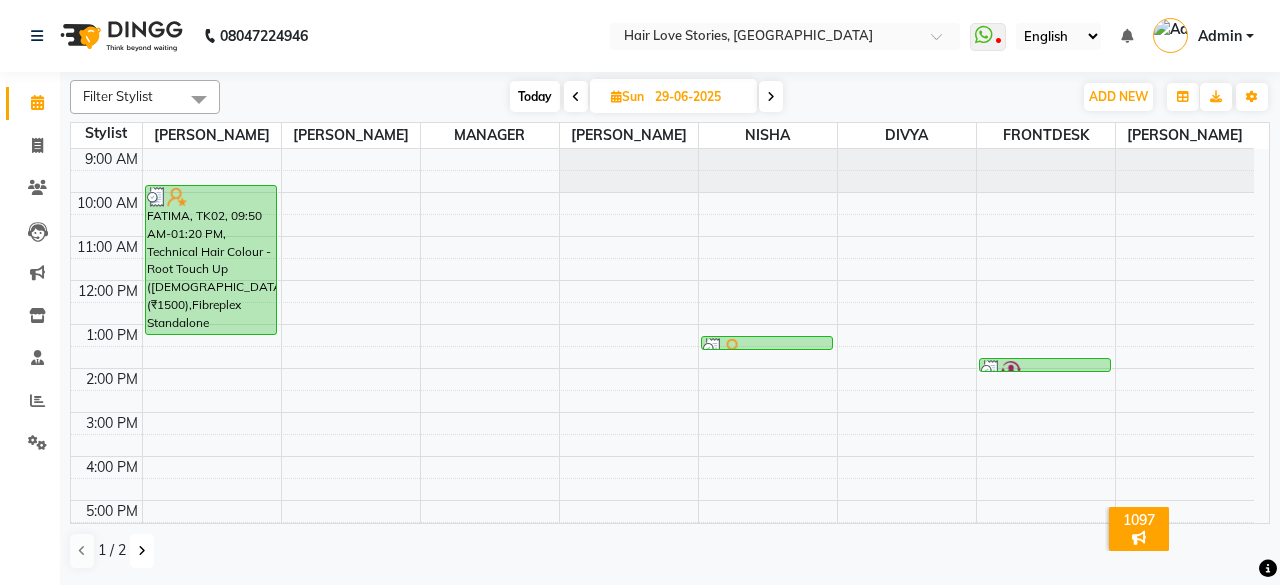 click at bounding box center (142, 551) 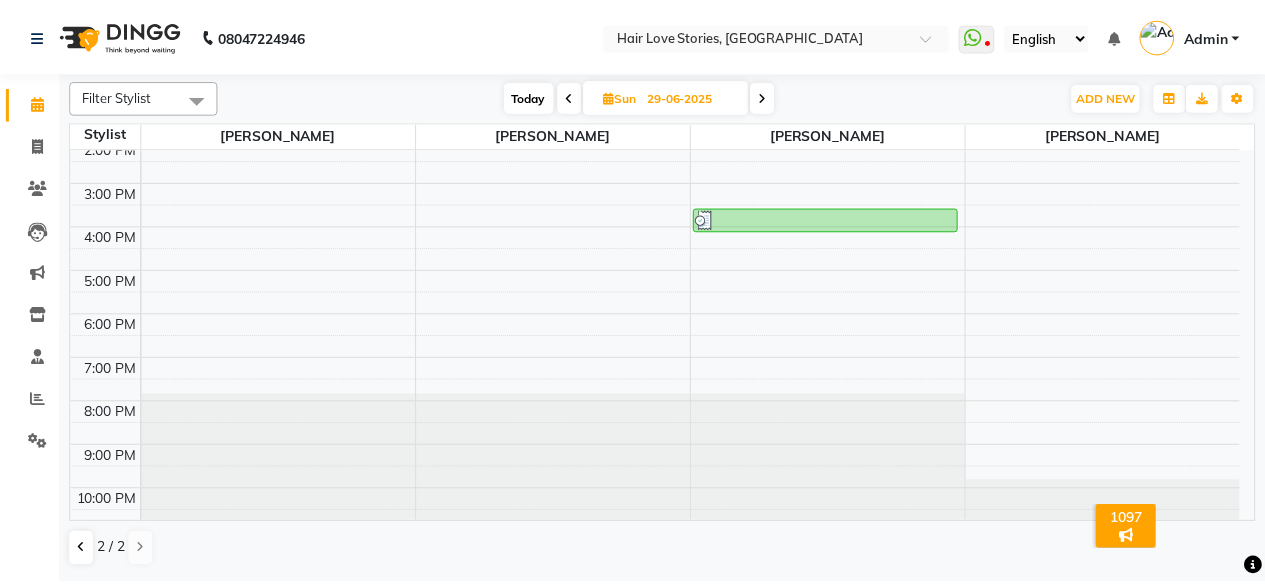 scroll, scrollTop: 0, scrollLeft: 0, axis: both 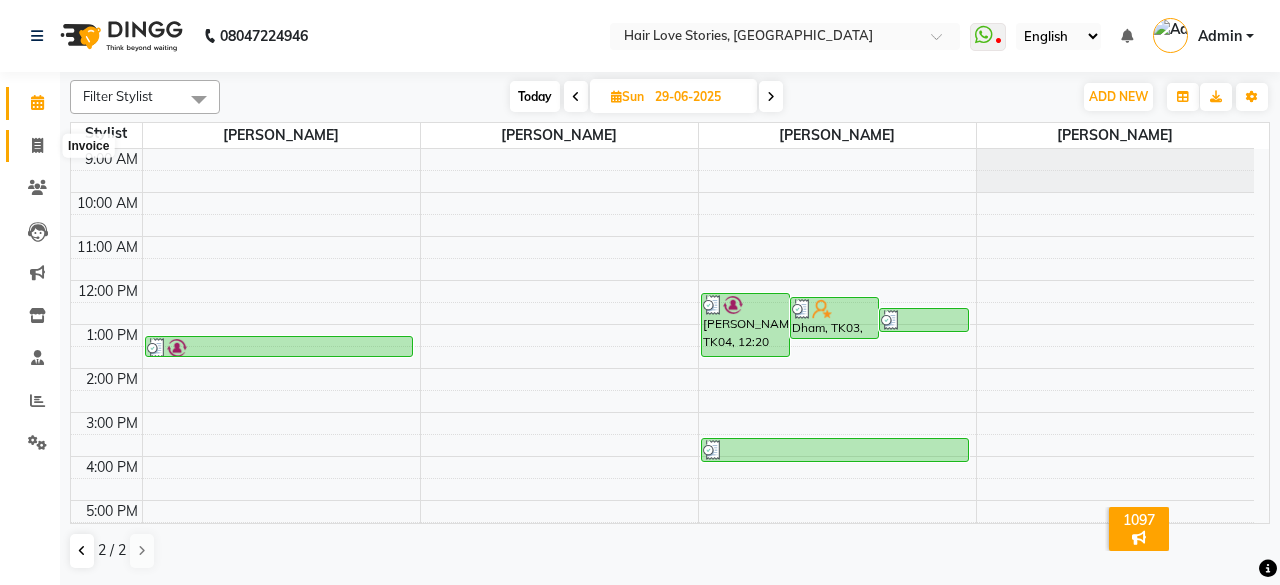 click 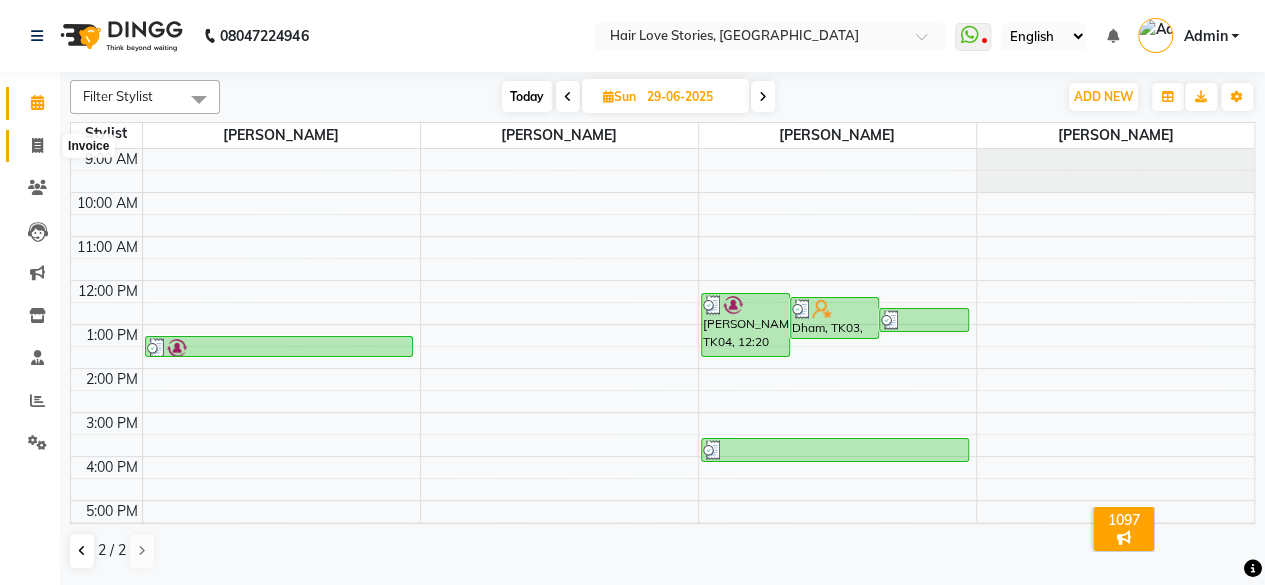 select on "3886" 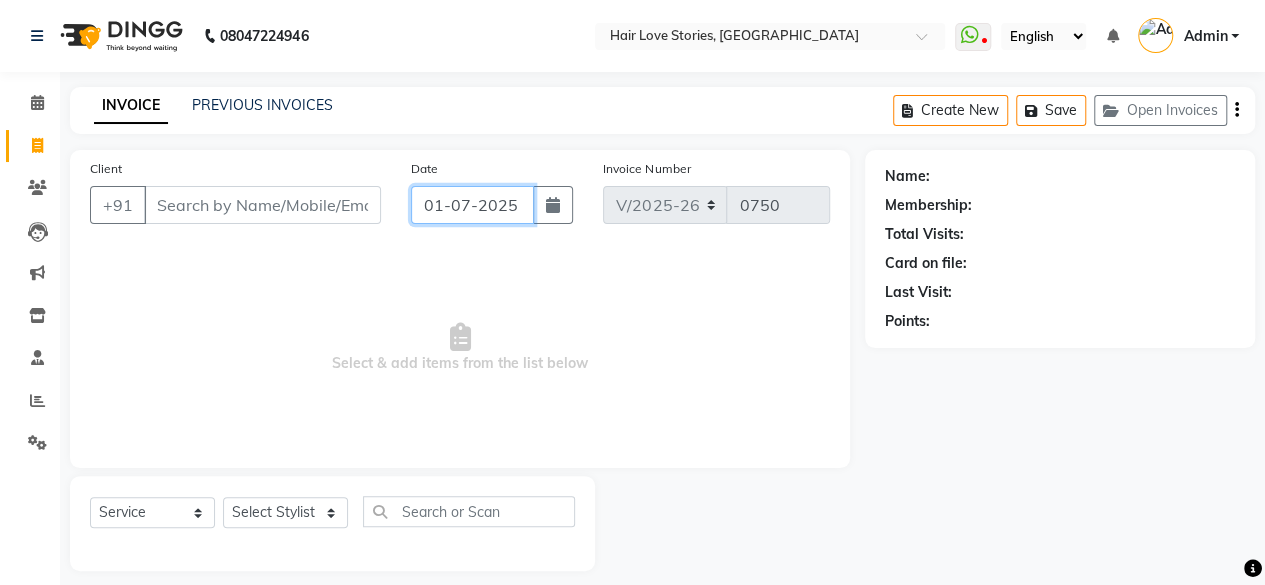 click on "01-07-2025" 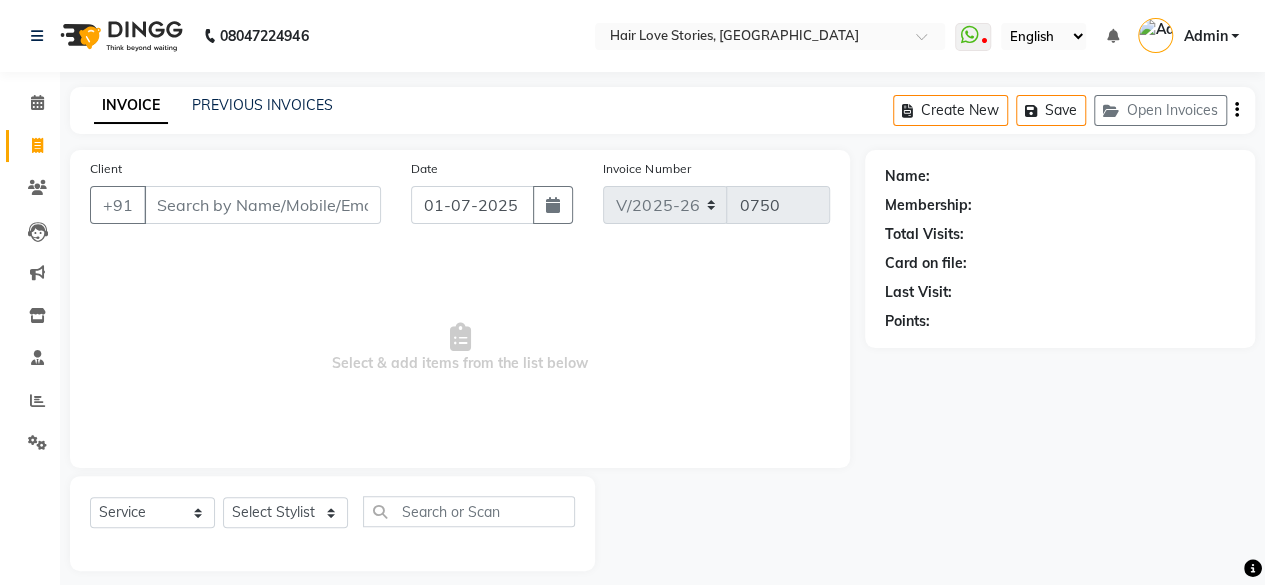 select on "7" 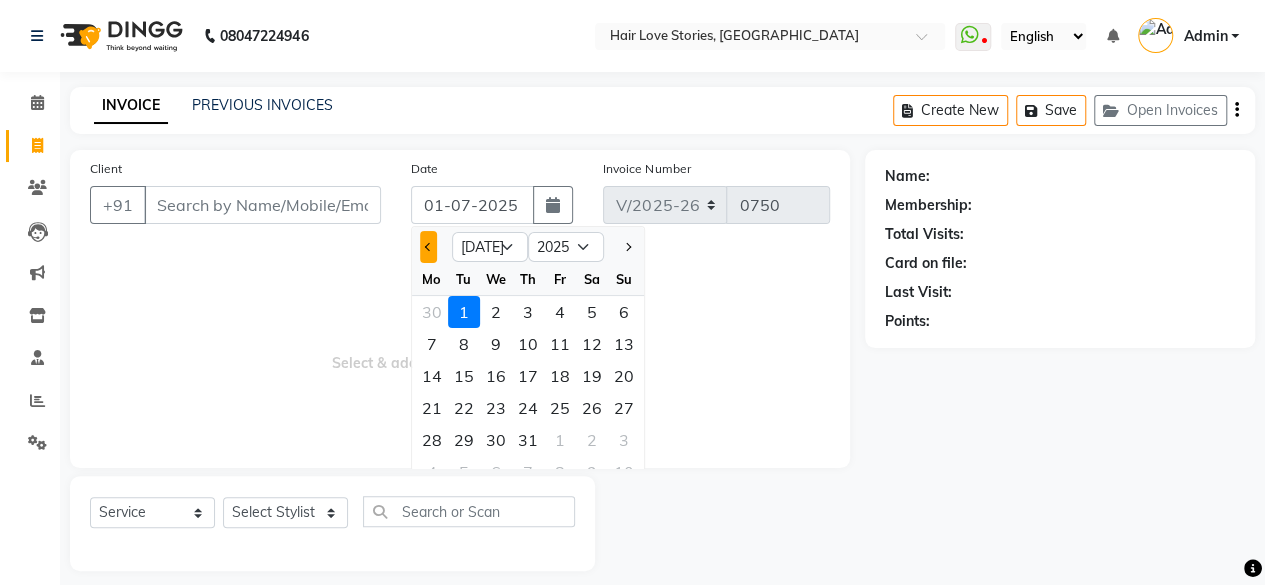 click 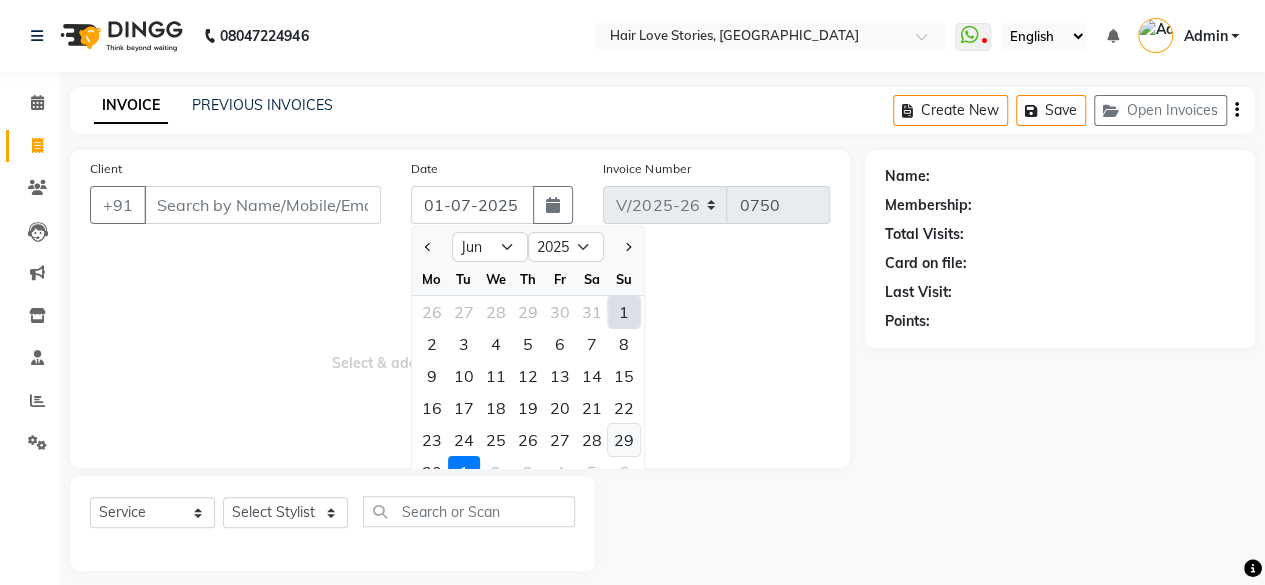 click on "29" 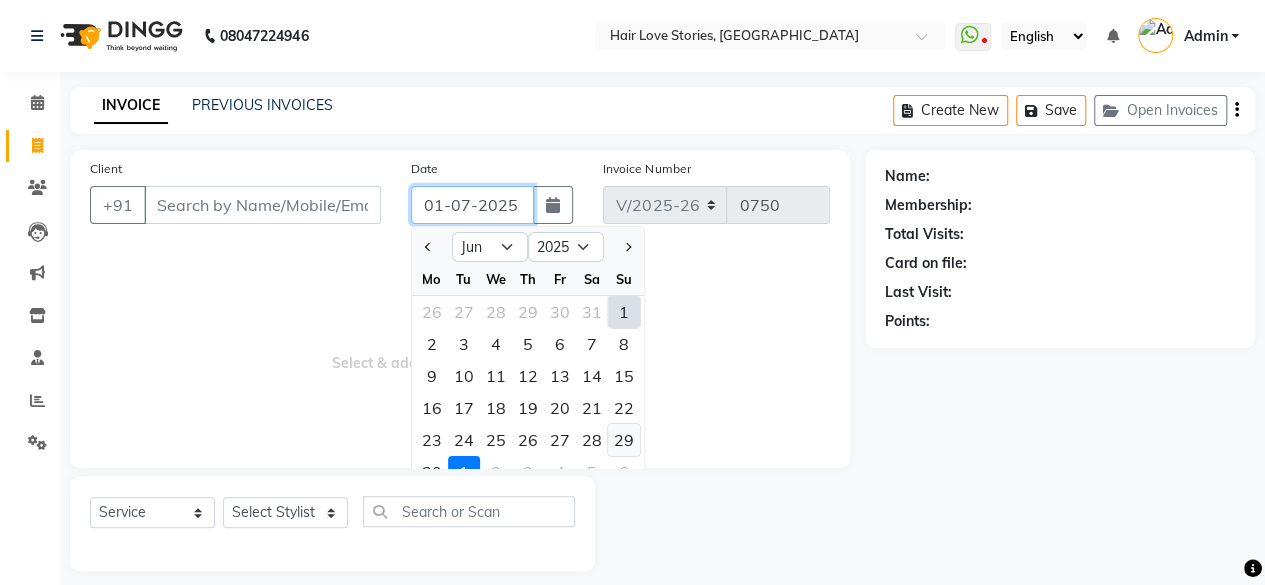 type on "29-06-2025" 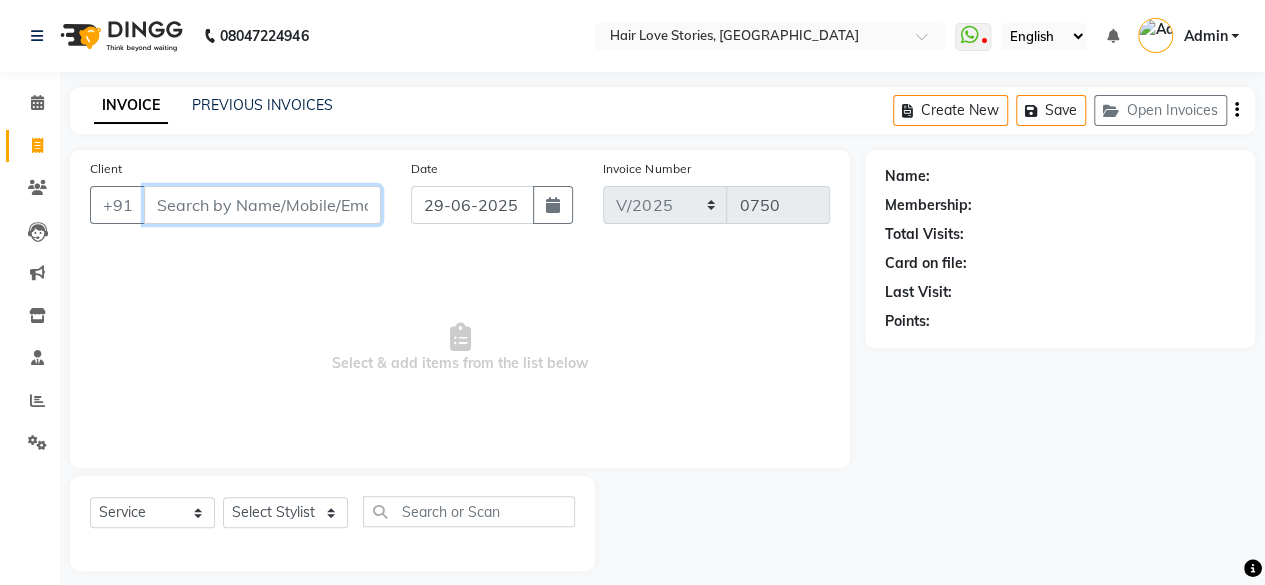 click on "Client" at bounding box center (262, 205) 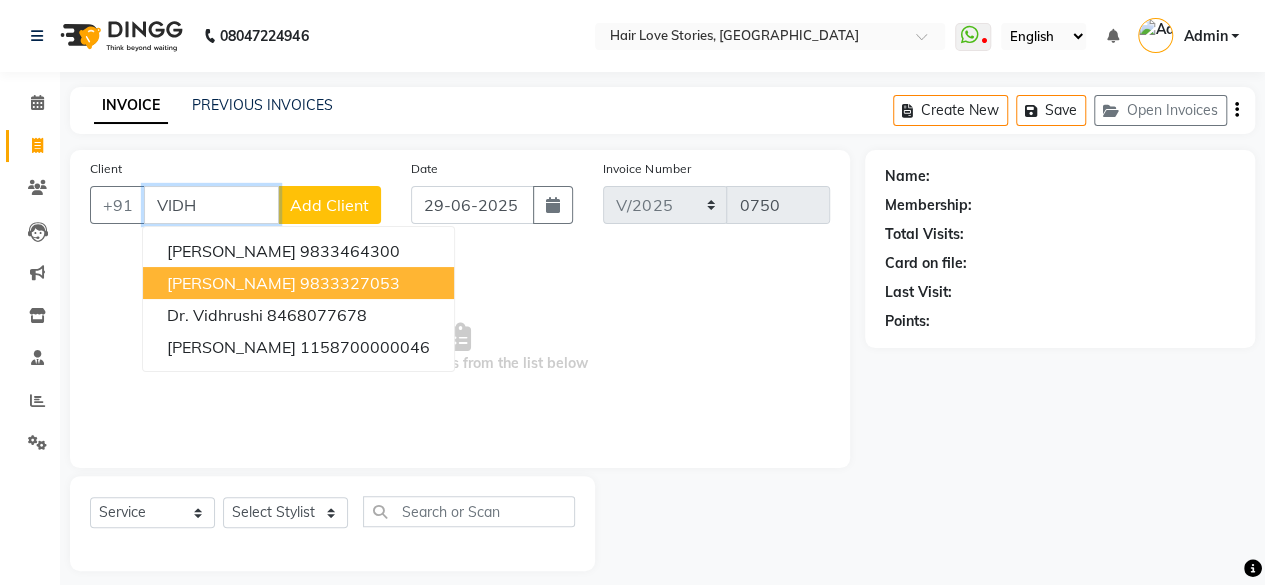 click on "9833327053" at bounding box center [350, 283] 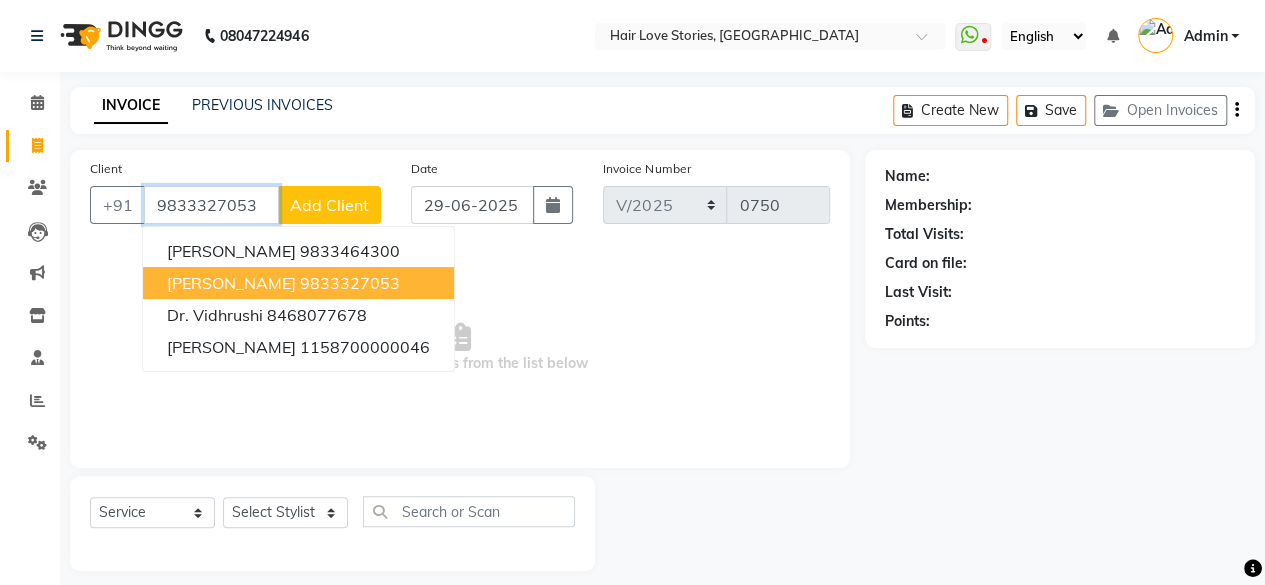 type on "9833327053" 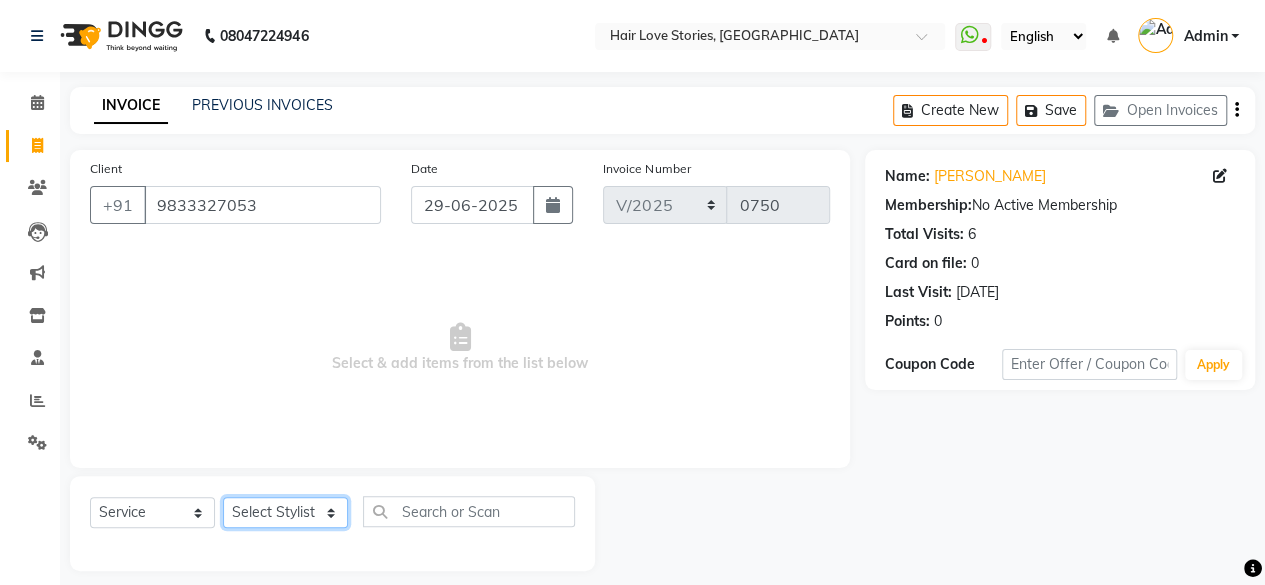 click on "Select Stylist [PERSON_NAME] DIVYA FRONTDESK [PERSON_NAME] MANAGER [PERSON_NAME] MEENA MANE  NISHA [PERSON_NAME] [PERSON_NAME] [PERSON_NAME] [PERSON_NAME]" 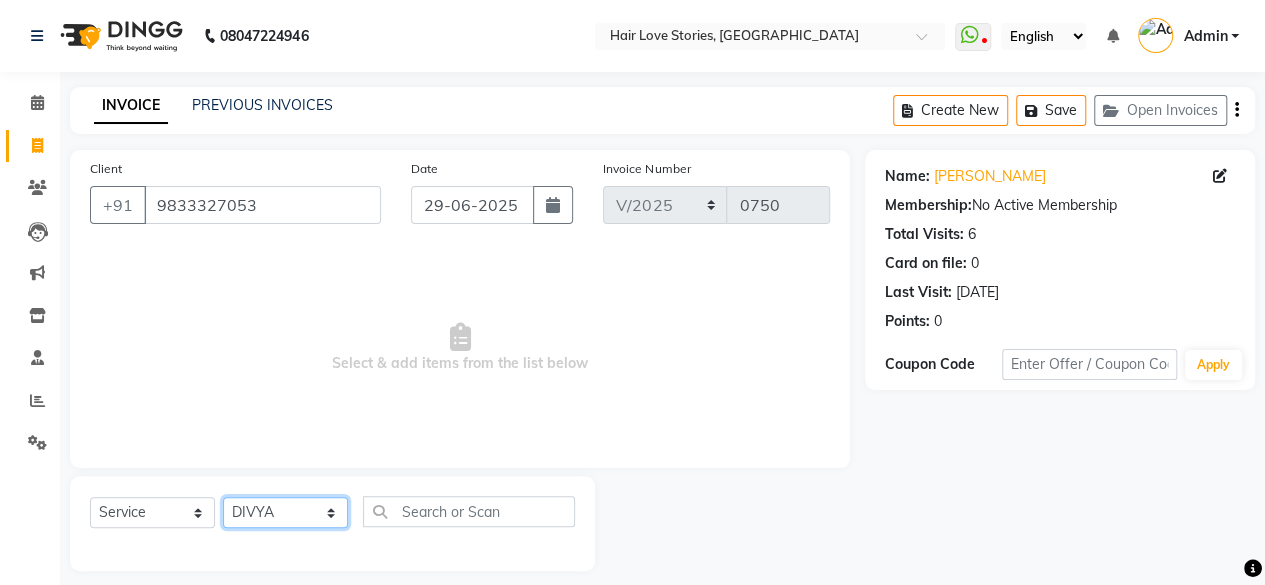 click on "Select Stylist [PERSON_NAME] DIVYA FRONTDESK [PERSON_NAME] MANAGER [PERSON_NAME] MEENA MANE  NISHA [PERSON_NAME] [PERSON_NAME] [PERSON_NAME] [PERSON_NAME]" 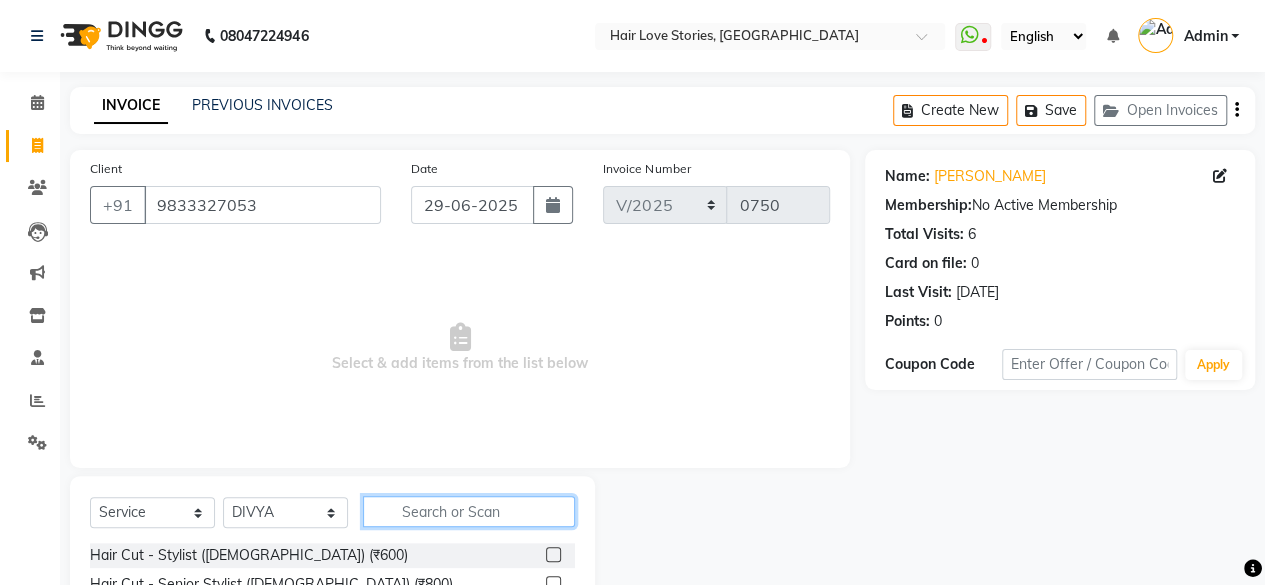 click 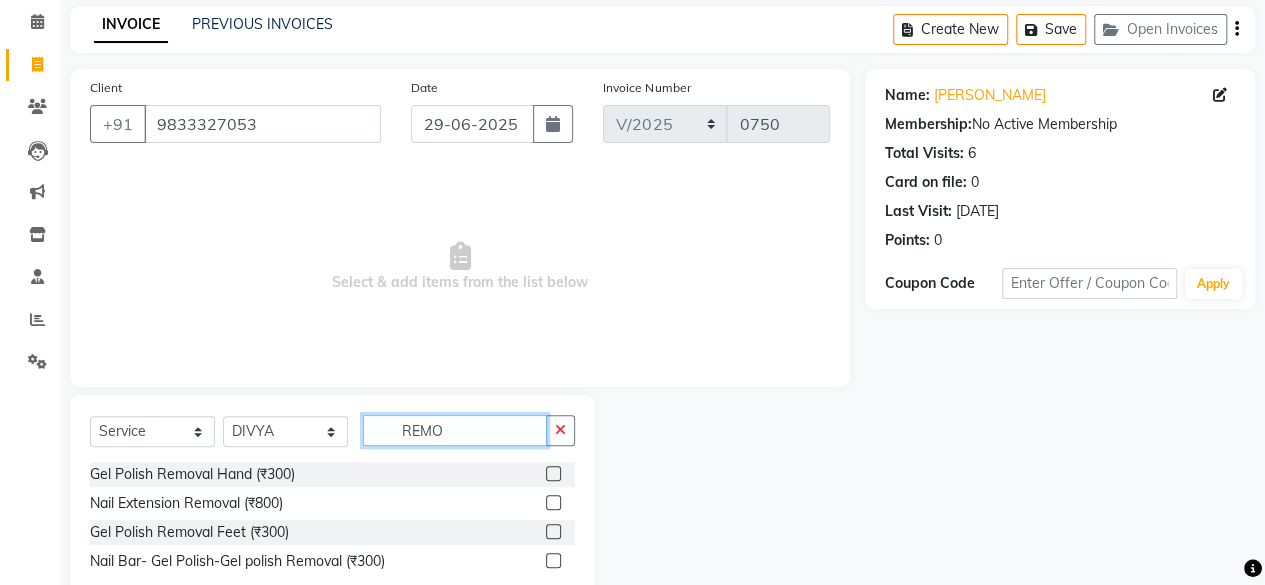 scroll, scrollTop: 131, scrollLeft: 0, axis: vertical 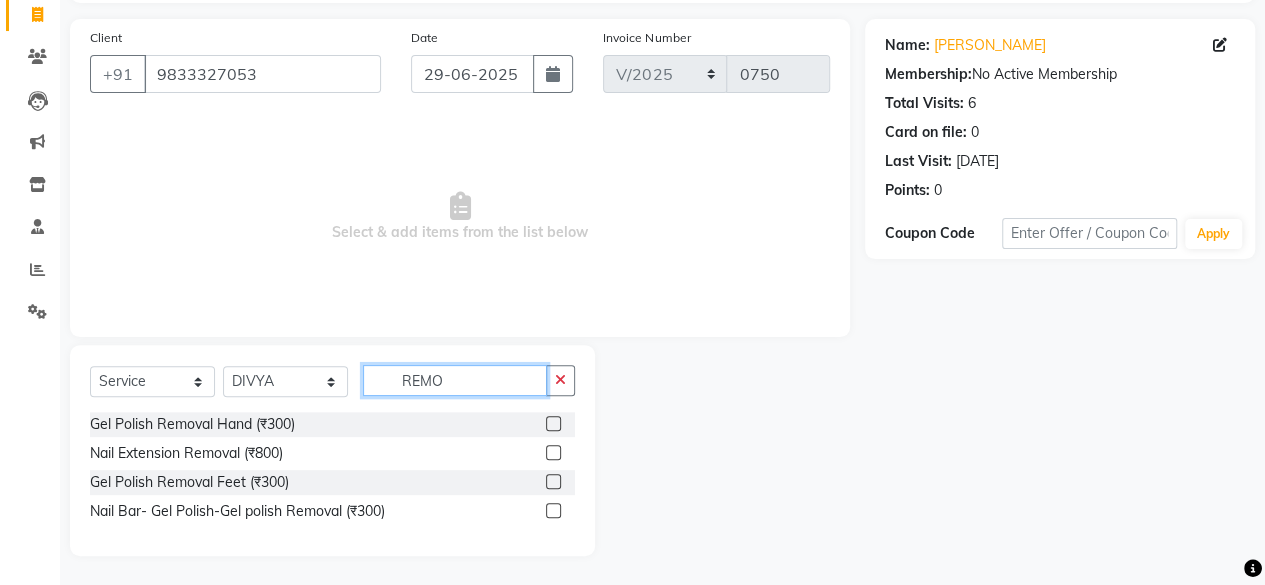 type on "REMO" 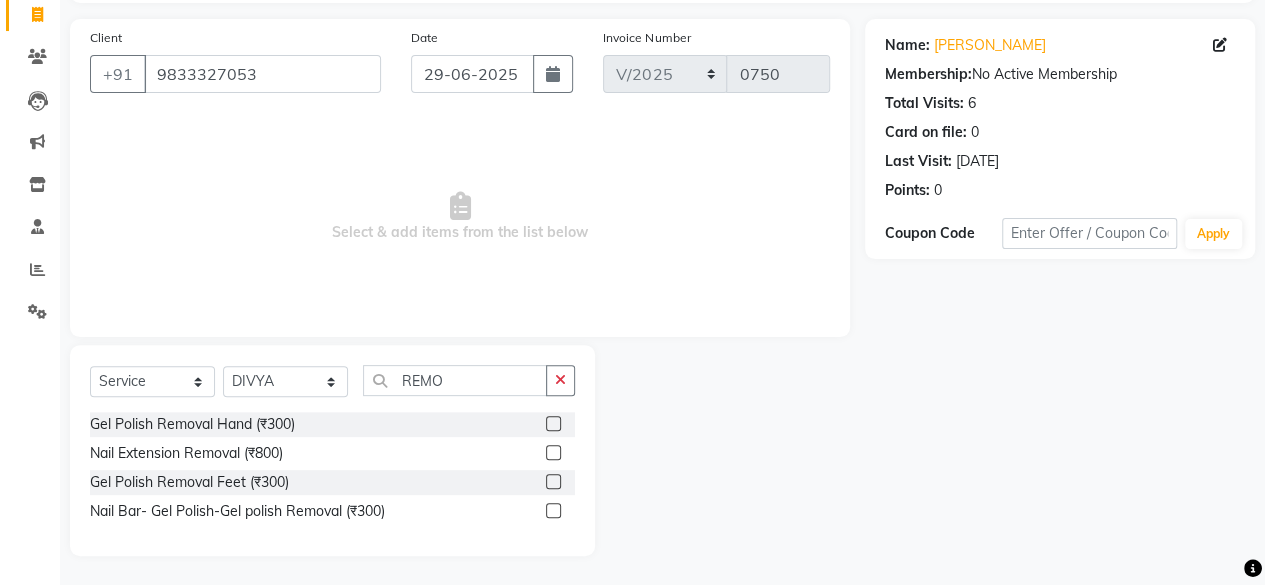 click 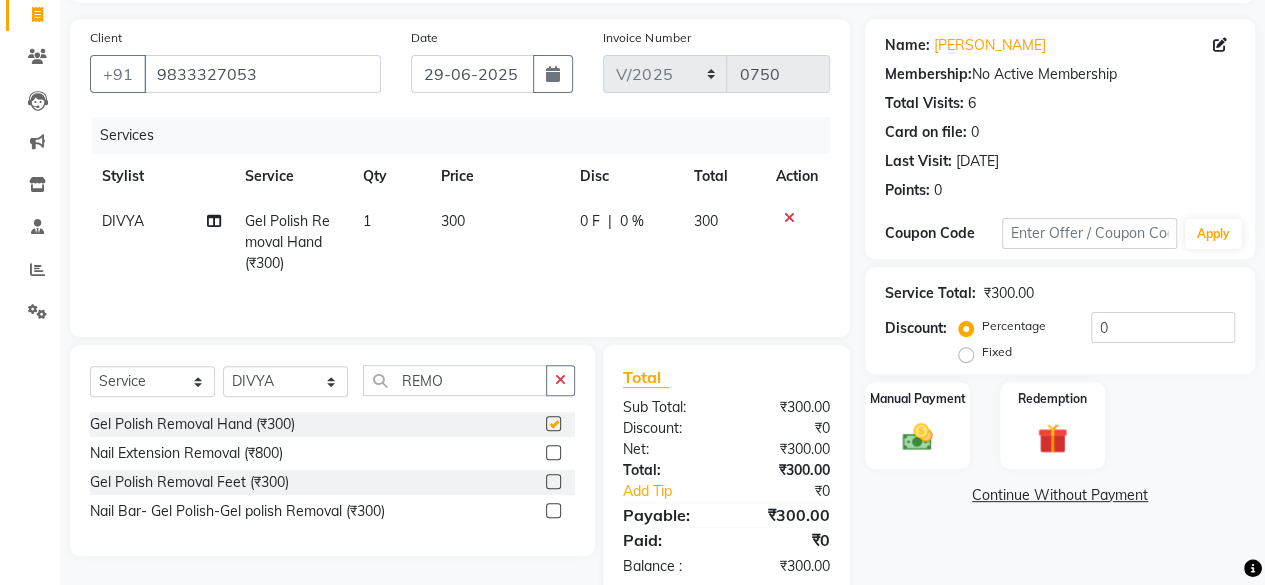 checkbox on "false" 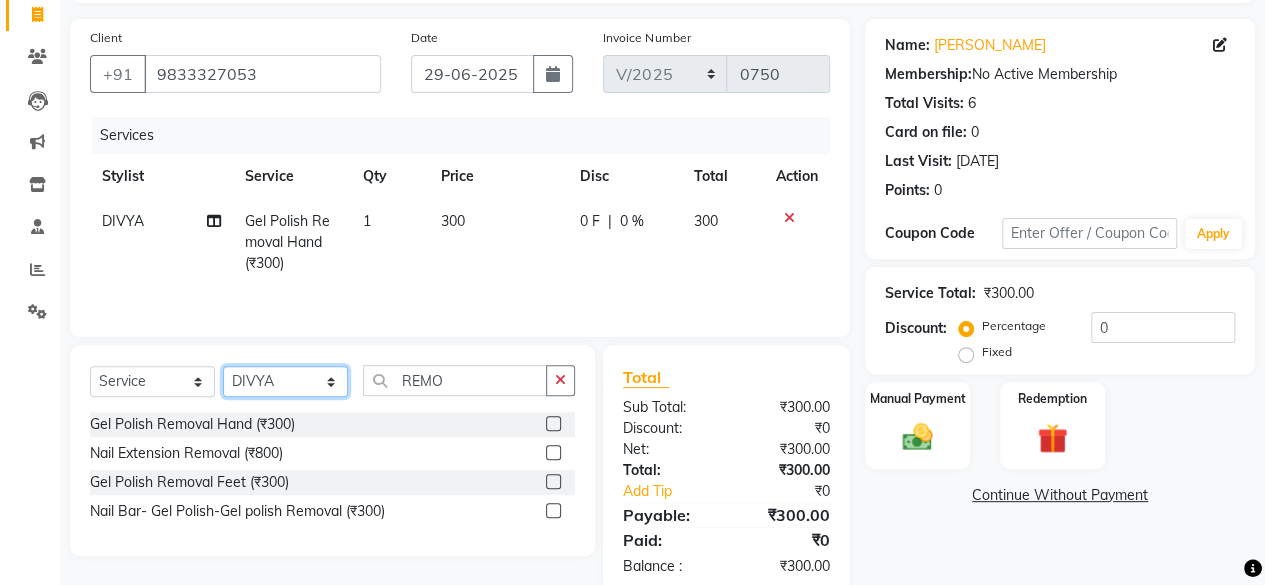click on "Select Stylist [PERSON_NAME] DIVYA FRONTDESK [PERSON_NAME] MANAGER [PERSON_NAME] MEENA MANE  NISHA [PERSON_NAME] [PERSON_NAME] [PERSON_NAME] [PERSON_NAME]" 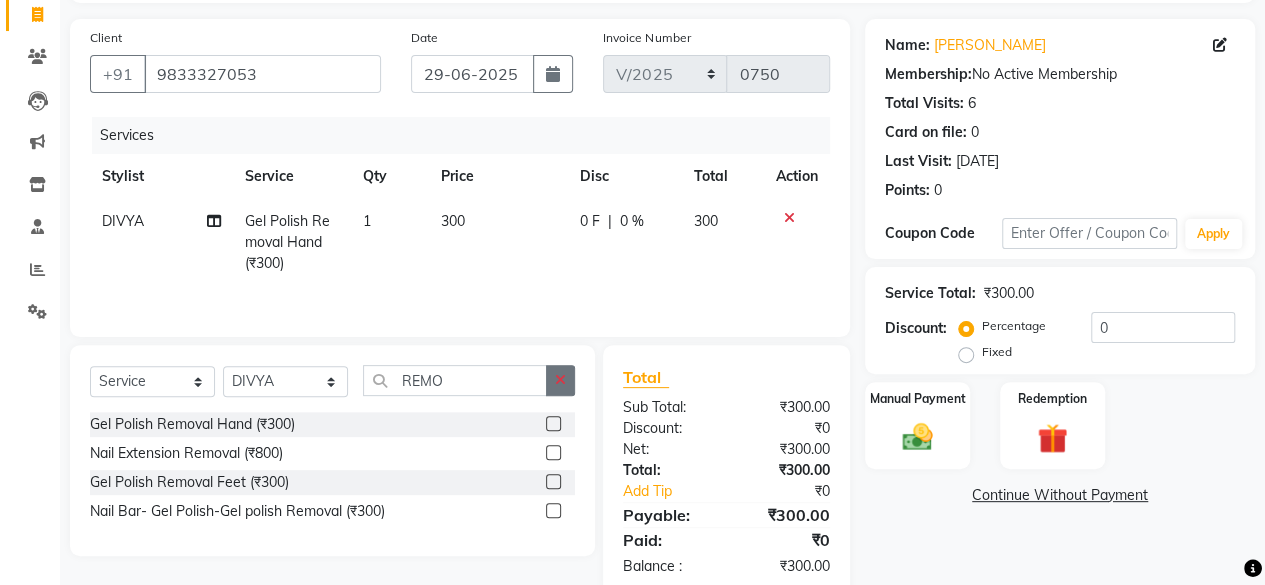 click 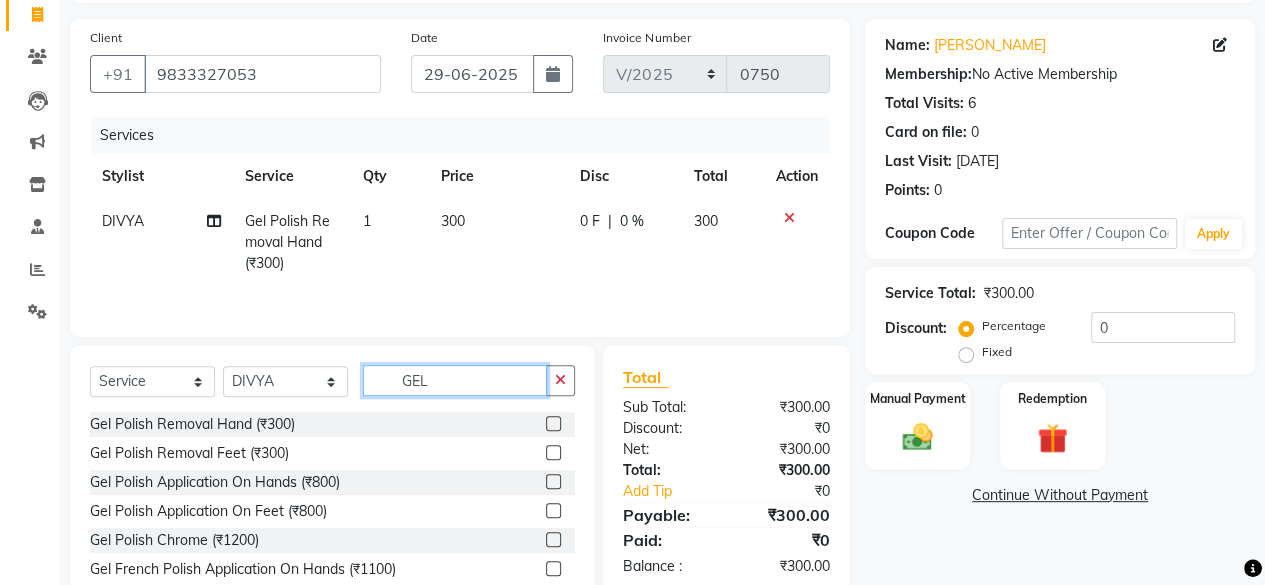 type on "GEL" 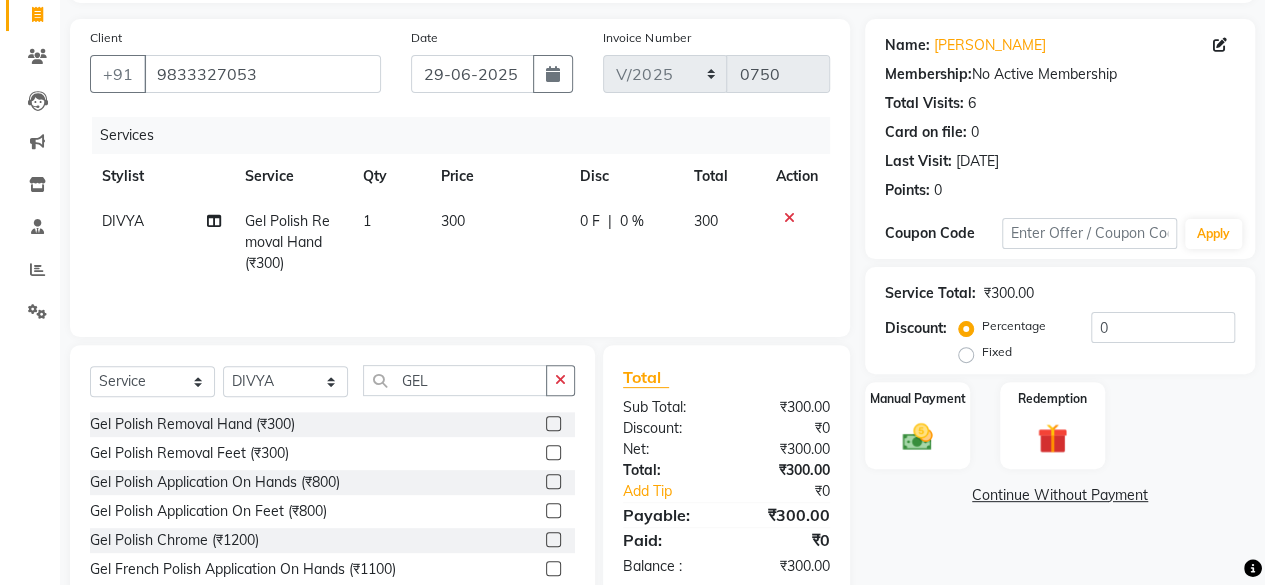 click 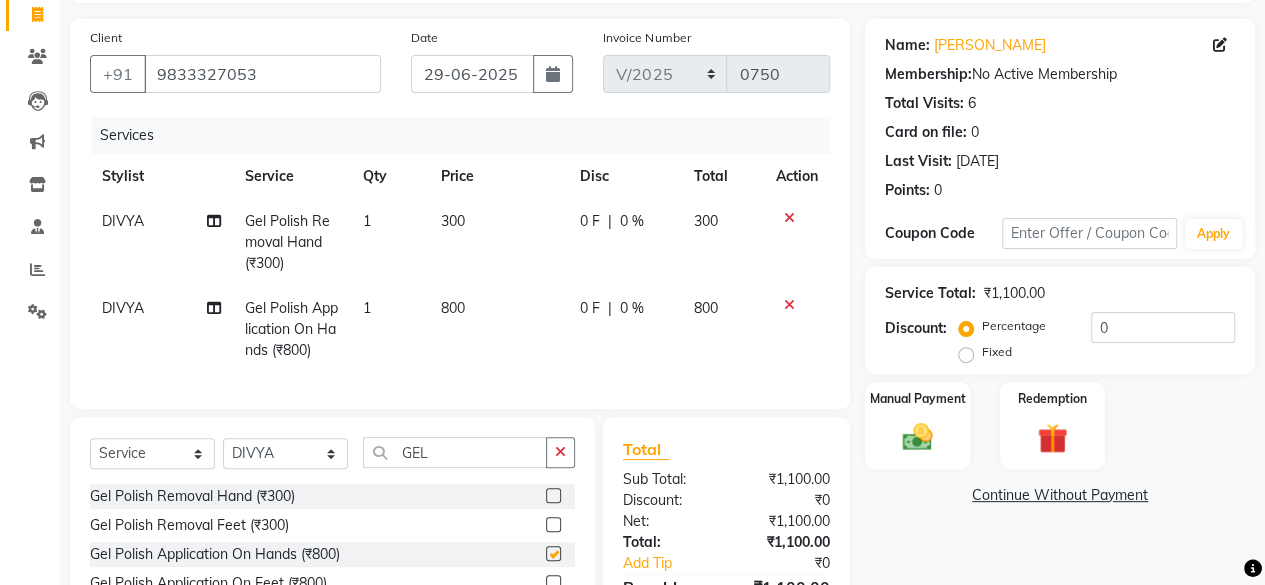 checkbox on "false" 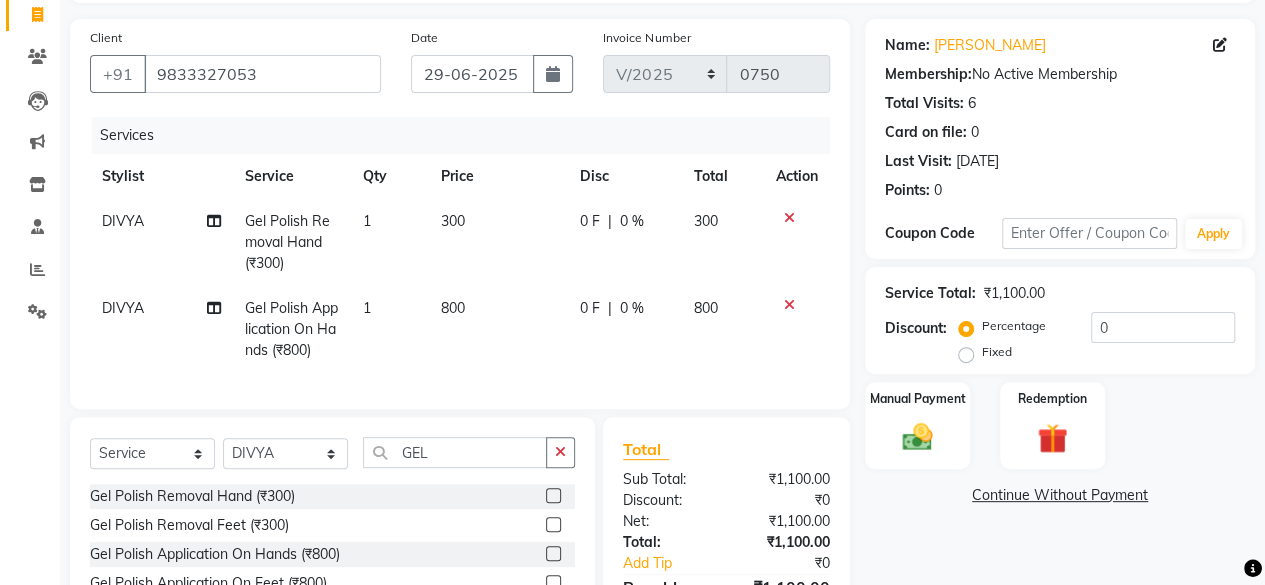 click on "800" 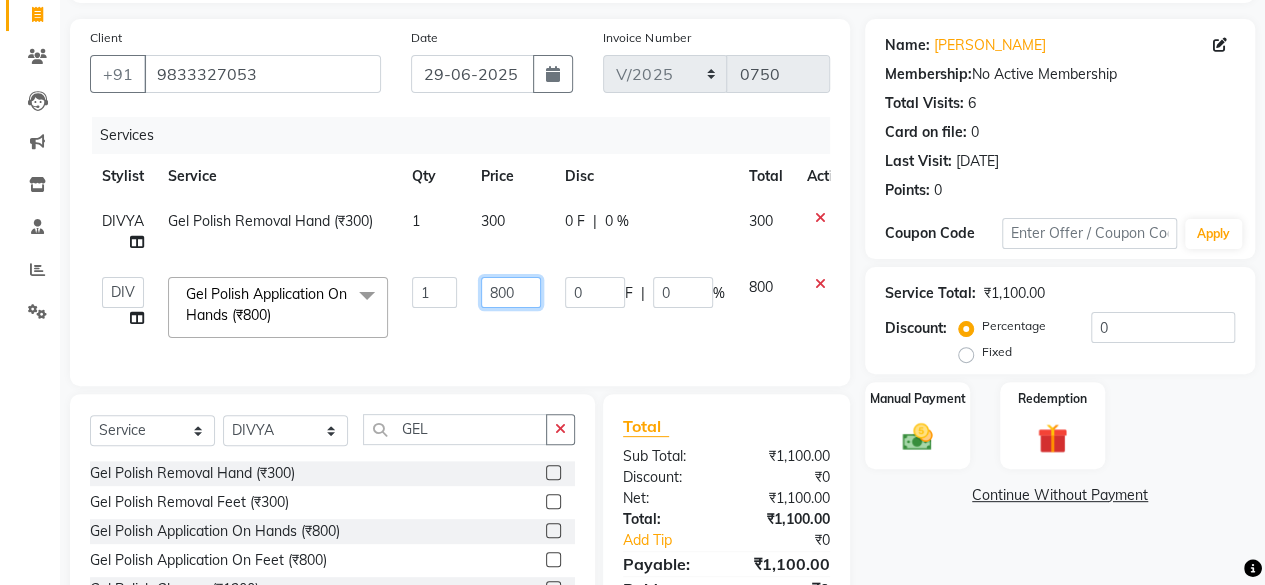 click on "800" 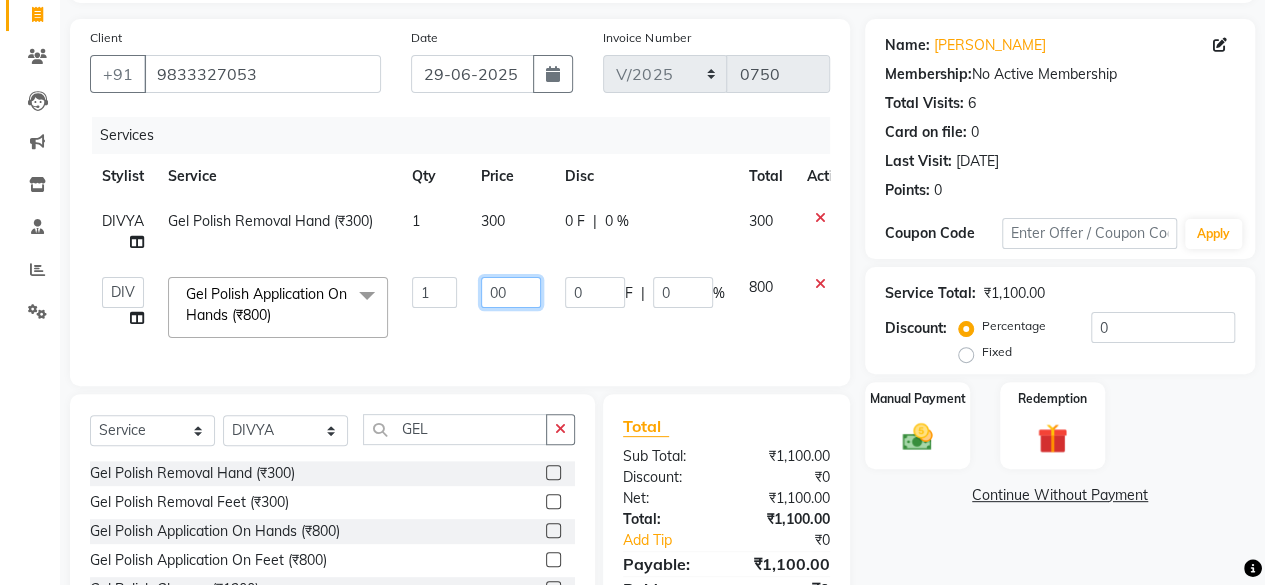 type on "900" 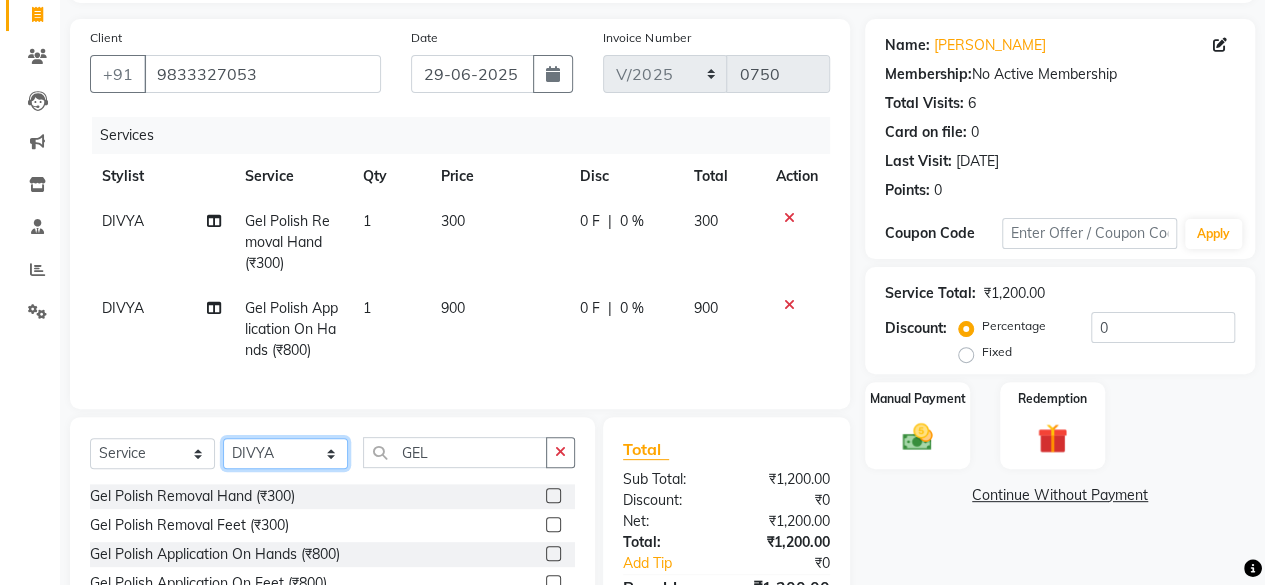 click on "Select  Service  Product  Membership  Package Voucher Prepaid Gift Card  Select Stylist [PERSON_NAME] Buikar DIVYA FRONTDESK [PERSON_NAME] MANAGER [PERSON_NAME] MEENA MANE  NISHA [PERSON_NAME] [PERSON_NAME] [PERSON_NAME] [PERSON_NAME] GEL Gel Polish Removal Hand  (₹300)  Gel Polish Removal Feet (₹300)  Gel Polish Application On Hands (₹800)  Gel Polish Application On Feet (₹800)  Gel Polish Chrome (₹1200)  Gel French Polish Application On Hands (₹1100)  Gel French Polish Application On Feet (₹1100)  Acrylic Extemsions with Gel Polish (₹2900)  Acrylic/ Gel OverLays (₹1600)  Stickons nails with Gel polish (₹1500)  Nail Bar- Gel Polish-Hands/Feet (₹800)  Nail Bar- Gel Polish-Gel French polish (₹1100)  Nail Bar- Gel Polish-Gel polish Removal (₹300)  Nail Bar- Gel Polish-Chrome Polish (₹1200)  Nail Bar- Gel Polish-Ombre Polish (₹100)" 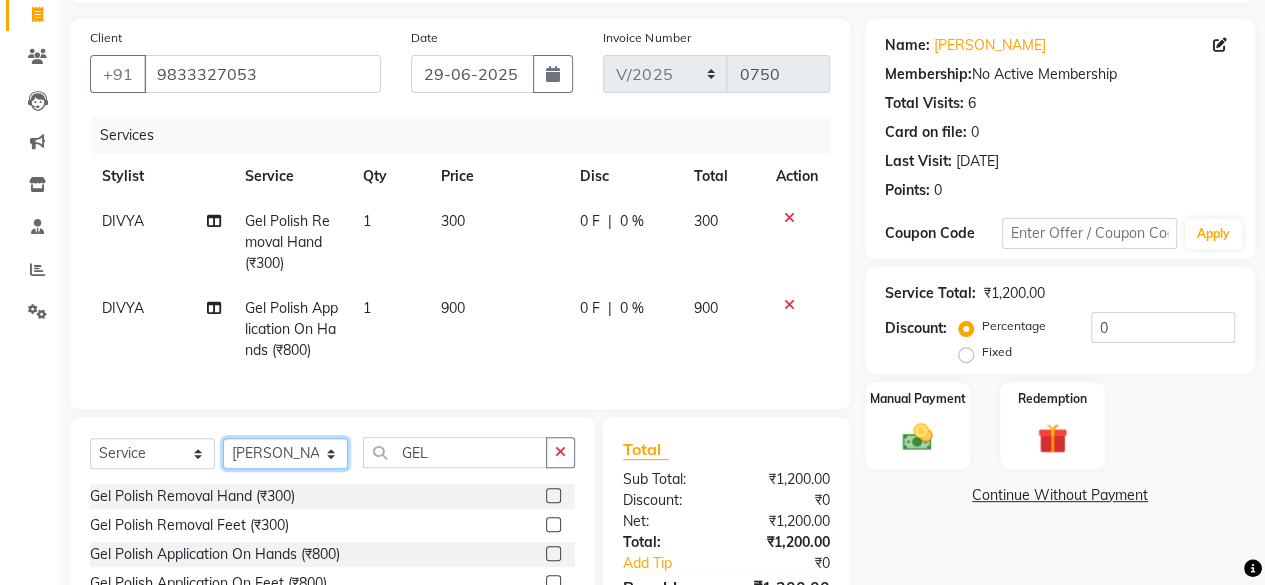 click on "Select Stylist [PERSON_NAME] DIVYA FRONTDESK [PERSON_NAME] MANAGER [PERSON_NAME] MEENA MANE  NISHA [PERSON_NAME] [PERSON_NAME] [PERSON_NAME] [PERSON_NAME]" 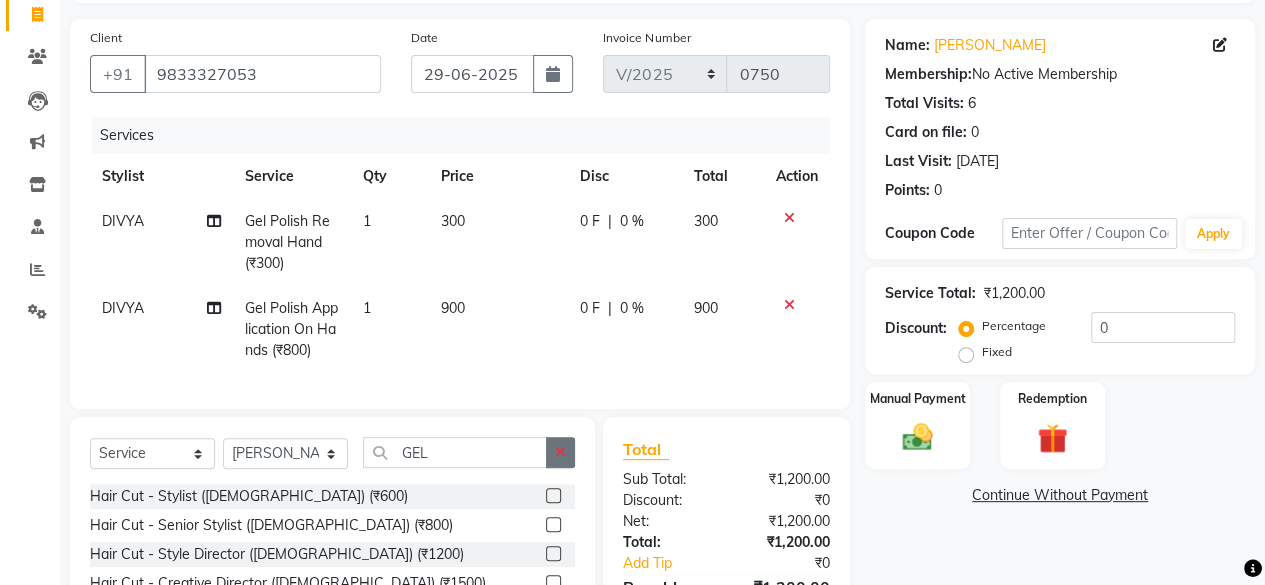 click 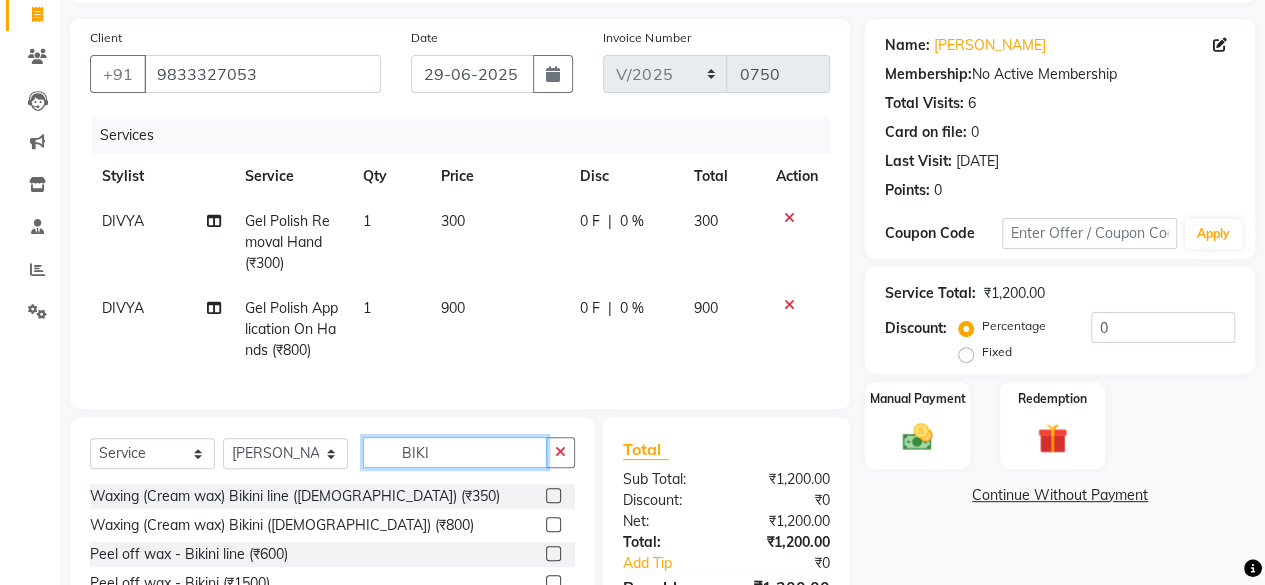type on "BIKI" 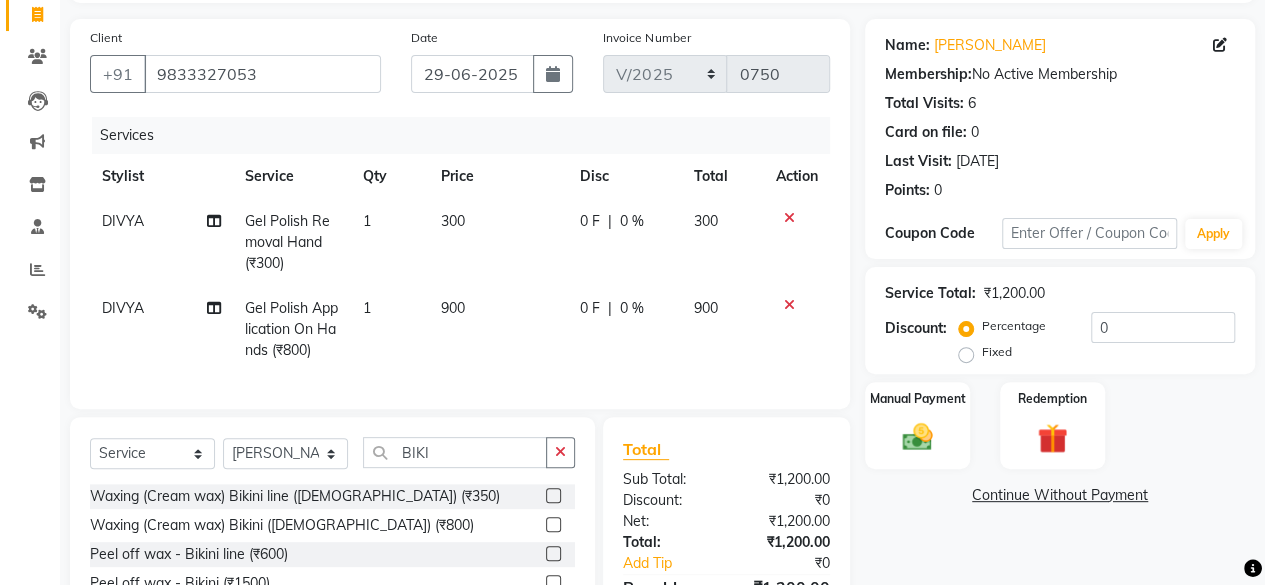 click 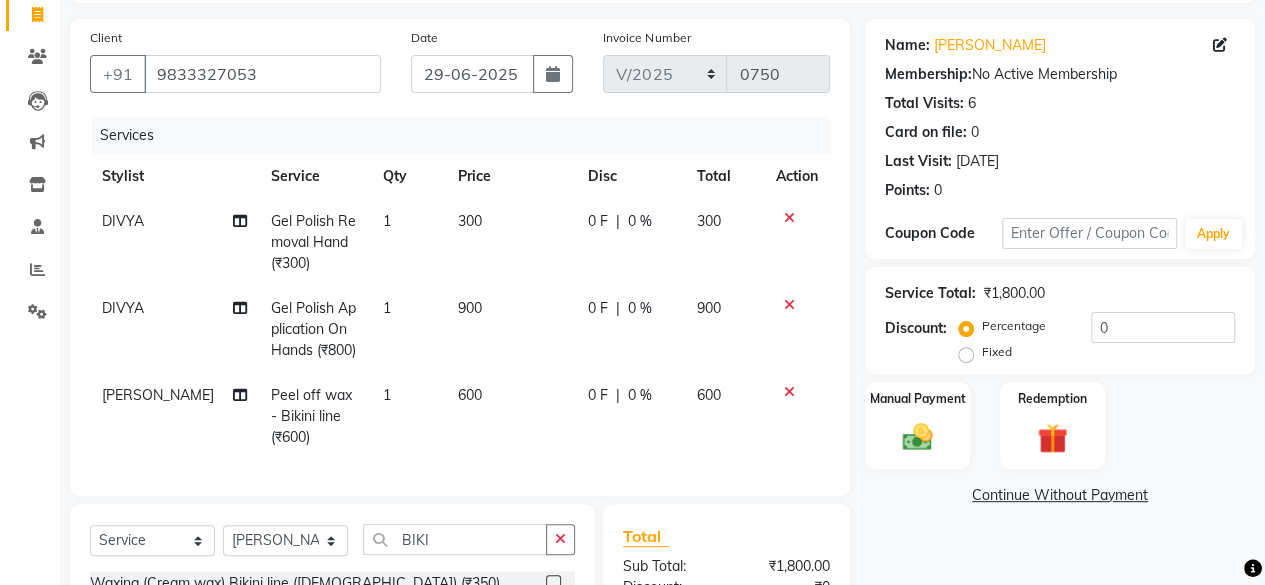 checkbox on "false" 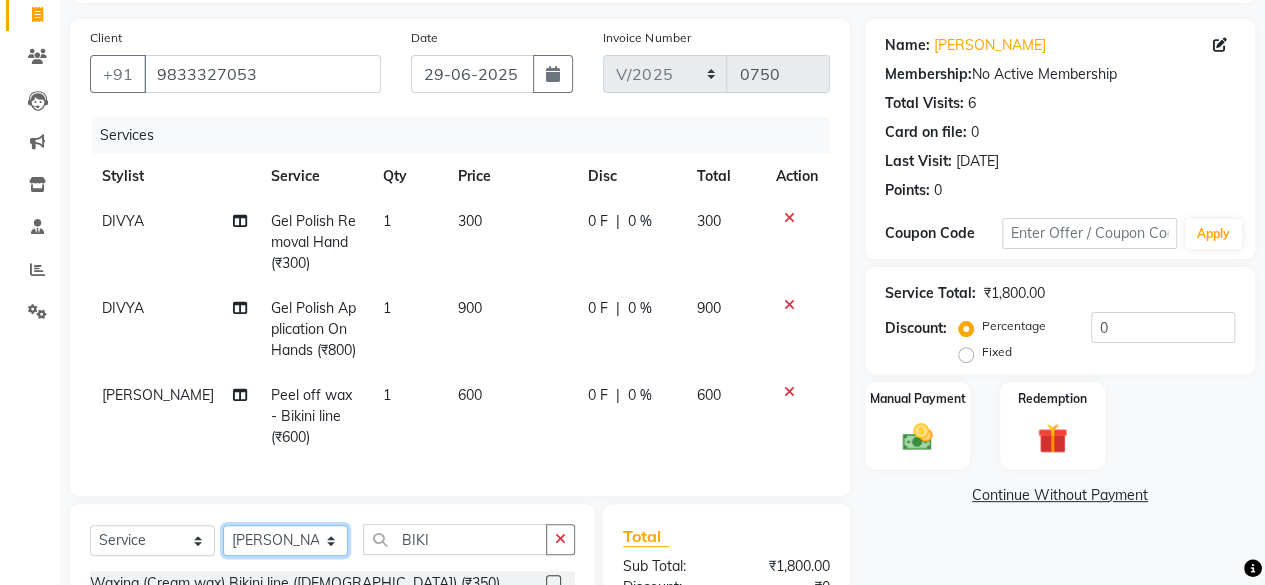 click on "Select Stylist [PERSON_NAME] DIVYA FRONTDESK [PERSON_NAME] MANAGER [PERSON_NAME] MEENA MANE  NISHA [PERSON_NAME] [PERSON_NAME] [PERSON_NAME] [PERSON_NAME]" 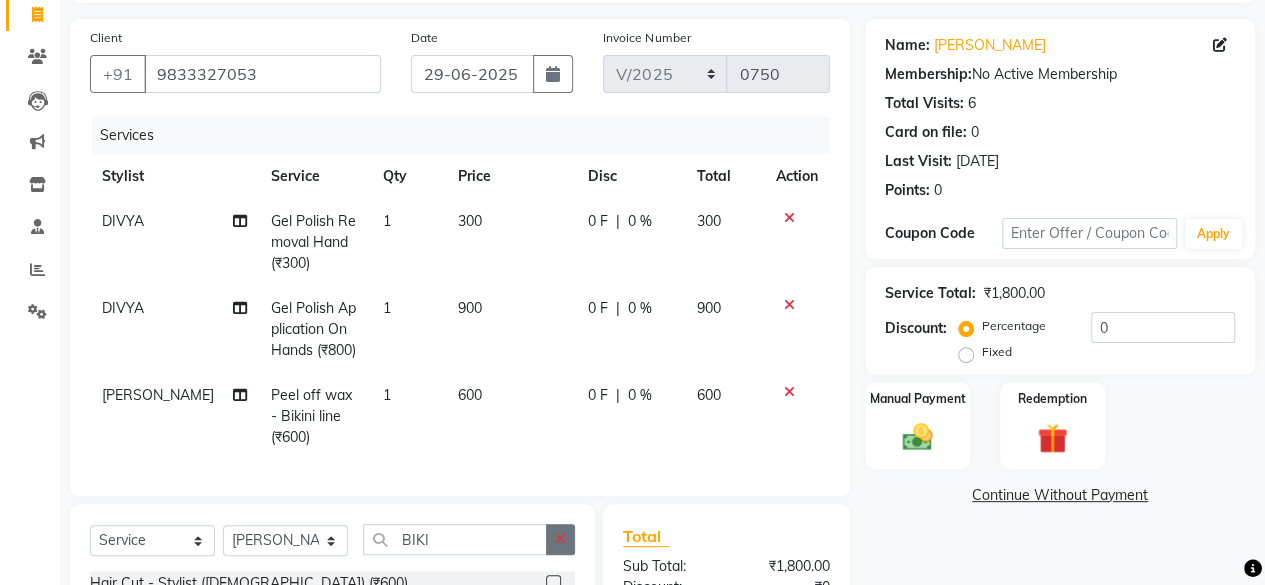 click 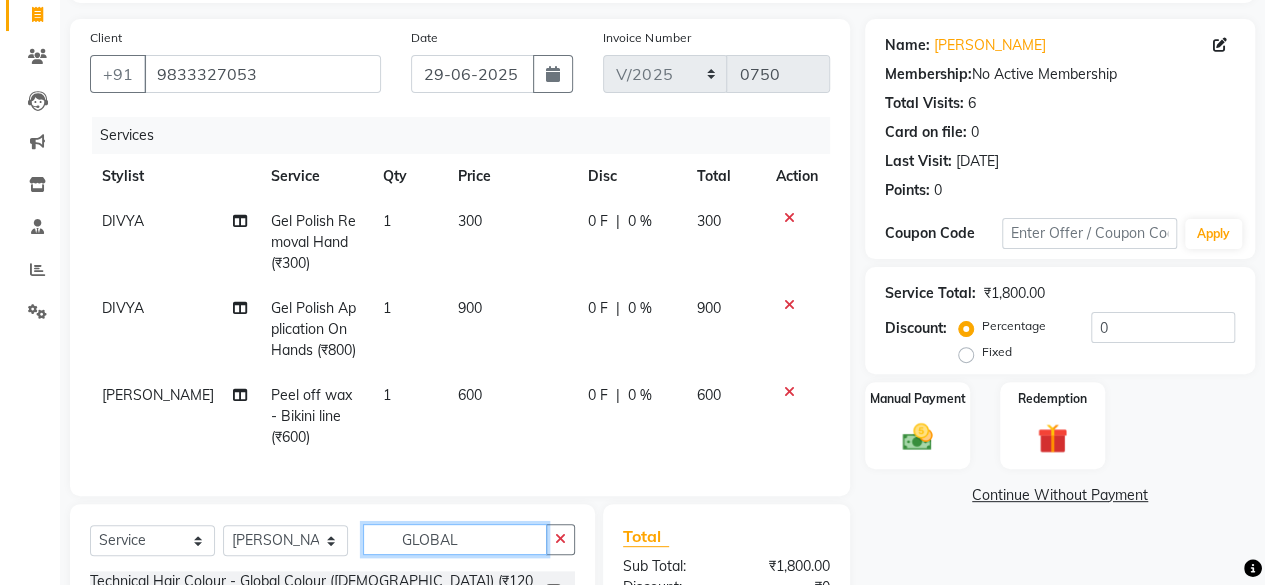 scroll, scrollTop: 346, scrollLeft: 0, axis: vertical 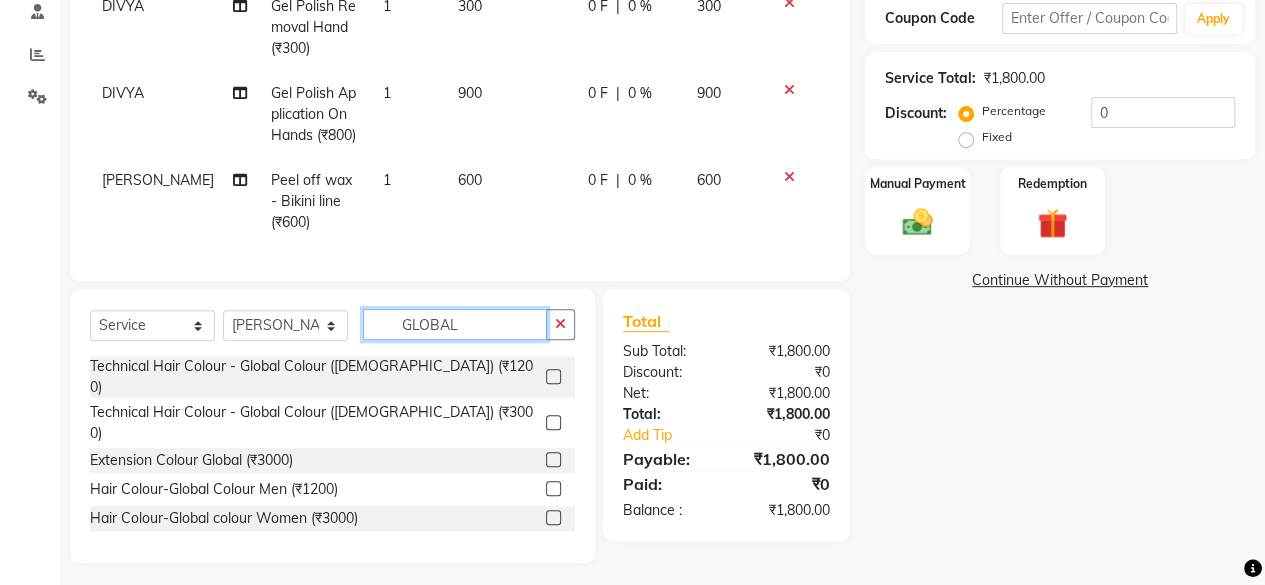 type on "GLOBAL" 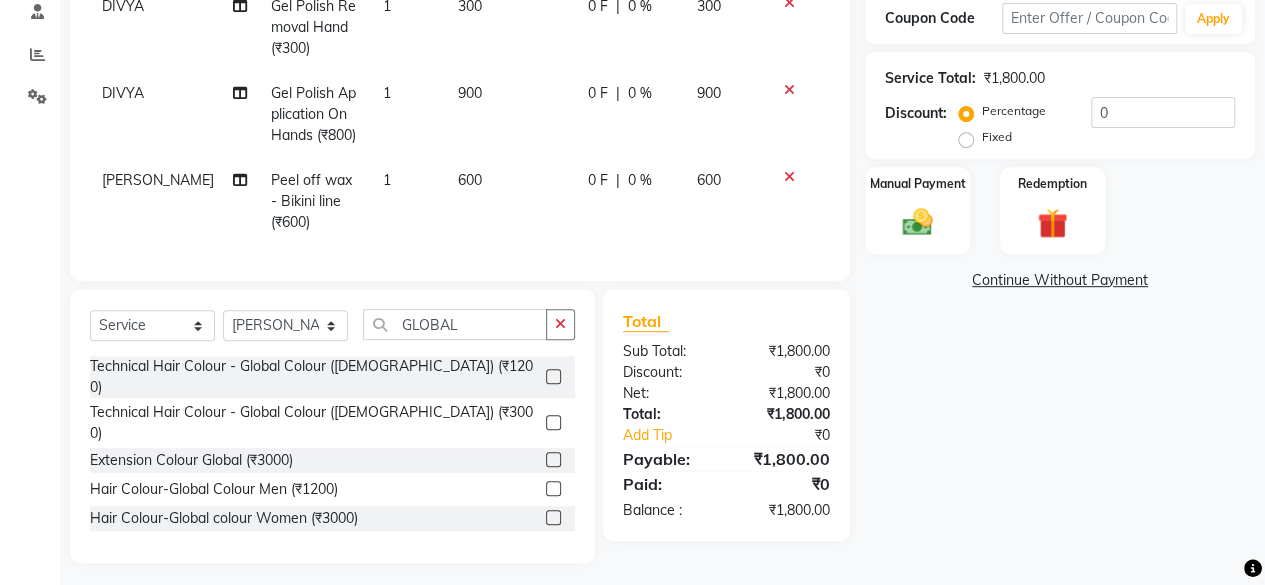 click 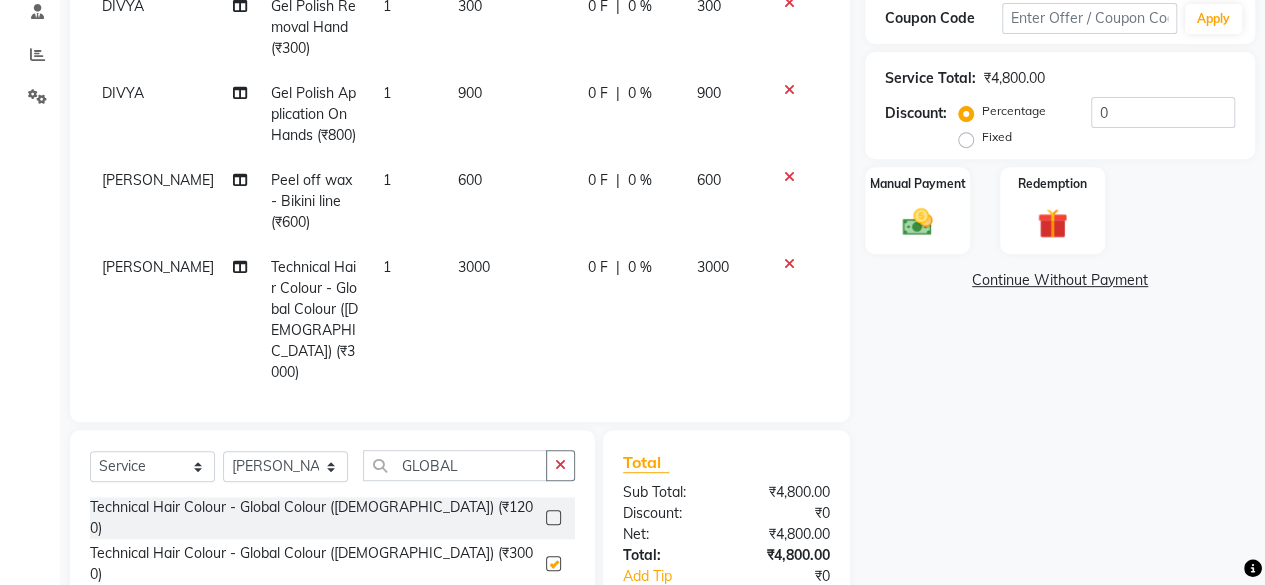 checkbox on "false" 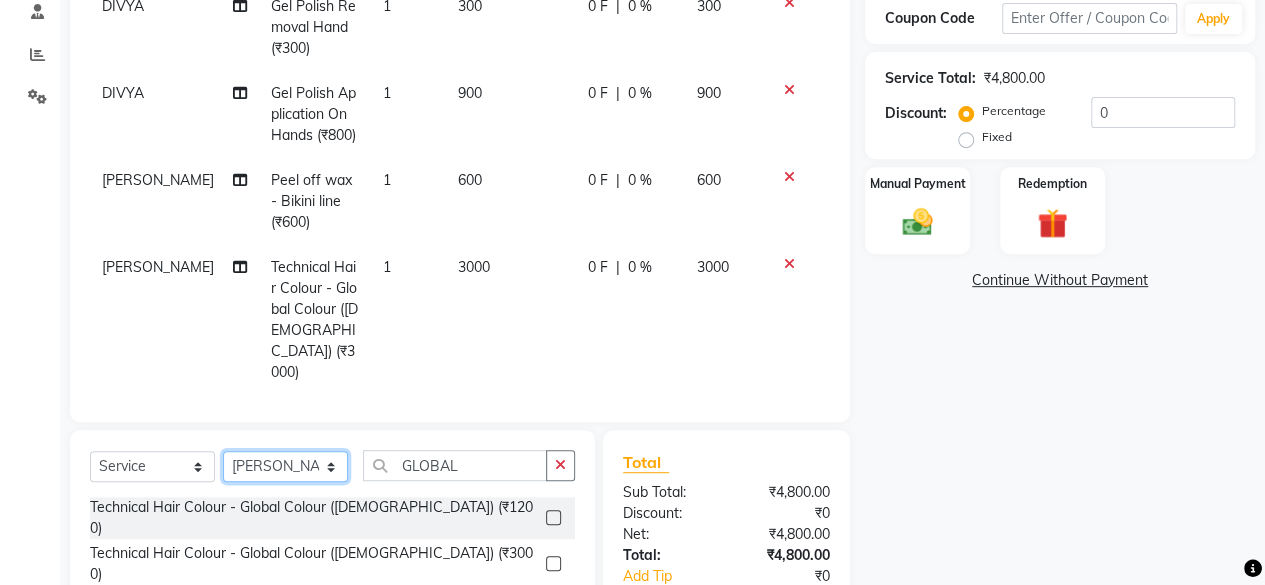 click on "Select Stylist [PERSON_NAME] DIVYA FRONTDESK [PERSON_NAME] MANAGER [PERSON_NAME] MEENA MANE  NISHA [PERSON_NAME] [PERSON_NAME] [PERSON_NAME] [PERSON_NAME]" 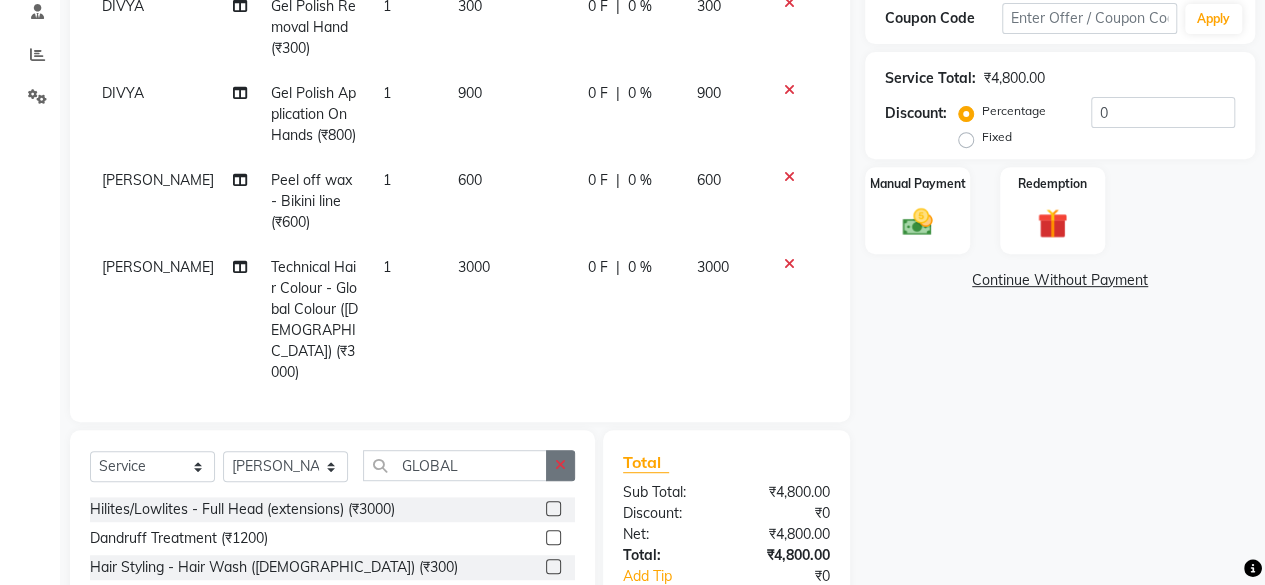 click 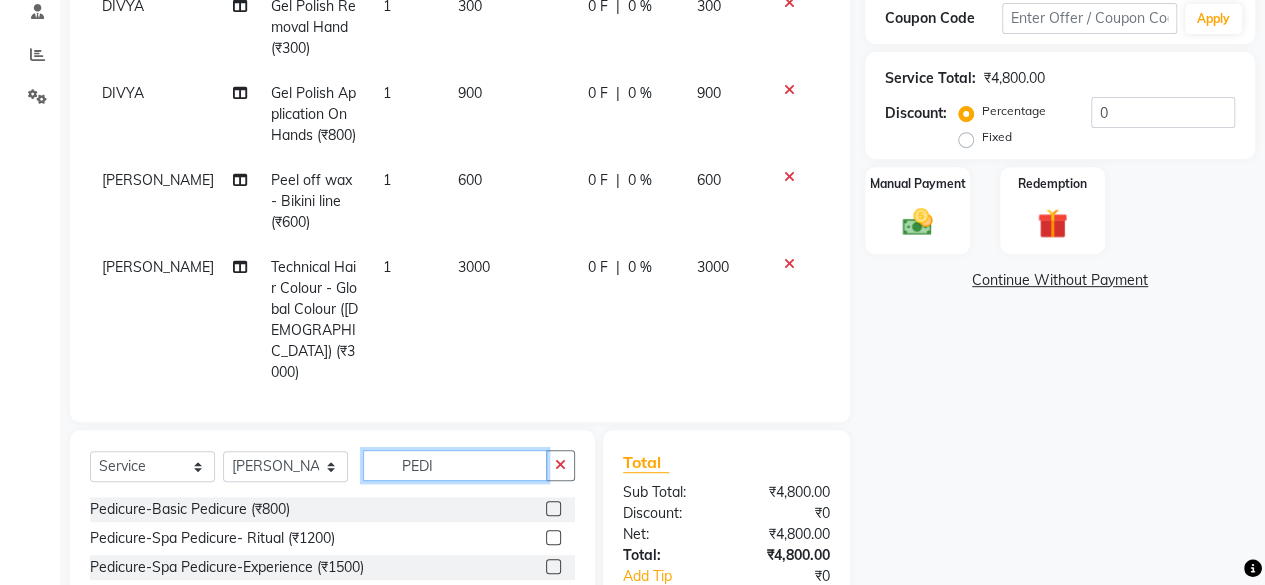 type on "PEDI" 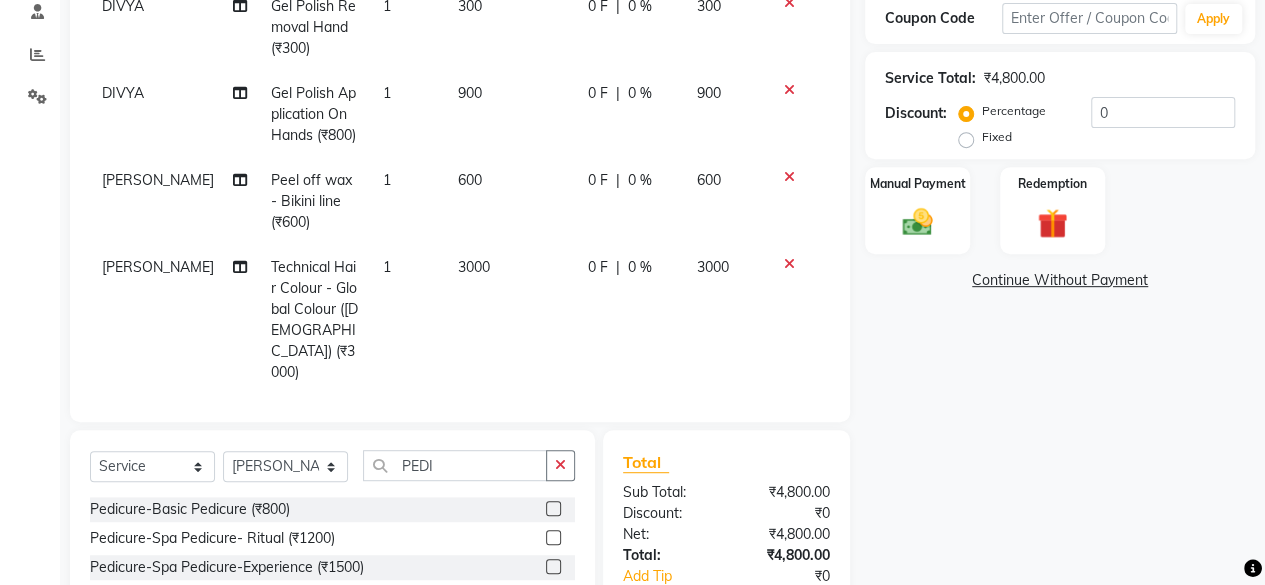 click 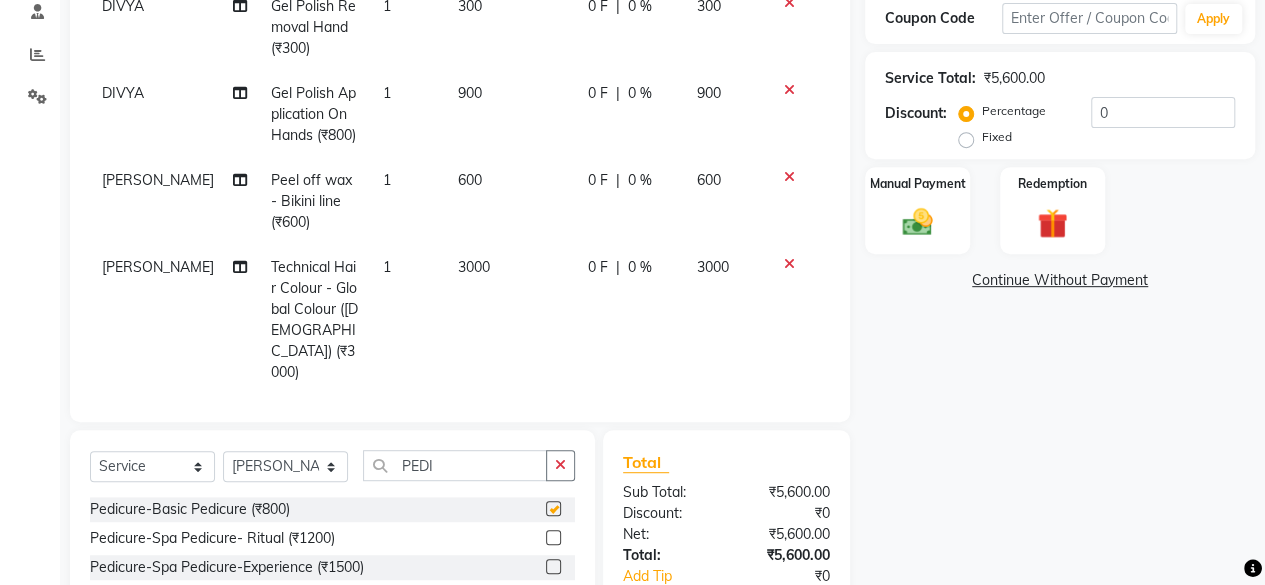 checkbox on "false" 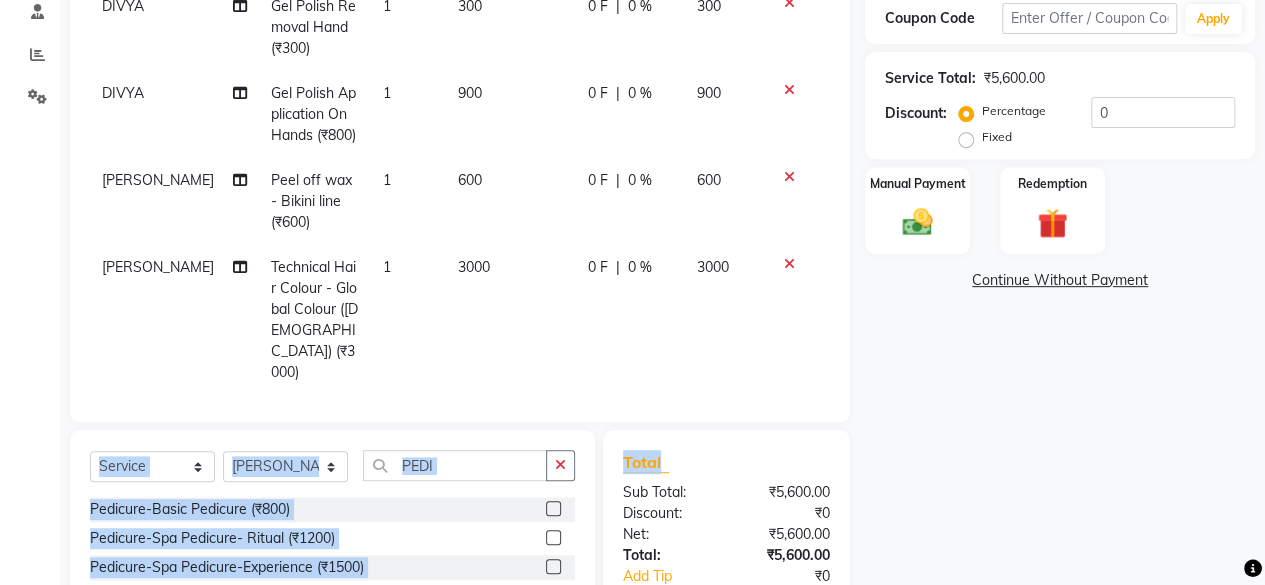 scroll, scrollTop: 90, scrollLeft: 0, axis: vertical 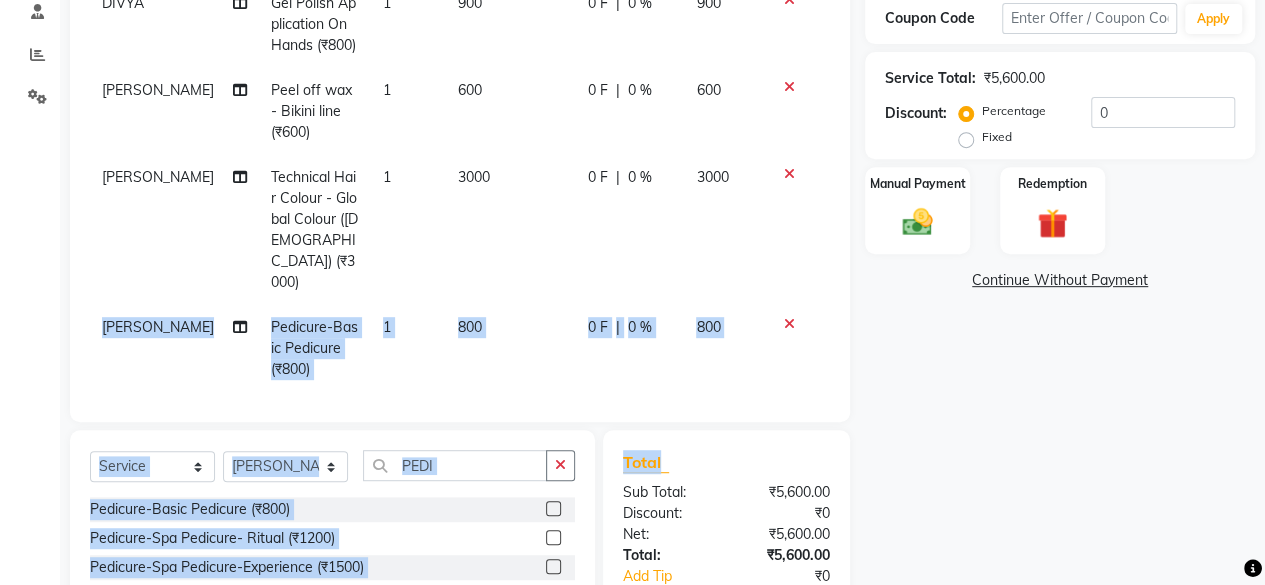 drag, startPoint x: 784, startPoint y: 355, endPoint x: 758, endPoint y: 445, distance: 93.680305 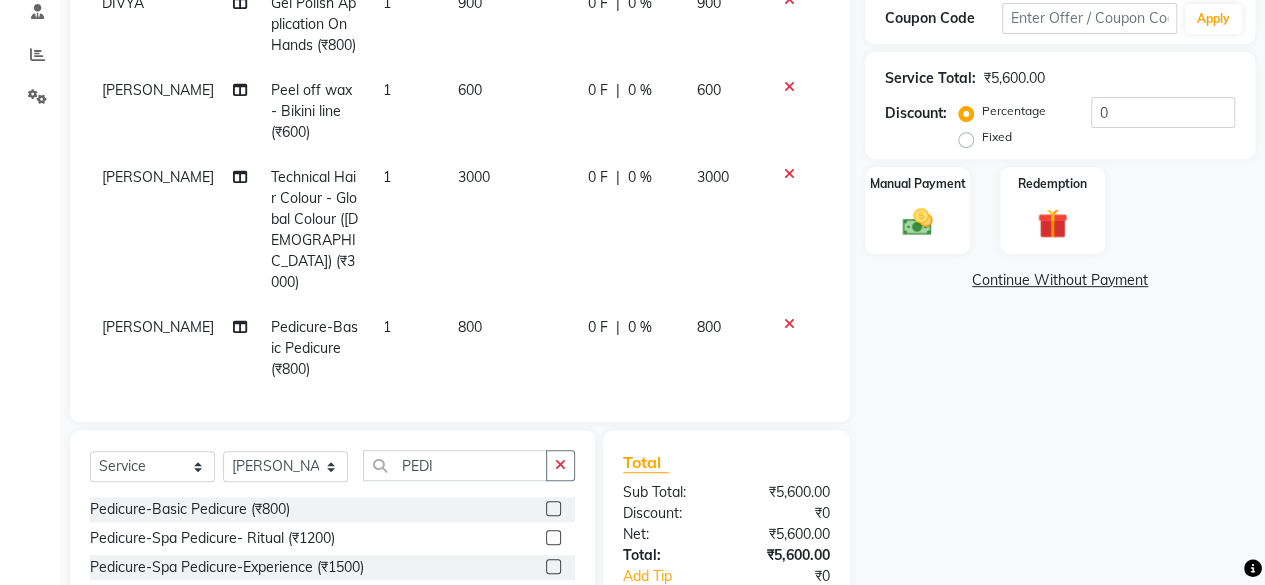 select on "19053" 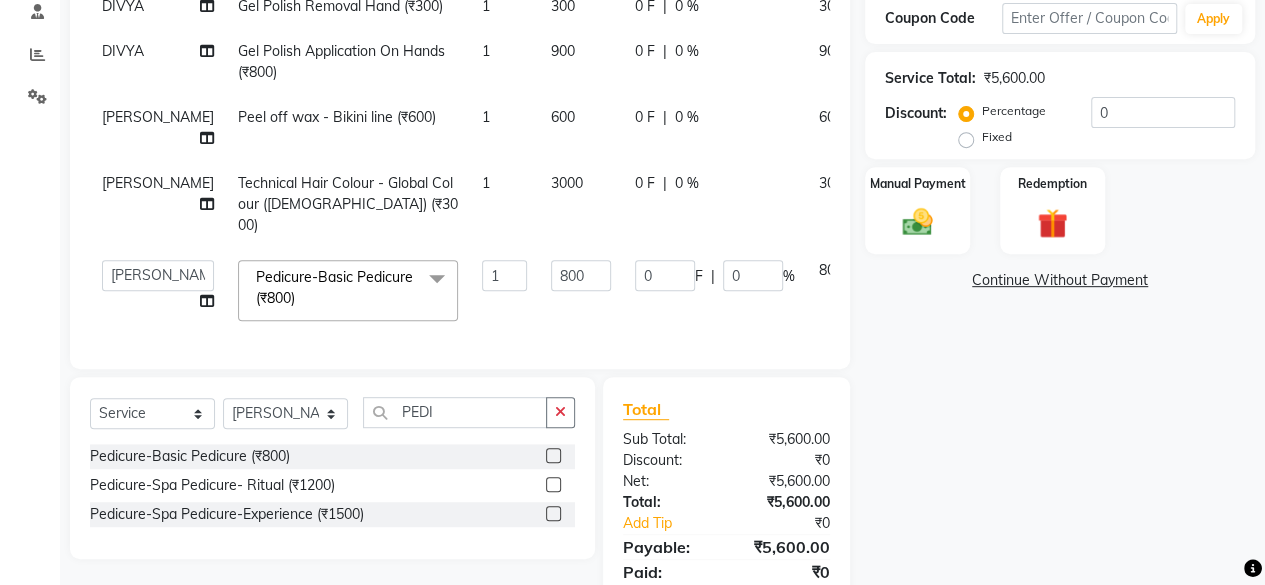 scroll, scrollTop: 3, scrollLeft: 0, axis: vertical 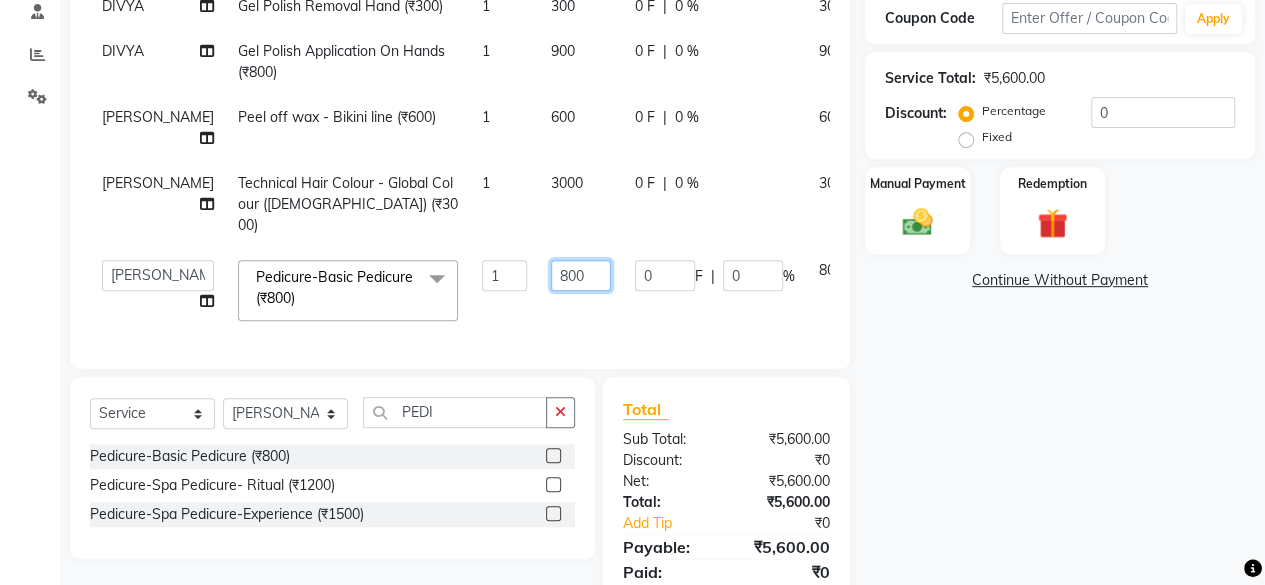 click on "800" 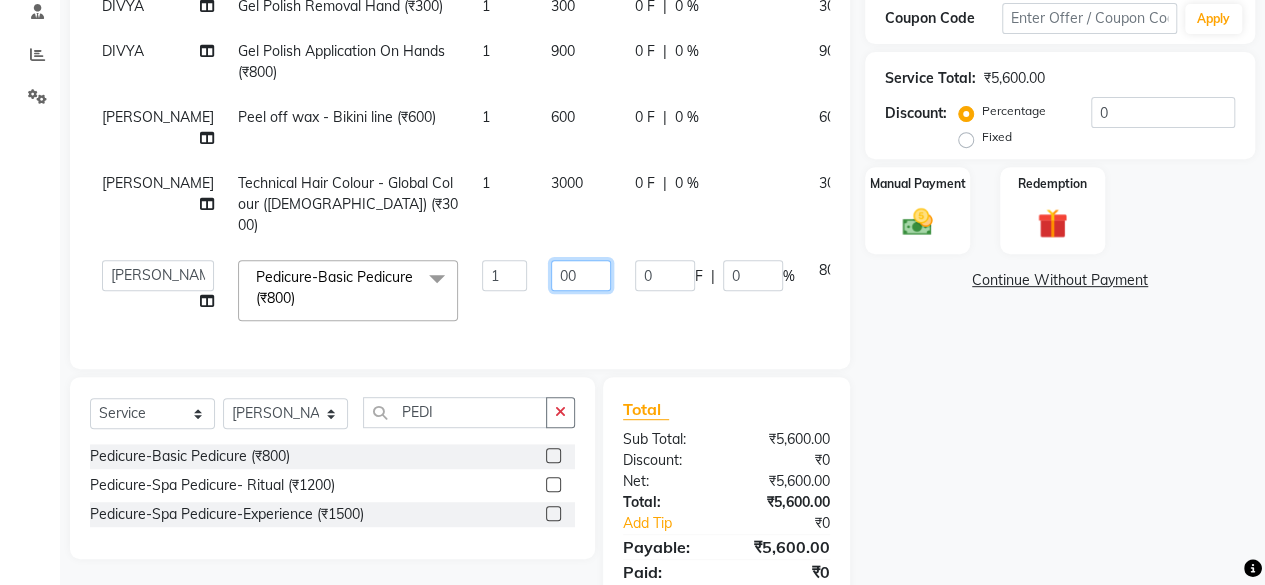 type on "900" 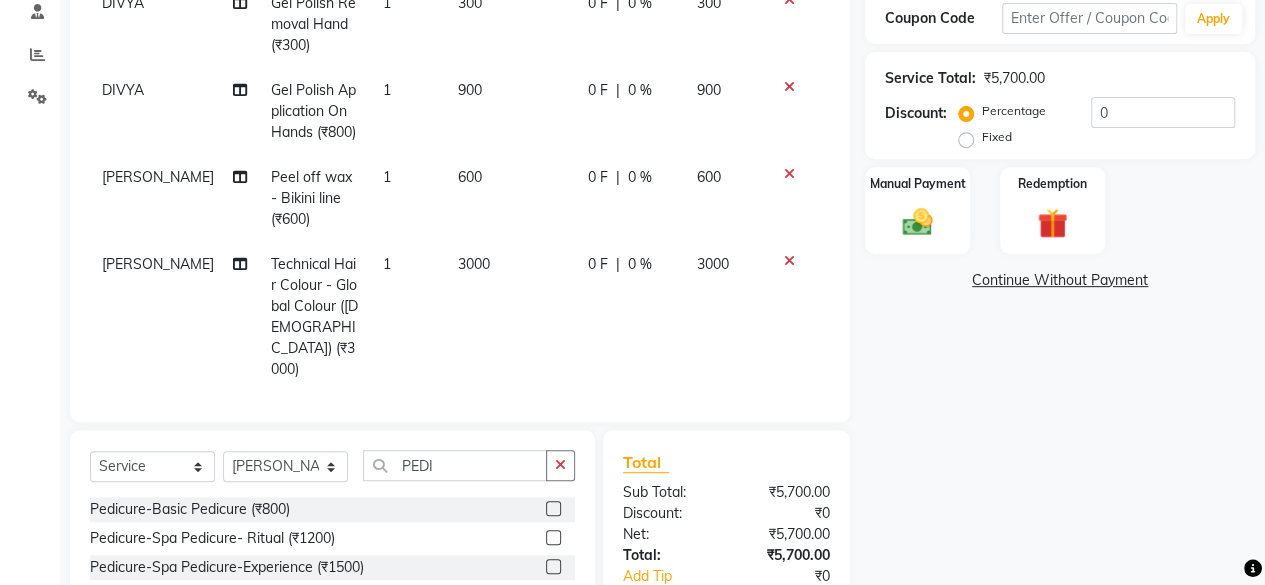 click on "DIVYA Gel Polish Removal Hand  (₹300) 1 300 0 F | 0 % 300 DIVYA Gel Polish Application On Hands (₹800) 1 900 0 F | 0 % 900 MEENA MANE  Peel off wax - Bikini line (₹600) 1 600 0 F | 0 % 600 [PERSON_NAME] Technical Hair Colour - Global Colour ([DEMOGRAPHIC_DATA]) (₹3000) 1 3000 0 F | 0 % 3000 Vidya Raj Pedicure-Basic Pedicure (₹800) 1 900 0 F | 0 % 900" 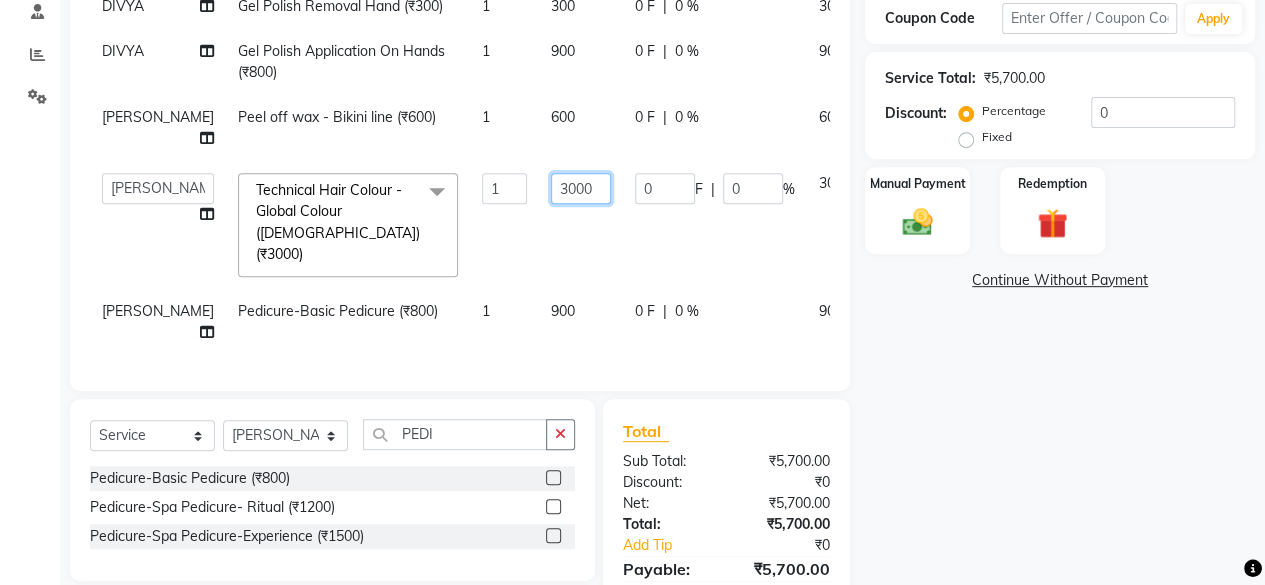 click on "3000" 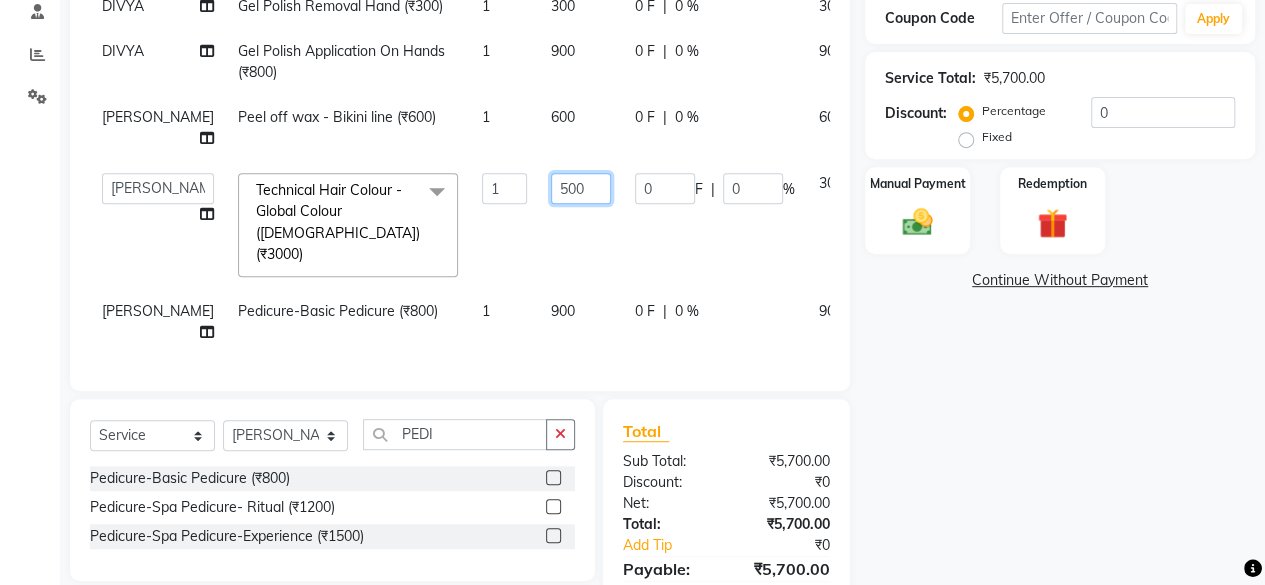 type on "5500" 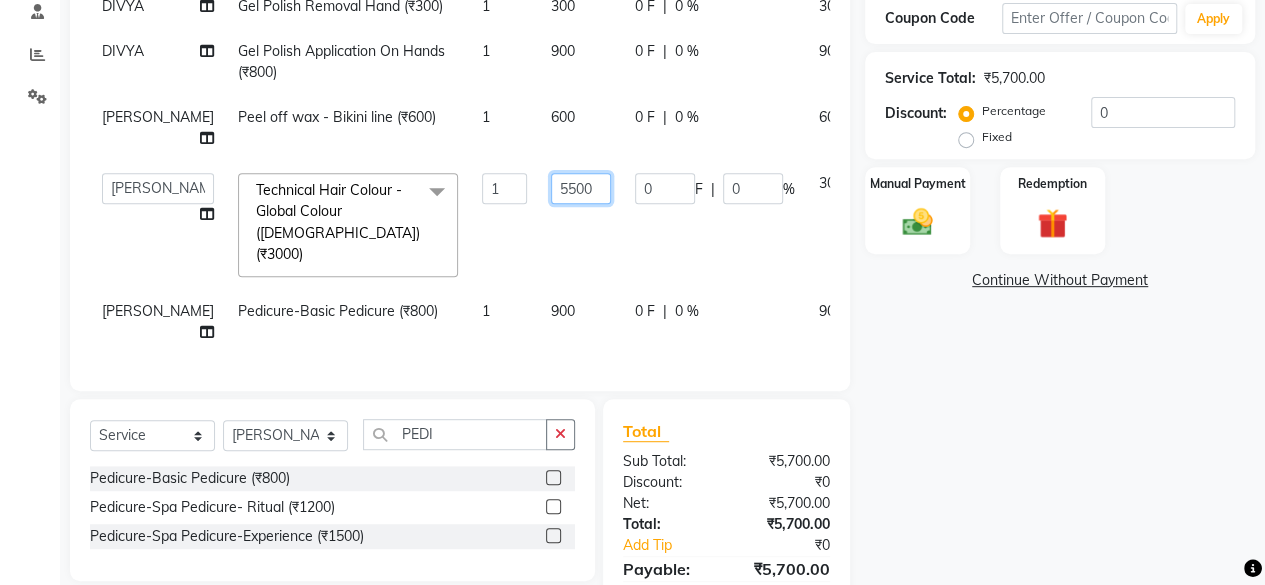 scroll, scrollTop: 0, scrollLeft: 0, axis: both 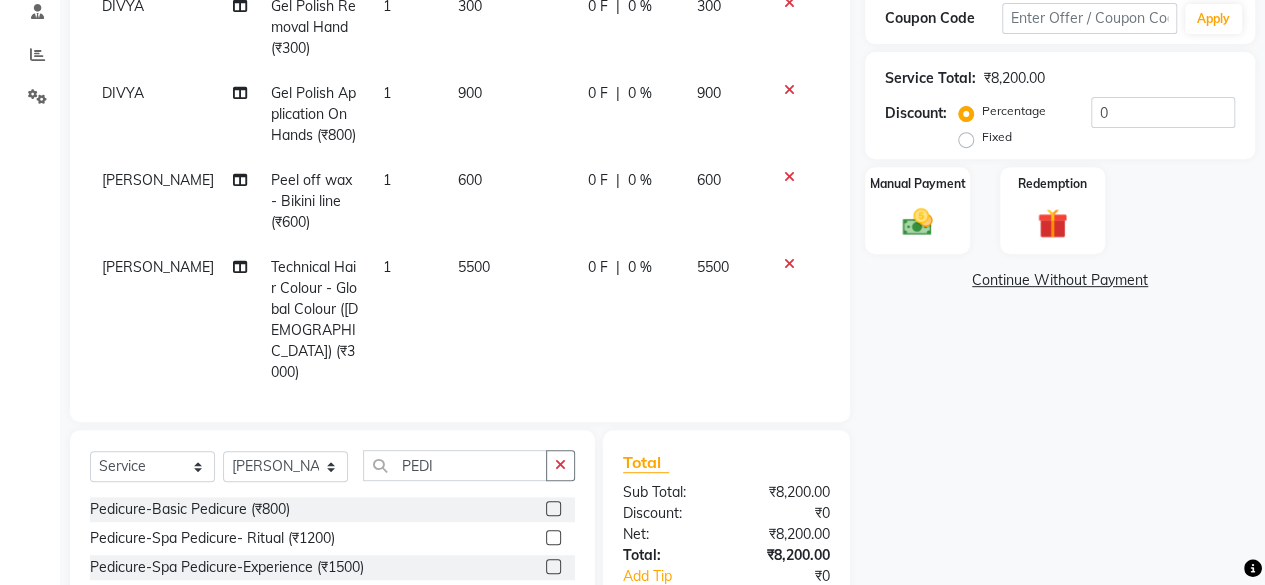 click on "300" 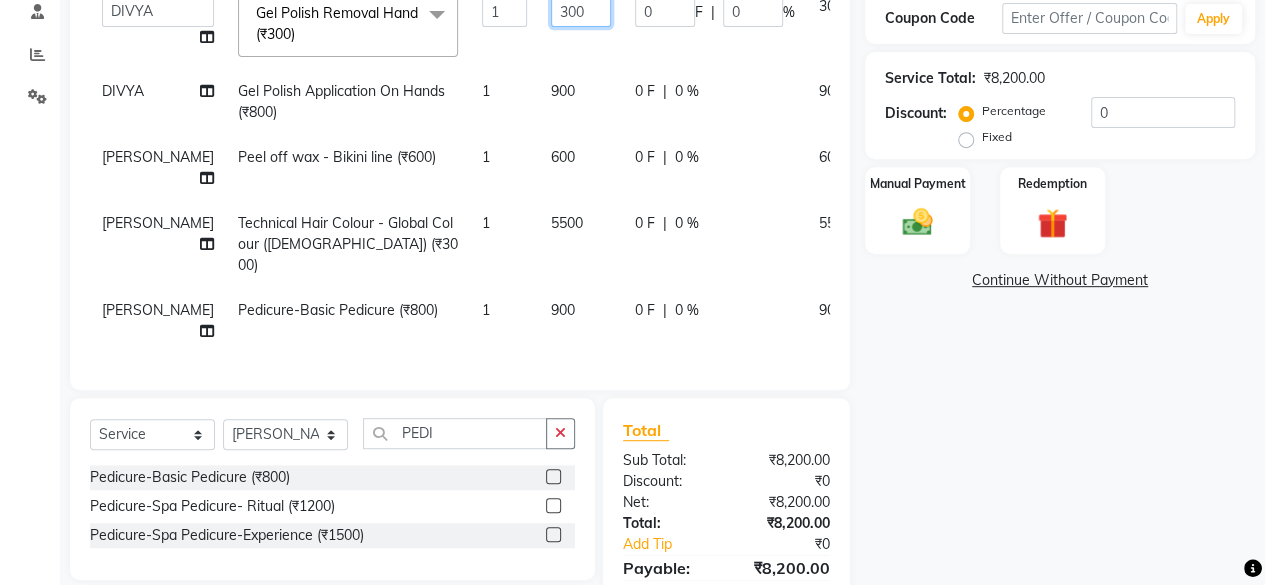 click on "300" 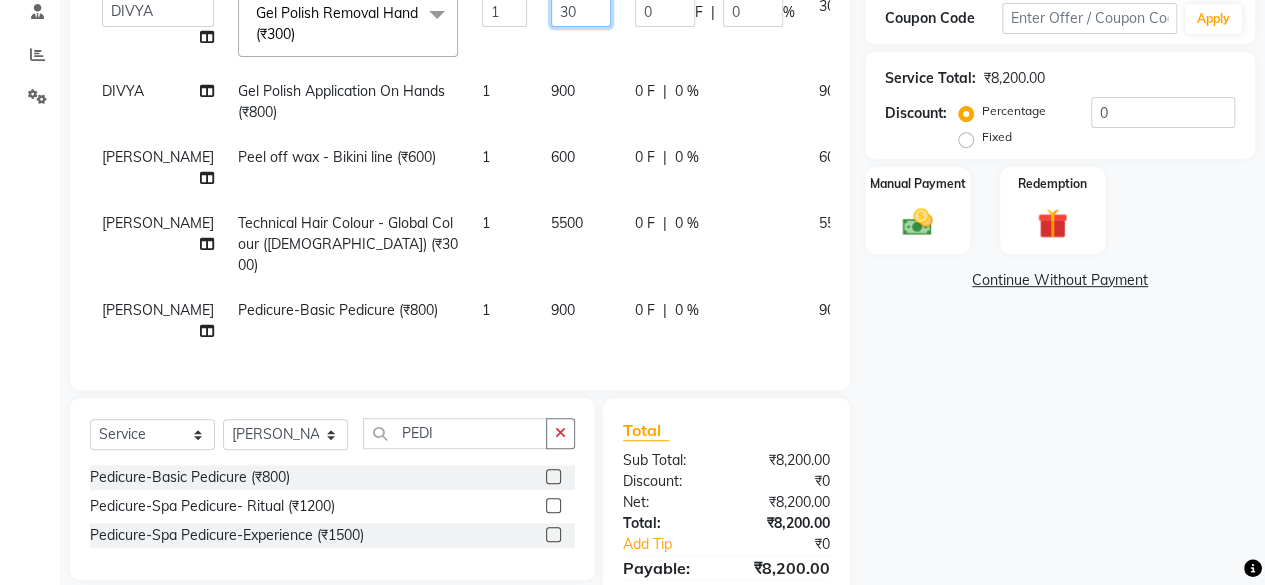 type on "350" 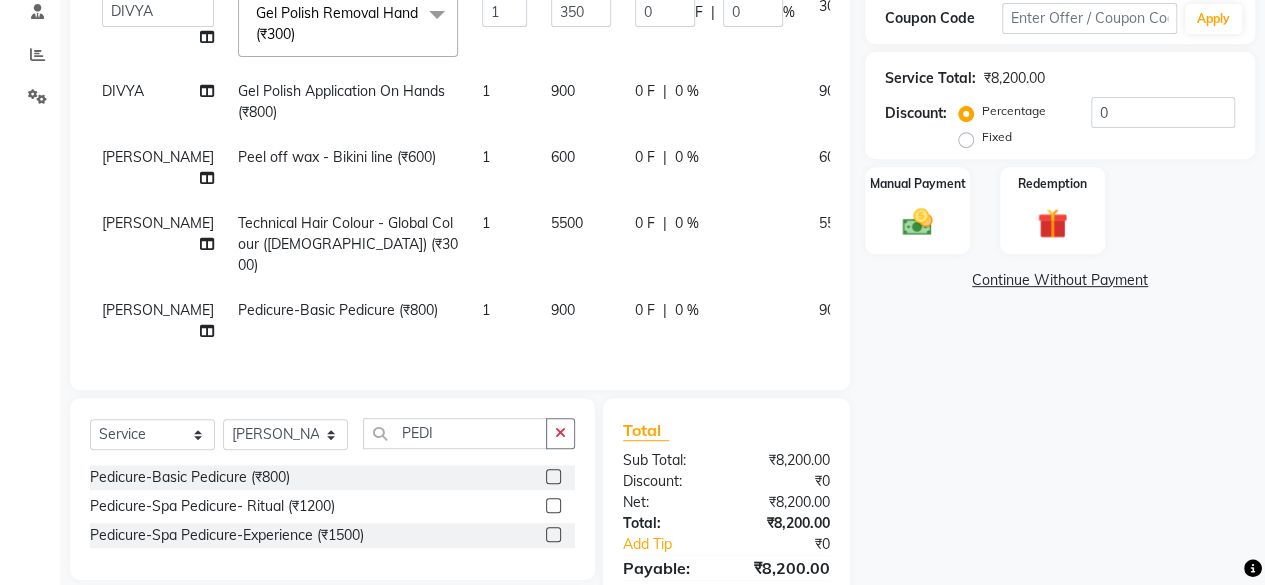 click on "Name: [PERSON_NAME] Membership:  No Active Membership  Total Visits:  6 Card on file:  0 Last Visit:   [DATE] Points:   0  Coupon Code Apply Service Total:  ₹8,200.00  Discount:  Percentage   Fixed  0 Manual Payment Redemption  Continue Without Payment" 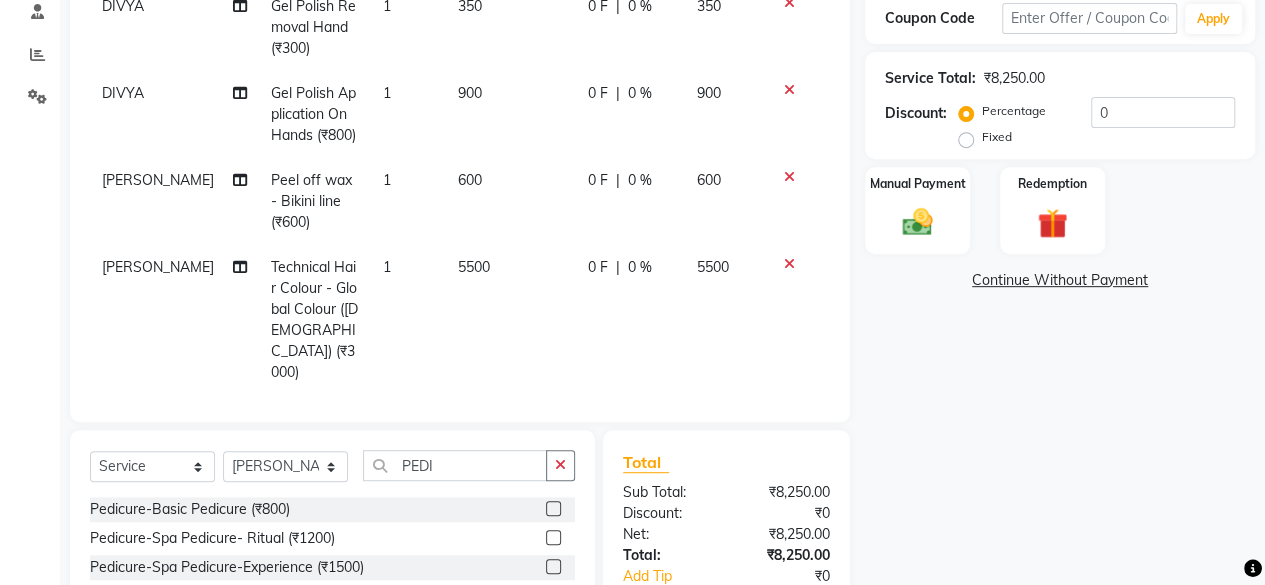 click on "Percentage   Fixed" 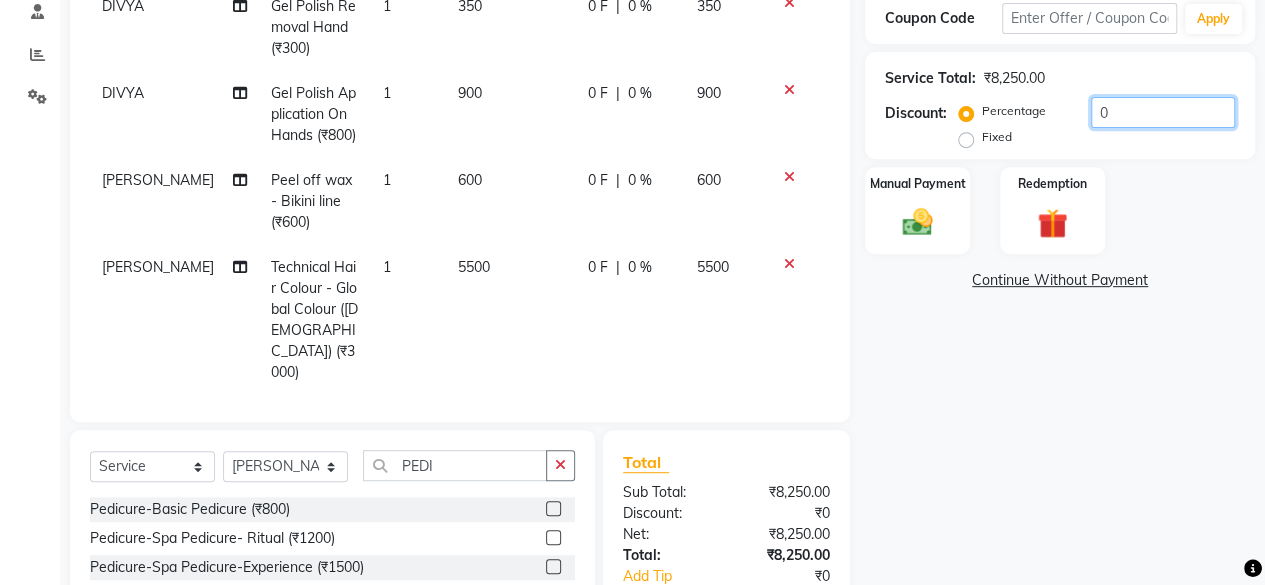 click on "0" 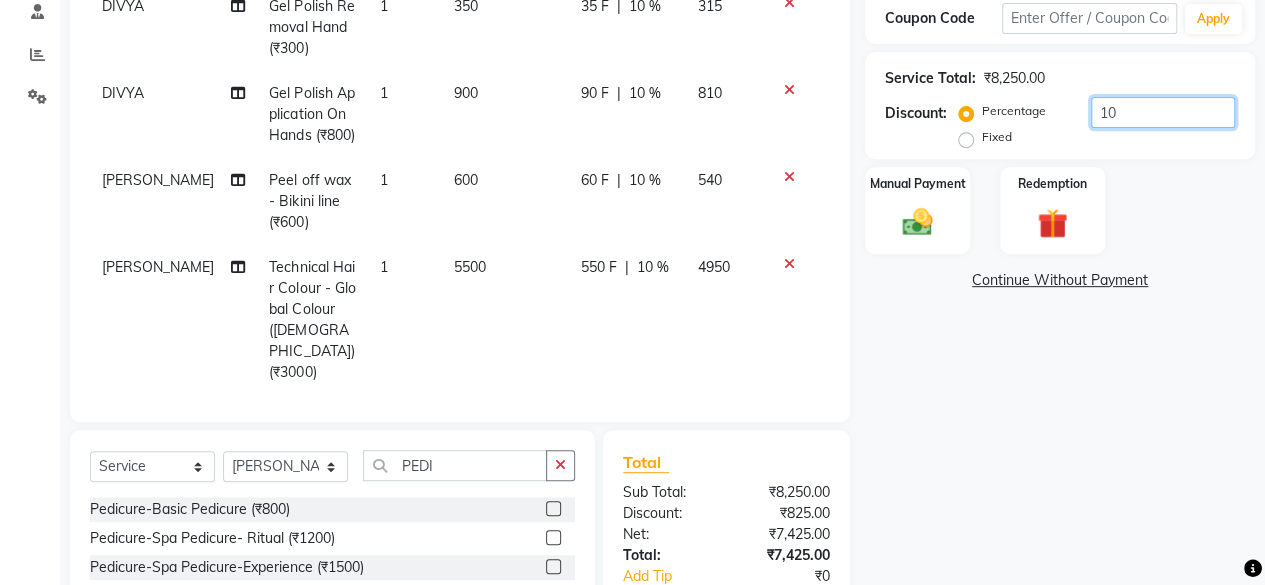 type on "10" 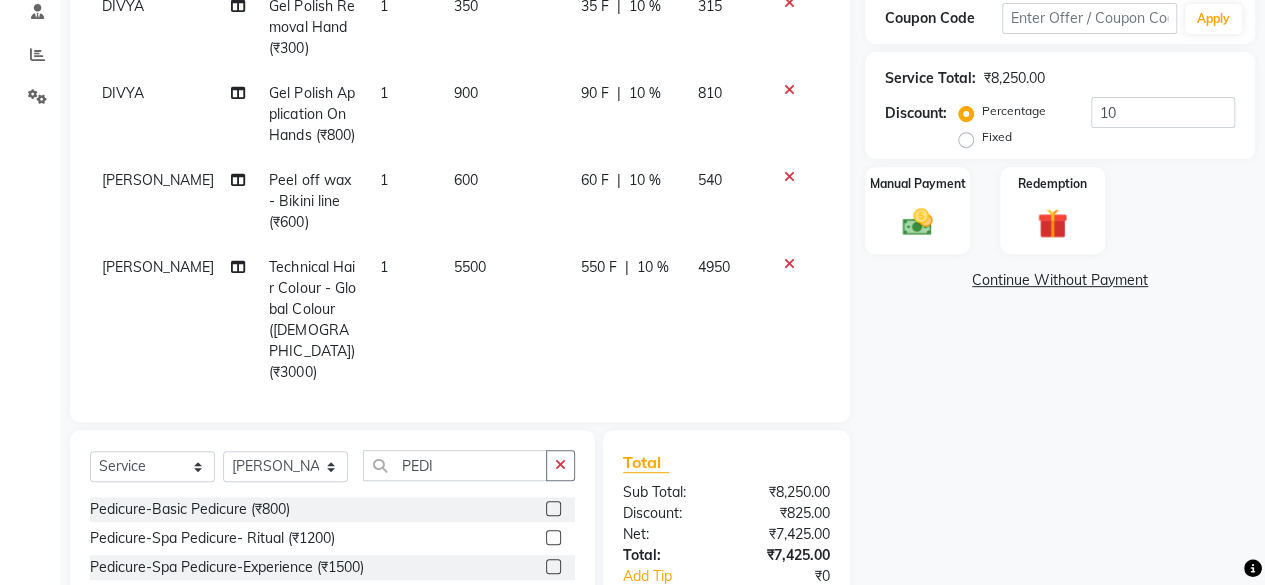 click on "Name: [PERSON_NAME] Membership:  No Active Membership  Total Visits:  6 Card on file:  0 Last Visit:   [DATE] Points:   0  Coupon Code Apply Service Total:  ₹8,250.00  Discount:  Percentage   Fixed  10 Manual Payment Redemption  Continue Without Payment" 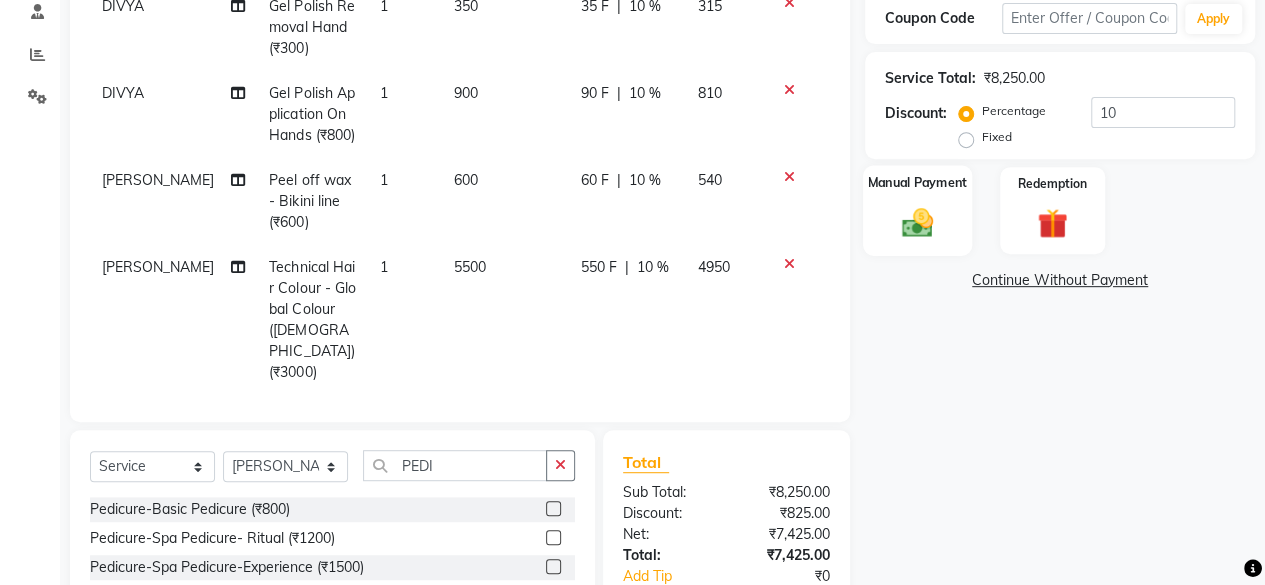 click on "Manual Payment" 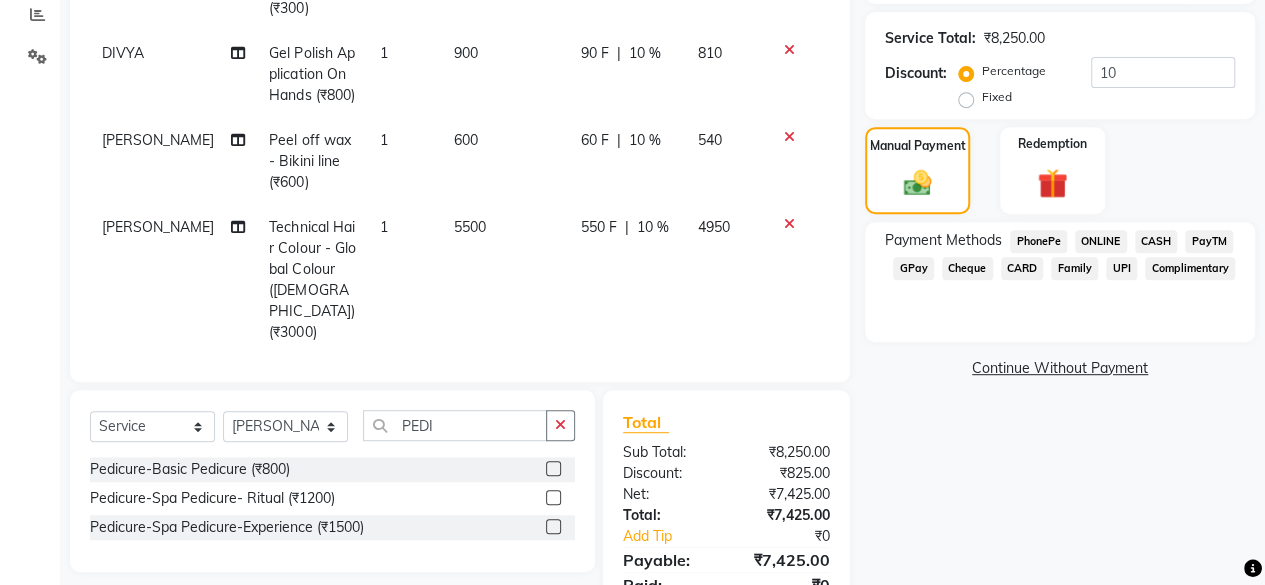 scroll, scrollTop: 387, scrollLeft: 0, axis: vertical 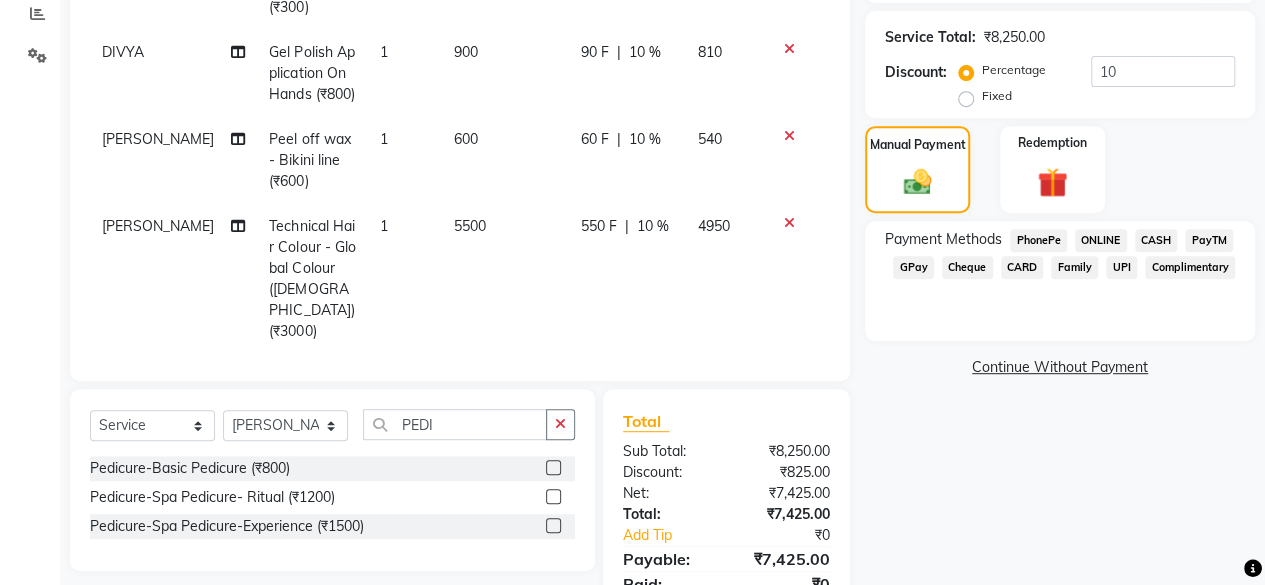 click on "CARD" 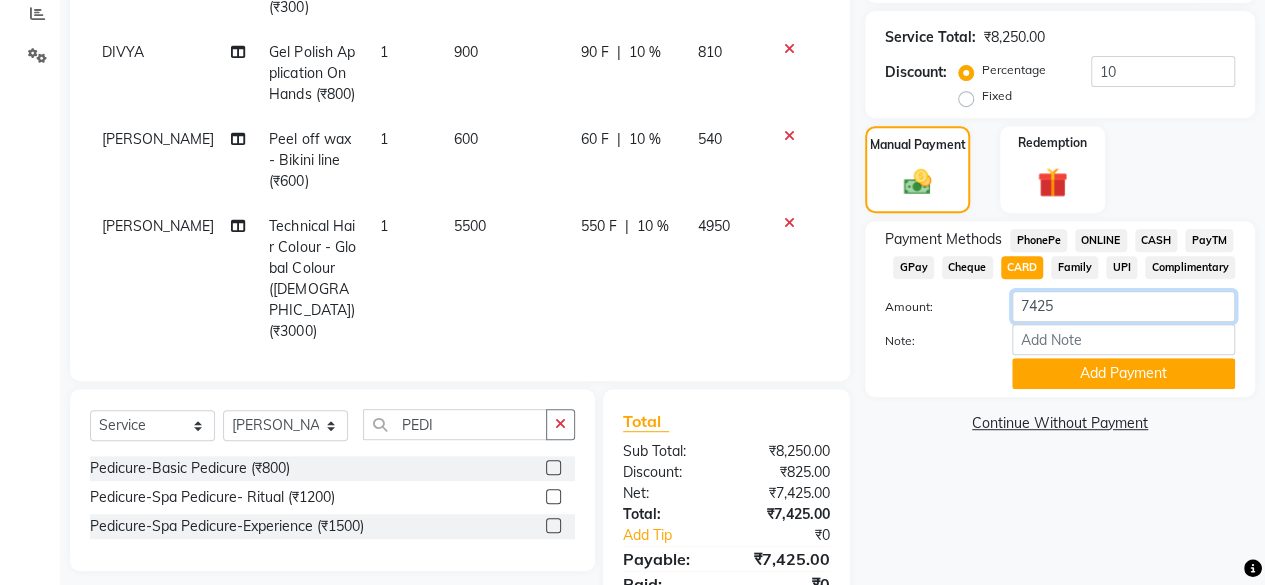 click on "7425" 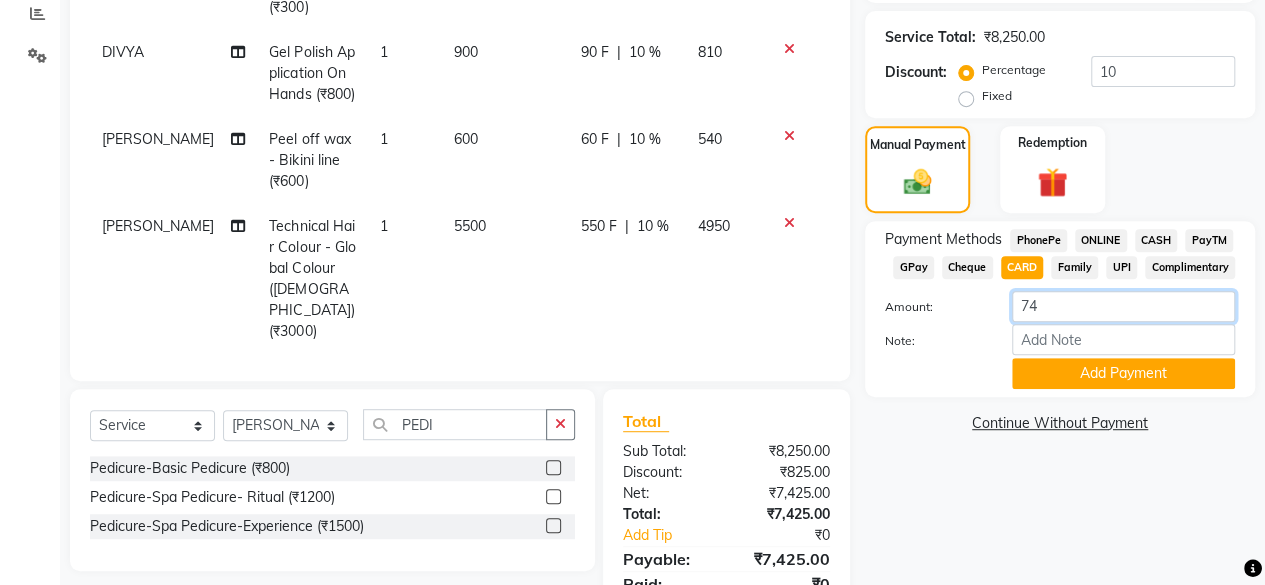 type on "7" 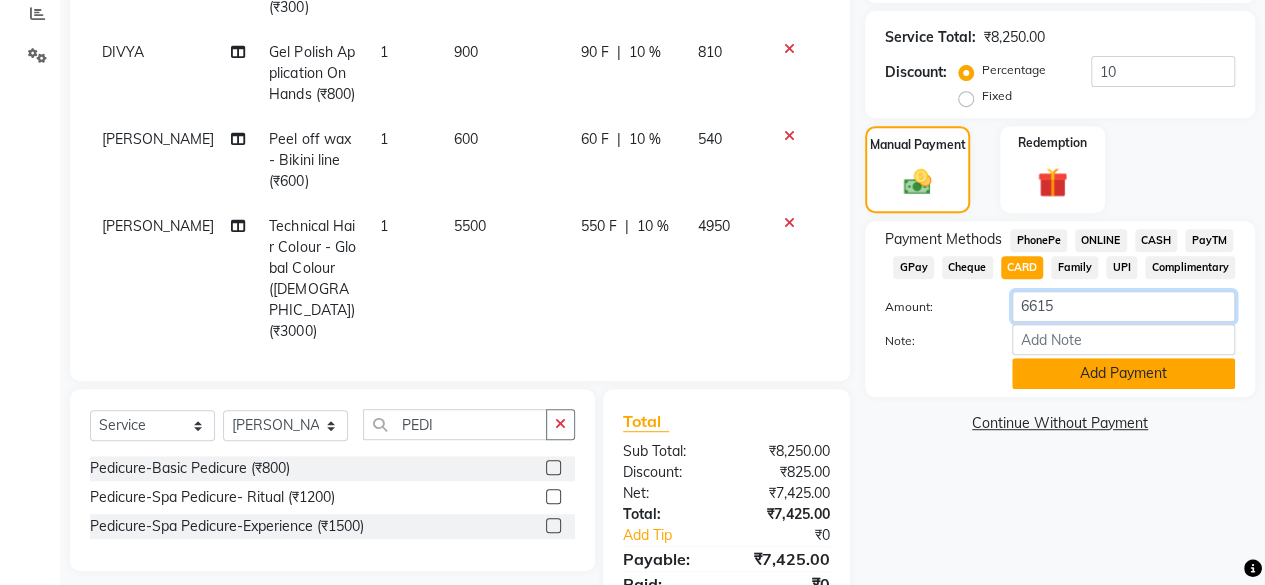 type on "6615" 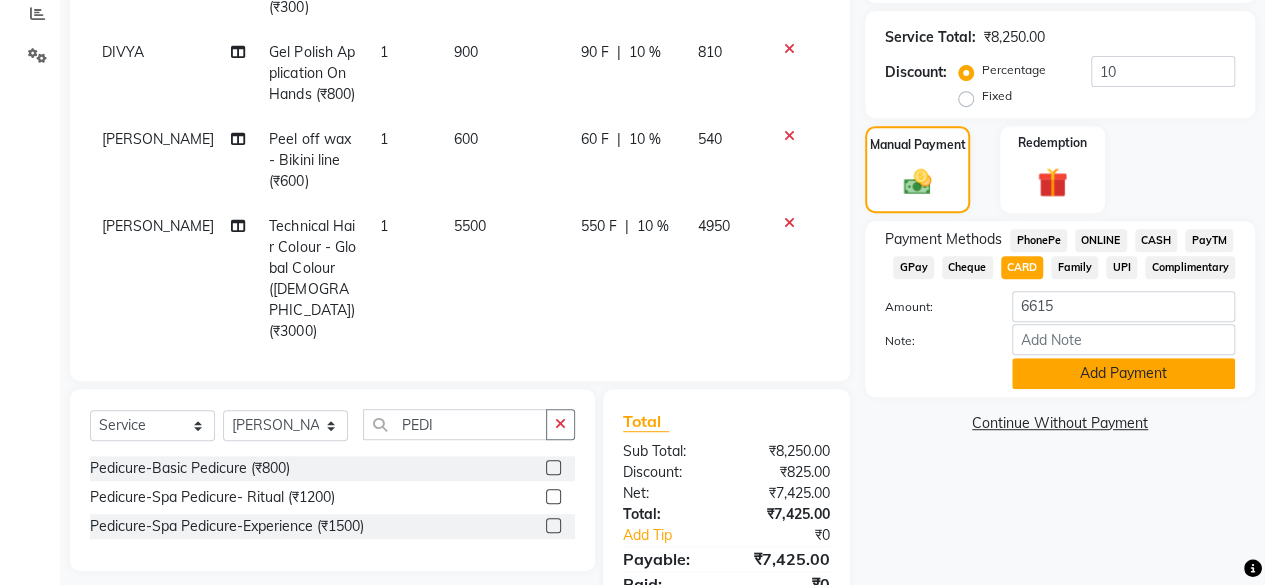 click on "Add Payment" 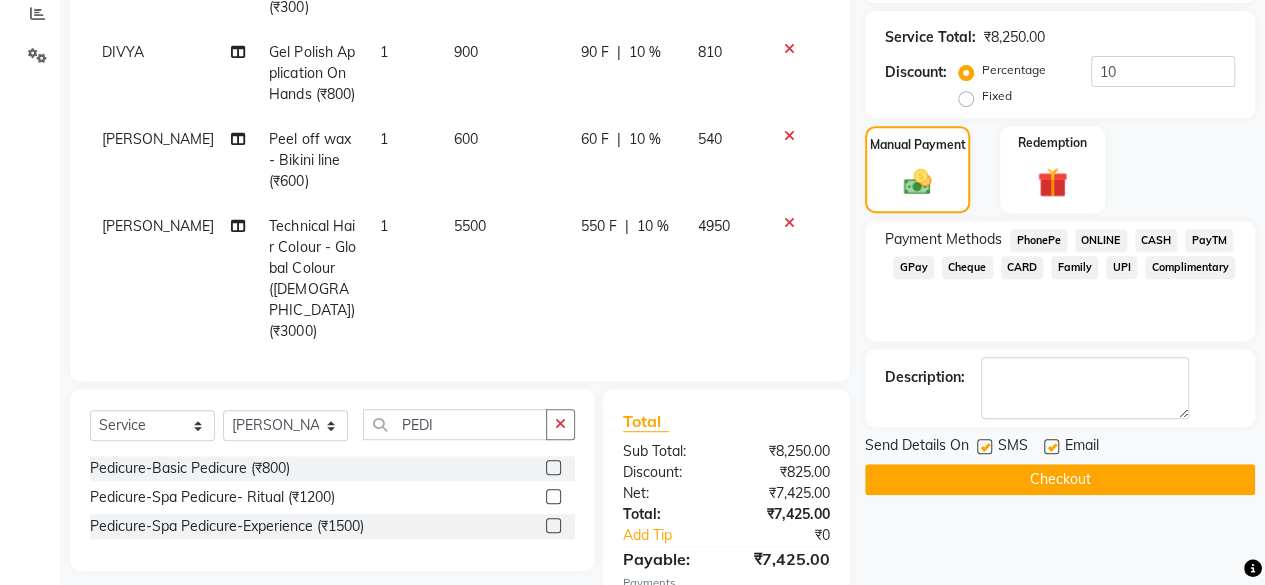 scroll, scrollTop: 513, scrollLeft: 0, axis: vertical 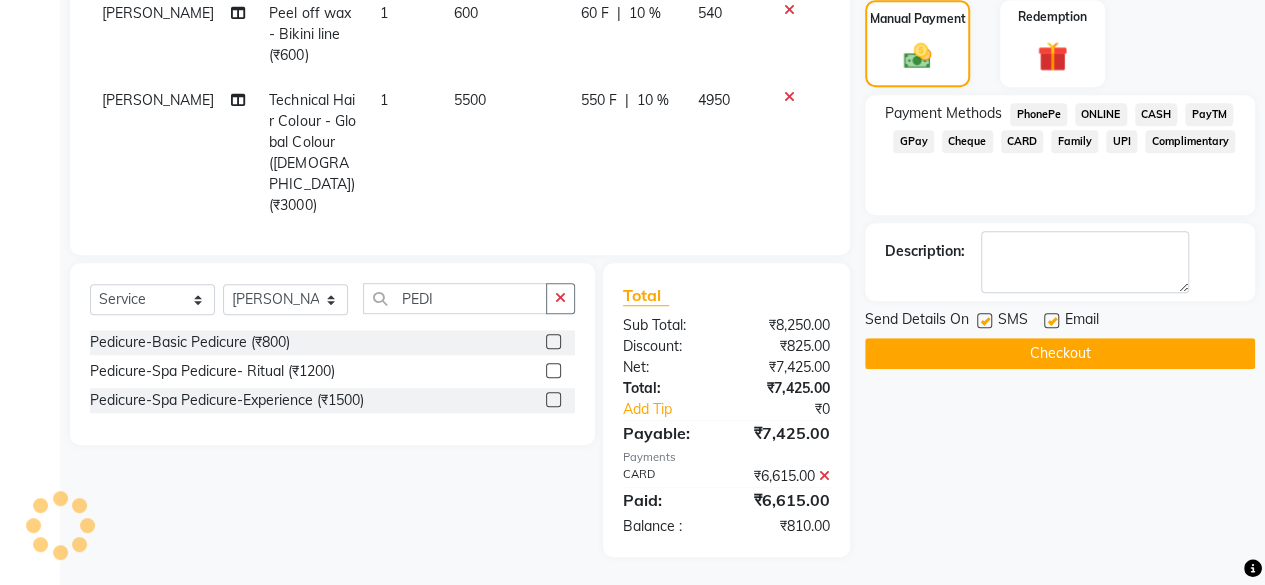 click on "GPay" 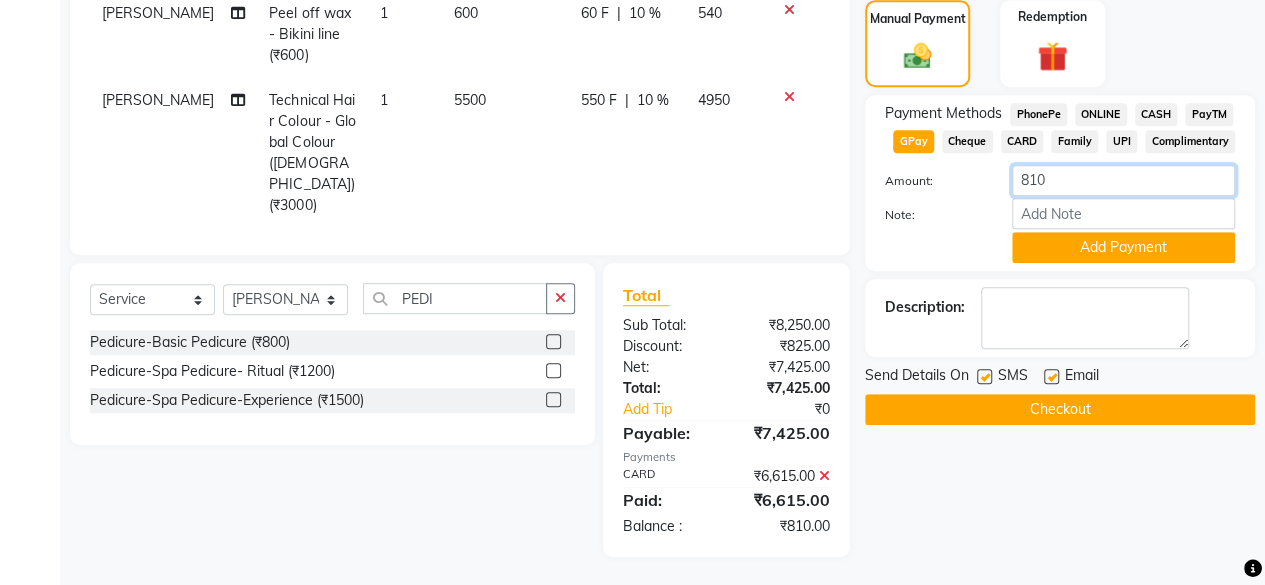 click on "810" 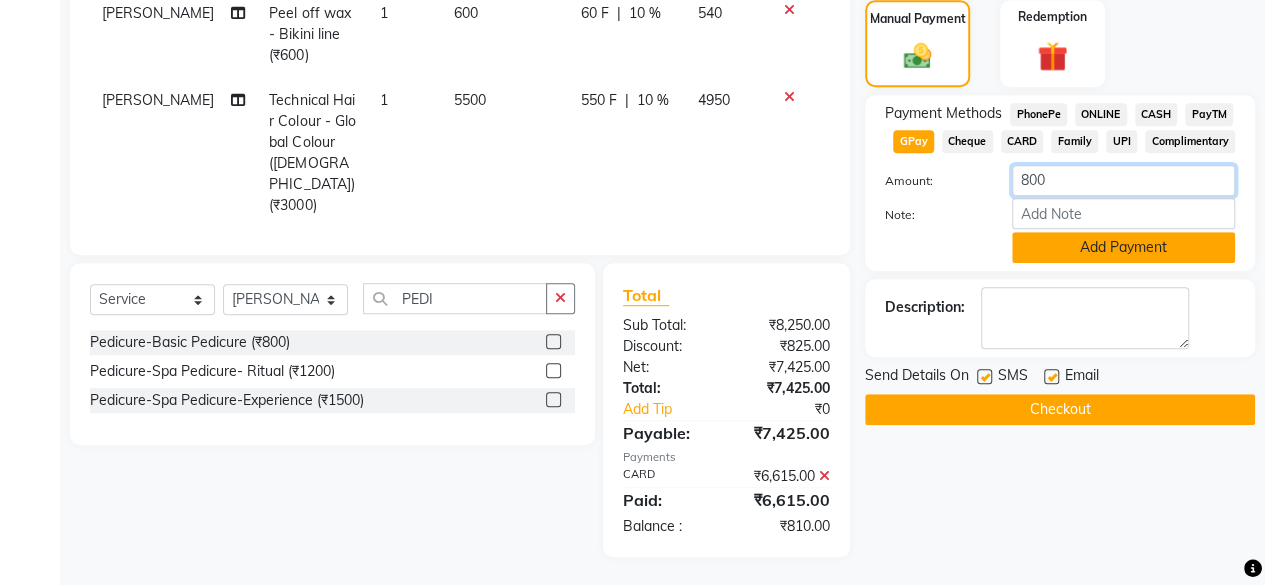 type on "800" 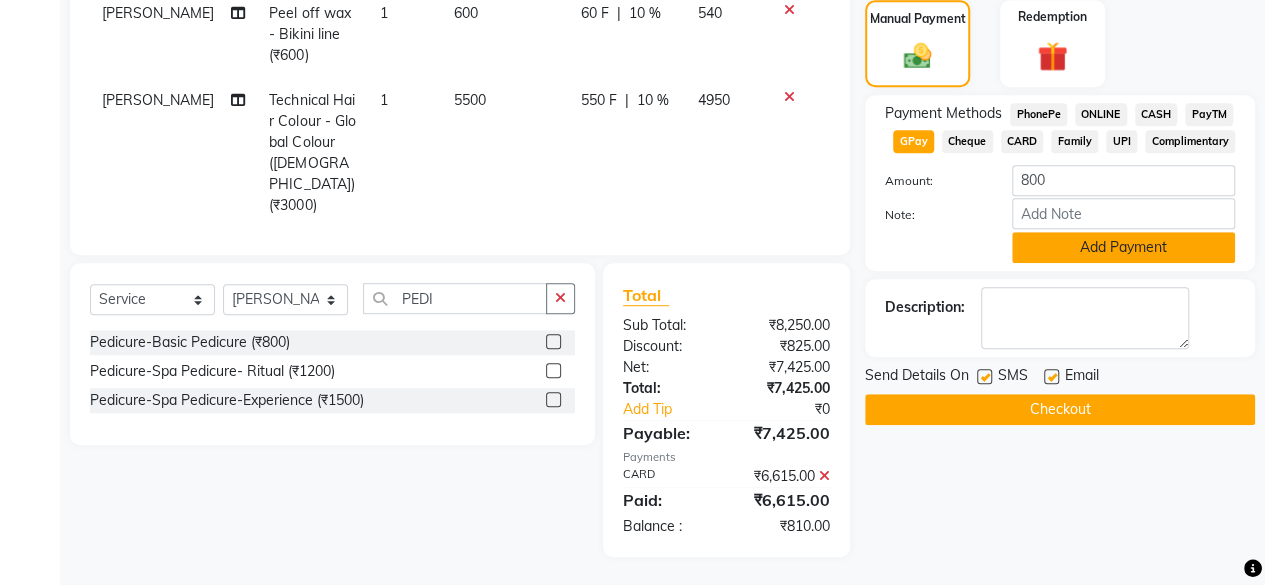 click on "Add Payment" 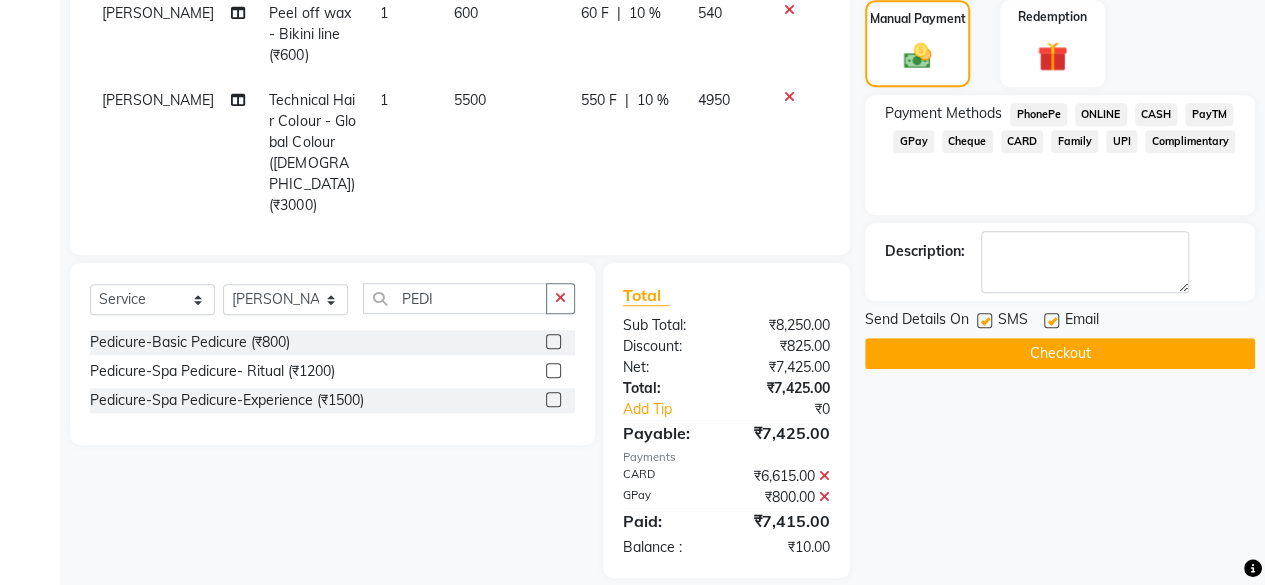 click 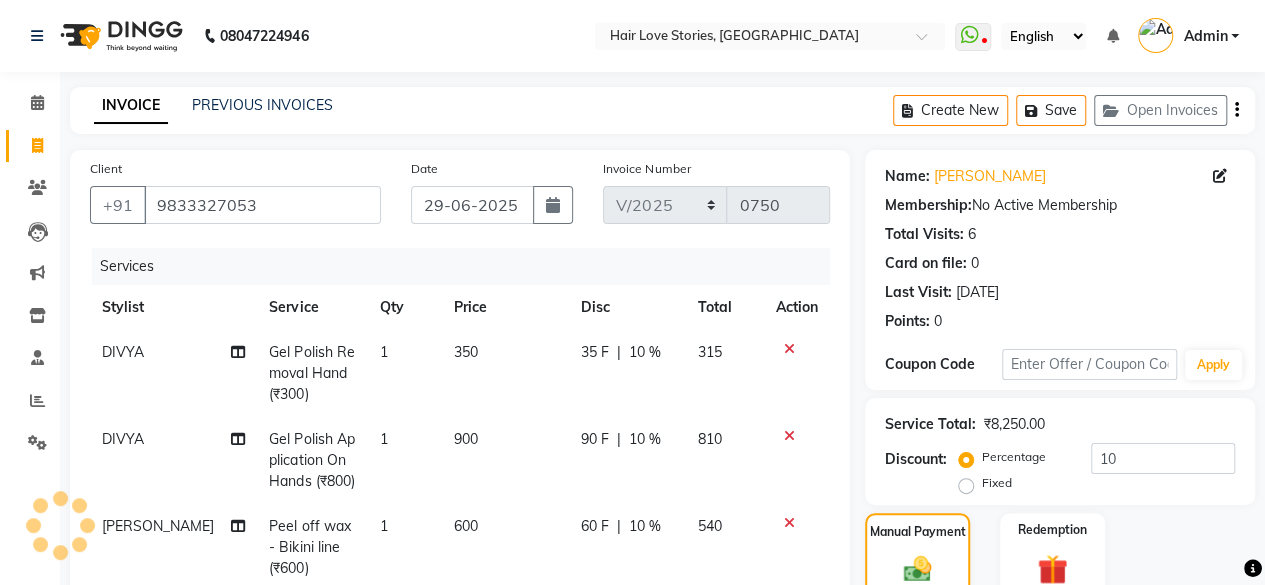 scroll, scrollTop: 534, scrollLeft: 0, axis: vertical 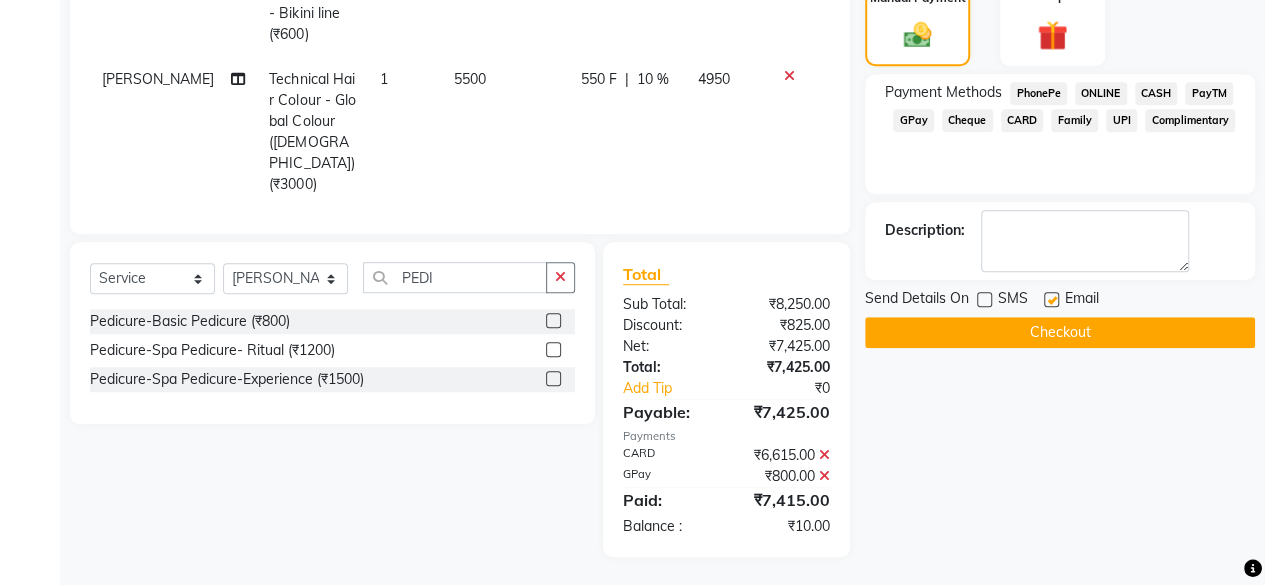 click on "Checkout" 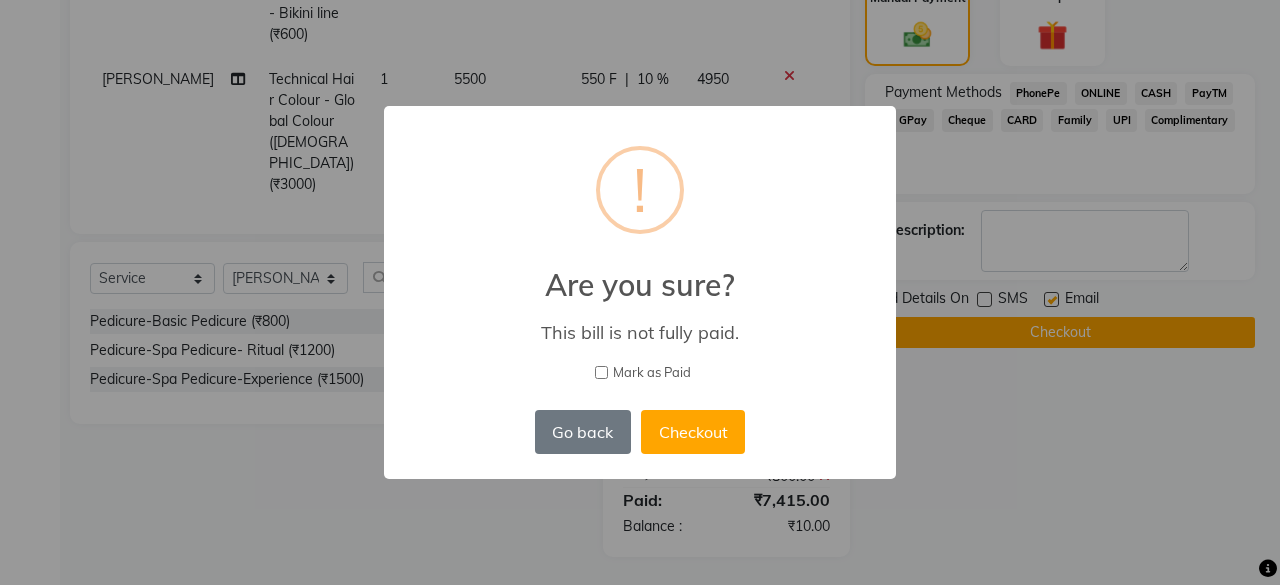 click on "Mark as Paid" at bounding box center [601, 372] 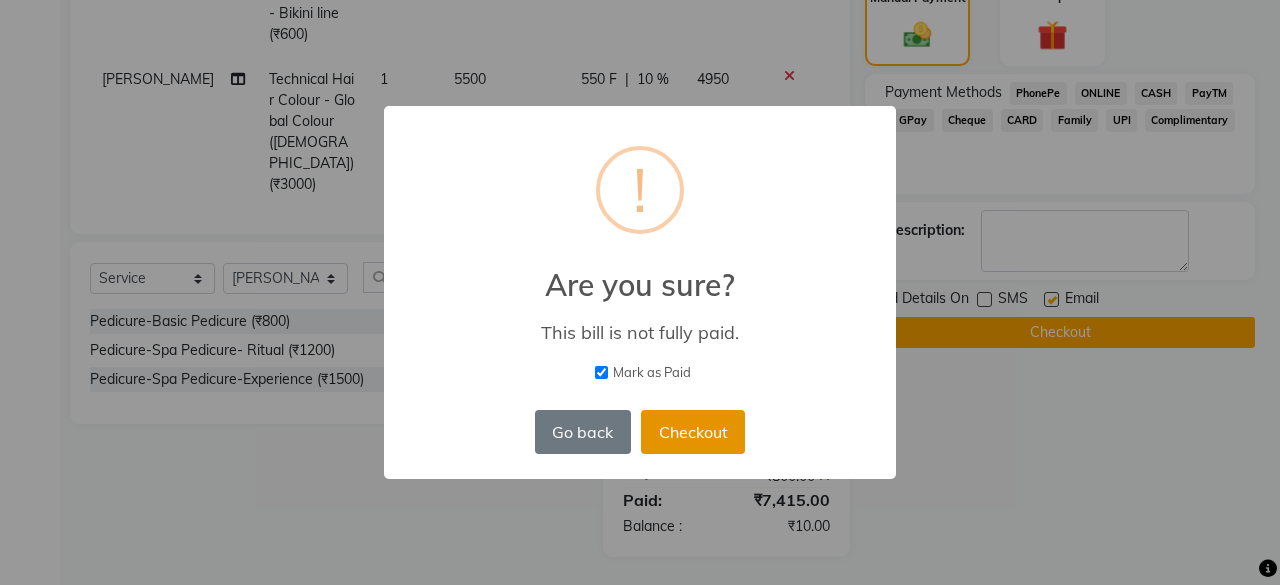 click on "Checkout" at bounding box center (693, 432) 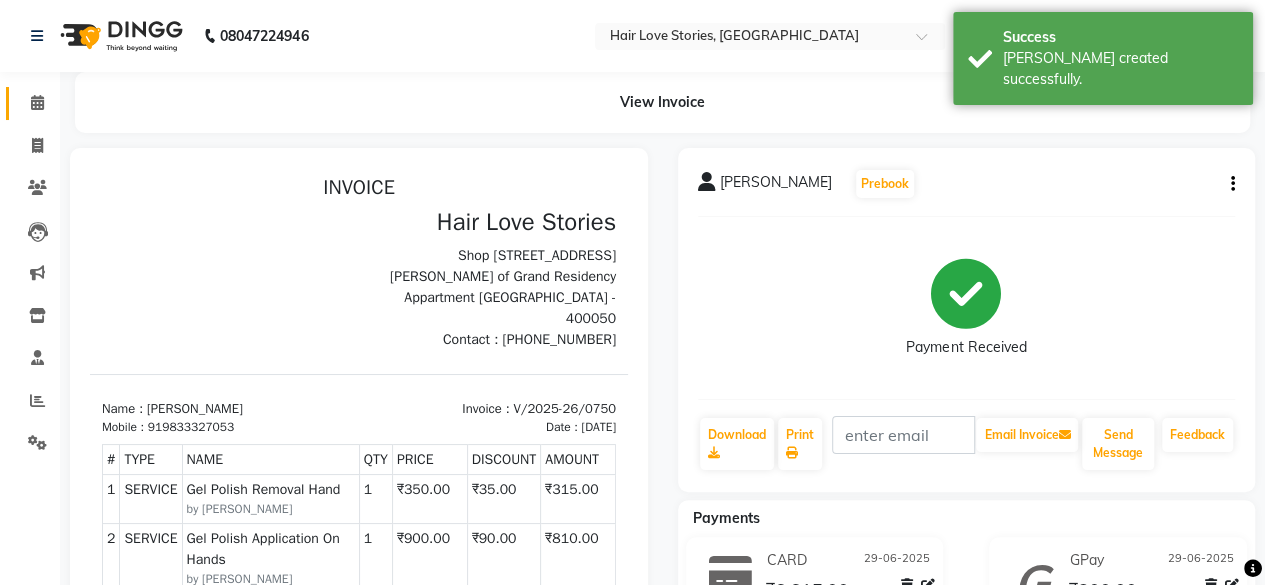 scroll, scrollTop: 0, scrollLeft: 0, axis: both 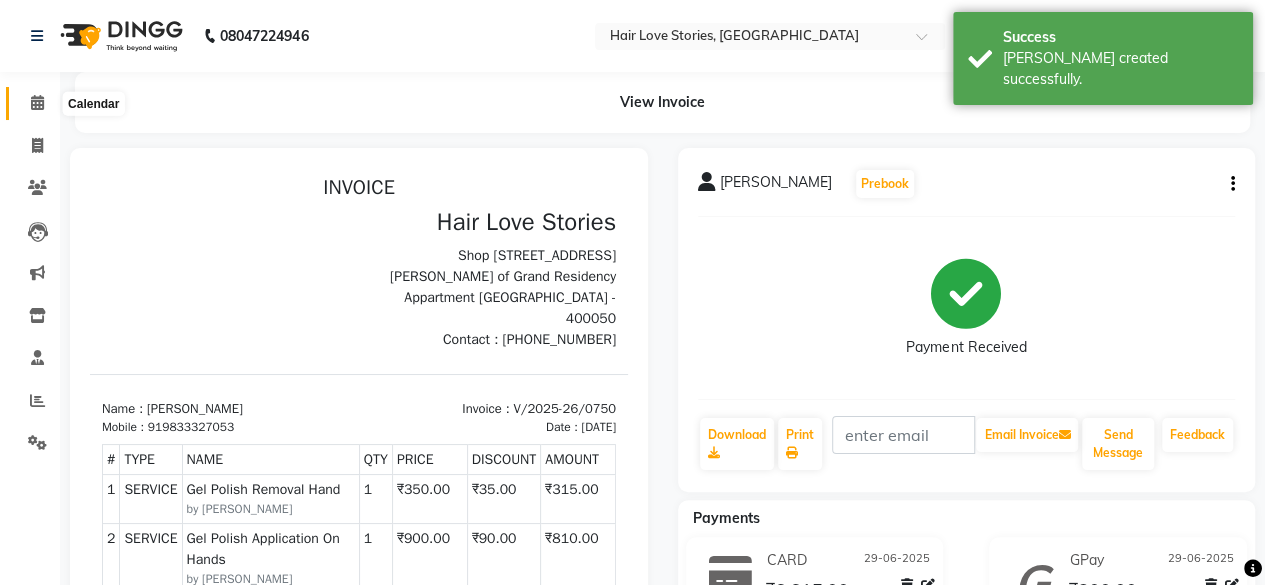 click 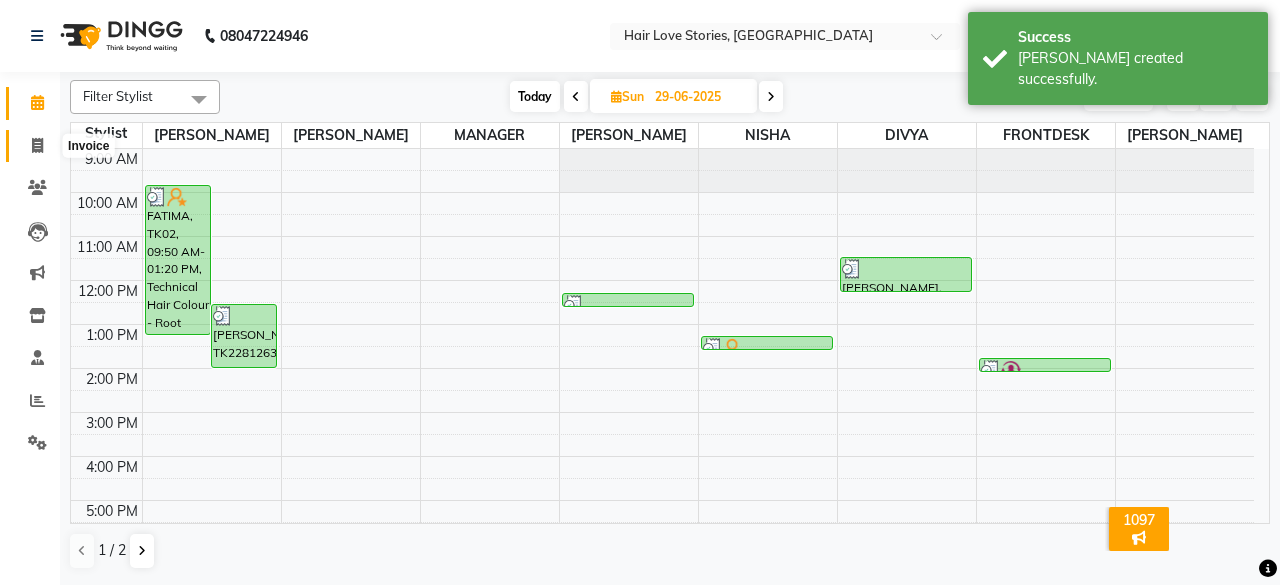 click 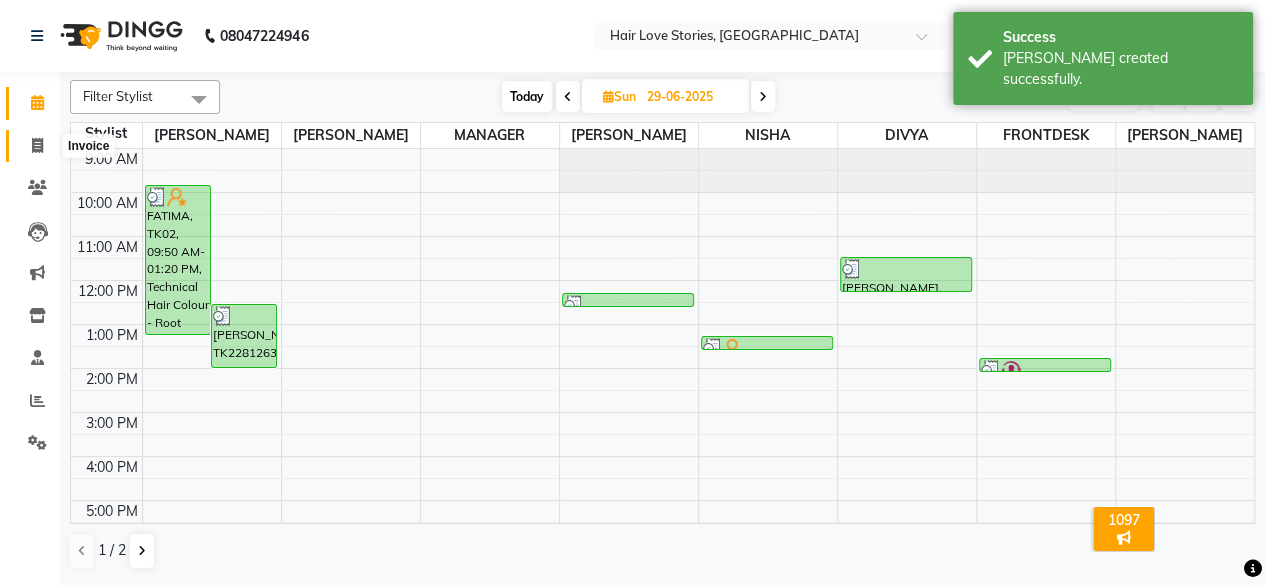 select on "3886" 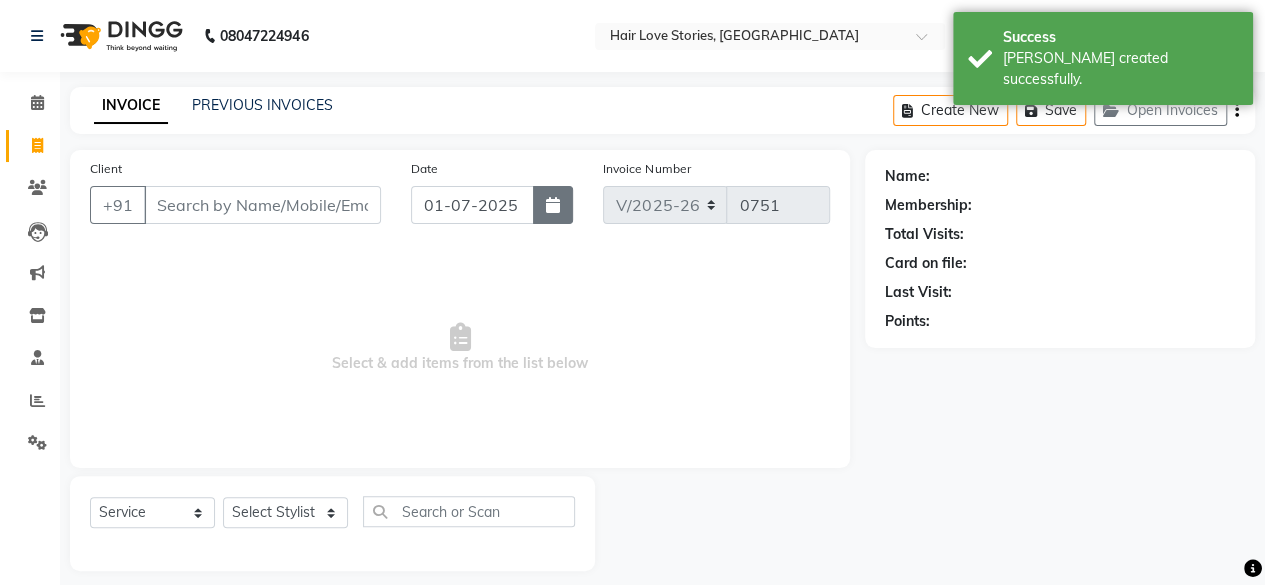 click 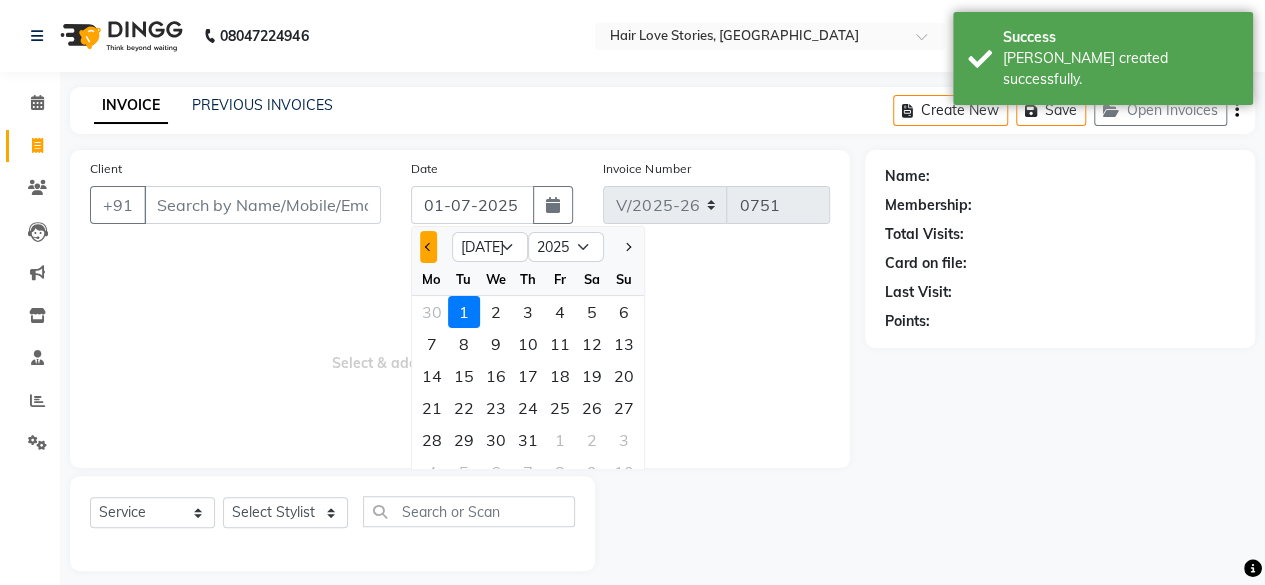 click 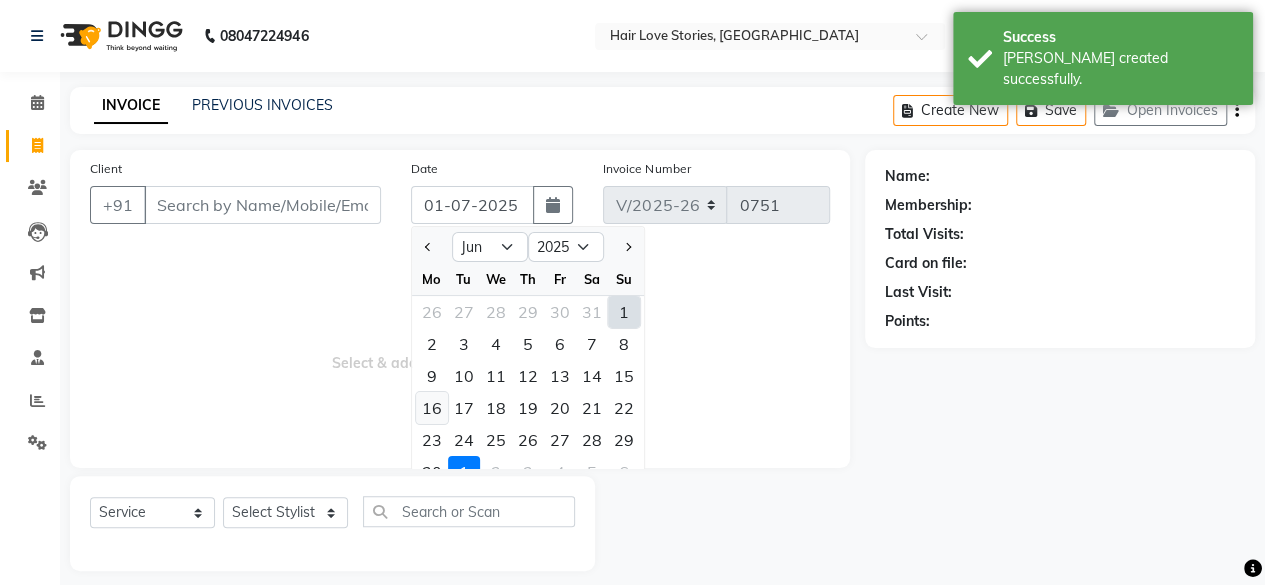 click on "16" 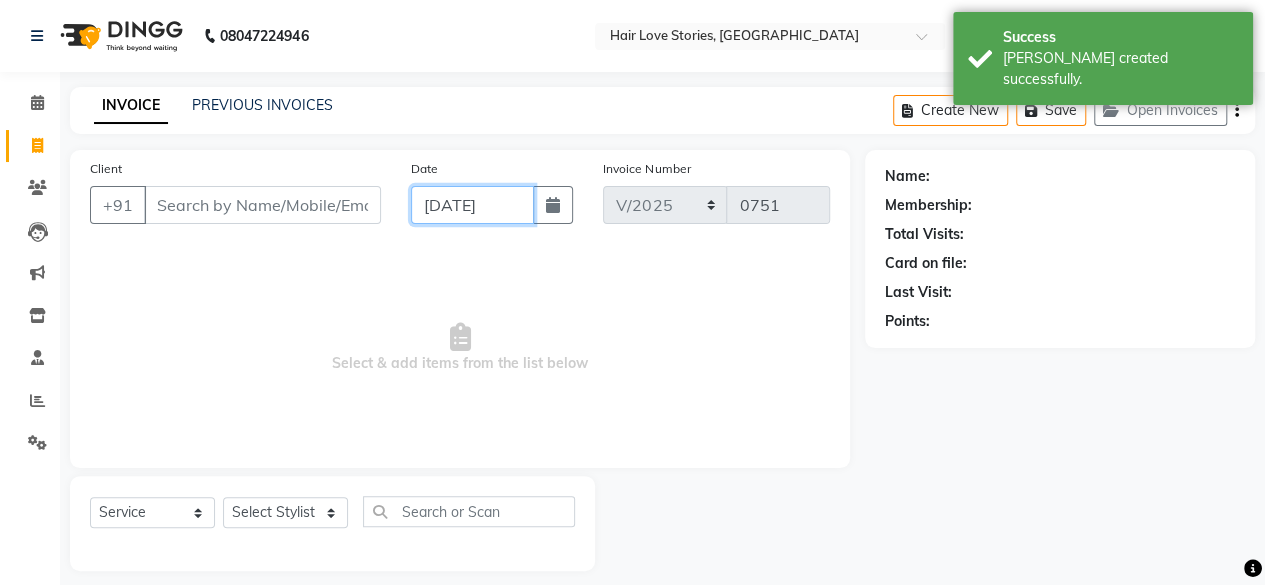 click on "[DATE]" 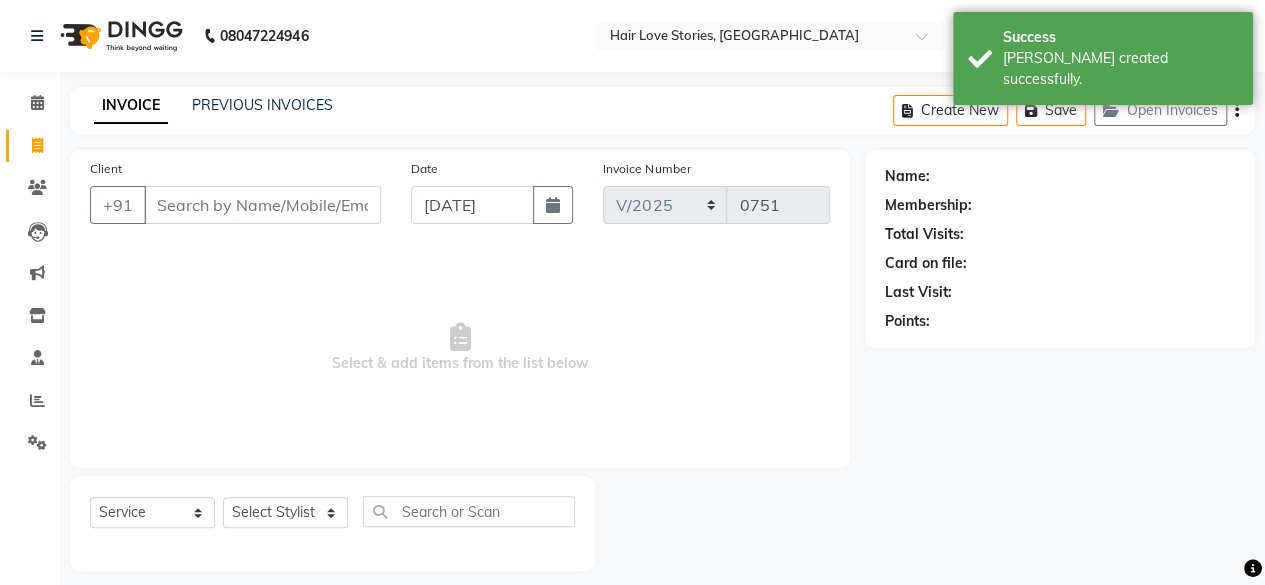select on "6" 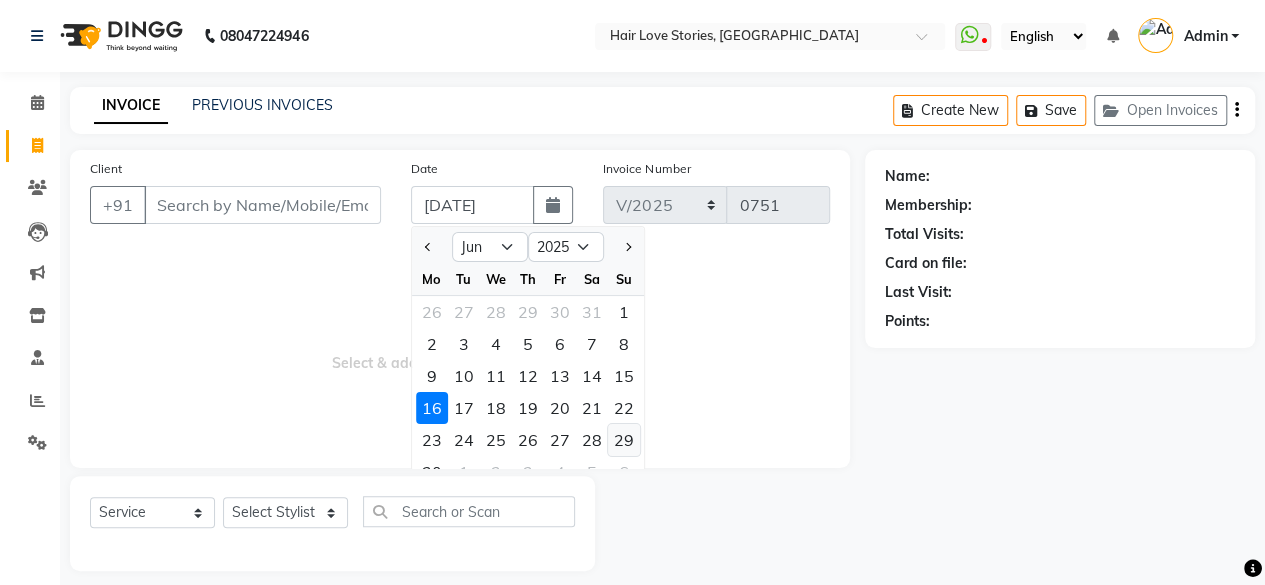 click on "29" 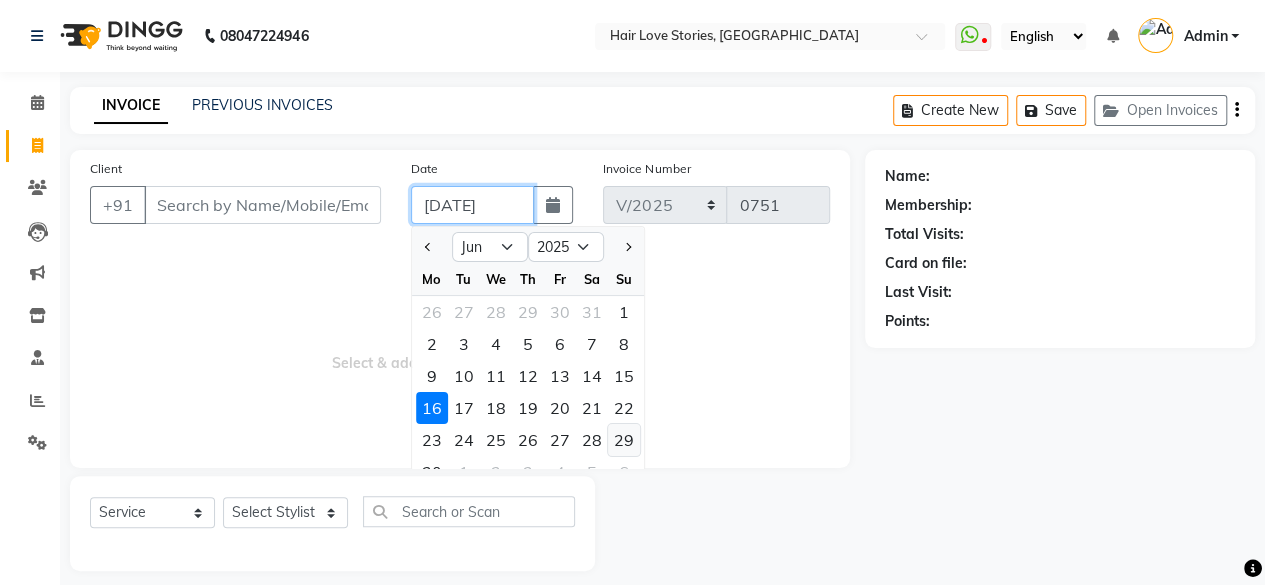 type on "29-06-2025" 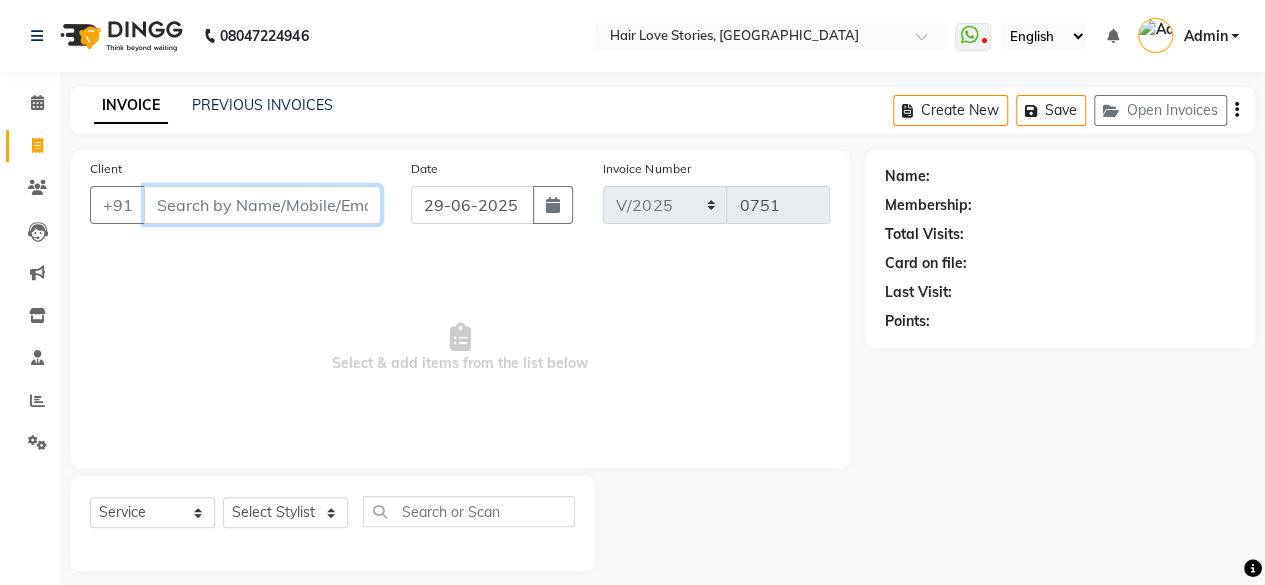 click on "Client" at bounding box center [262, 205] 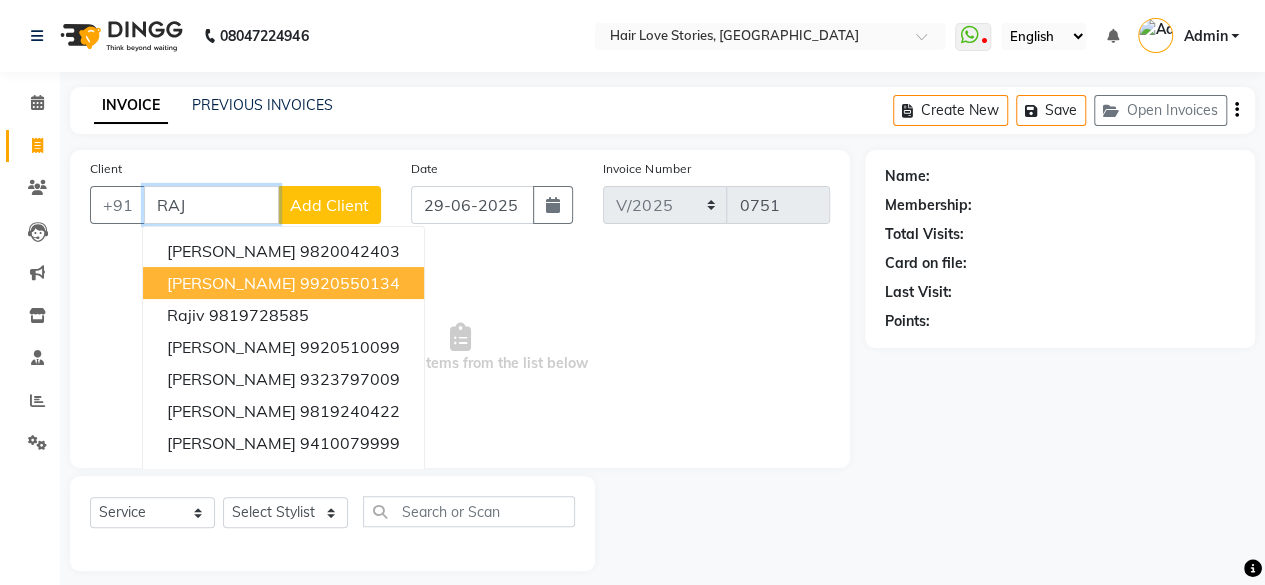 click on "[PERSON_NAME]" at bounding box center (231, 283) 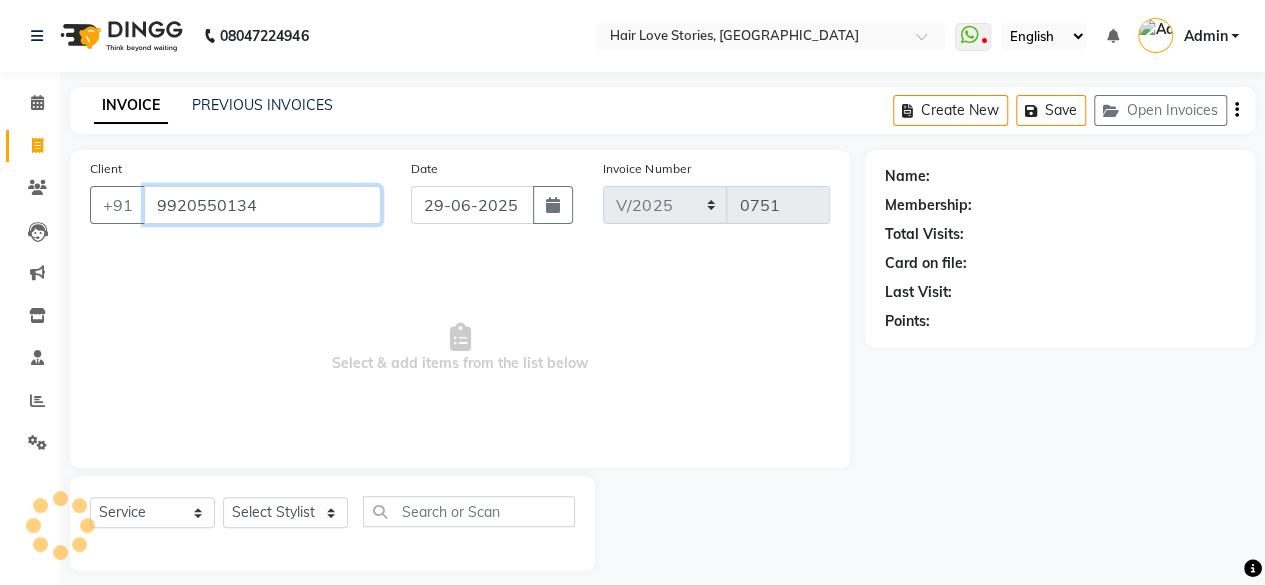 type on "9920550134" 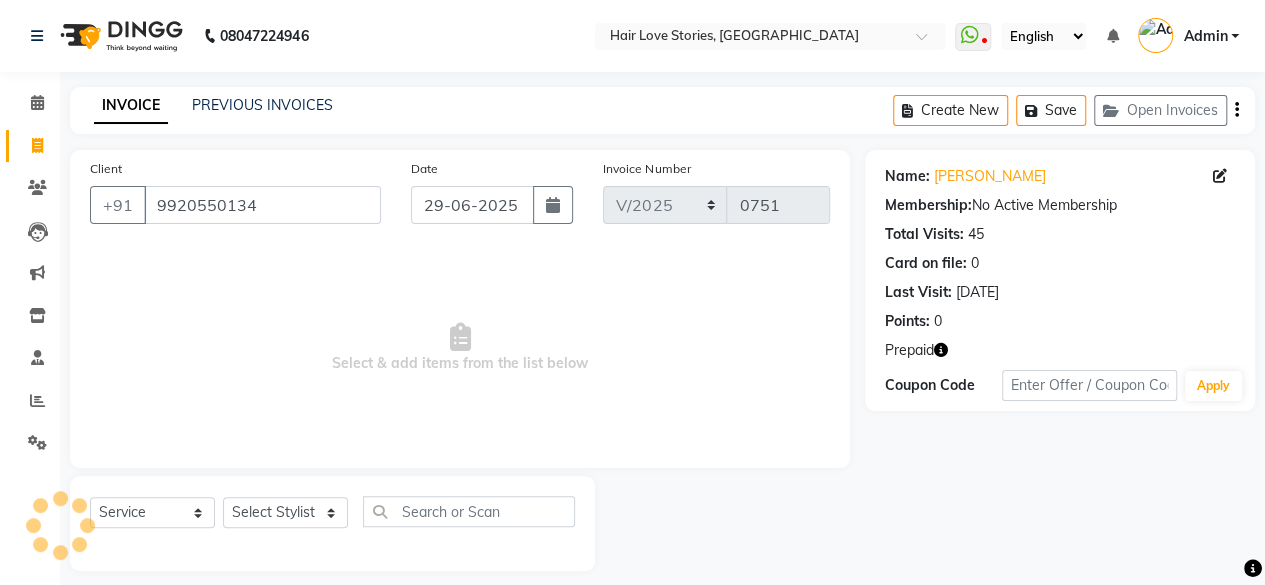 click 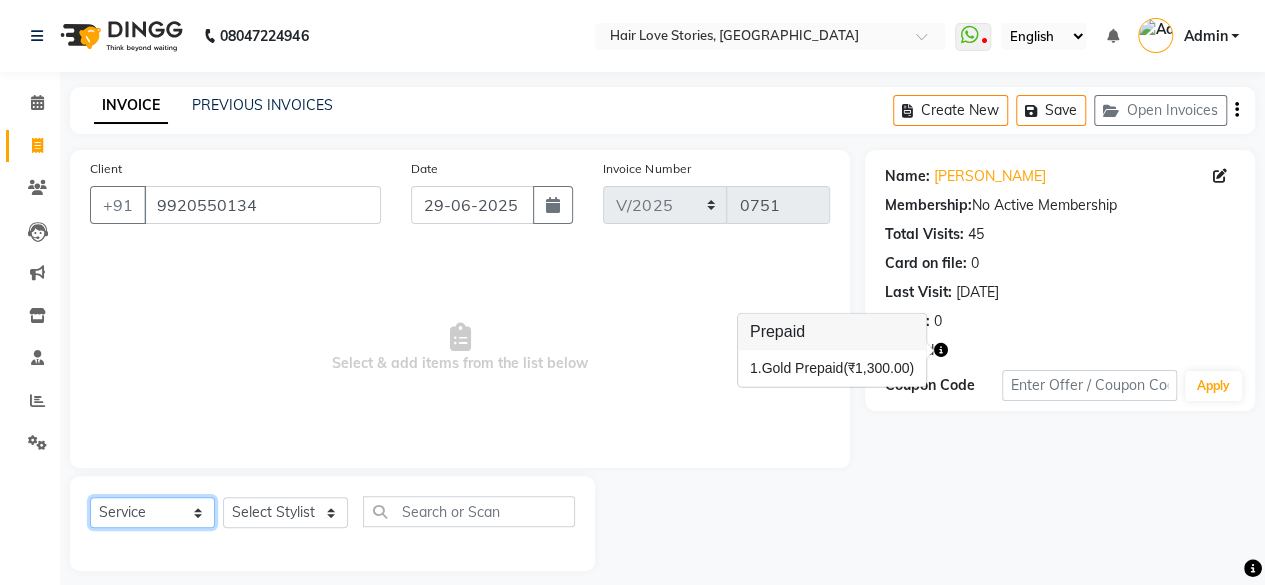 click on "Select  Service  Product  Membership  Package Voucher Prepaid Gift Card" 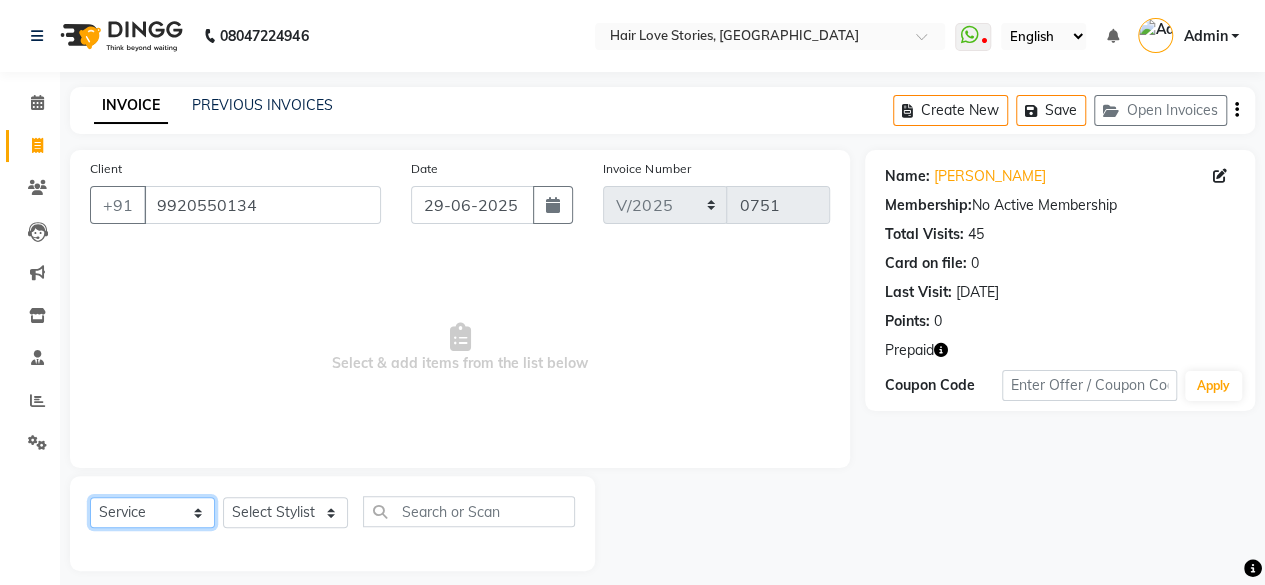 select on "P" 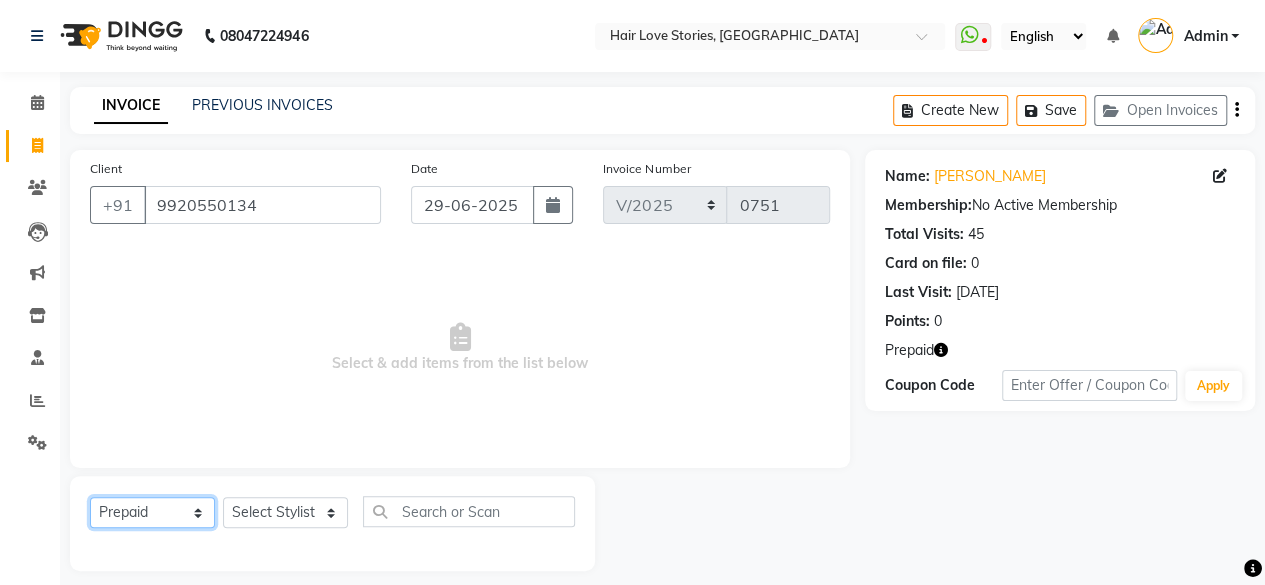 click on "Select  Service  Product  Membership  Package Voucher Prepaid Gift Card" 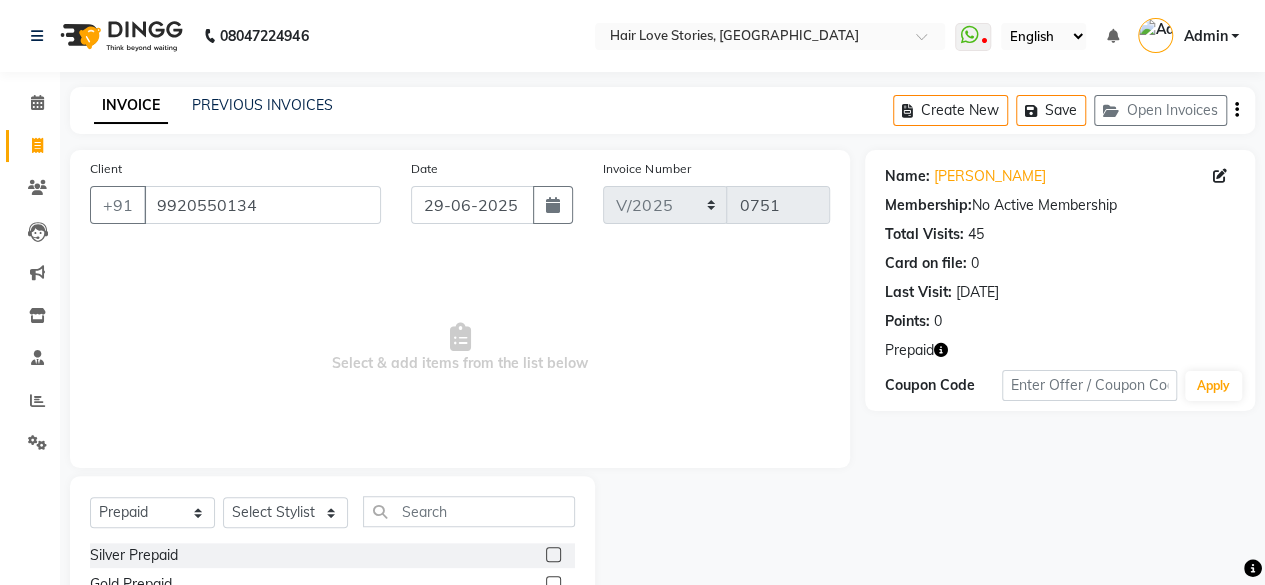 click 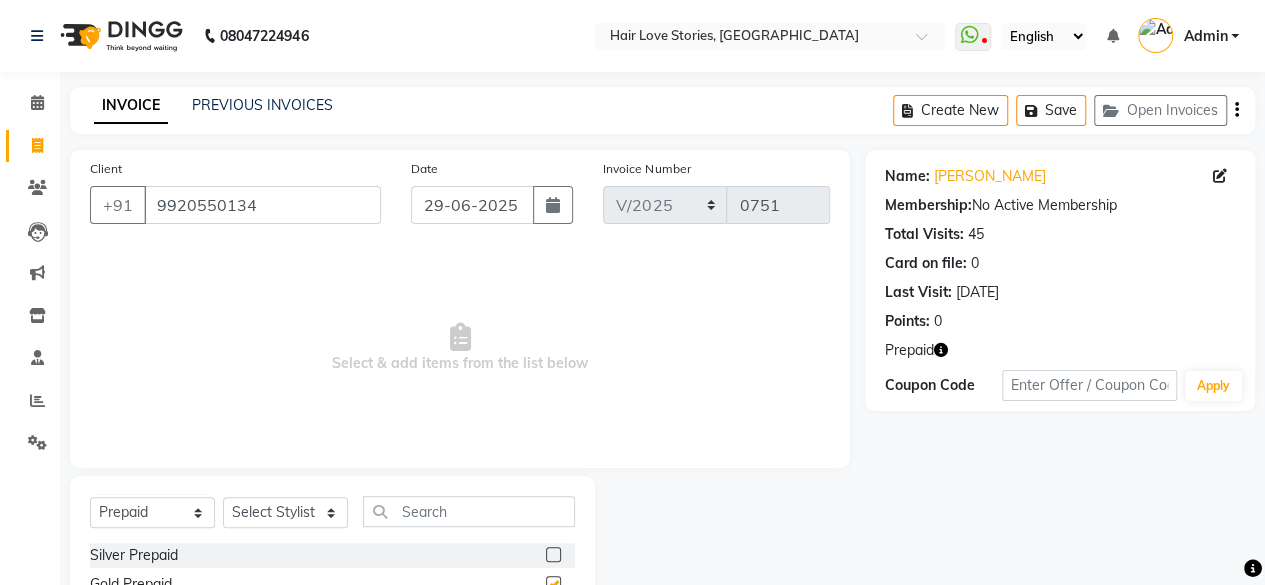 checkbox on "false" 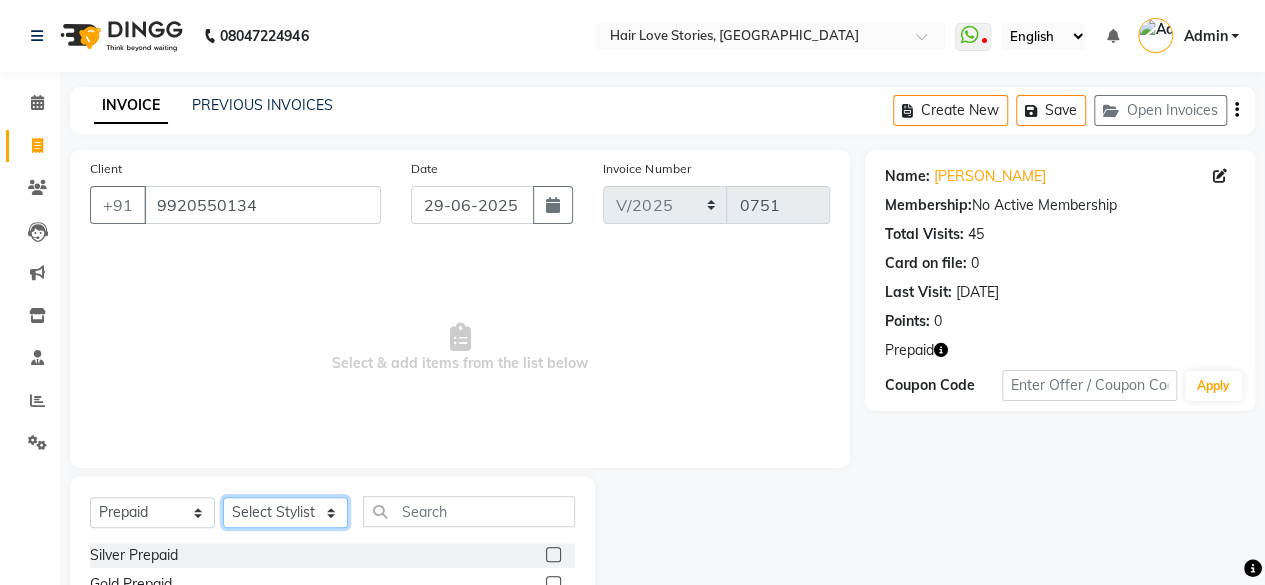 click on "Select Stylist [PERSON_NAME] DIVYA FRONTDESK [PERSON_NAME] MANAGER [PERSON_NAME] MEENA MANE  NISHA [PERSON_NAME] [PERSON_NAME] [PERSON_NAME] [PERSON_NAME]" 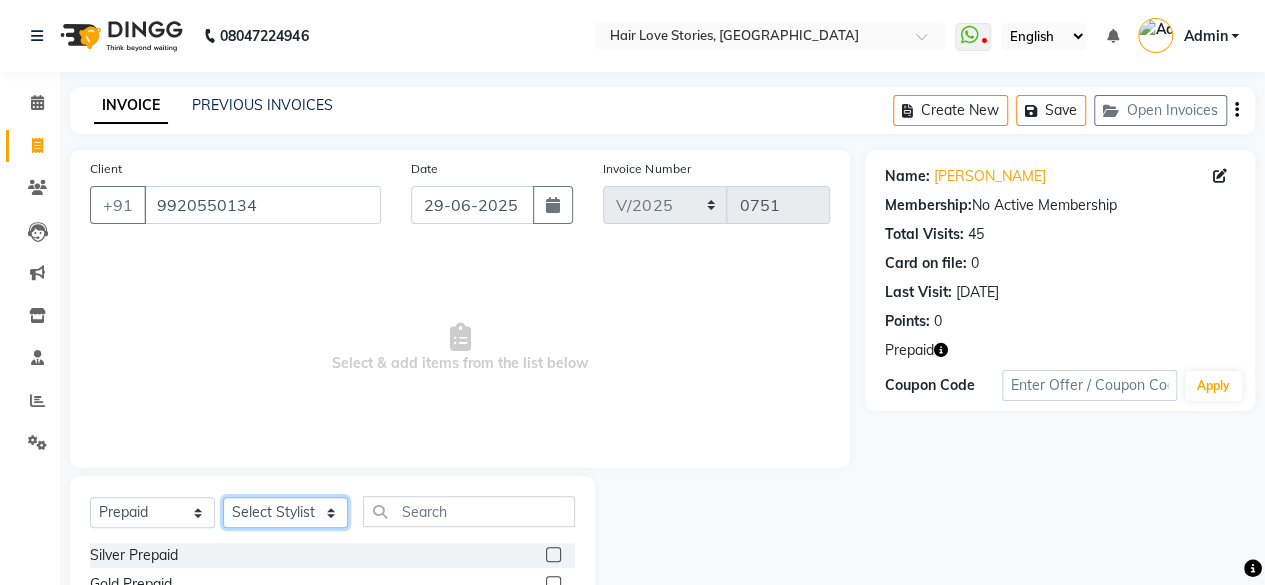 select on "80484" 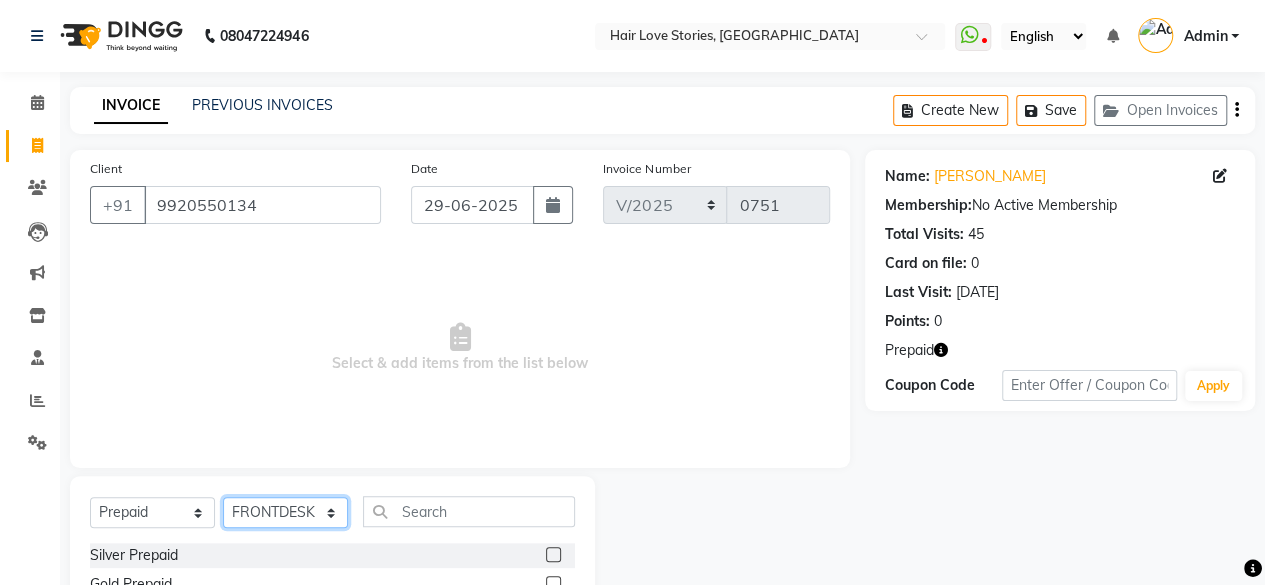 click on "Select Stylist [PERSON_NAME] DIVYA FRONTDESK [PERSON_NAME] MANAGER [PERSON_NAME] MEENA MANE  NISHA [PERSON_NAME] [PERSON_NAME] [PERSON_NAME] [PERSON_NAME]" 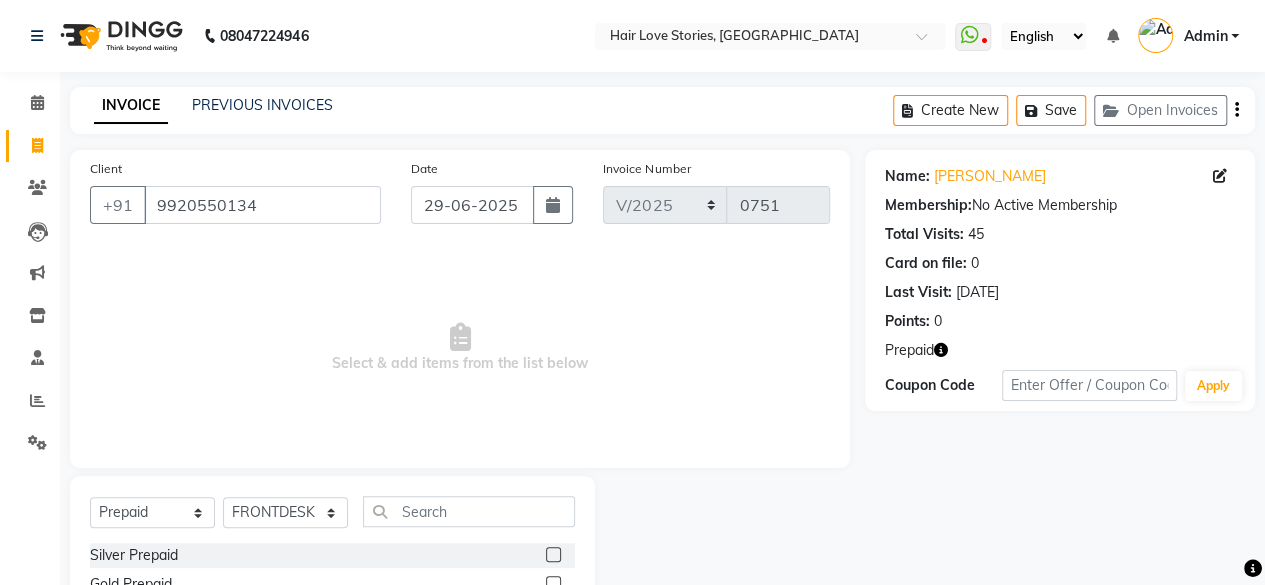 click 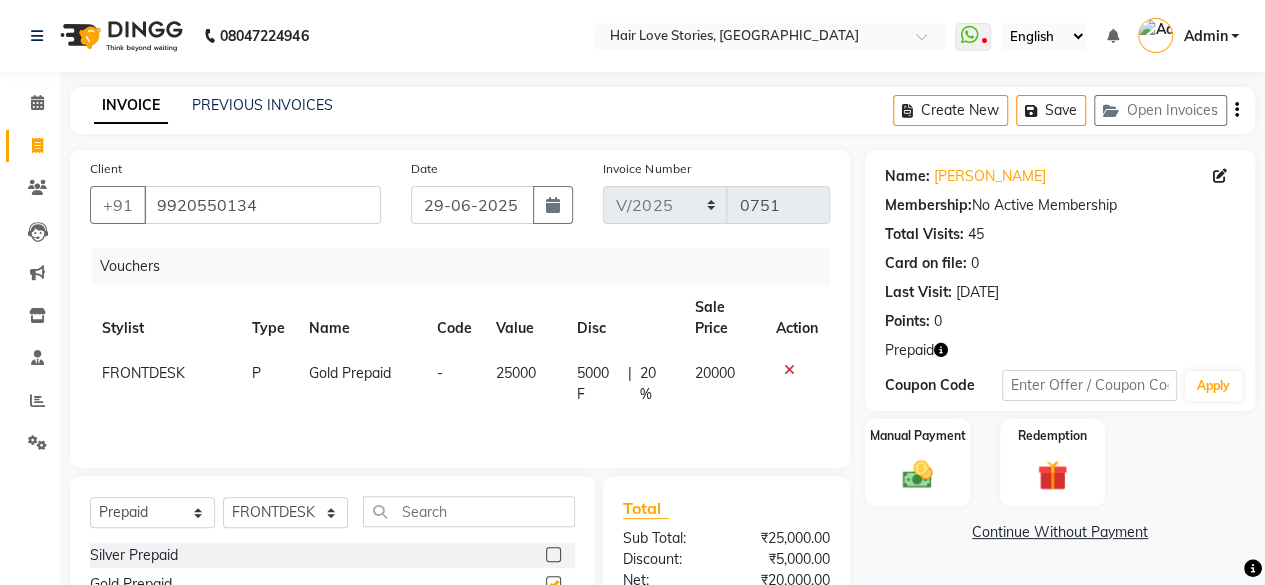 checkbox on "false" 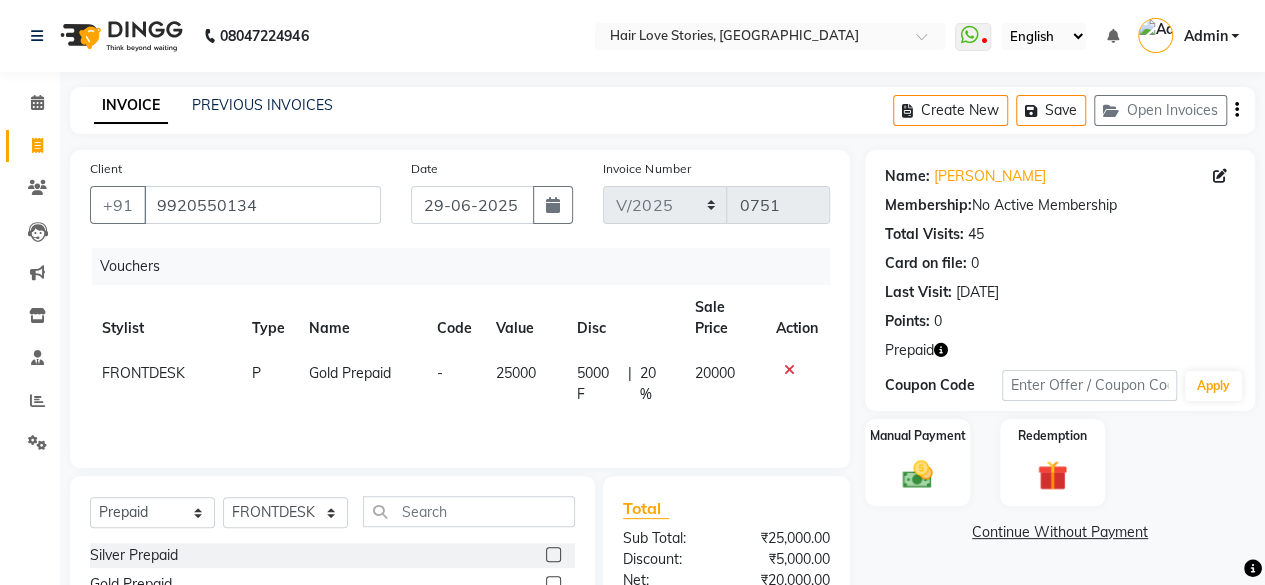 click 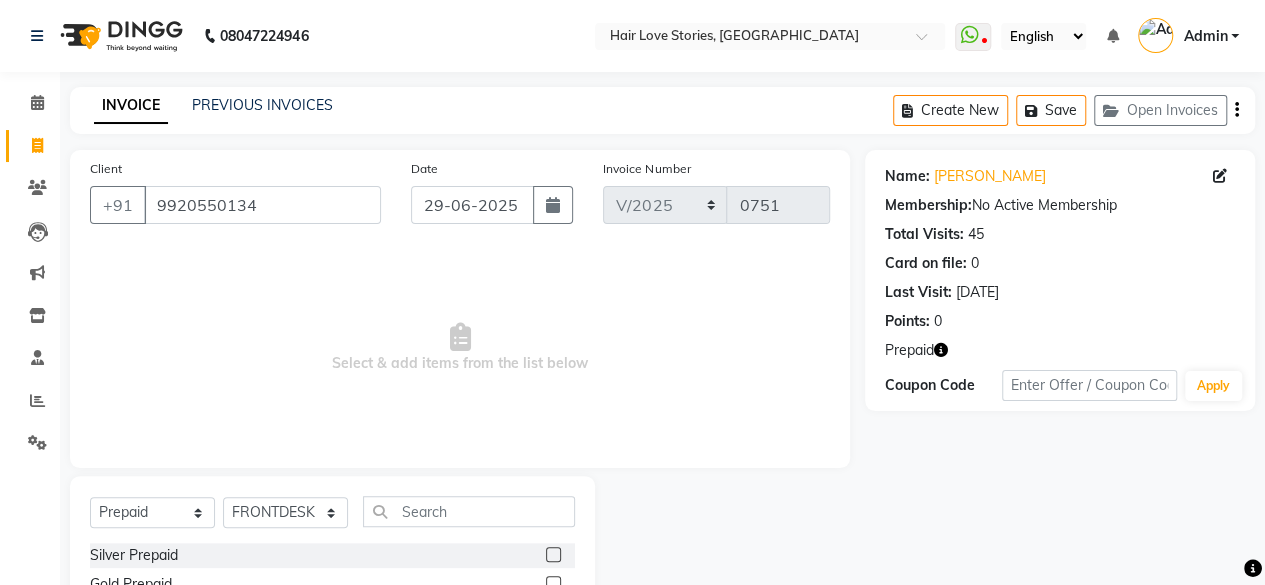 click 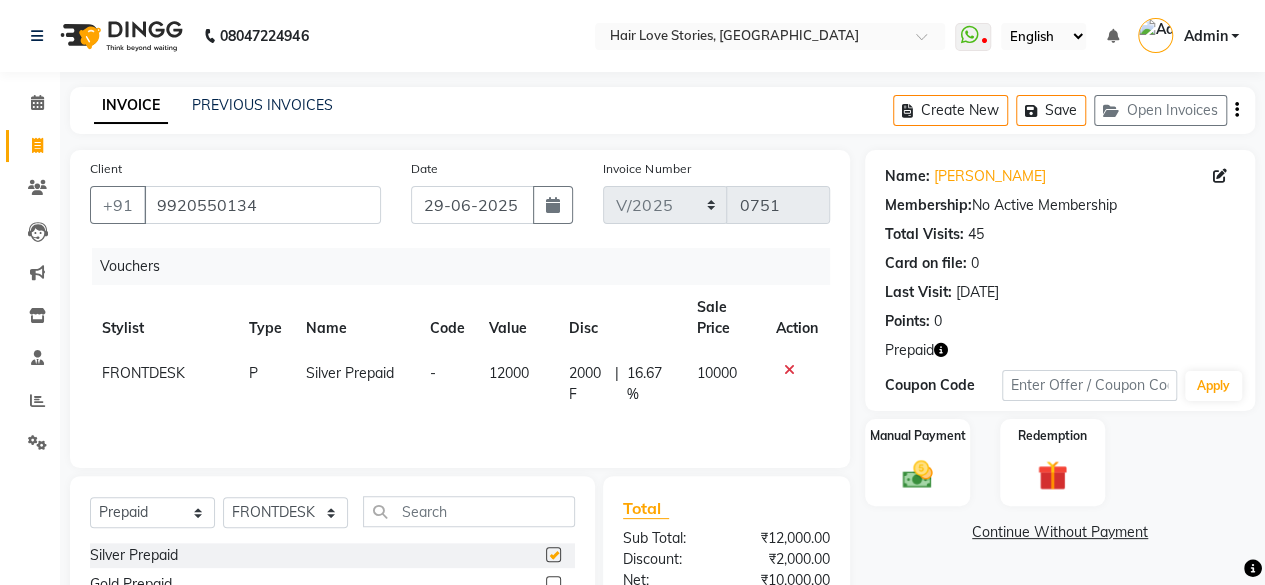 checkbox on "false" 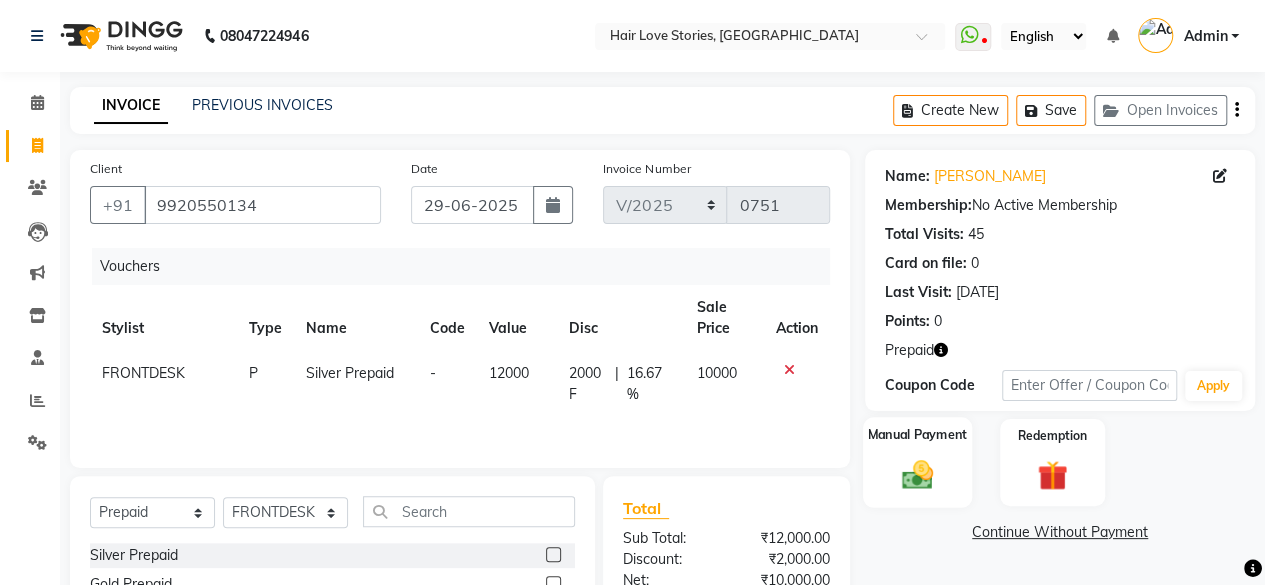 click on "Manual Payment" 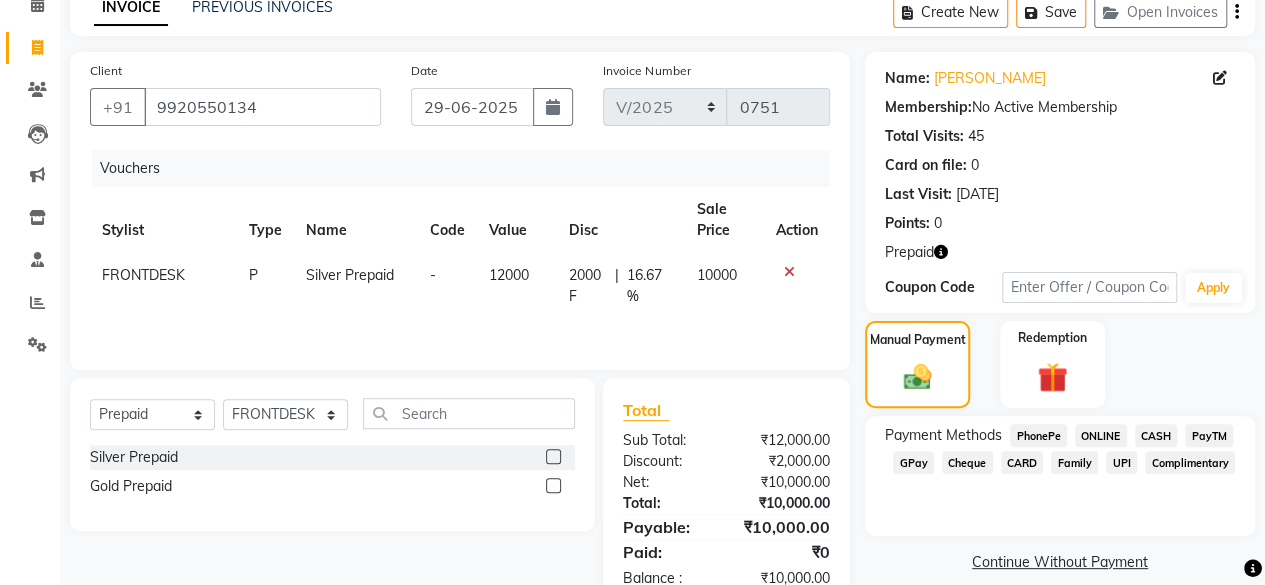 scroll, scrollTop: 150, scrollLeft: 0, axis: vertical 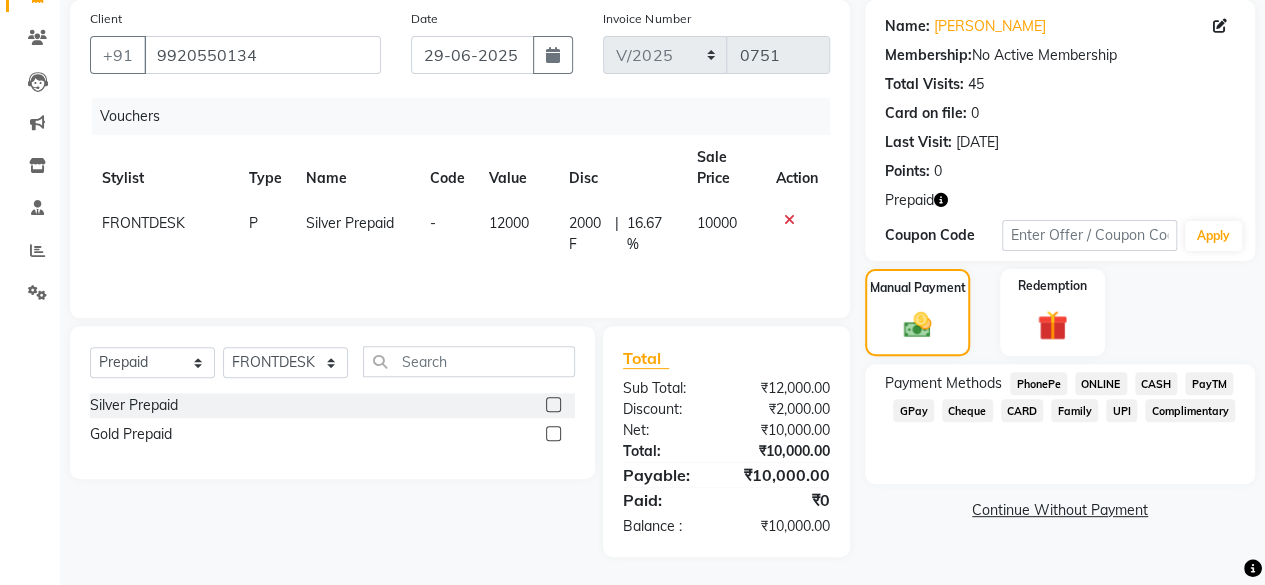 click on "GPay" 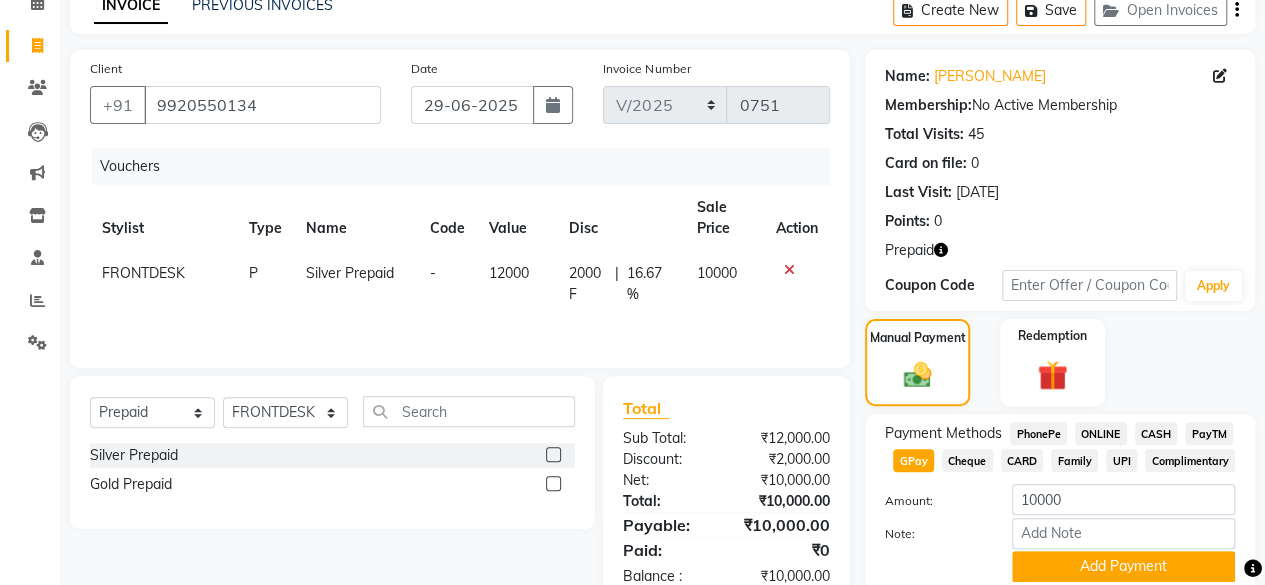 scroll, scrollTop: 175, scrollLeft: 0, axis: vertical 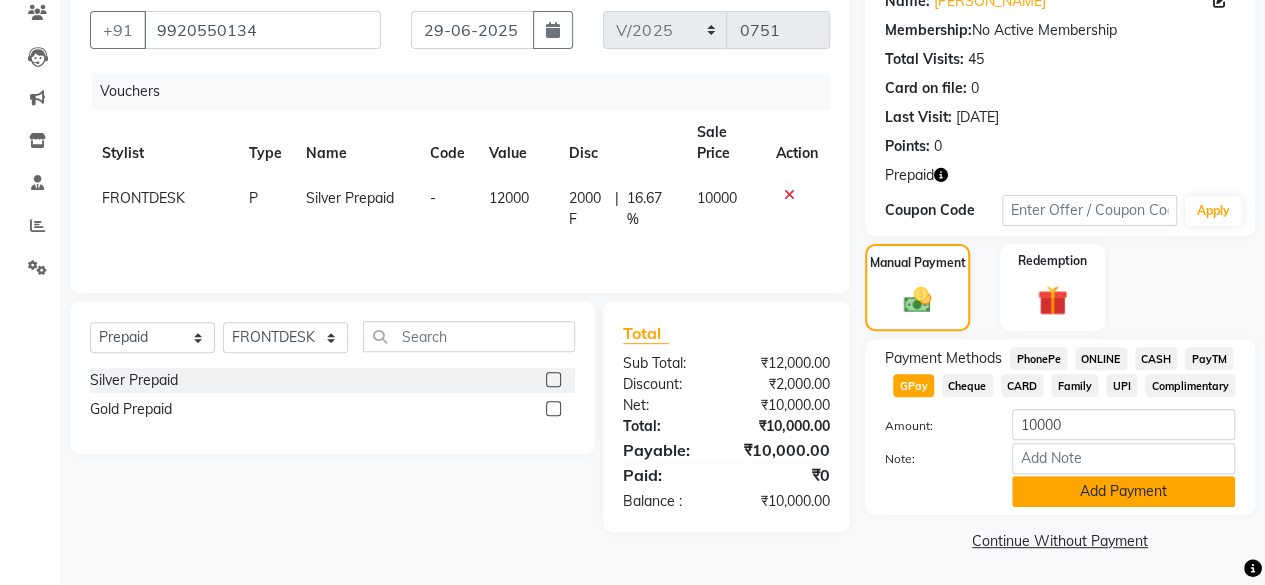 click on "Add Payment" 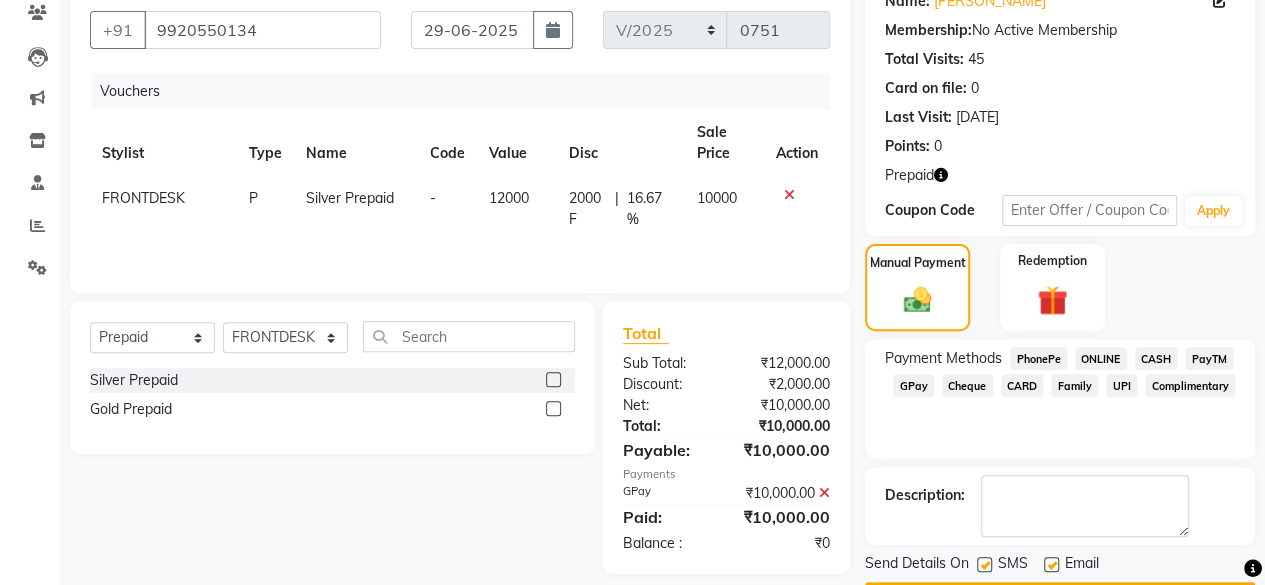 click 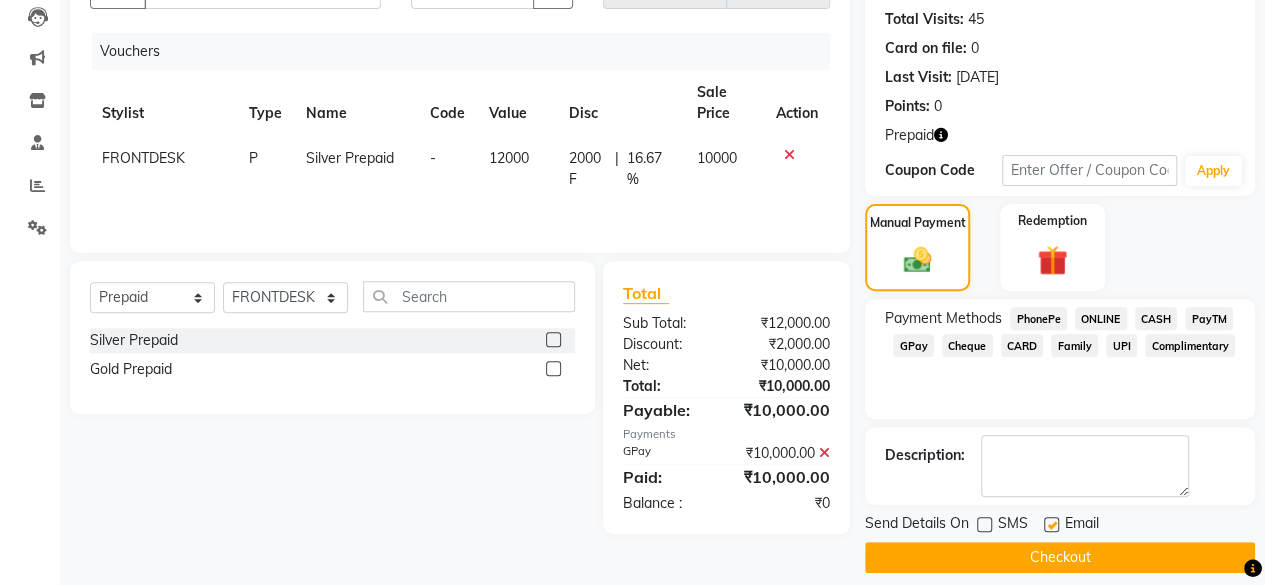 scroll, scrollTop: 230, scrollLeft: 0, axis: vertical 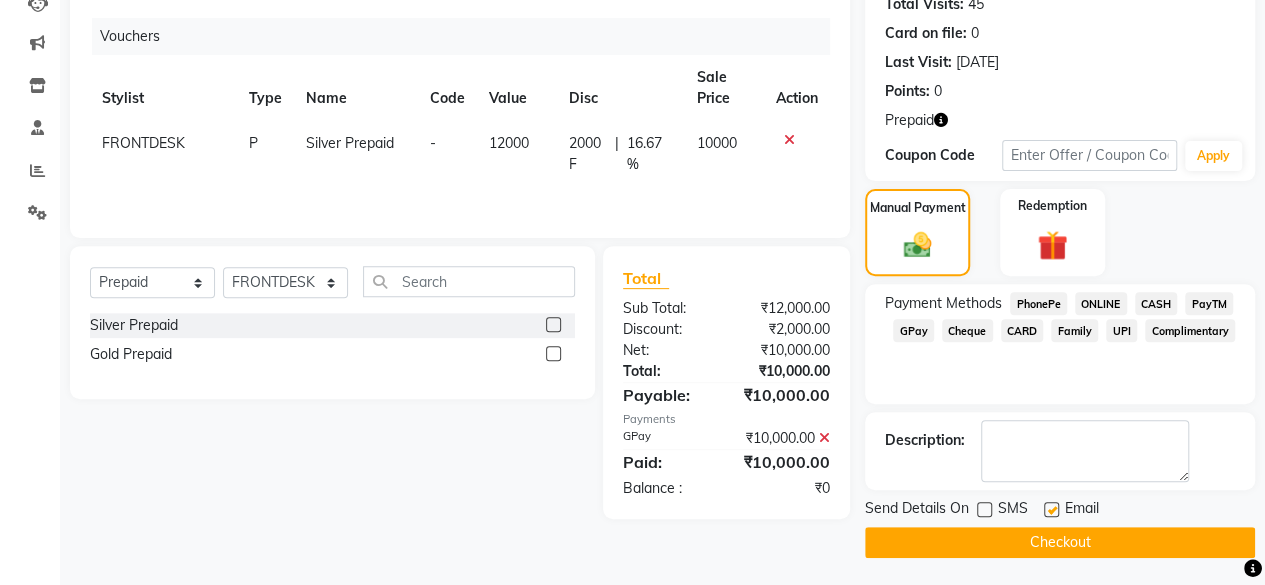 click on "Checkout" 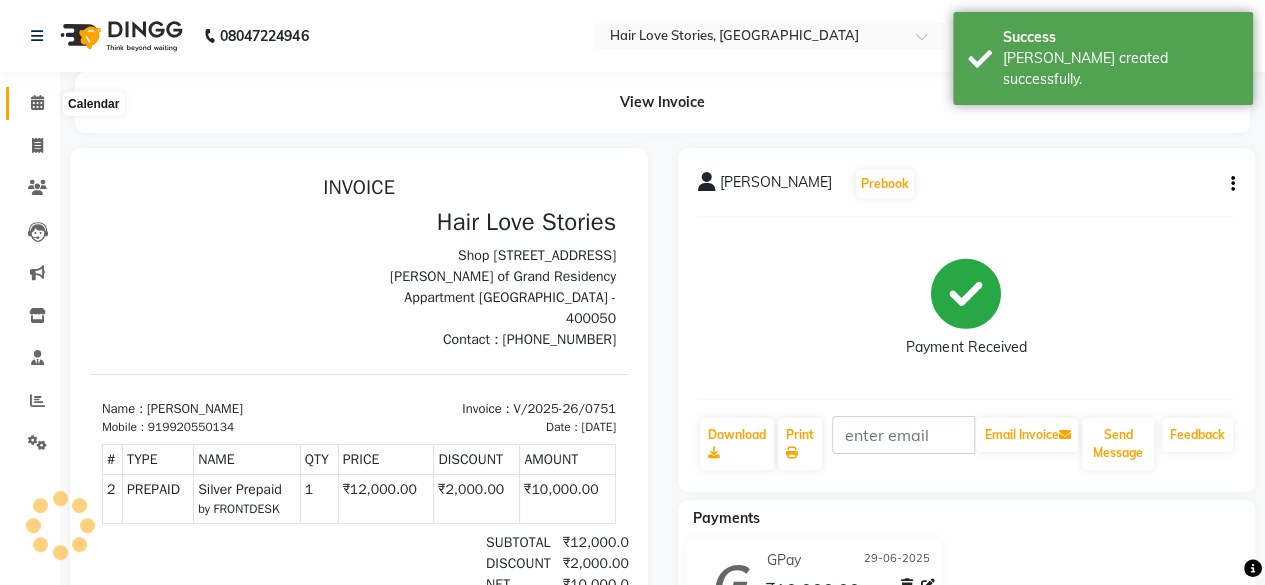 scroll, scrollTop: 0, scrollLeft: 0, axis: both 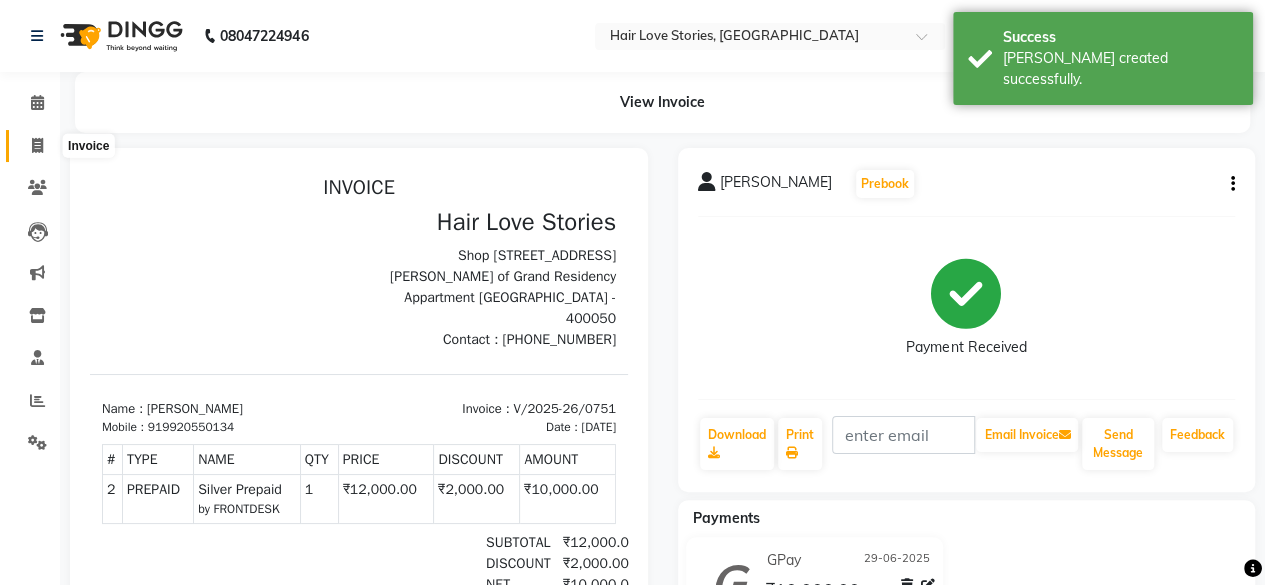 click 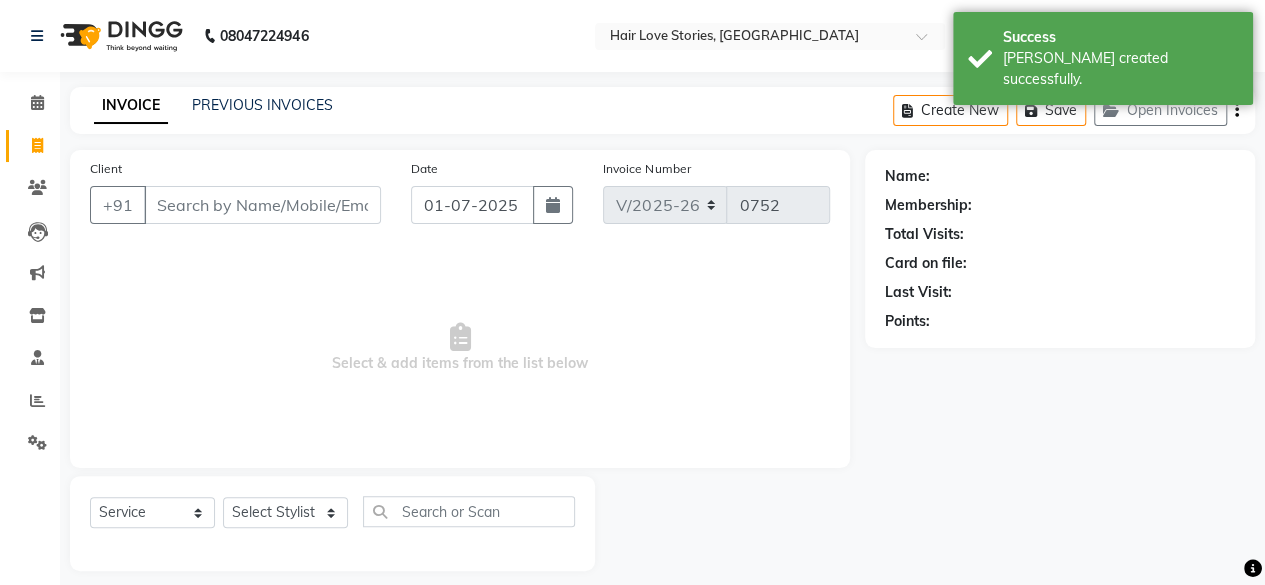 scroll, scrollTop: 15, scrollLeft: 0, axis: vertical 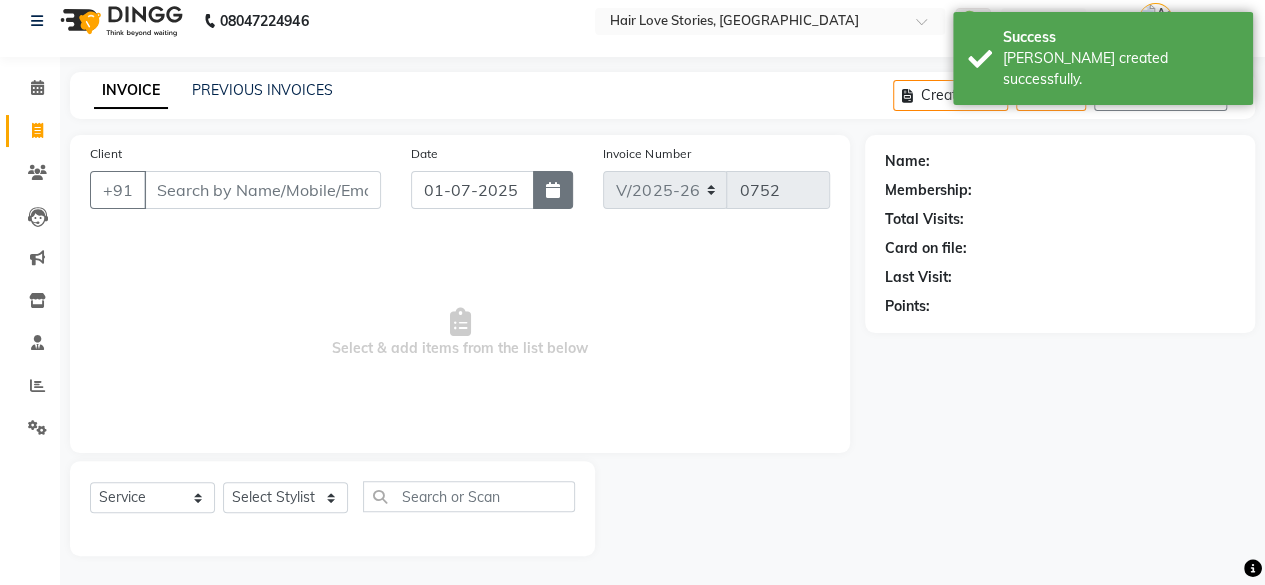 click 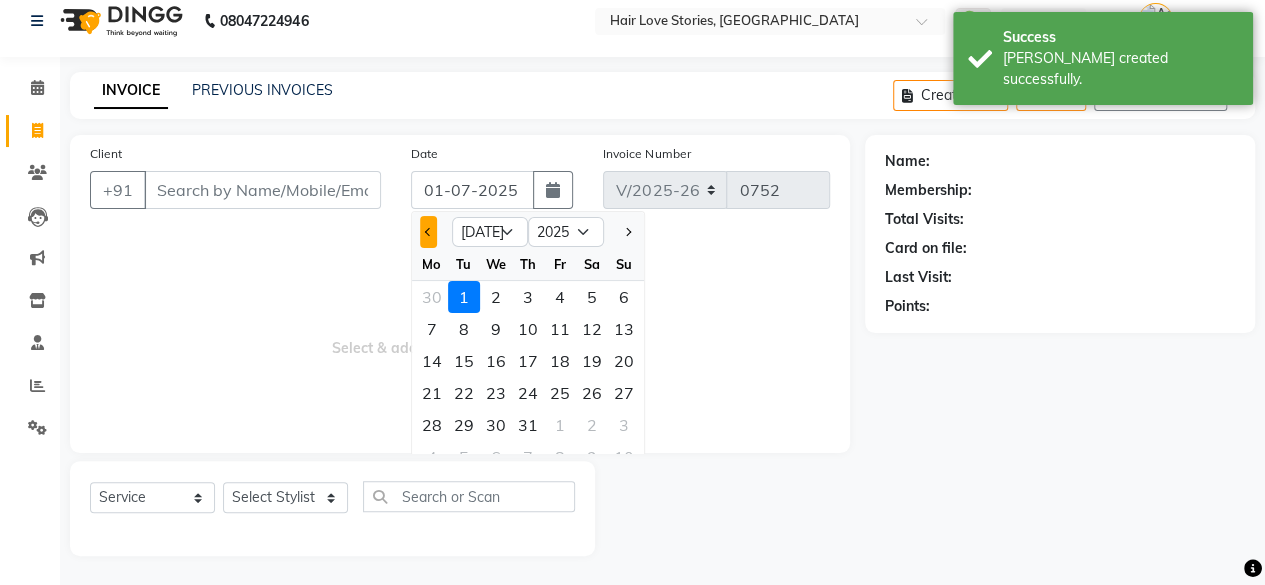 click 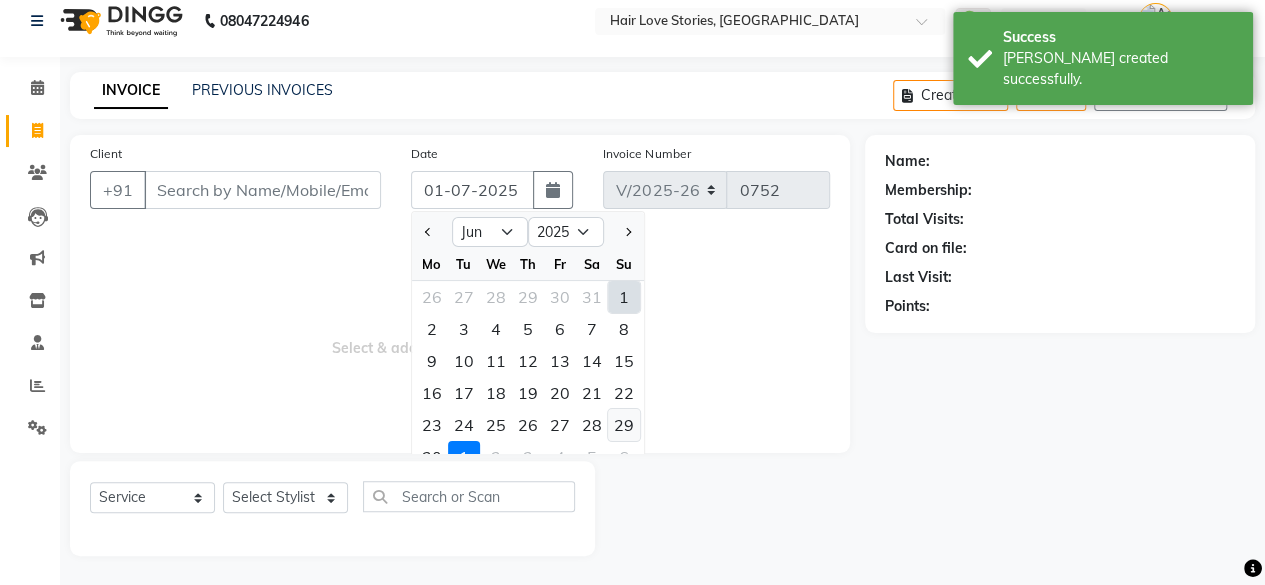 click on "29" 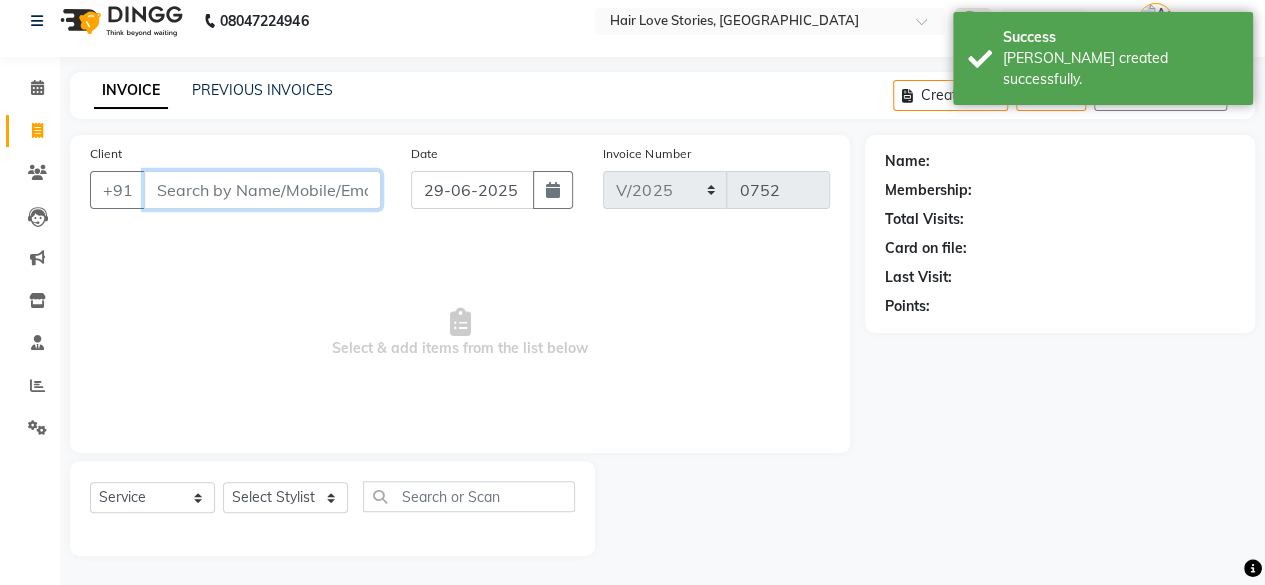 click on "Client" at bounding box center (262, 190) 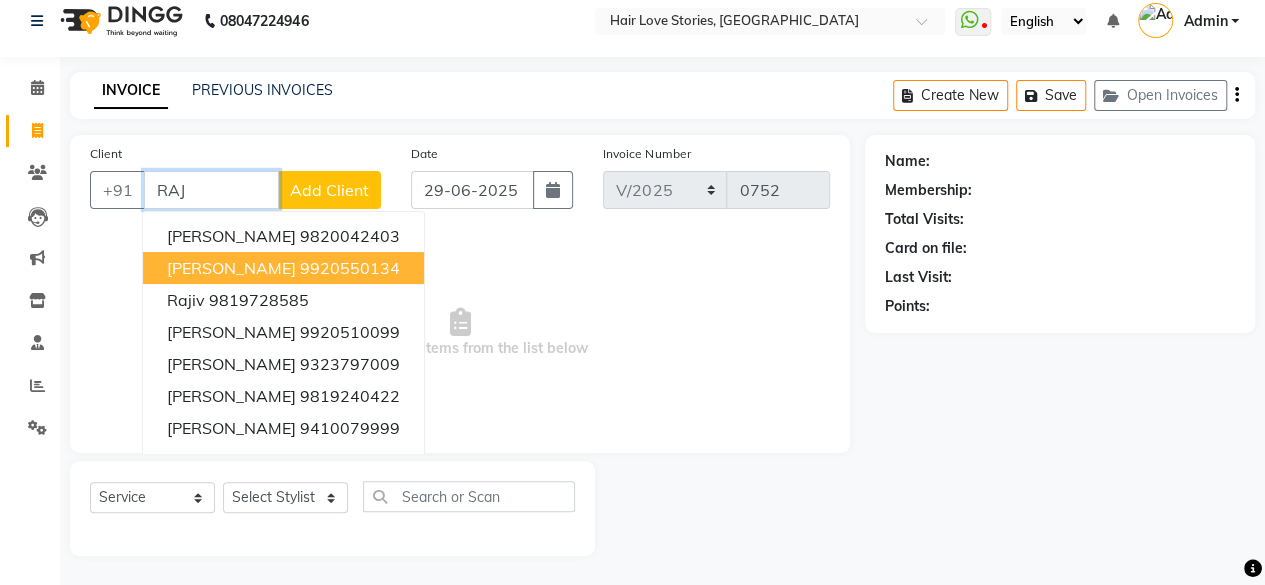 click on "[PERSON_NAME]" at bounding box center [231, 268] 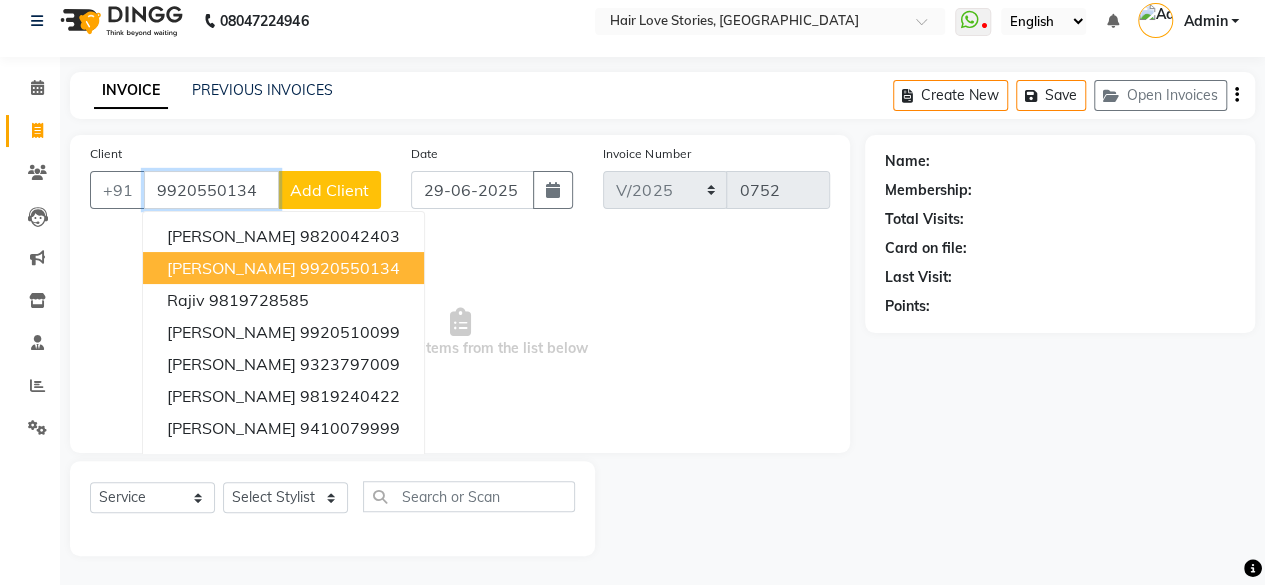 type on "9920550134" 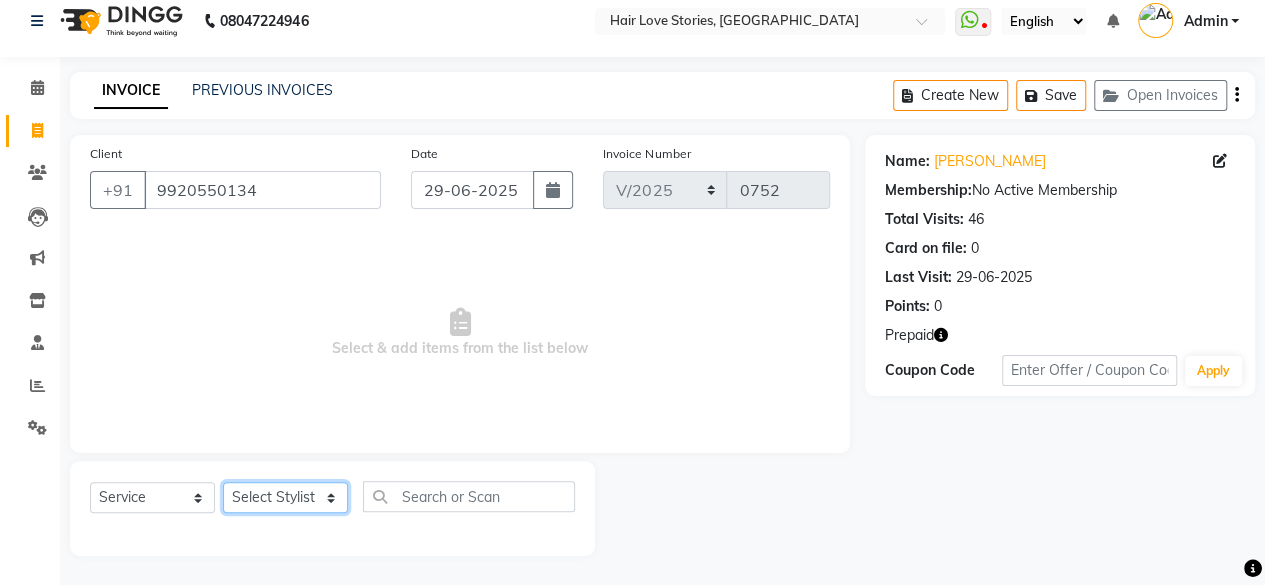 click on "Select Stylist [PERSON_NAME] DIVYA FRONTDESK [PERSON_NAME] MANAGER [PERSON_NAME] MEENA MANE  NISHA [PERSON_NAME] [PERSON_NAME] [PERSON_NAME] [PERSON_NAME]" 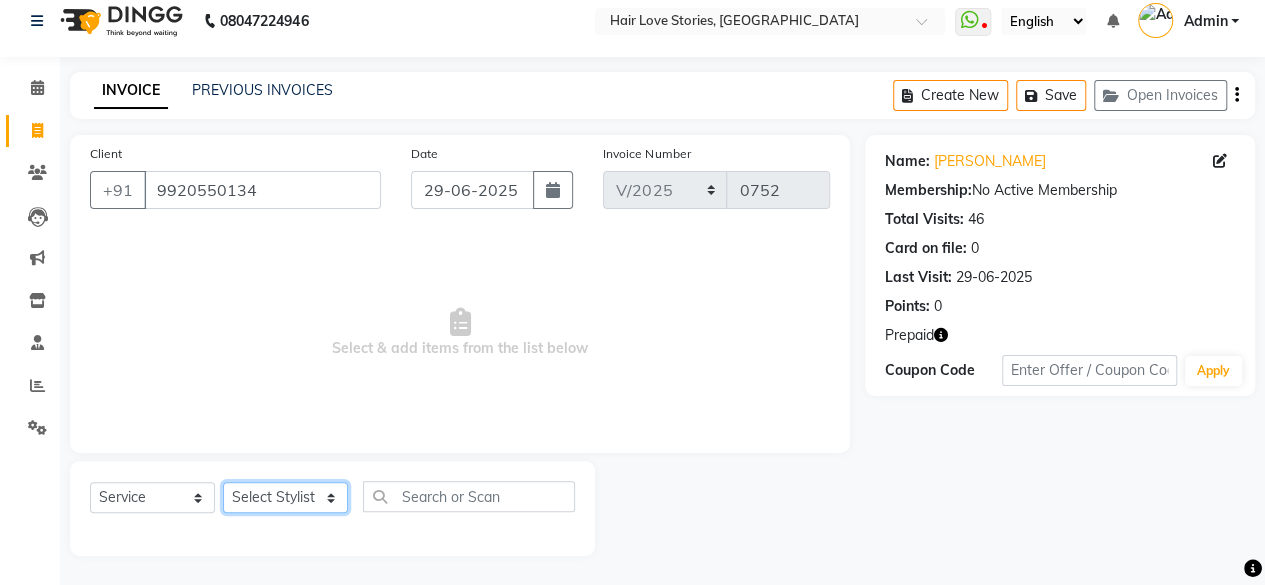 select on "66845" 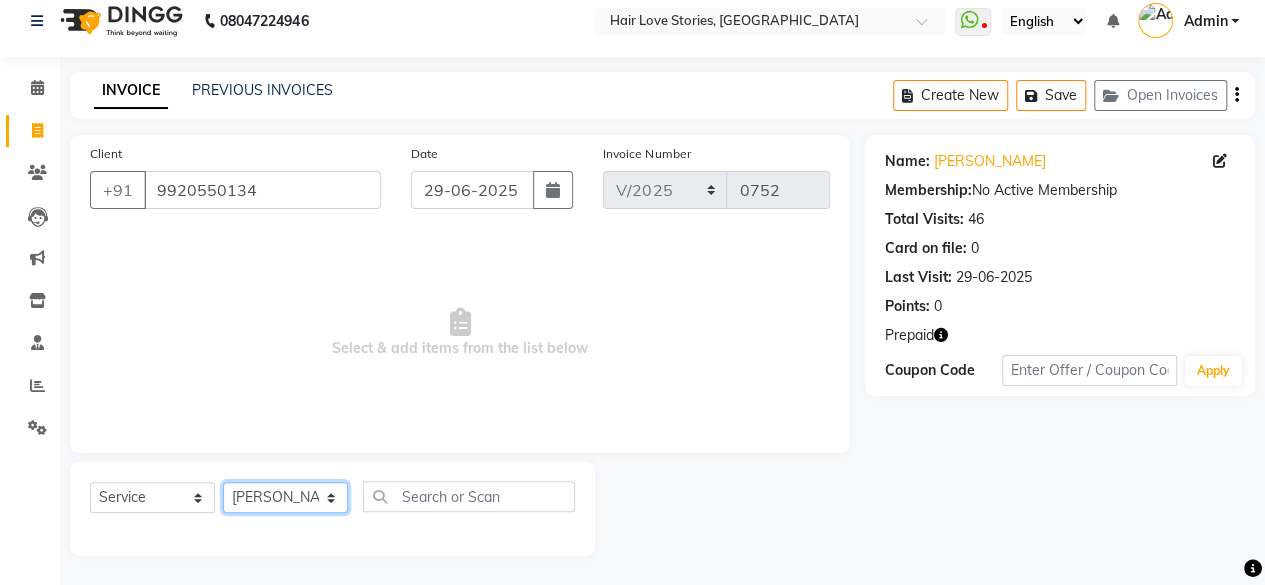 click on "Select Stylist [PERSON_NAME] DIVYA FRONTDESK [PERSON_NAME] MANAGER [PERSON_NAME] MEENA MANE  NISHA [PERSON_NAME] [PERSON_NAME] [PERSON_NAME] [PERSON_NAME]" 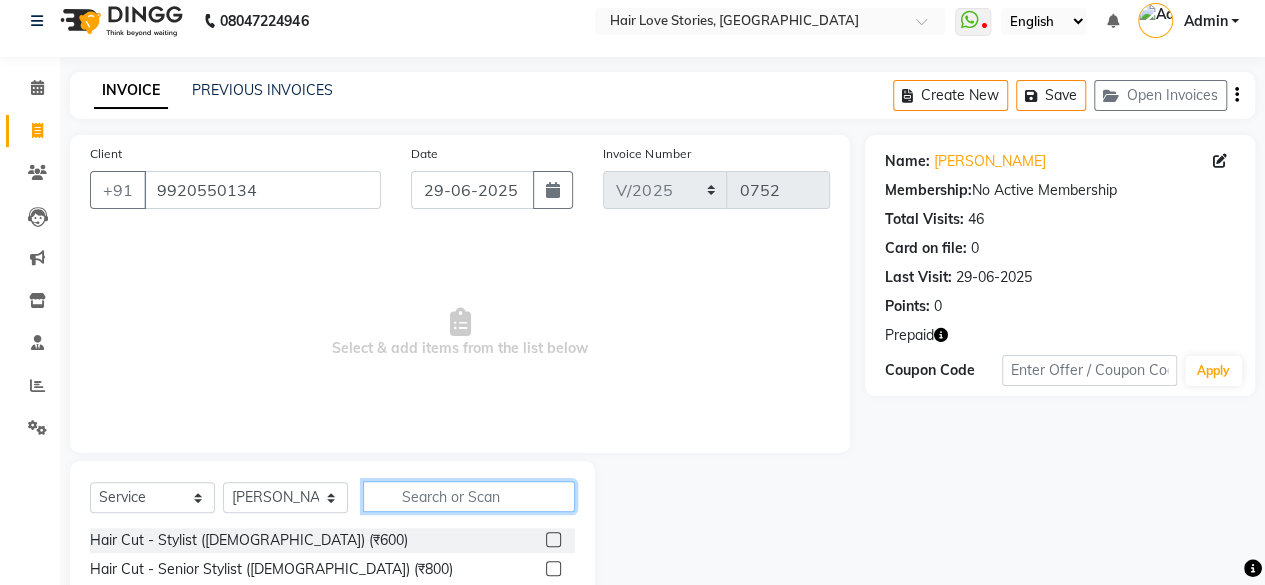 click 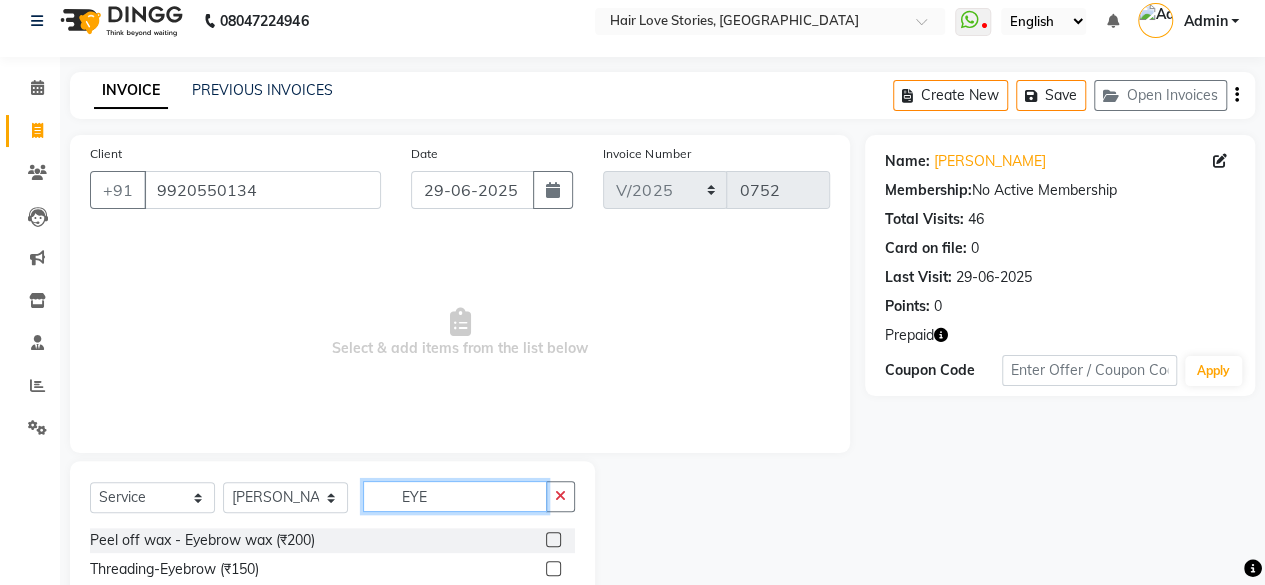 type on "EYE" 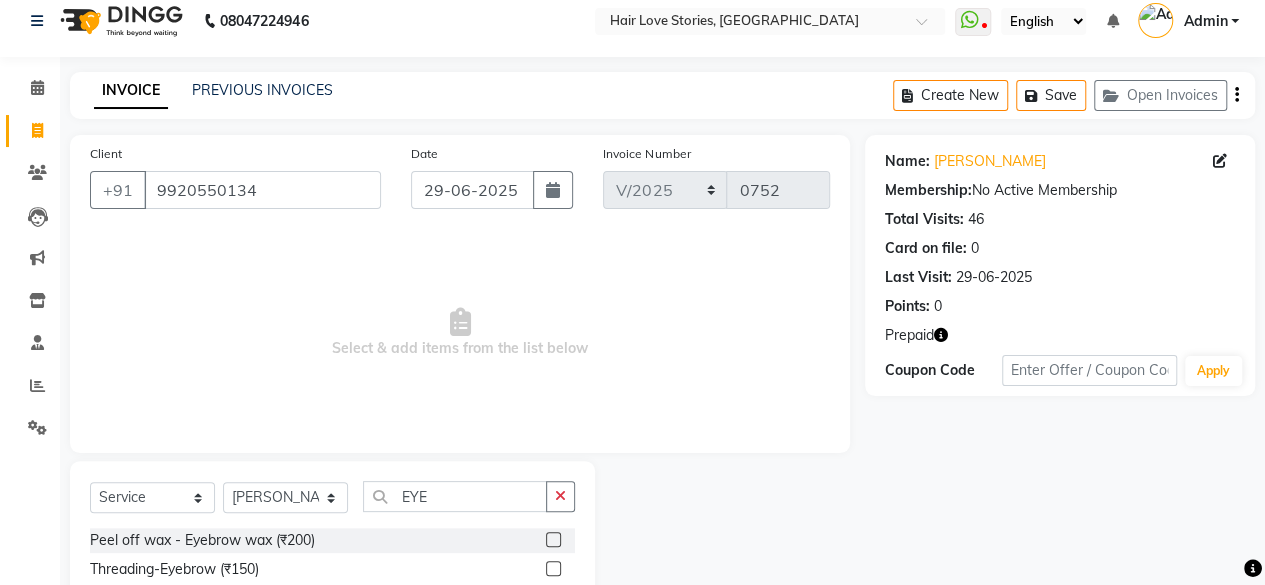 click 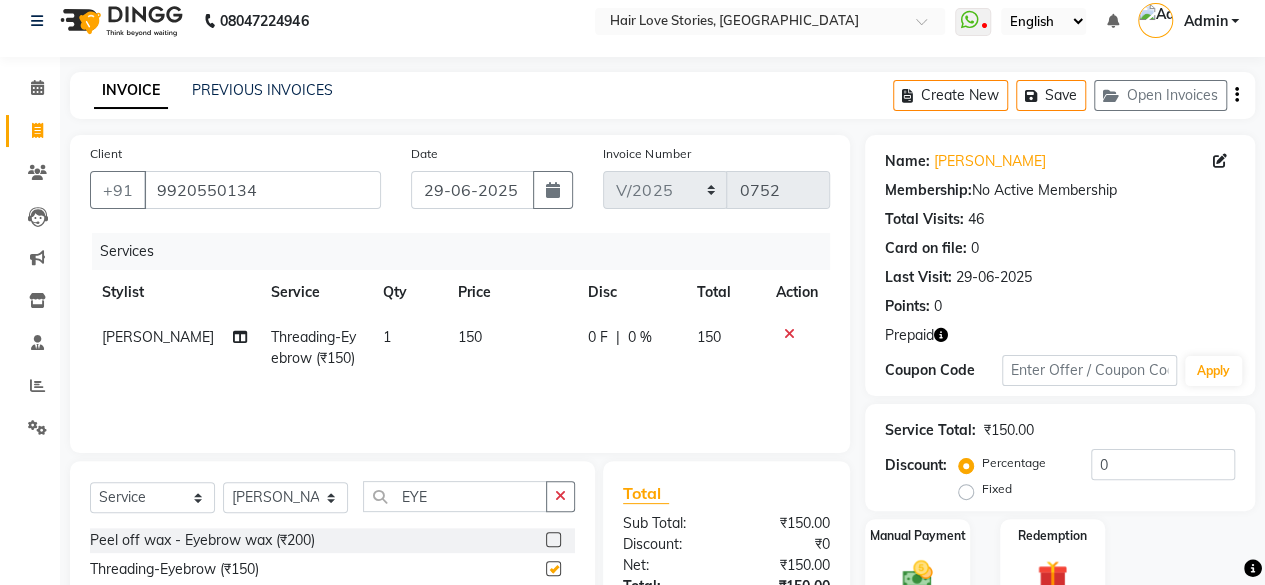 checkbox on "false" 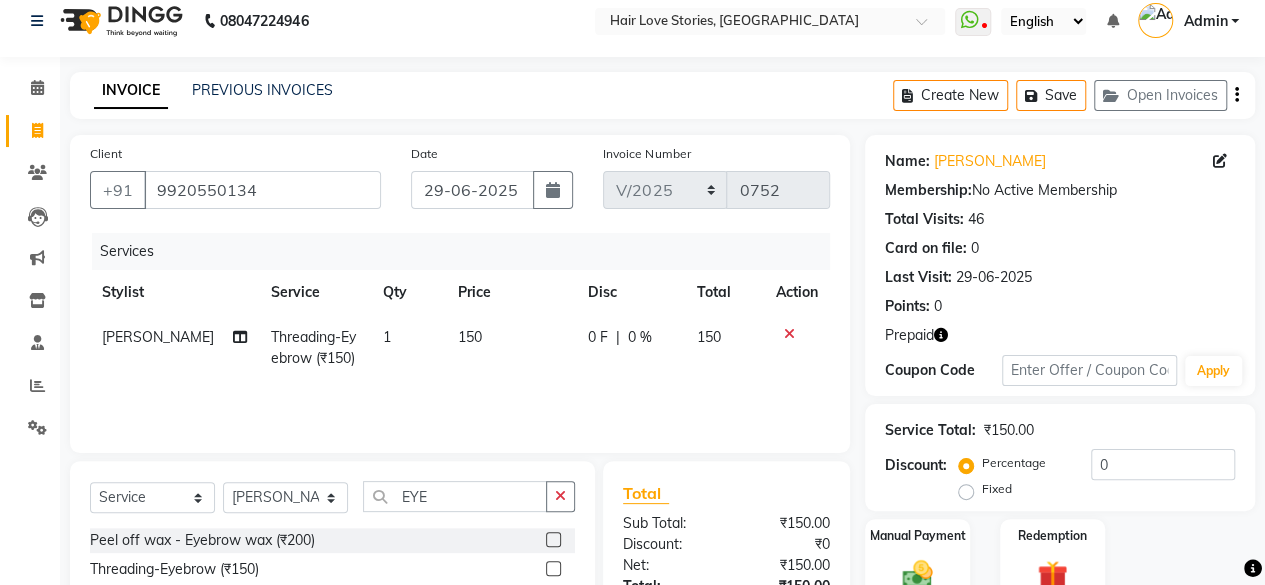 click on "150" 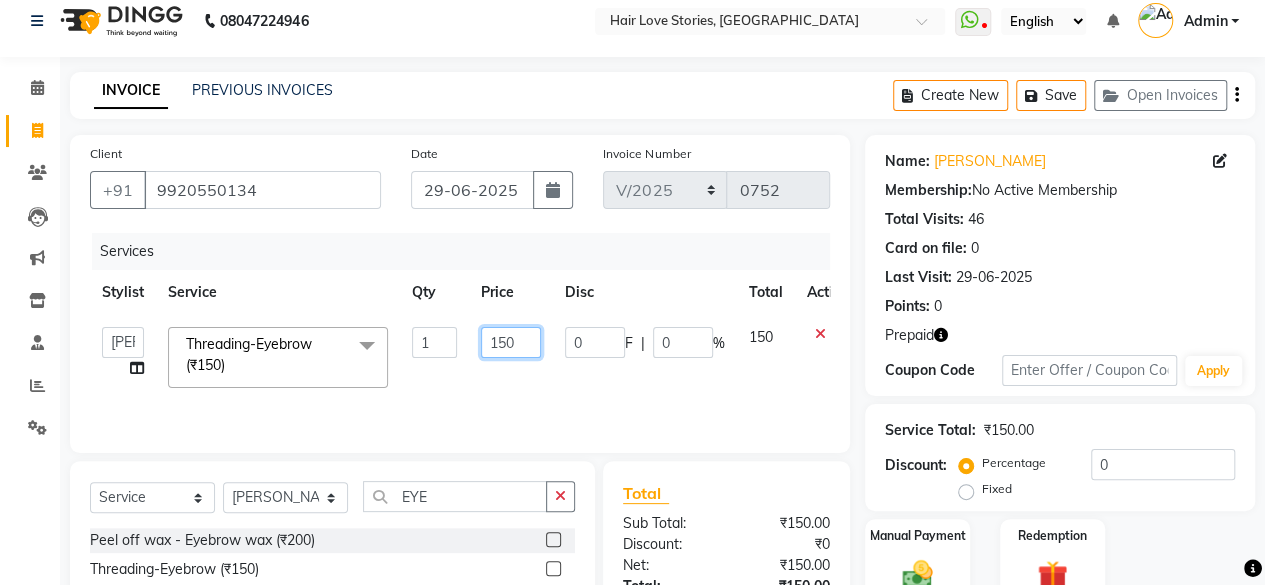 click on "150" 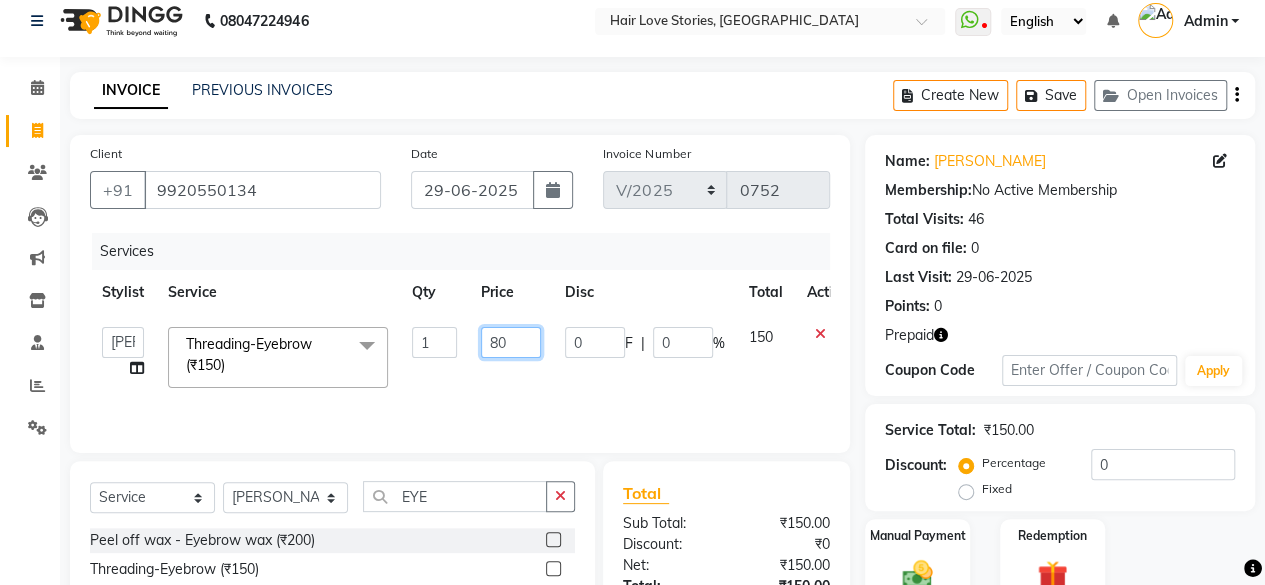 type on "800" 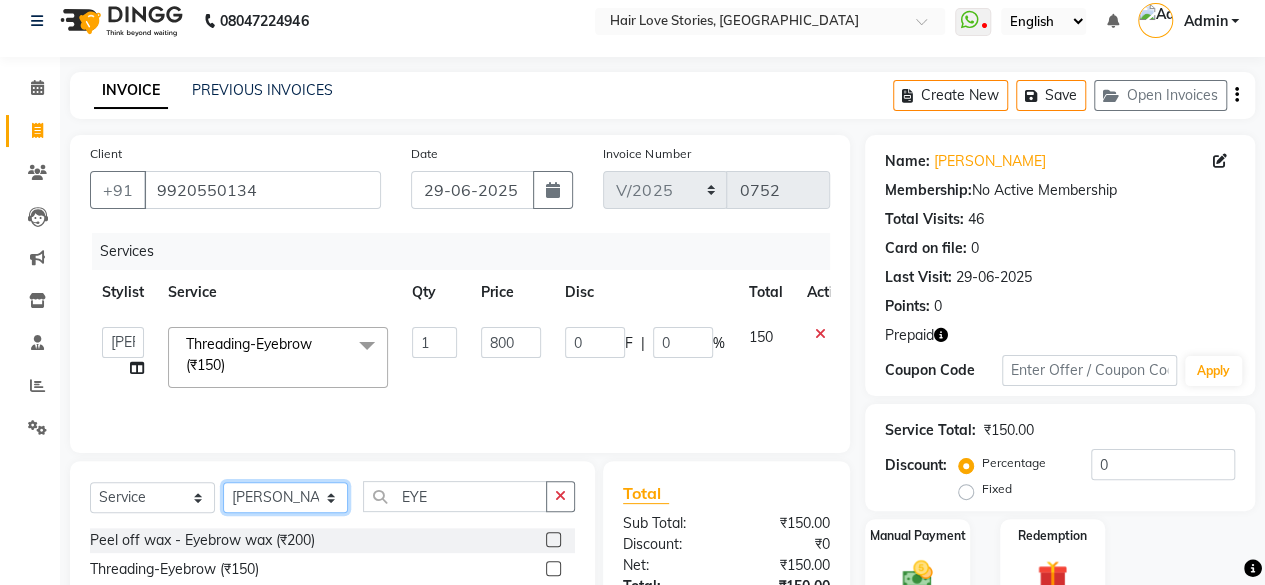click on "Select Stylist [PERSON_NAME] DIVYA FRONTDESK [PERSON_NAME] MANAGER [PERSON_NAME] MEENA MANE  NISHA [PERSON_NAME] [PERSON_NAME] [PERSON_NAME] [PERSON_NAME]" 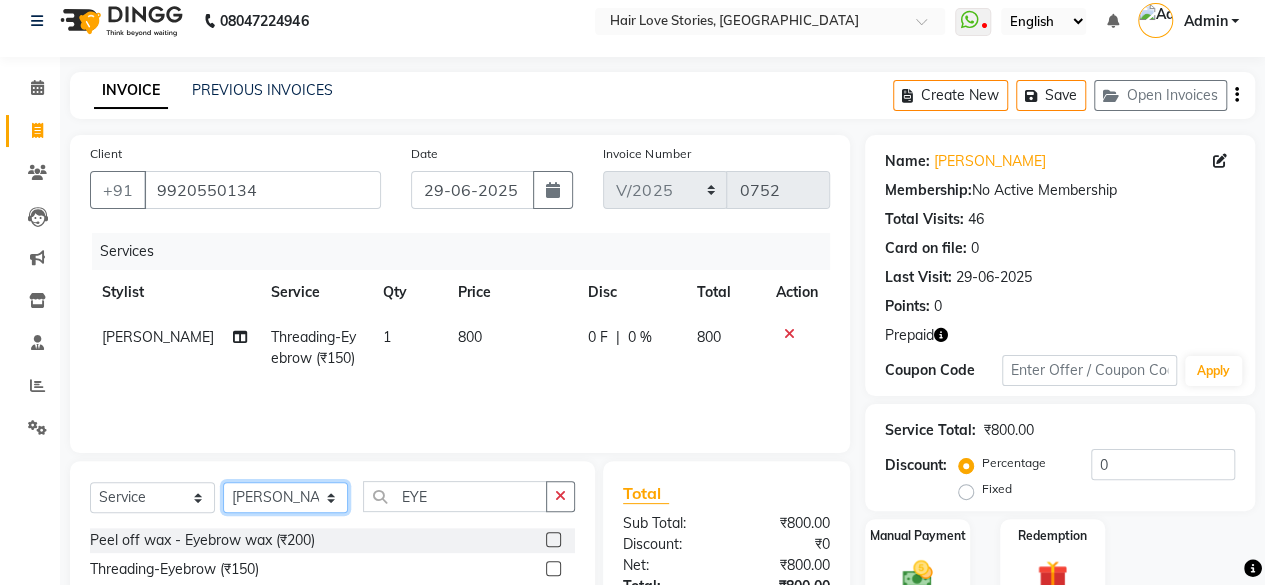 select on "19052" 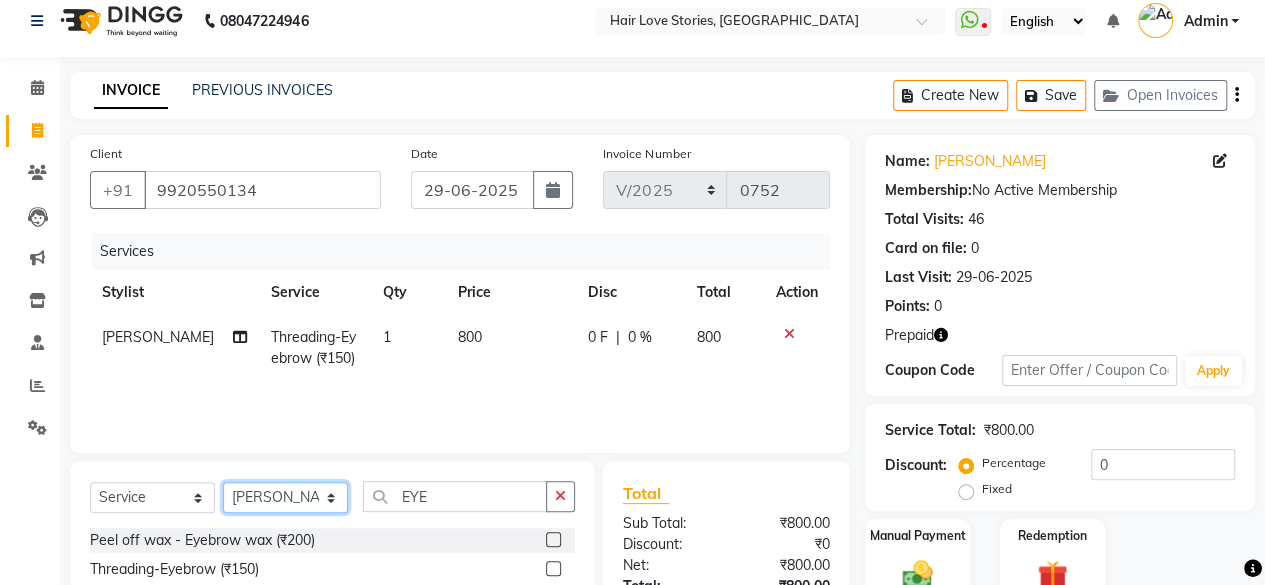 click on "Select Stylist [PERSON_NAME] DIVYA FRONTDESK [PERSON_NAME] MANAGER [PERSON_NAME] MEENA MANE  NISHA [PERSON_NAME] [PERSON_NAME] [PERSON_NAME] [PERSON_NAME]" 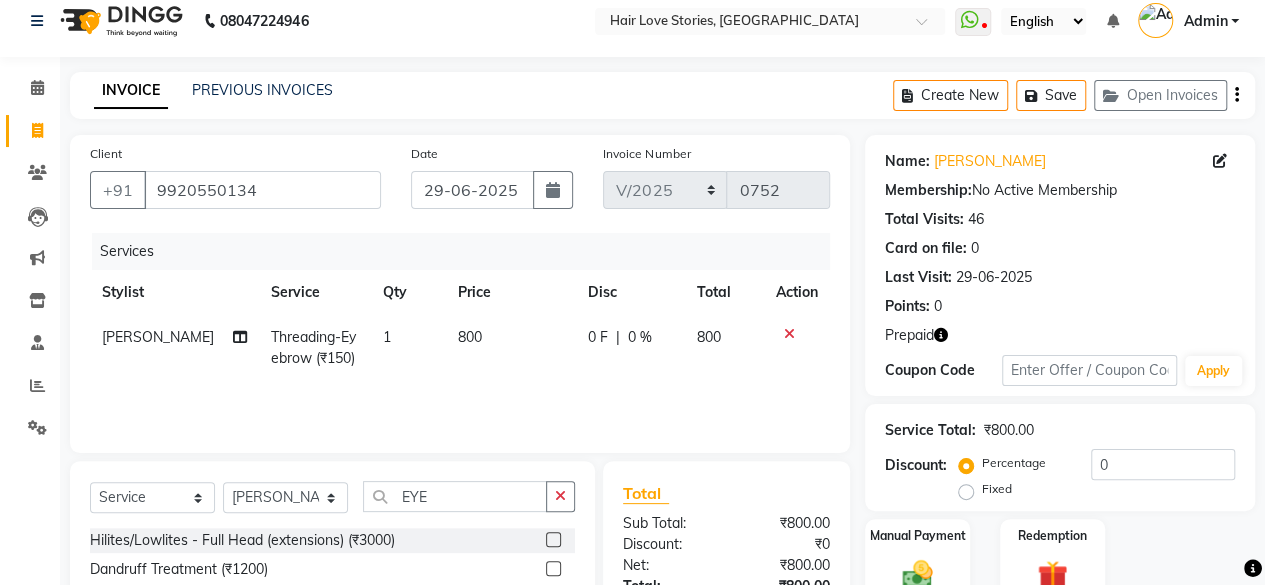 click on "Select  Service  Product  Membership  Package Voucher Prepaid Gift Card  Select Stylist [PERSON_NAME] Buikar DIVYA FRONTDESK [PERSON_NAME] MANAGER [PERSON_NAME] MEENA MANE  NISHA [PERSON_NAME] [PERSON_NAME] [PERSON_NAME] [PERSON_NAME] EYE Hilites/Lowlites - Full Head (extensions)  (₹3000)  Dandruff Treatment (₹1200)  Hair Styling - Hair Wash ([DEMOGRAPHIC_DATA]) (₹300)  Hair Styling - Hair Wash Styling ([DEMOGRAPHIC_DATA]) (₹500)  Hair Styling - Hair Wash And Blast Dry ([DEMOGRAPHIC_DATA]) (₹500)  Hair Styling - Hair Wash And Paddle Dry ([DEMOGRAPHIC_DATA]) (₹700)  Hair Styling-Iron Without Wash (₹800)  Hair Styling- Hair Wash And Blast Dry With Davinies Shampoo & Conditioner([DEMOGRAPHIC_DATA]) (₹700)  Hair Styling-Hair Wash And Tongs (₹1500)  Hair Styling- Hair Wash And Blow Dry With Davinies Shampoo & Conditioner([DEMOGRAPHIC_DATA]) (₹1000)  Hair Styling- Hair Wash And Iron With Davinies Shampoo & Conditioner([DEMOGRAPHIC_DATA]) (₹1200)  Hair Styling- Hair Wash And Tongs With Davinies Shampoo & Conditioner([DEMOGRAPHIC_DATA]) (₹1400)  Hair Styling- Hair Wash And Blast Dry With Silver Shampoo (₹700)" 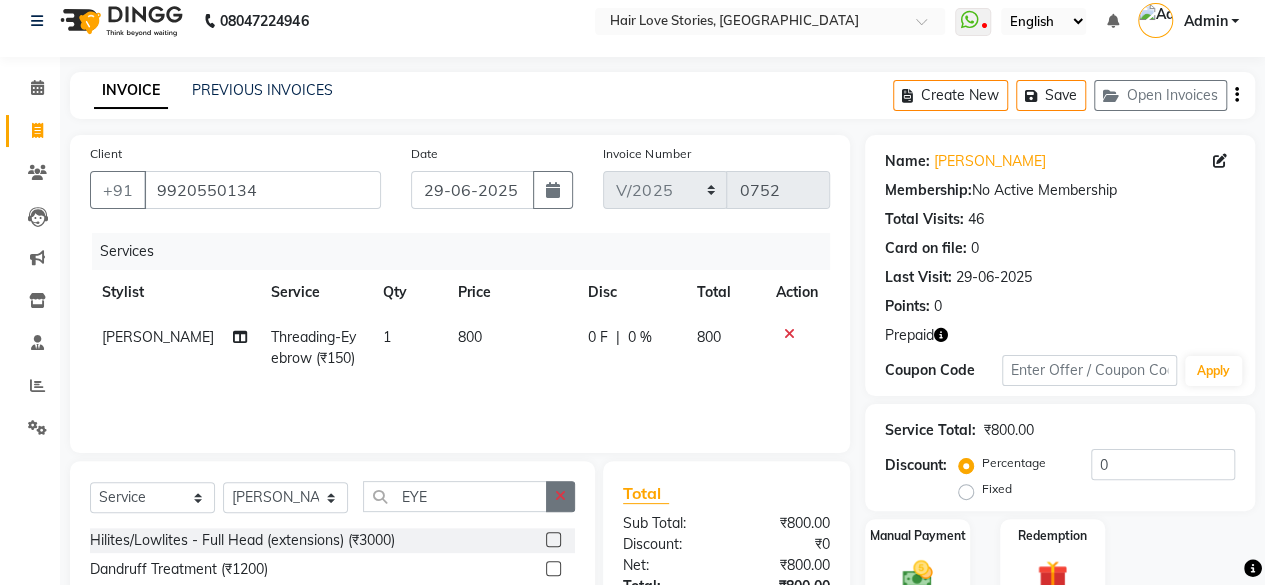 click 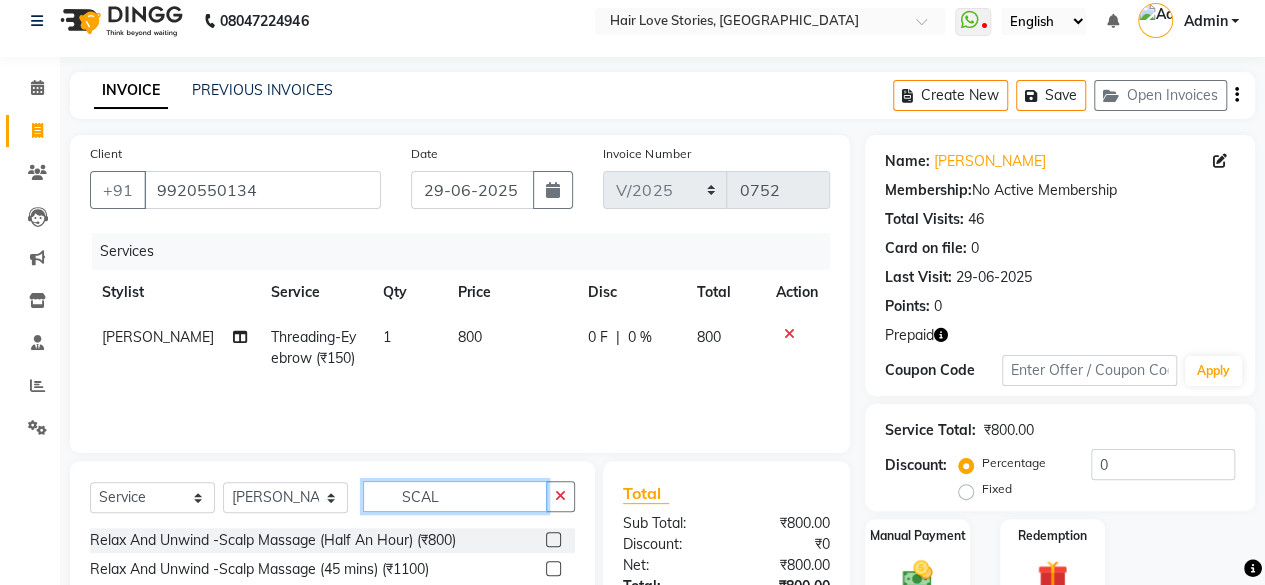 type on "SCAL" 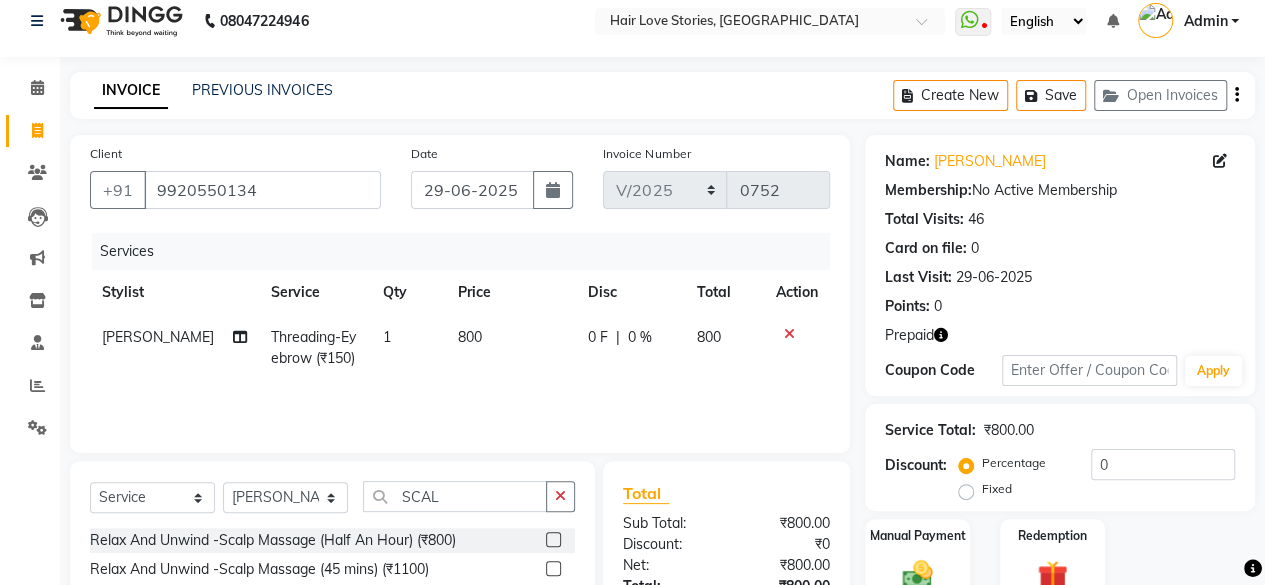 click 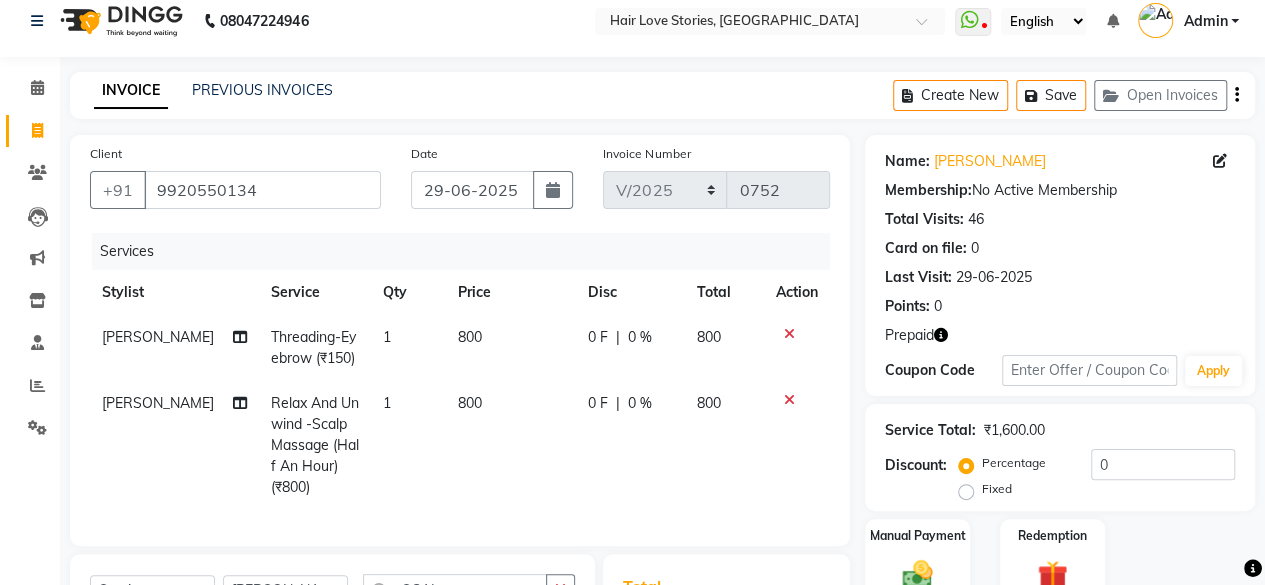 checkbox on "false" 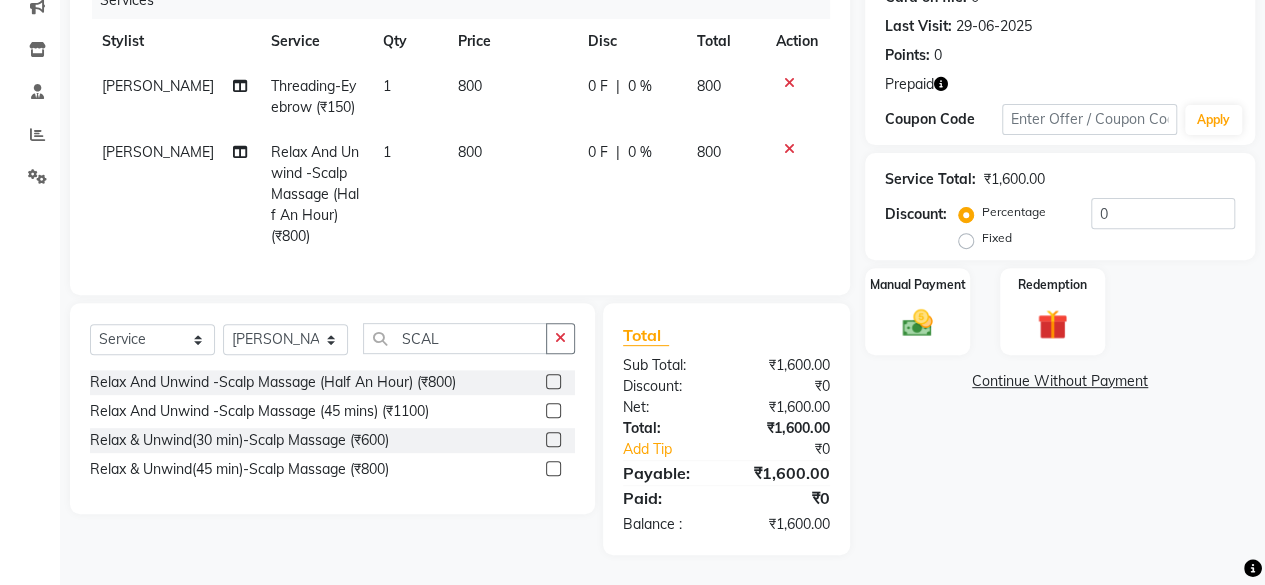 scroll, scrollTop: 280, scrollLeft: 0, axis: vertical 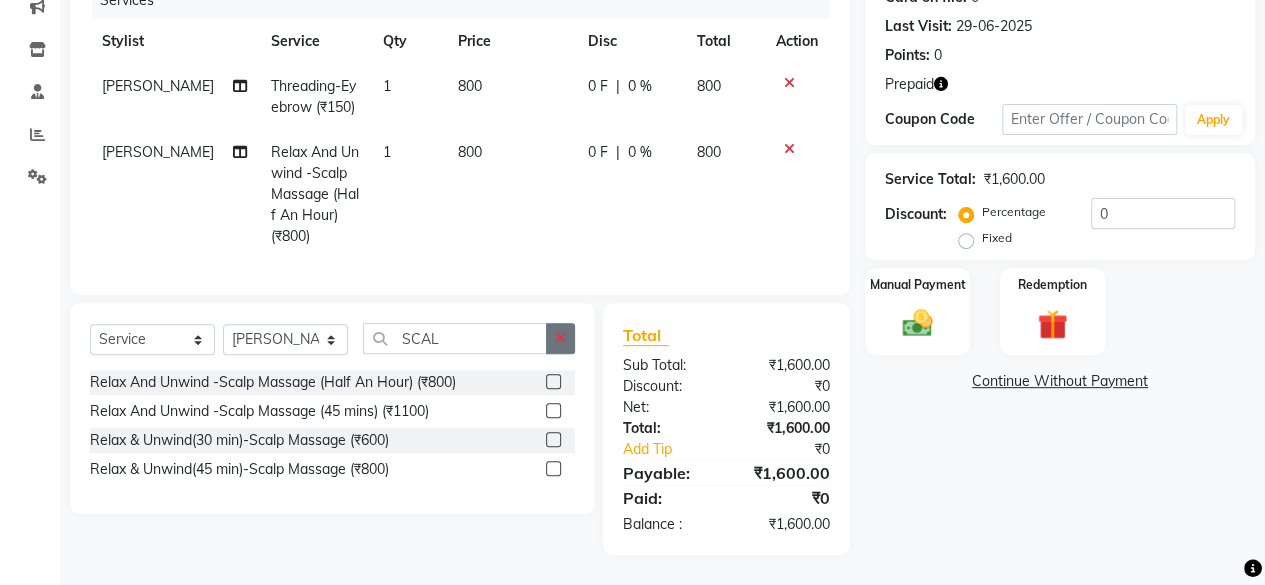 click 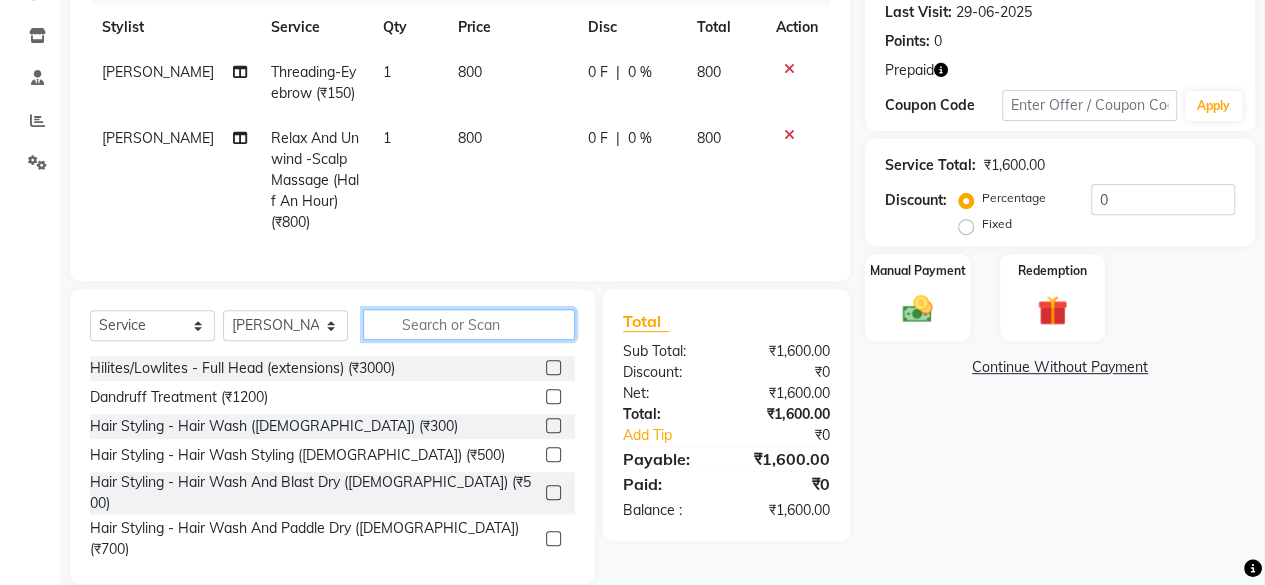 click 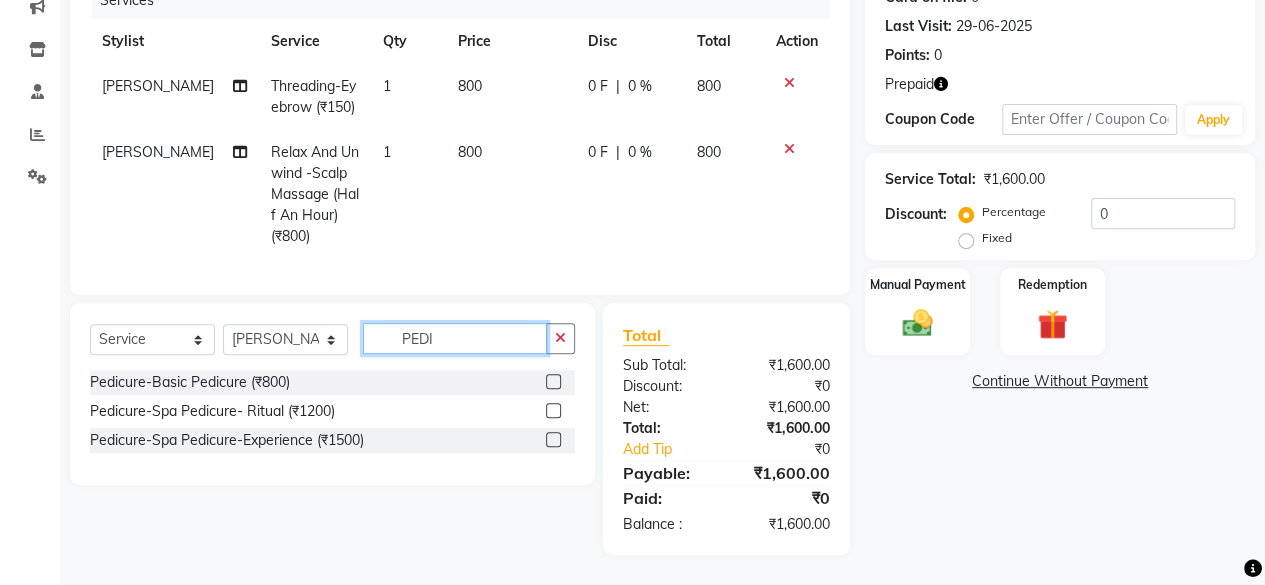 type on "PEDI" 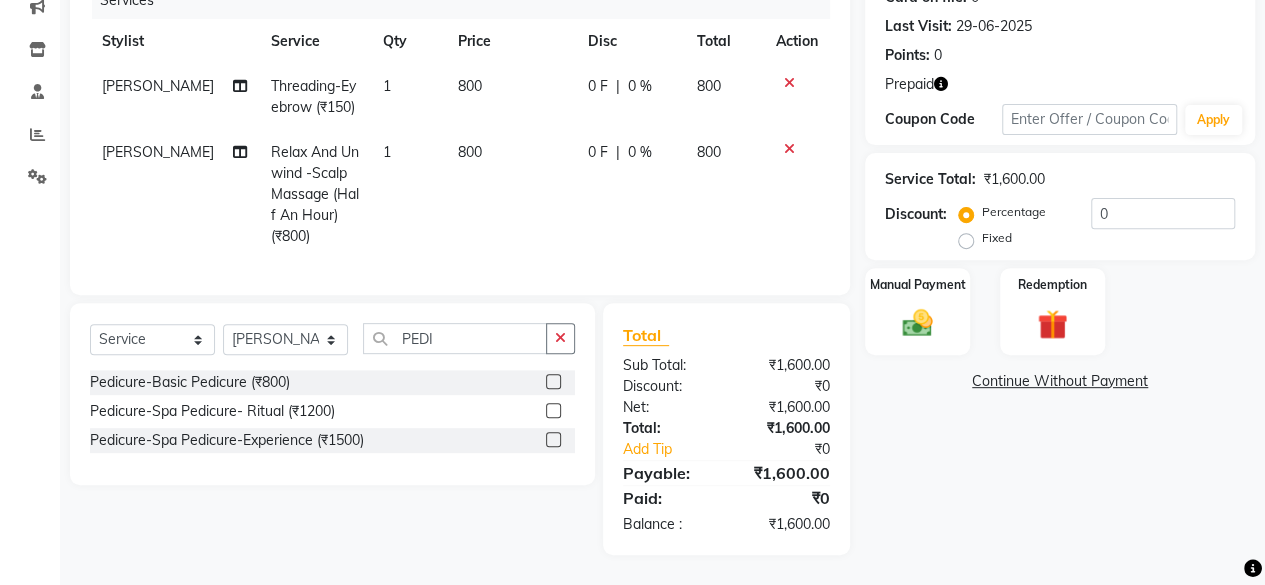 click 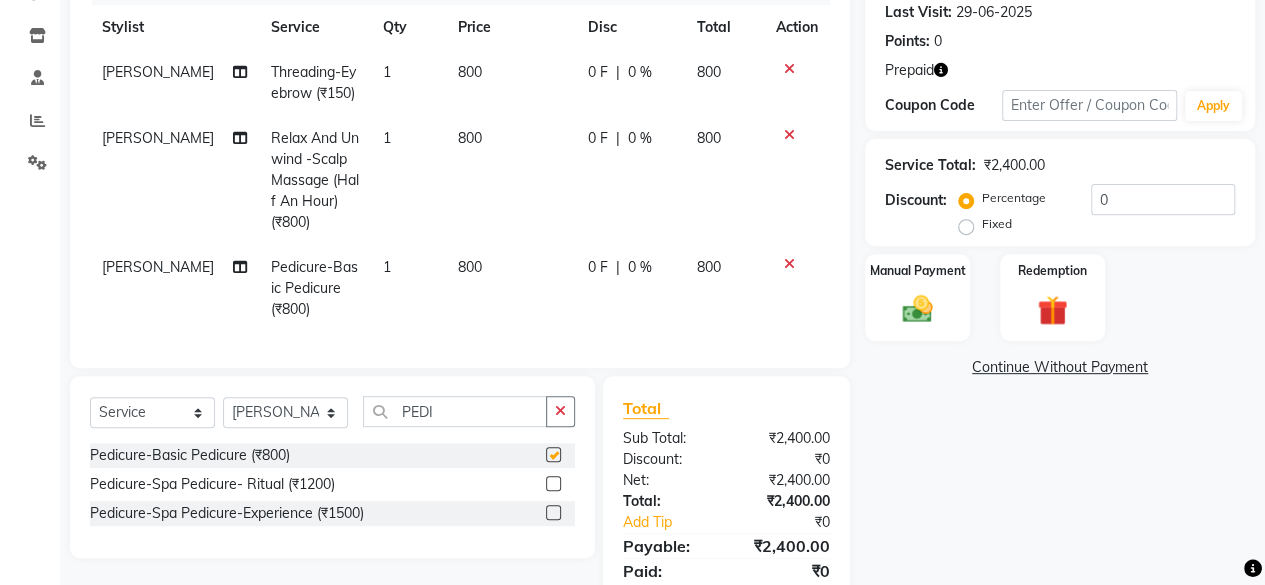 checkbox on "false" 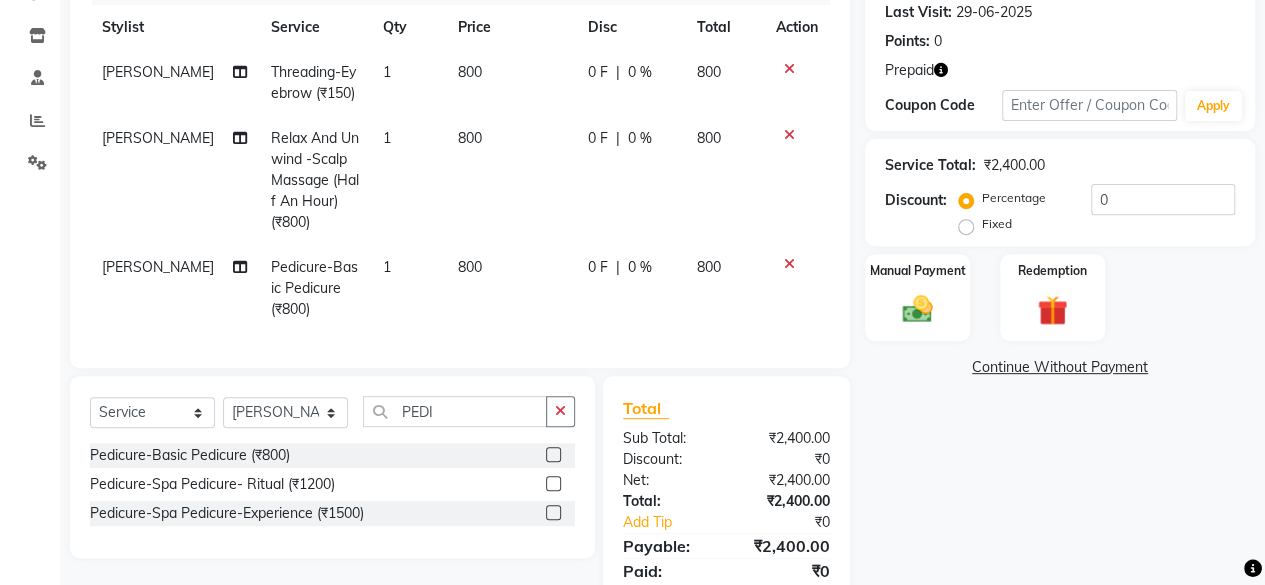 click on "800" 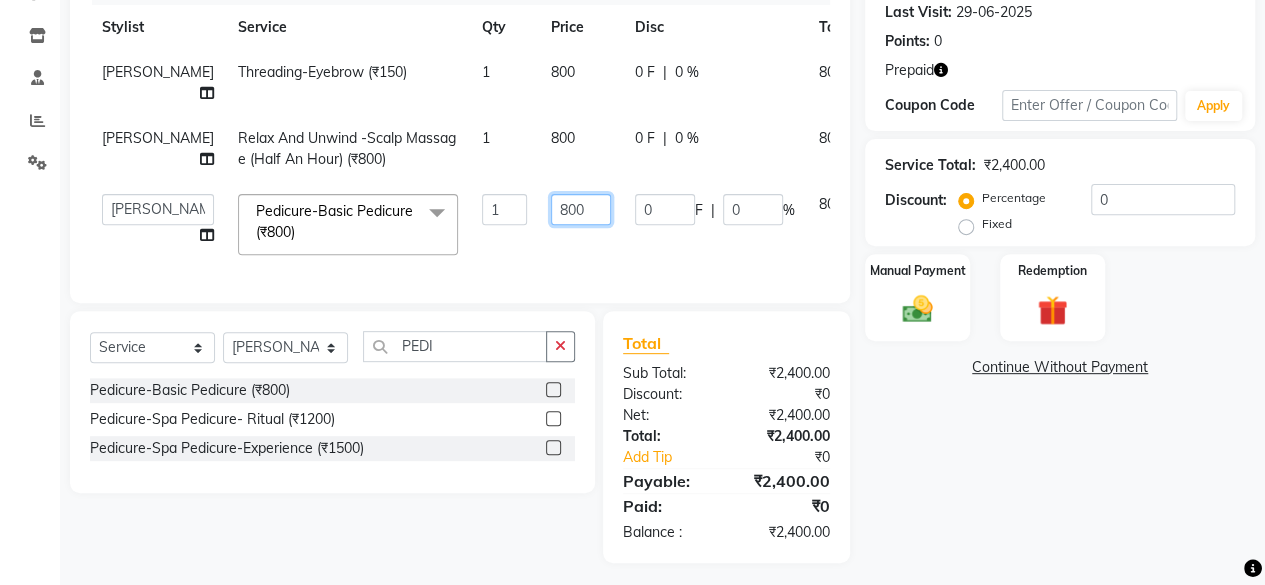 click on "800" 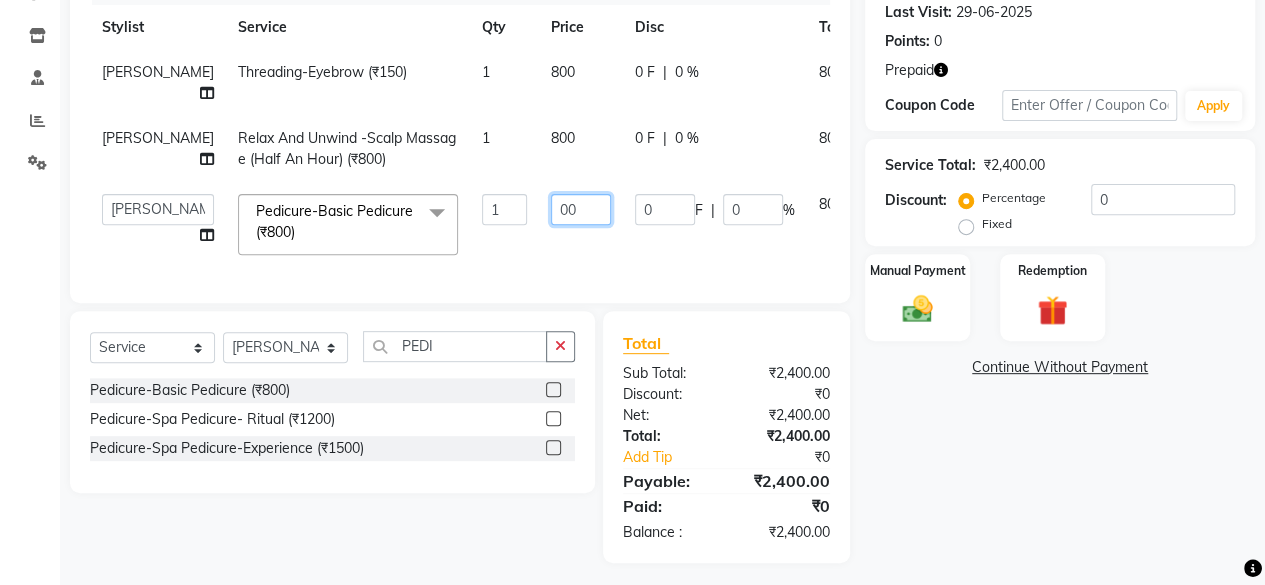 type on "900" 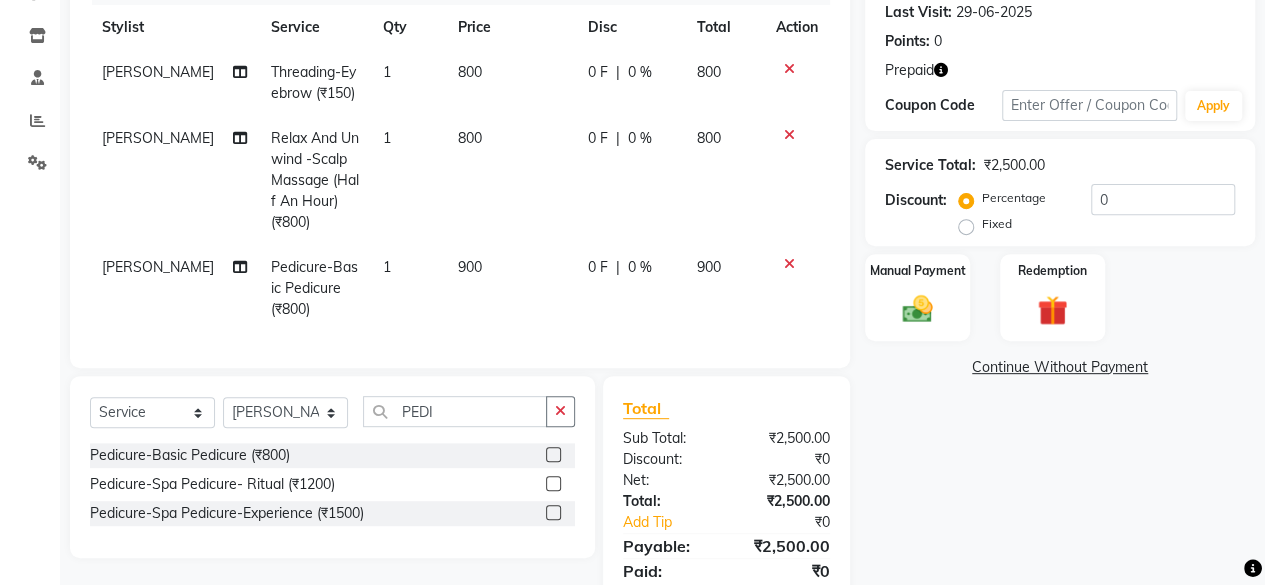 click on "Name: [PERSON_NAME] Membership:  No Active Membership  Total Visits:  46 Card on file:  0 Last Visit:   [DATE] Points:   0  Prepaid Coupon Code Apply Service Total:  ₹2,500.00  Discount:  Percentage   Fixed  0 Manual Payment Redemption  Continue Without Payment" 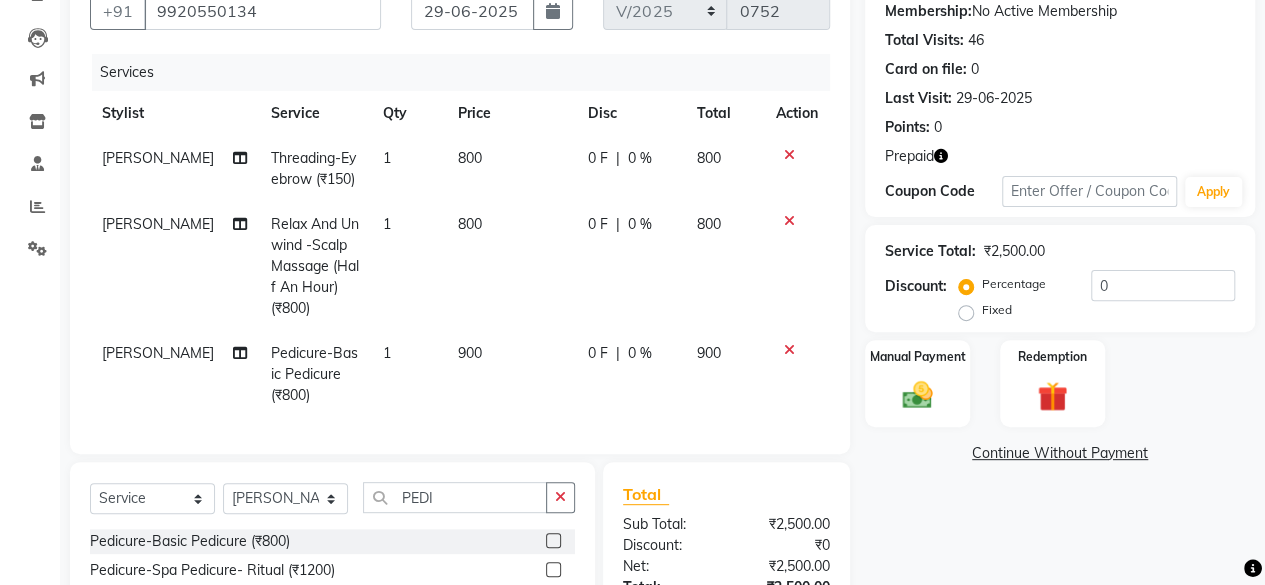 scroll, scrollTop: 199, scrollLeft: 0, axis: vertical 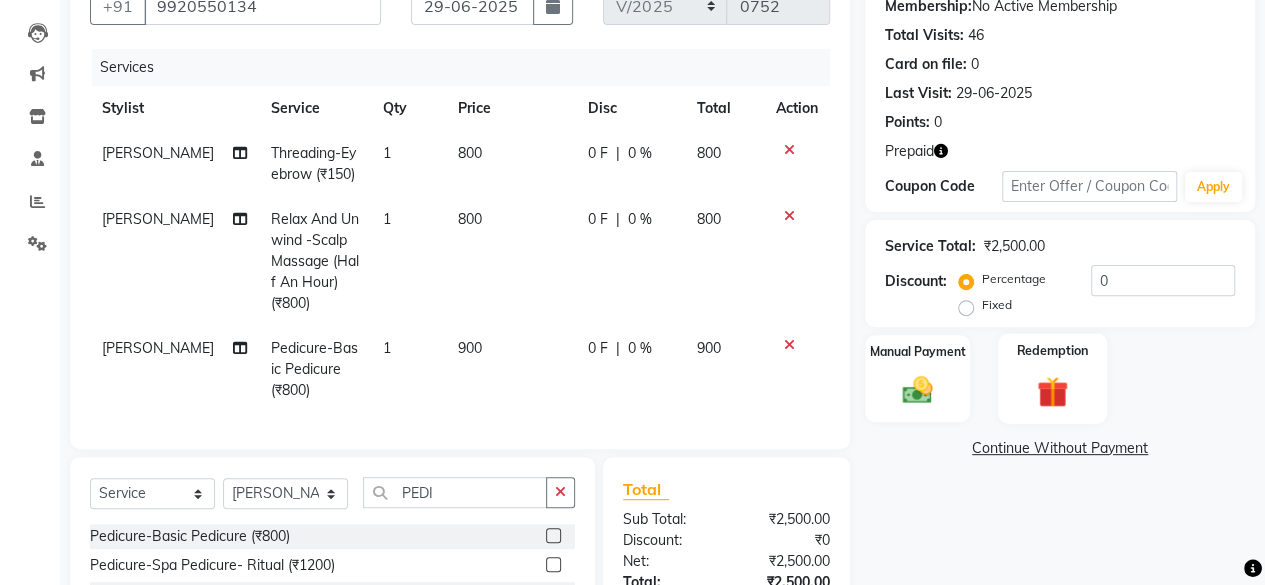 click on "Redemption" 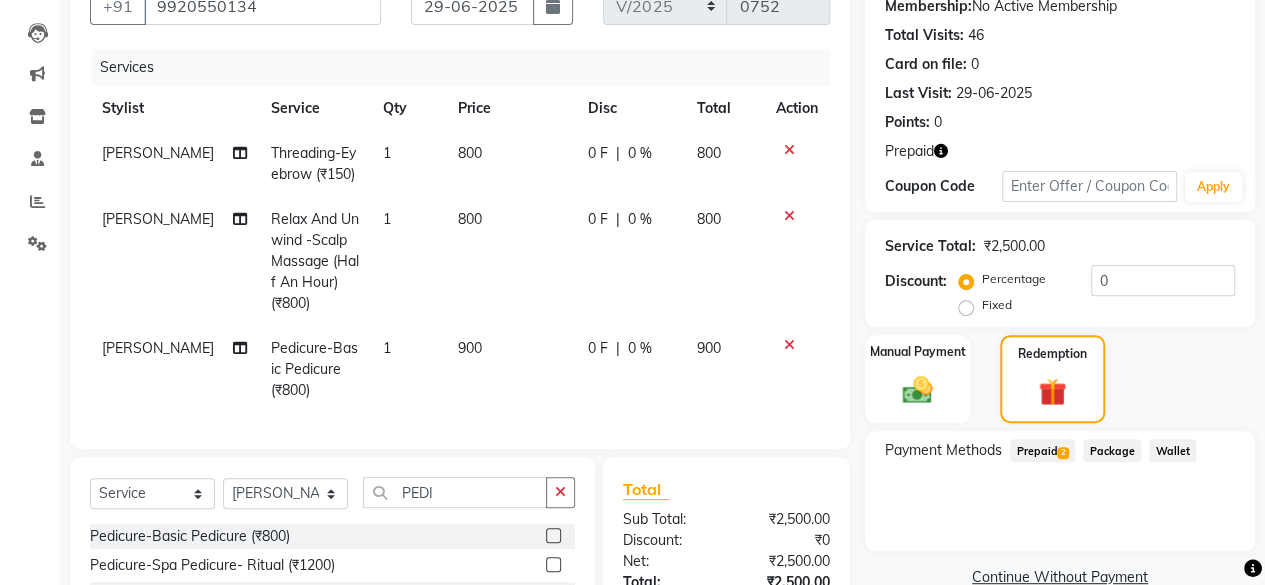 click on "Prepaid  2" 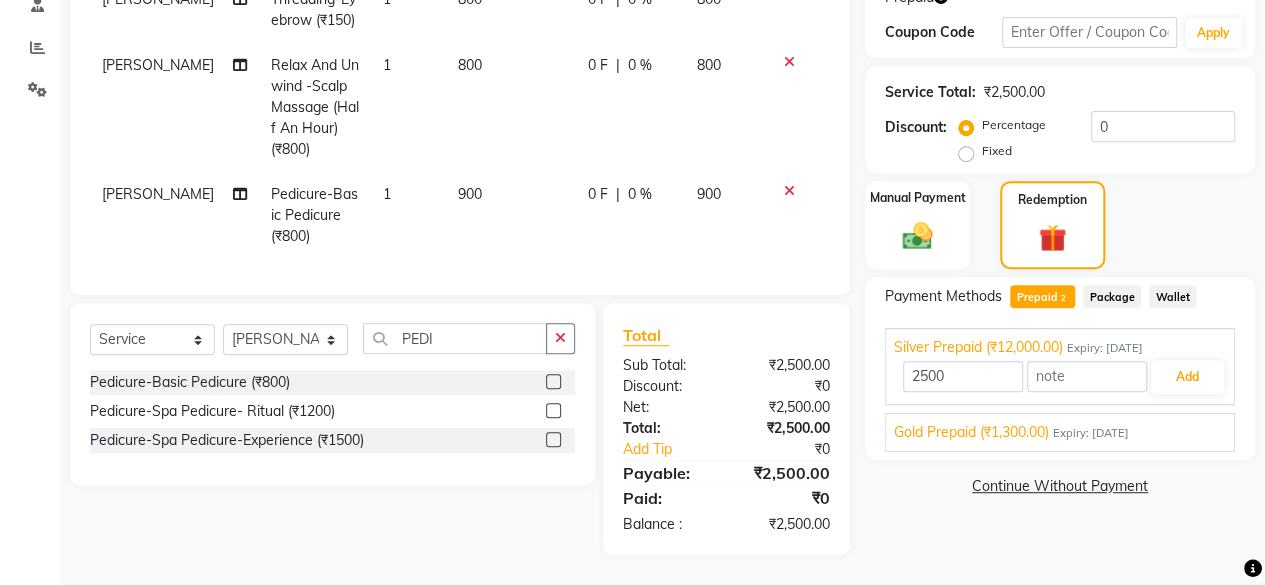 scroll, scrollTop: 366, scrollLeft: 0, axis: vertical 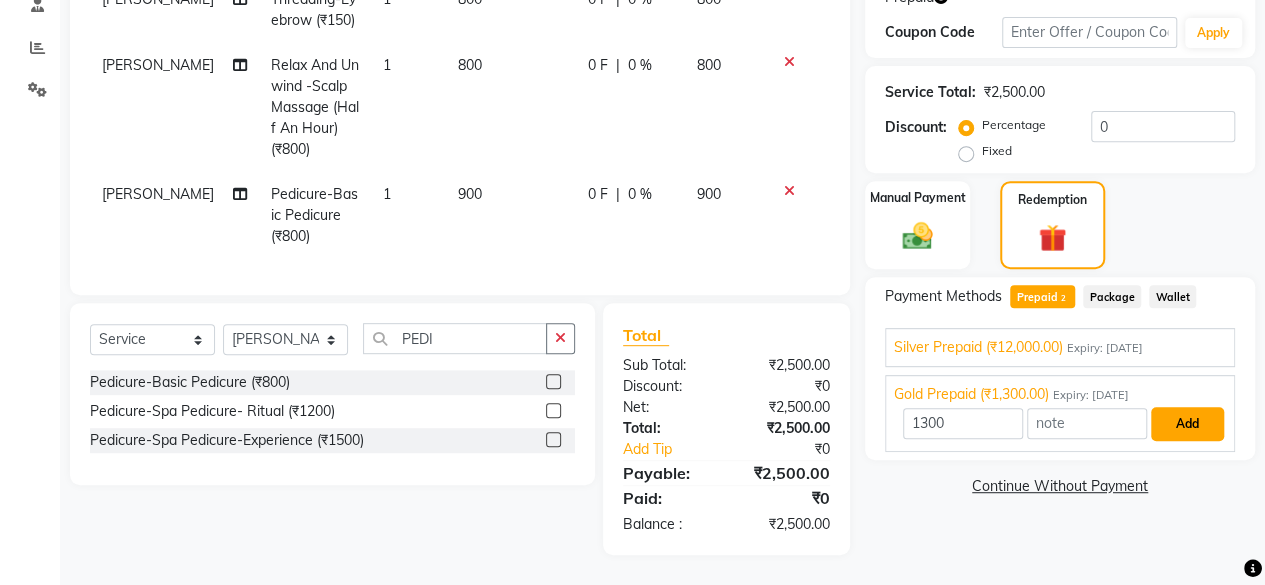 click on "Add" at bounding box center [1187, 424] 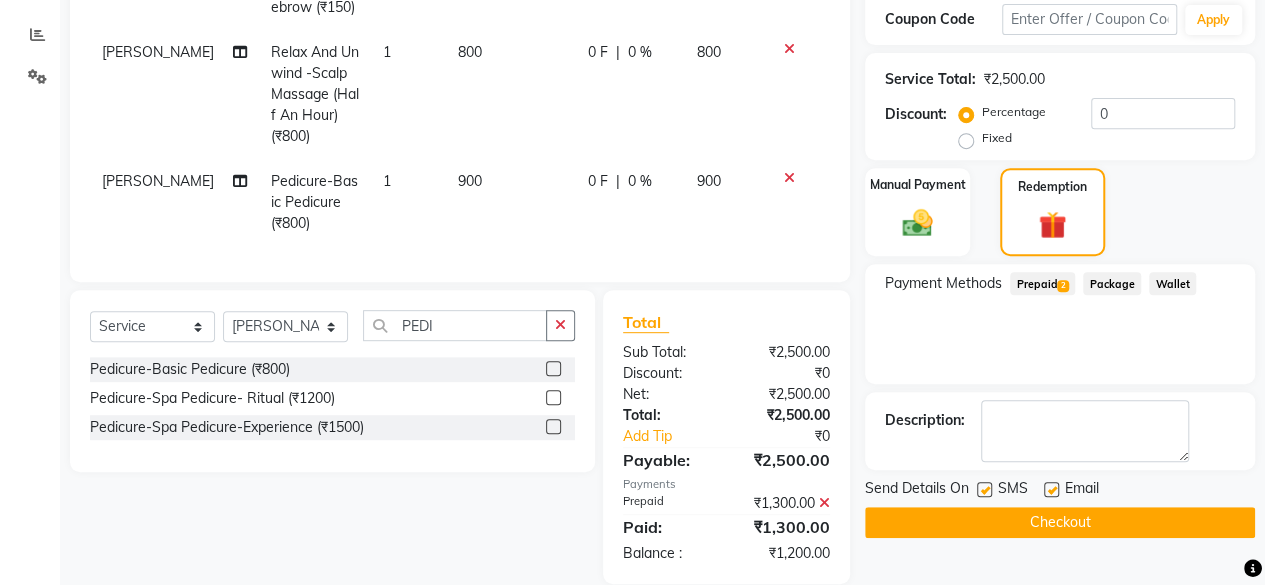 click on "Prepaid  2" 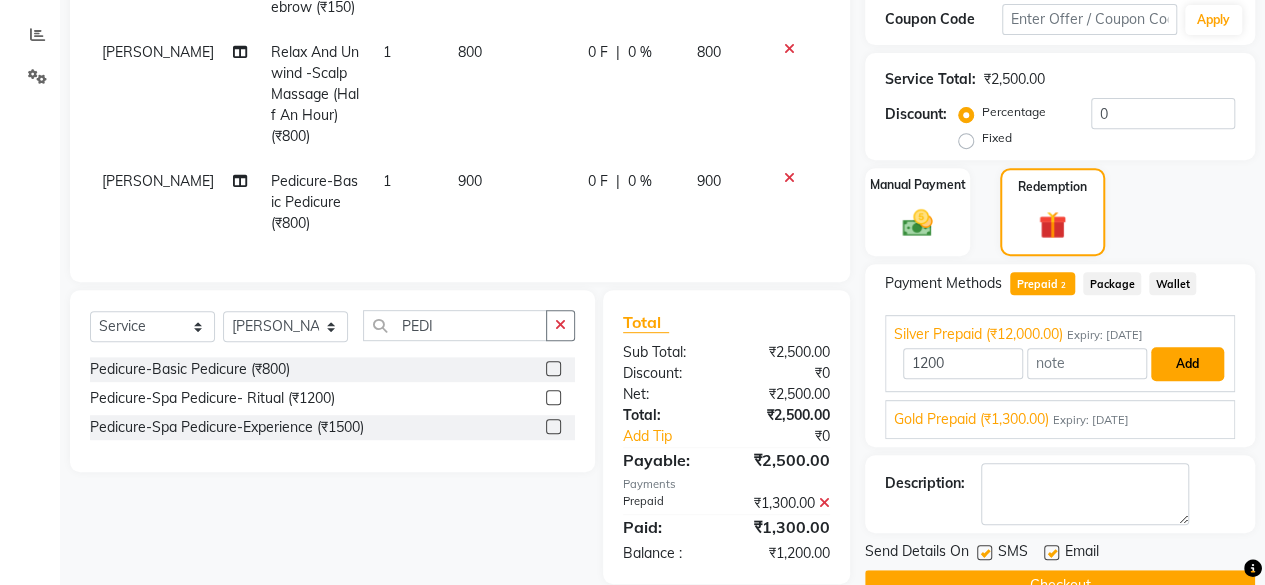 click on "Add" at bounding box center [1187, 364] 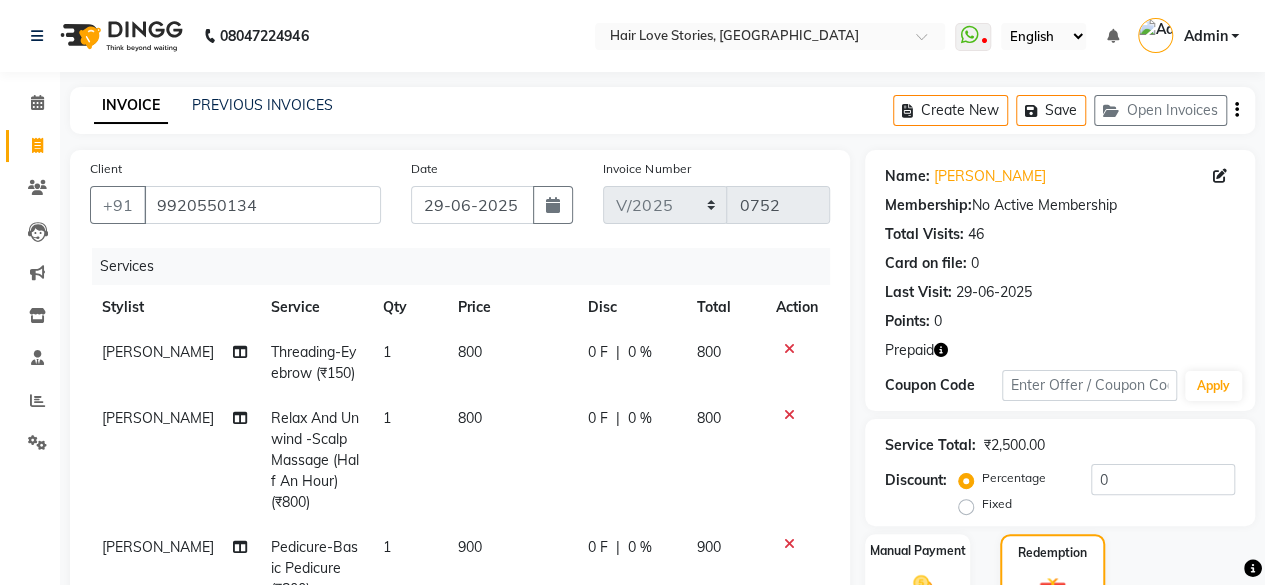 scroll, scrollTop: 429, scrollLeft: 0, axis: vertical 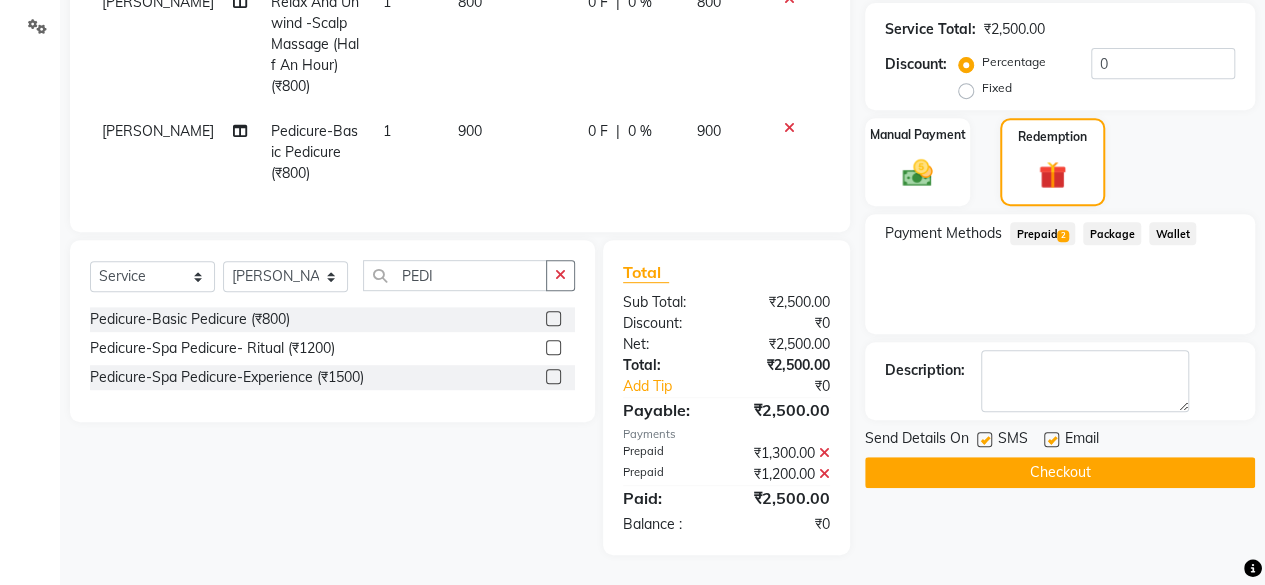 click 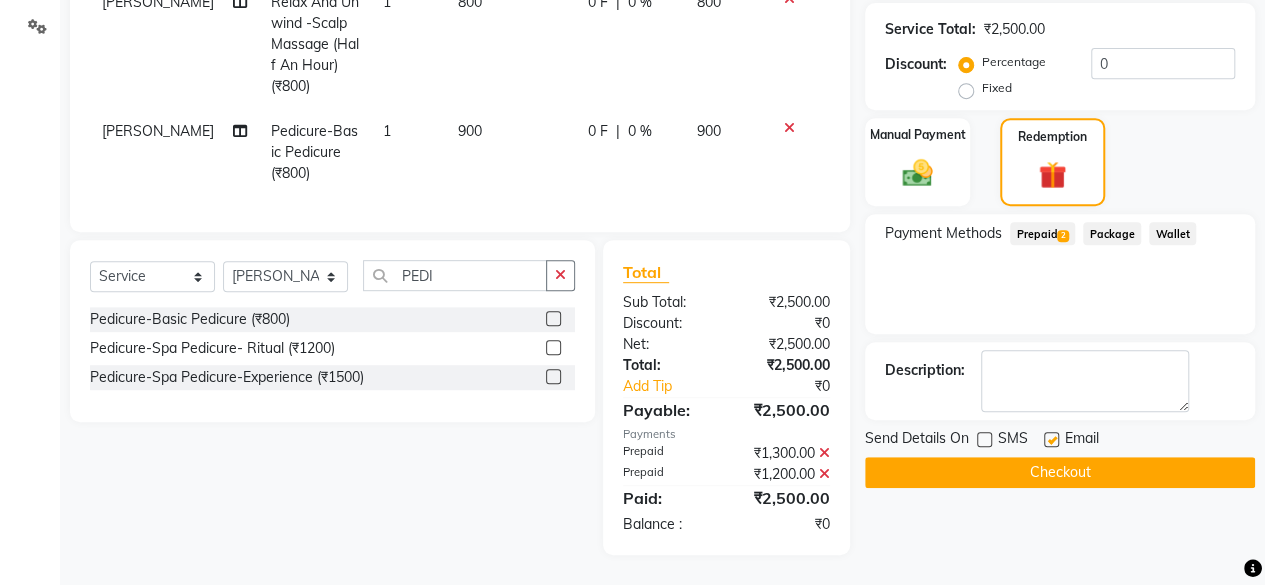 click on "Checkout" 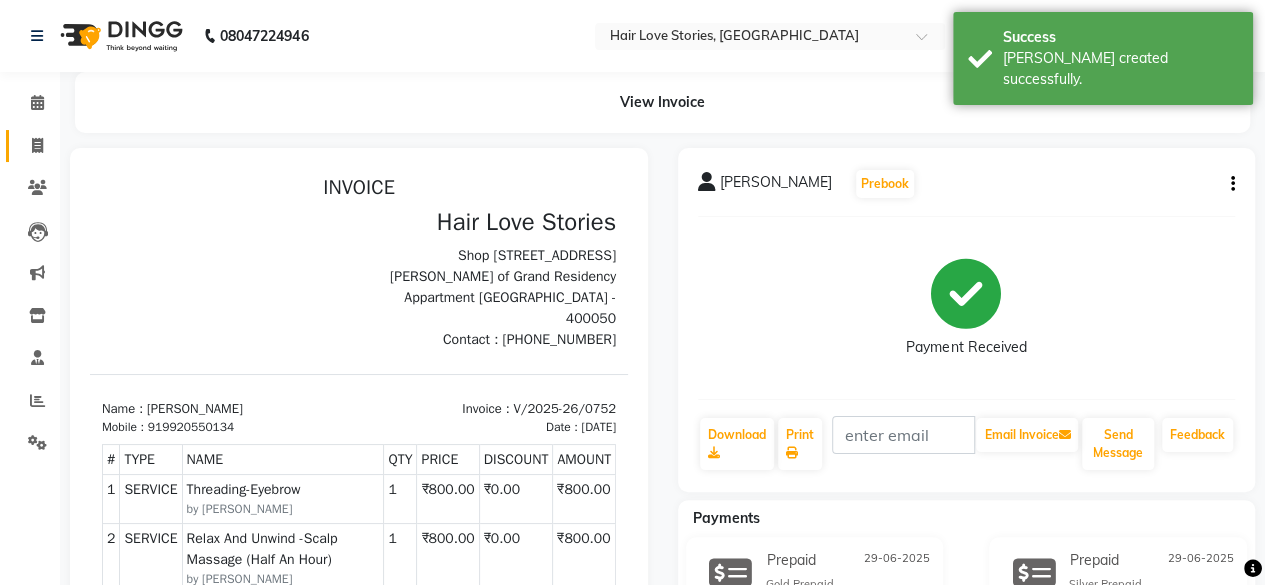 scroll, scrollTop: 0, scrollLeft: 0, axis: both 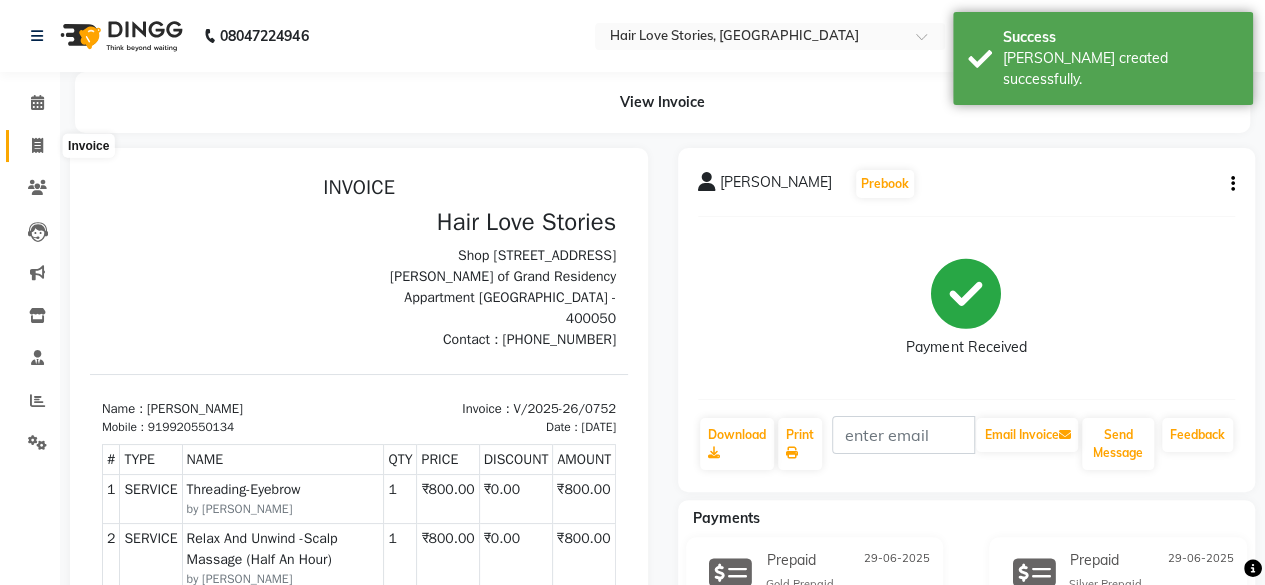 click 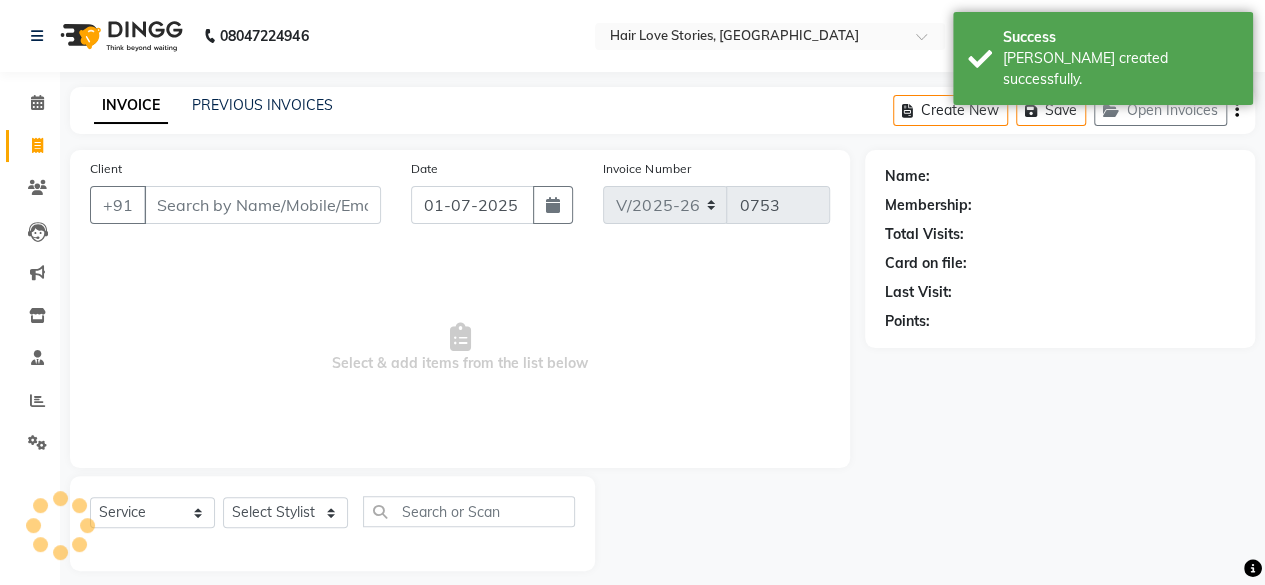 scroll, scrollTop: 15, scrollLeft: 0, axis: vertical 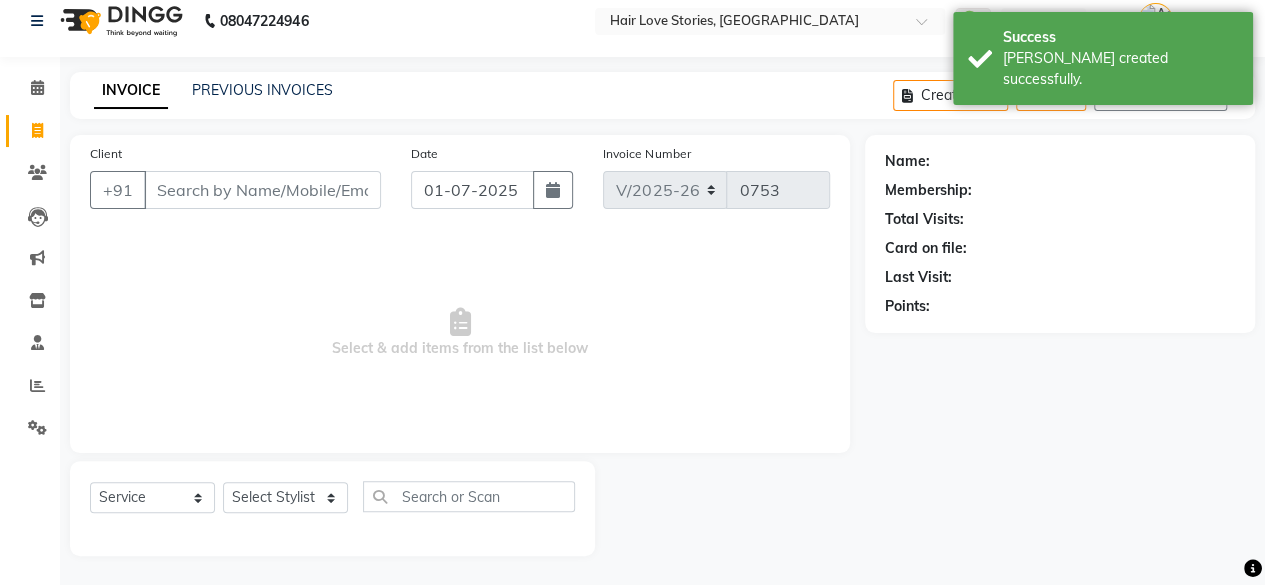 click on "Date [DATE]" 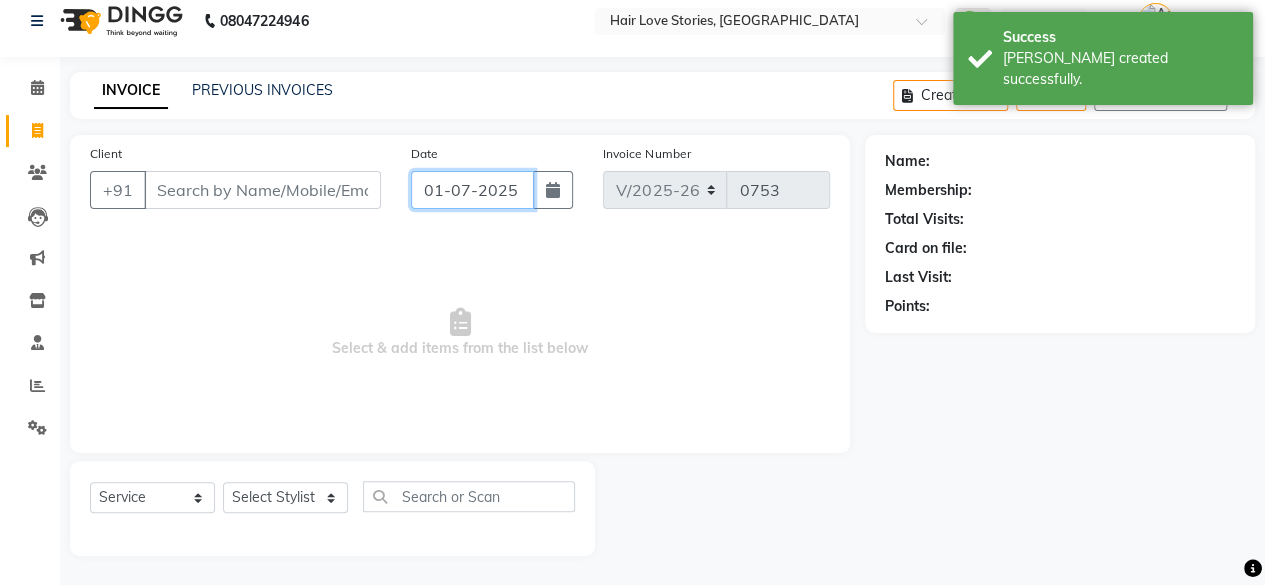 click on "01-07-2025" 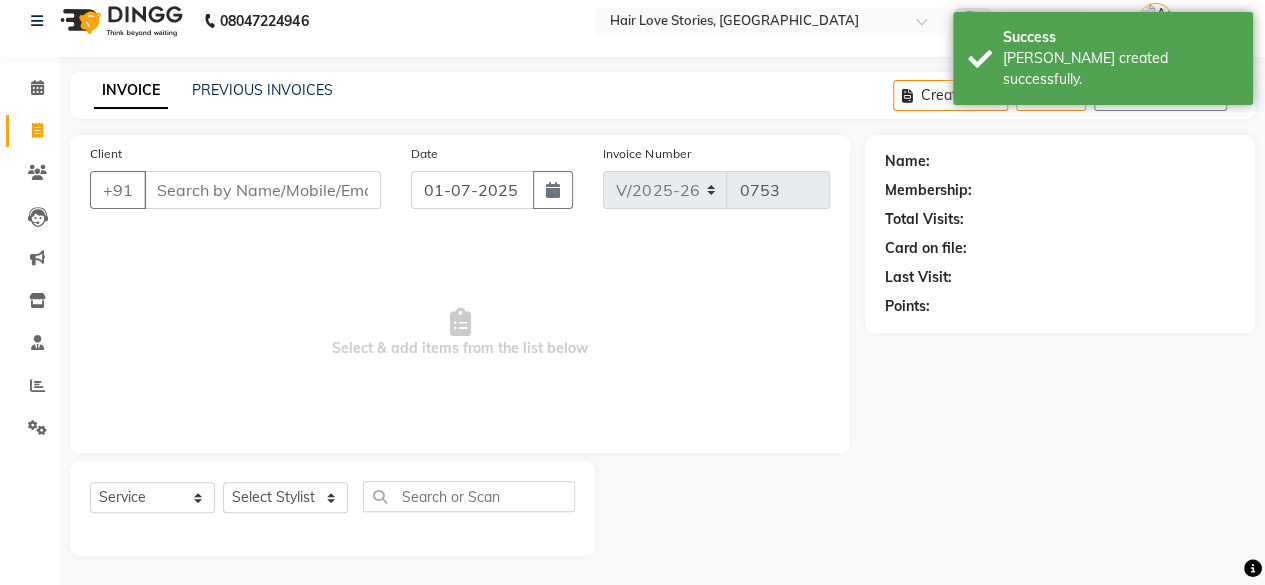 select on "7" 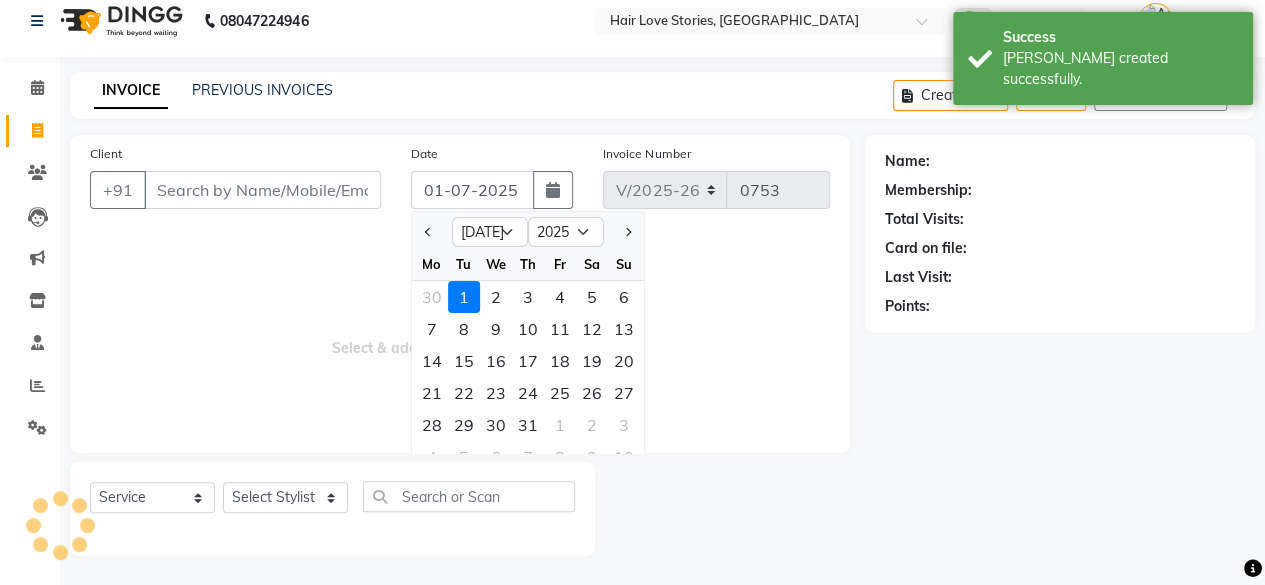click 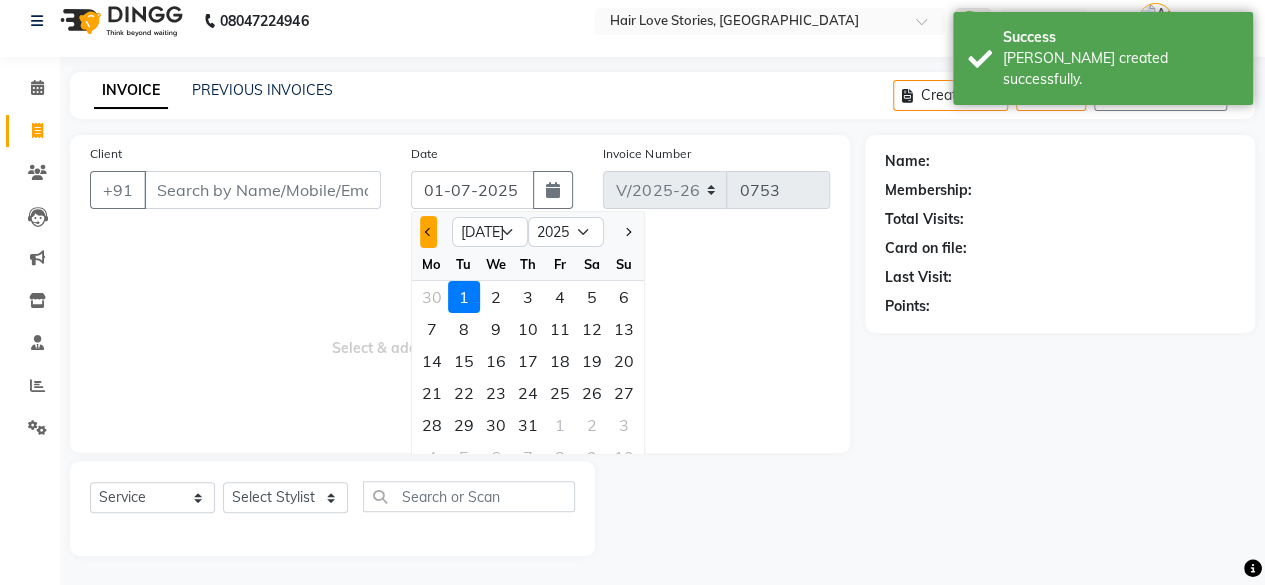 click 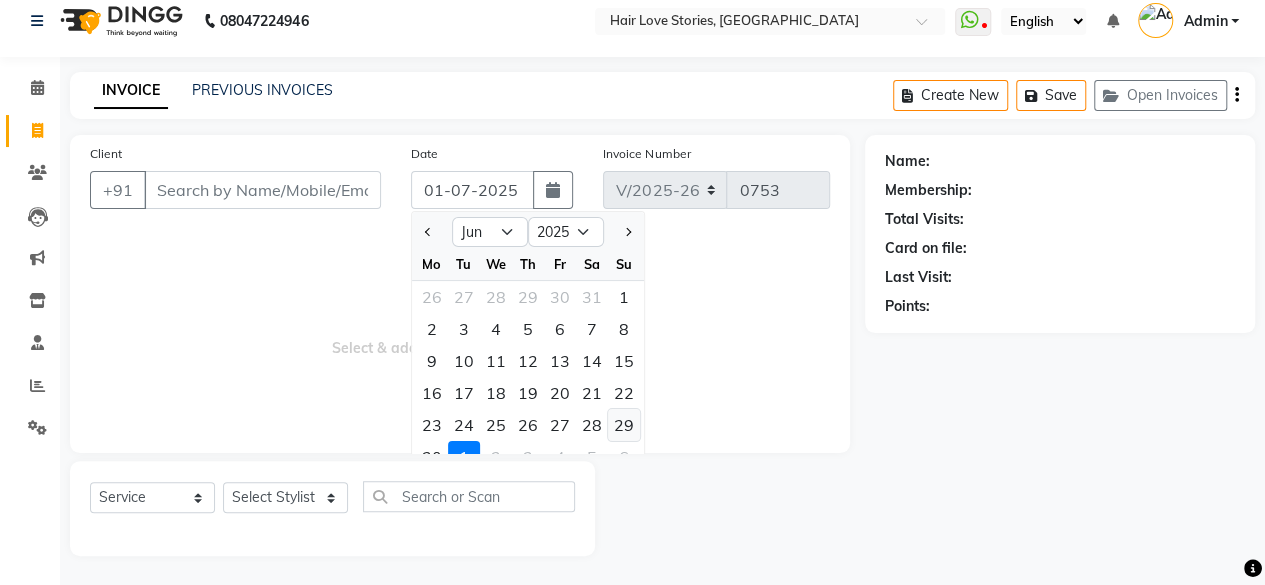 click on "29" 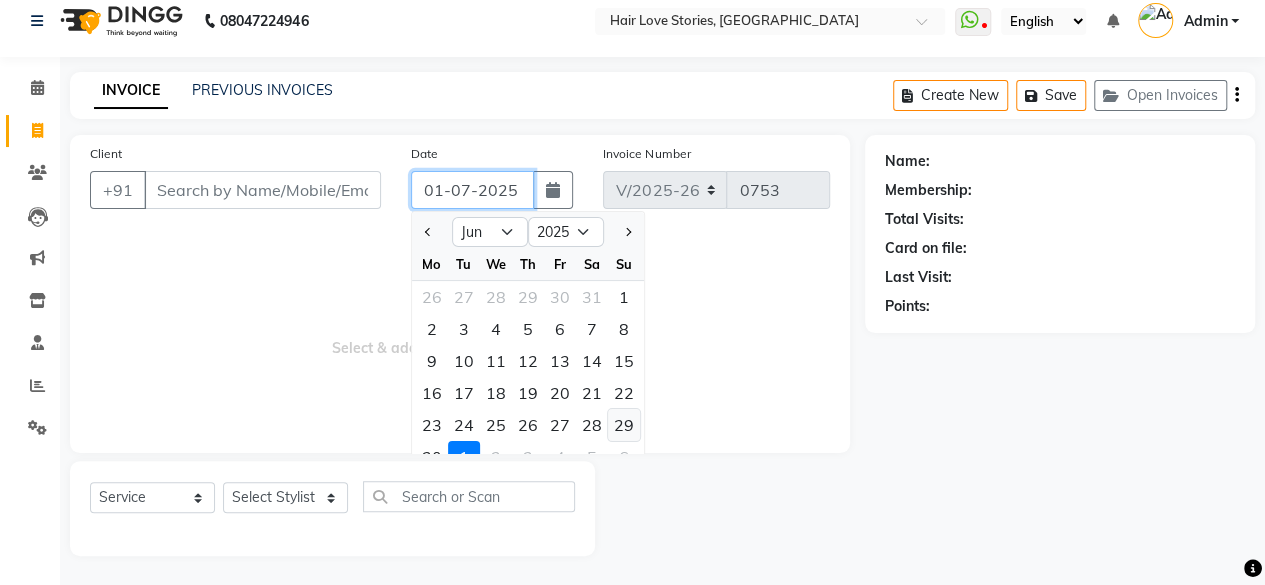 type on "29-06-2025" 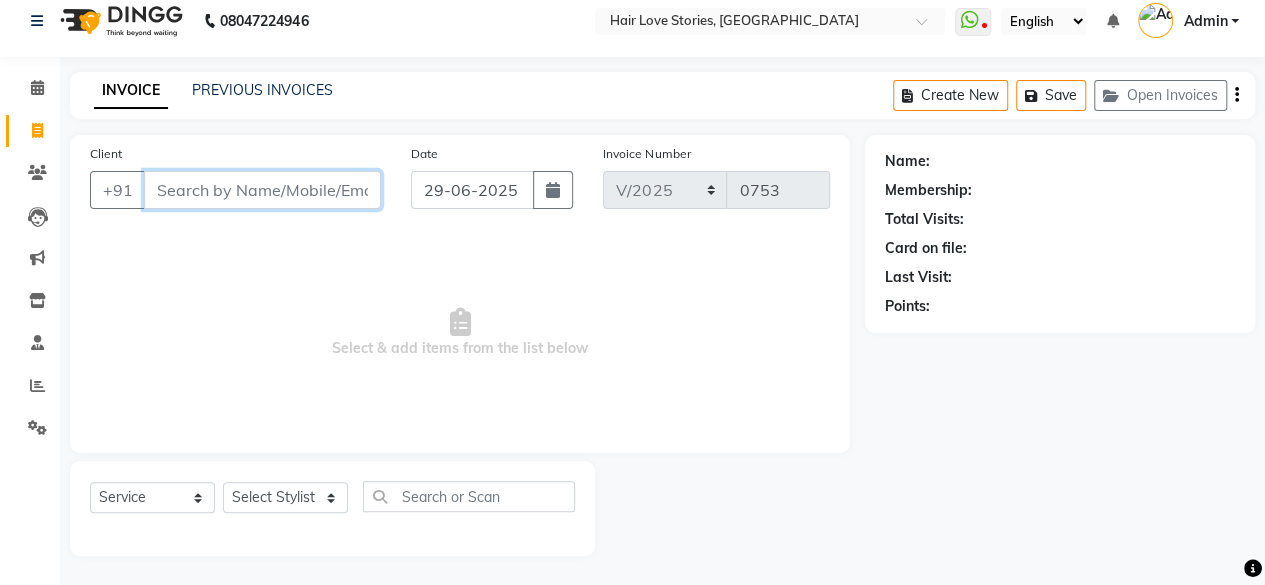 click on "Client" at bounding box center [262, 190] 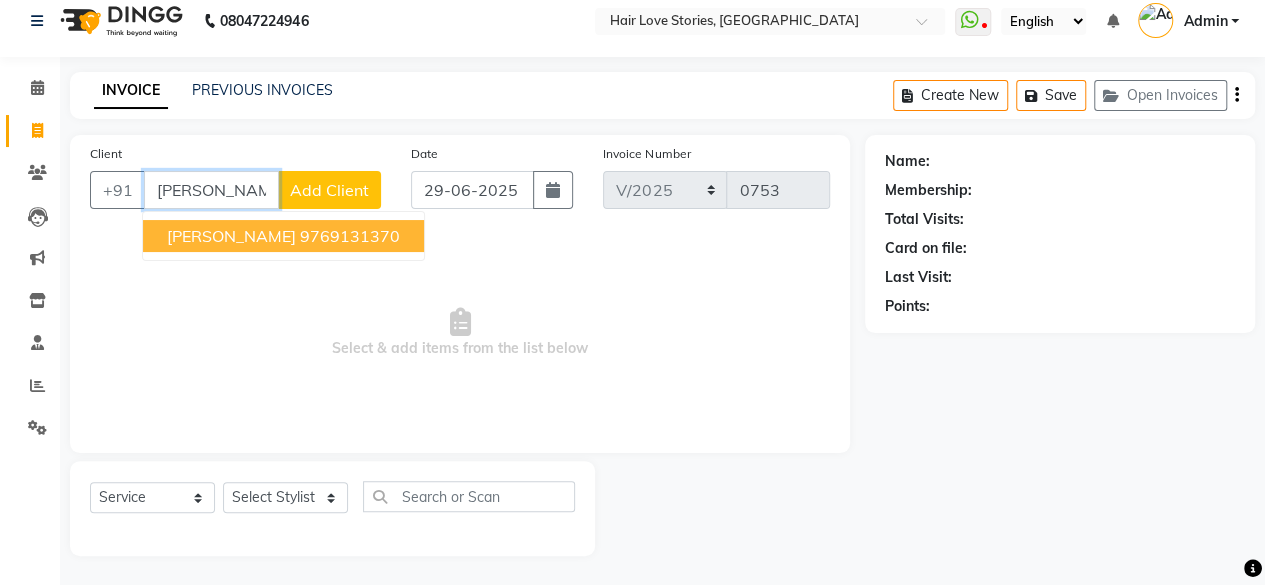 click on "9769131370" at bounding box center [350, 236] 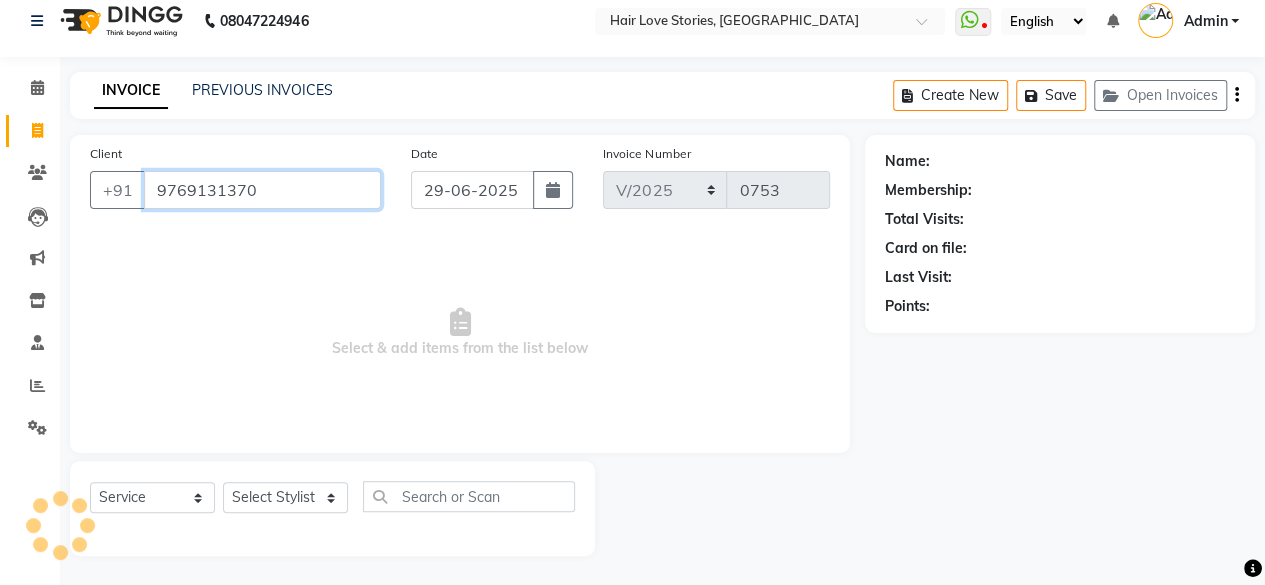 type on "9769131370" 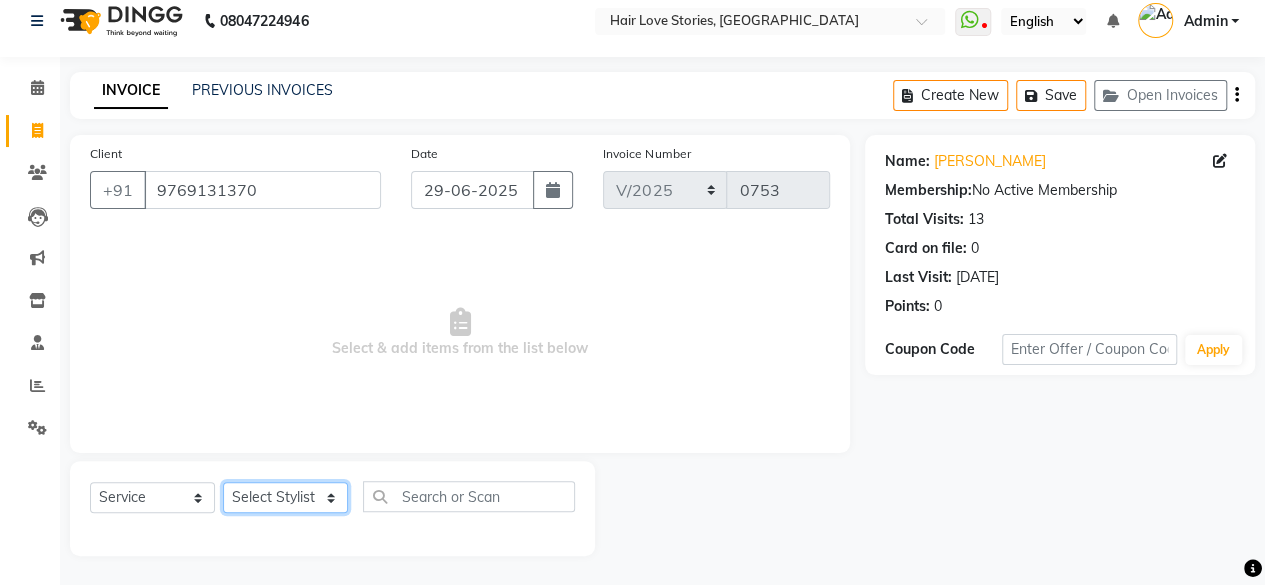 click on "Select Stylist [PERSON_NAME] DIVYA FRONTDESK [PERSON_NAME] MANAGER [PERSON_NAME] MEENA MANE  NISHA [PERSON_NAME] [PERSON_NAME] [PERSON_NAME] [PERSON_NAME]" 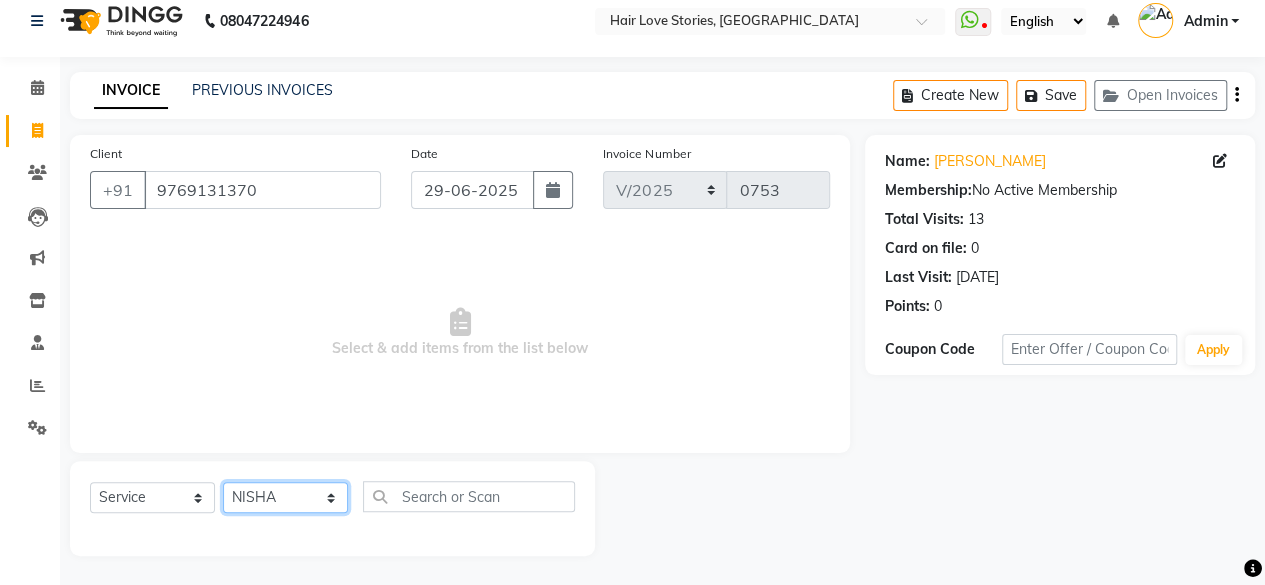 click on "Select Stylist [PERSON_NAME] DIVYA FRONTDESK [PERSON_NAME] MANAGER [PERSON_NAME] MEENA MANE  NISHA [PERSON_NAME] [PERSON_NAME] [PERSON_NAME] [PERSON_NAME]" 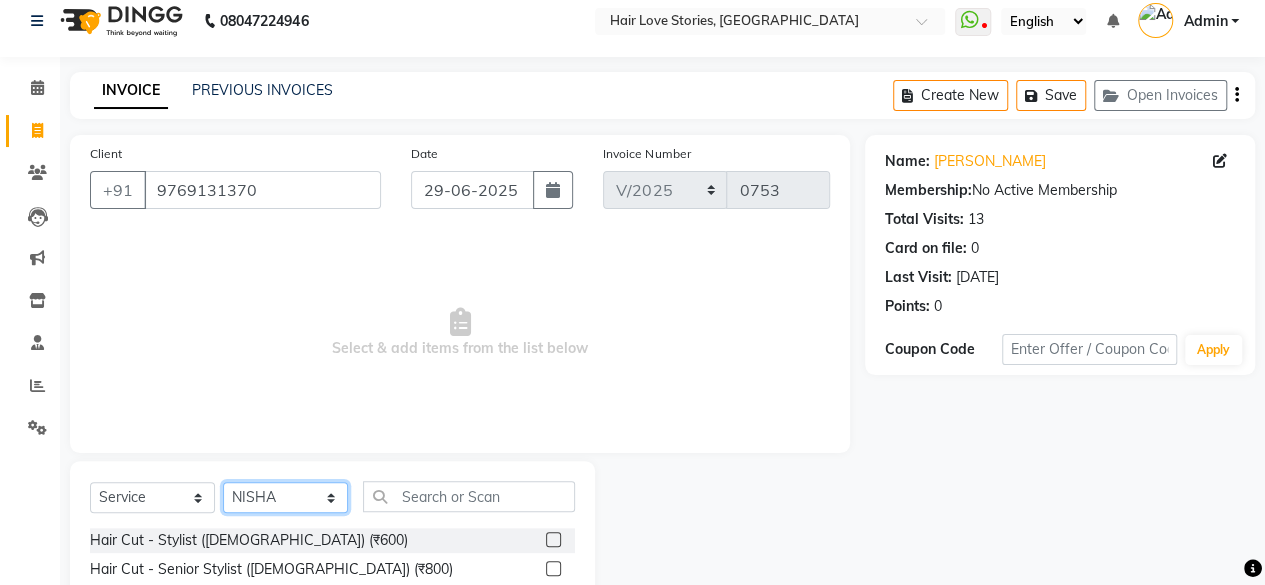 click on "Select Stylist [PERSON_NAME] DIVYA FRONTDESK [PERSON_NAME] MANAGER [PERSON_NAME] MEENA MANE  NISHA [PERSON_NAME] [PERSON_NAME] [PERSON_NAME] [PERSON_NAME]" 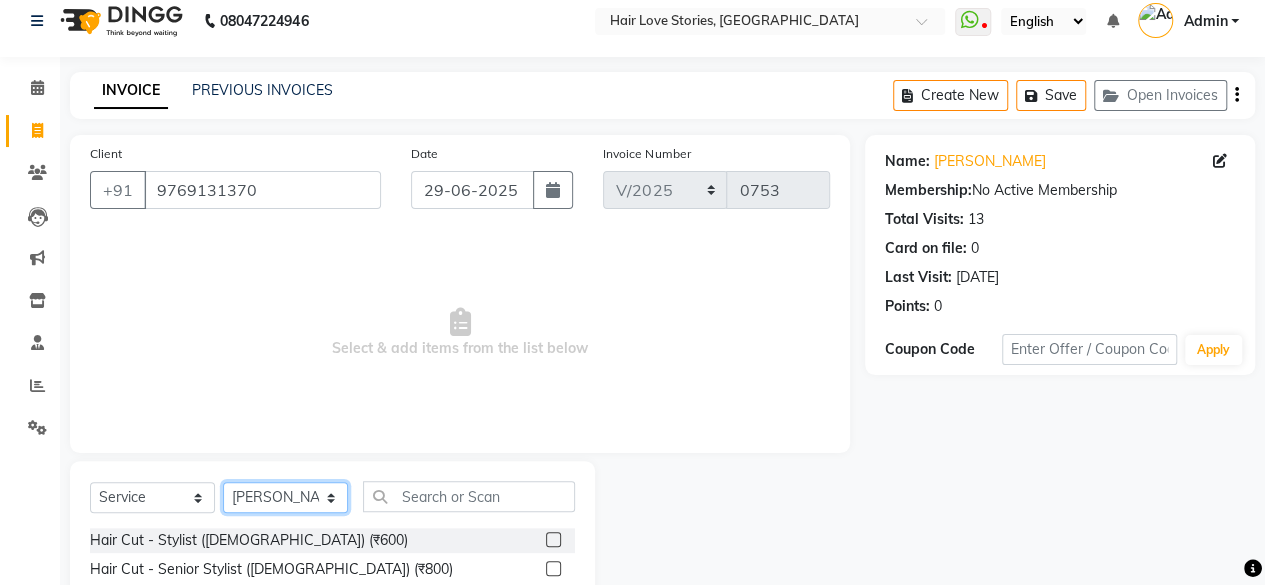 click on "Select Stylist [PERSON_NAME] DIVYA FRONTDESK [PERSON_NAME] MANAGER [PERSON_NAME] MEENA MANE  NISHA [PERSON_NAME] [PERSON_NAME] [PERSON_NAME] [PERSON_NAME]" 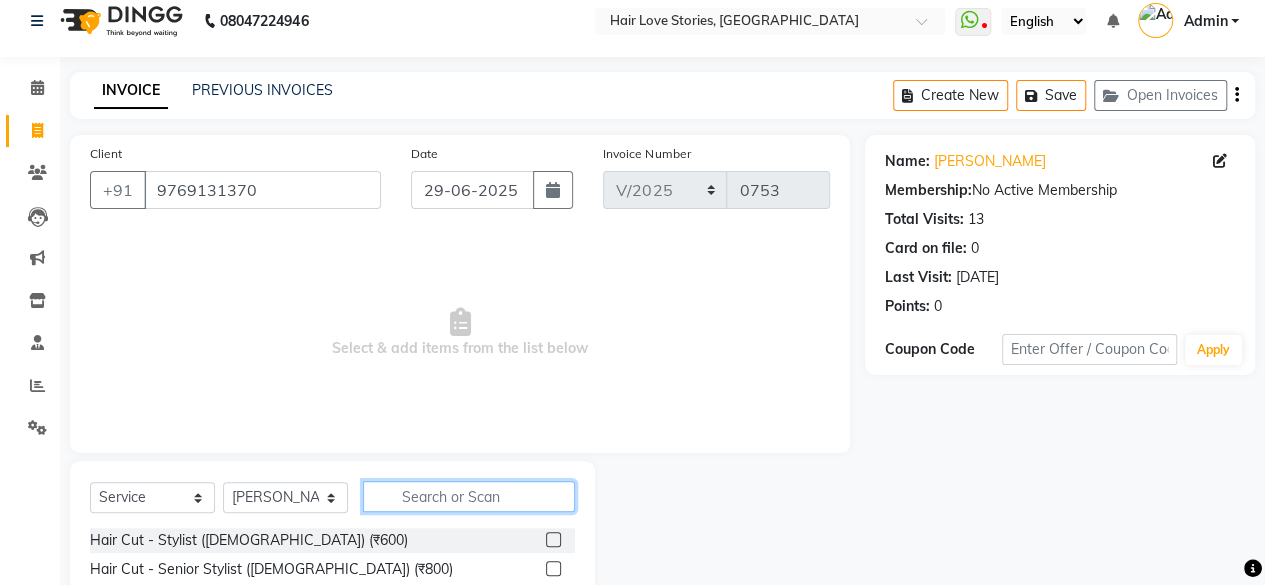 click 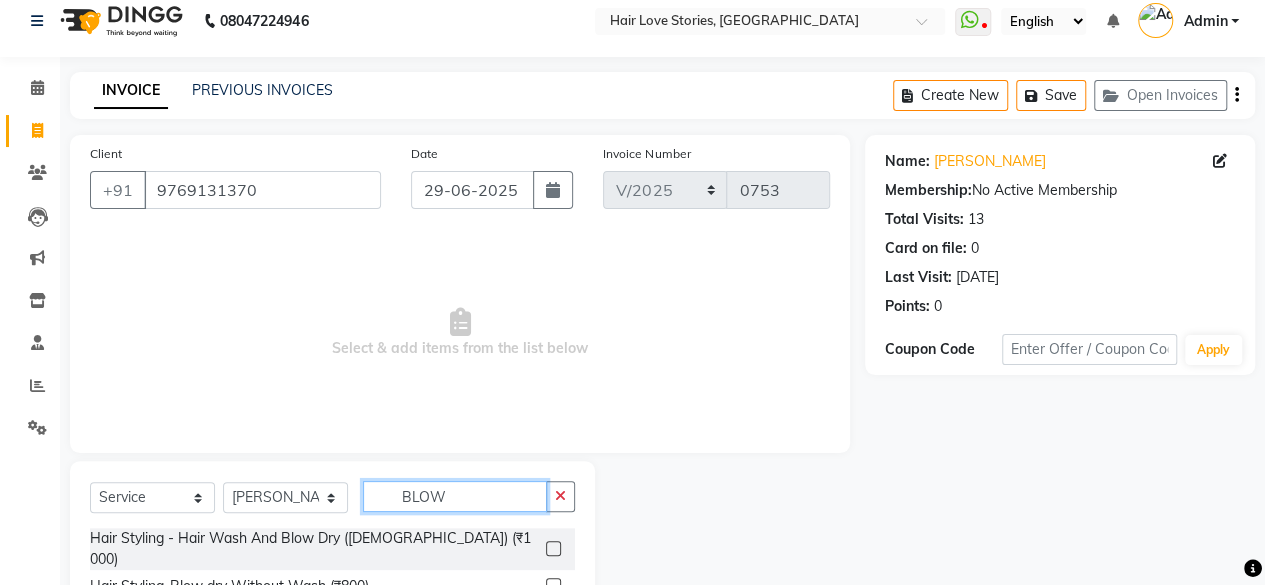 type on "BLOW" 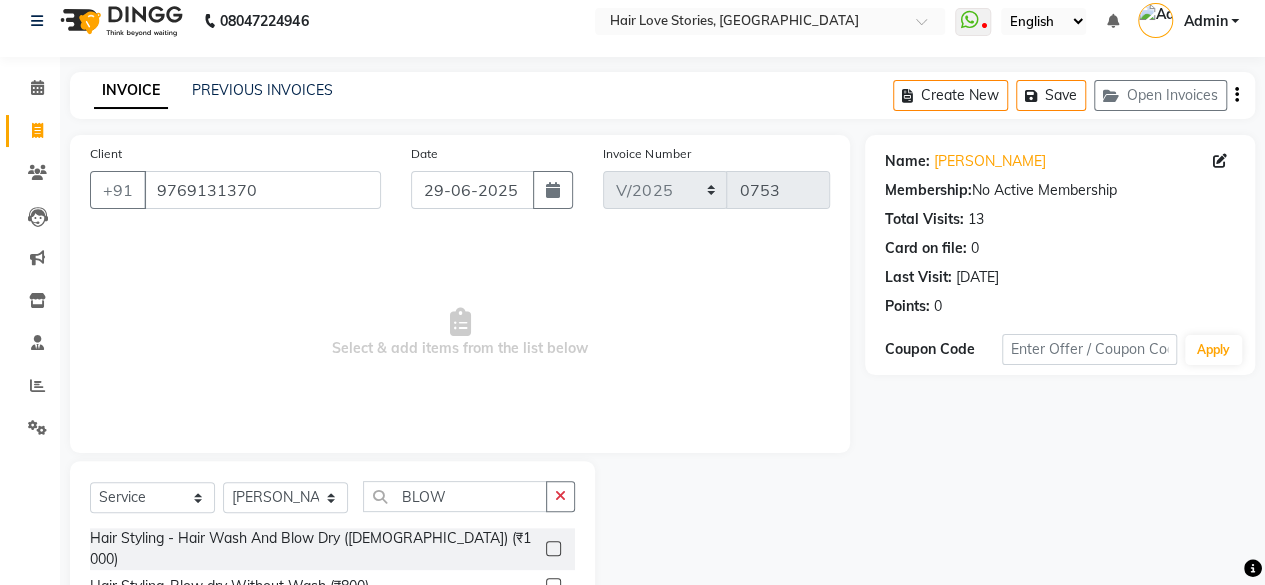 click 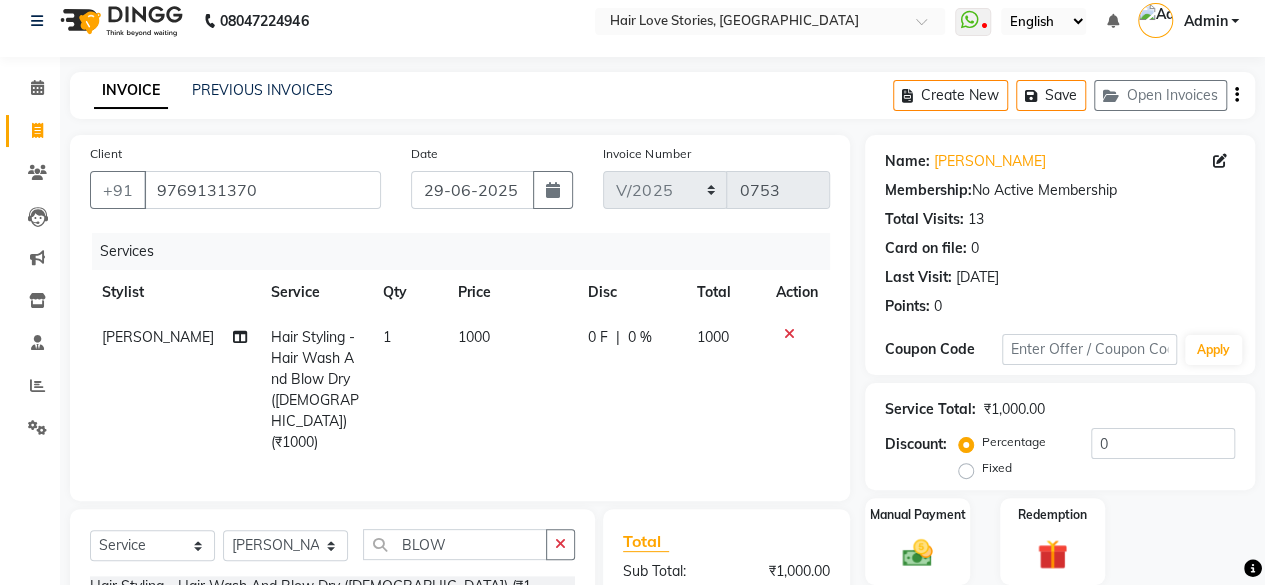 checkbox on "false" 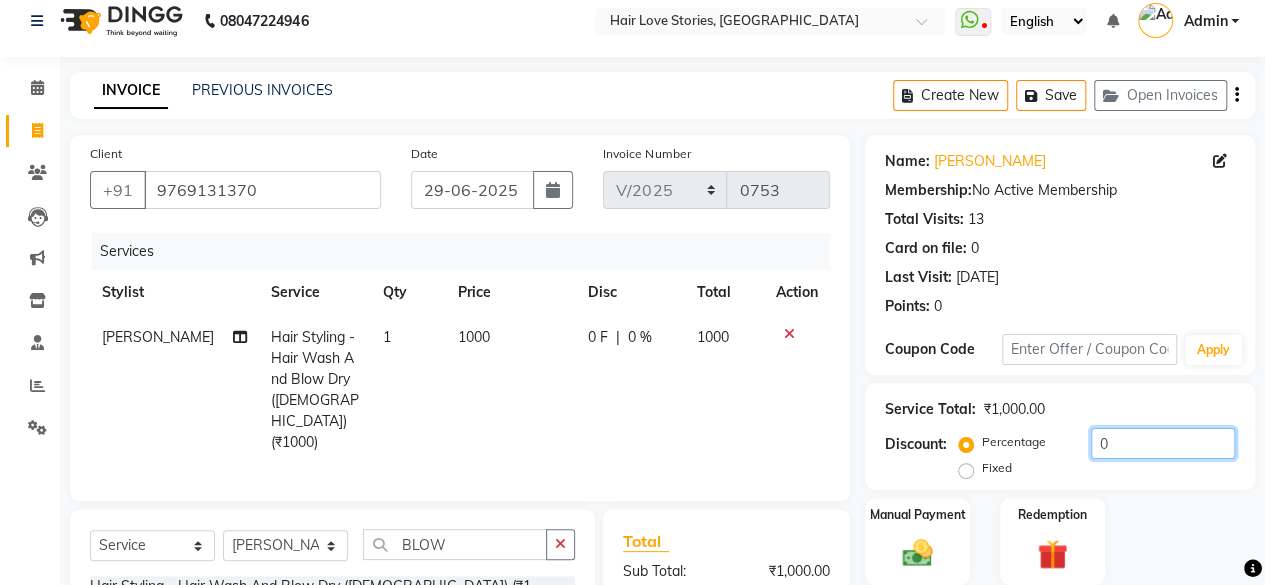 click on "0" 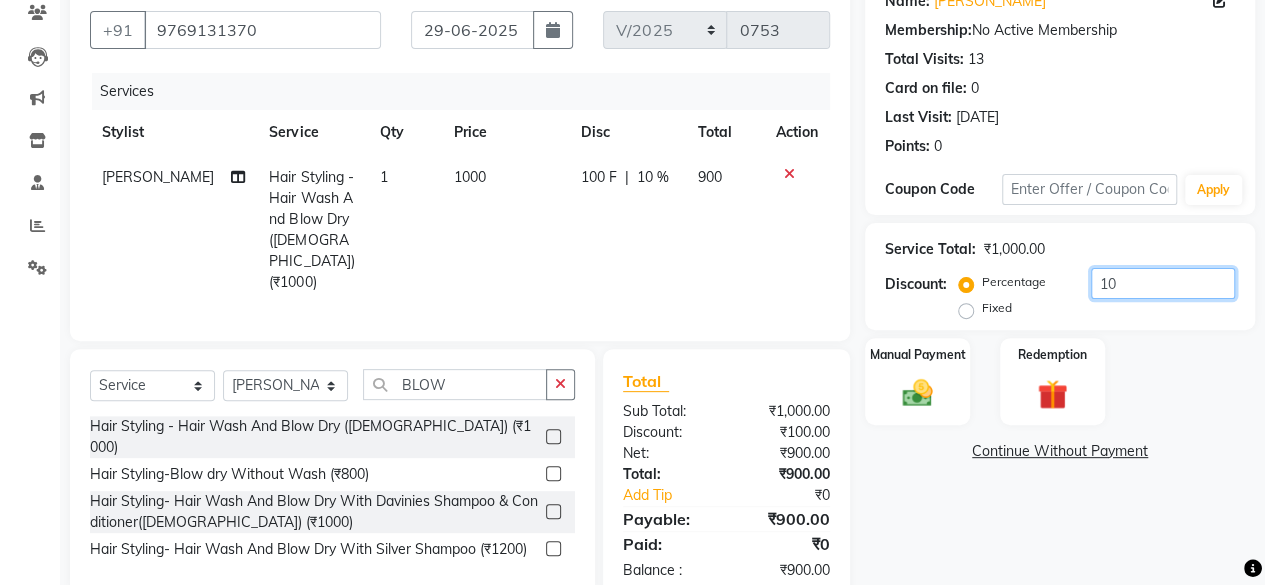 scroll, scrollTop: 214, scrollLeft: 0, axis: vertical 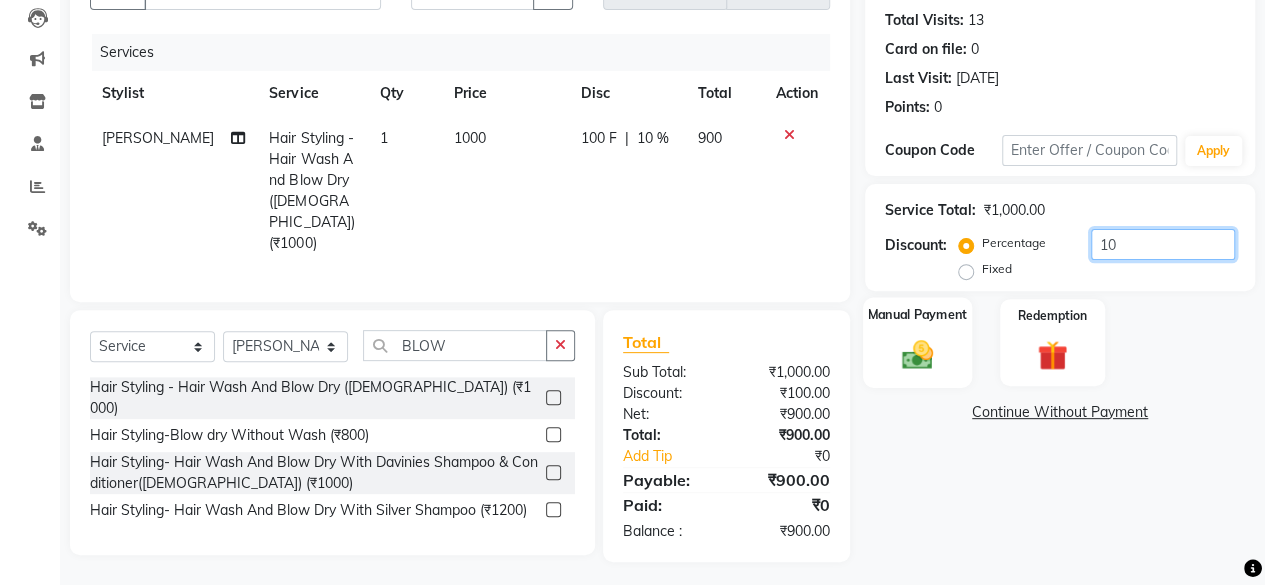 type on "10" 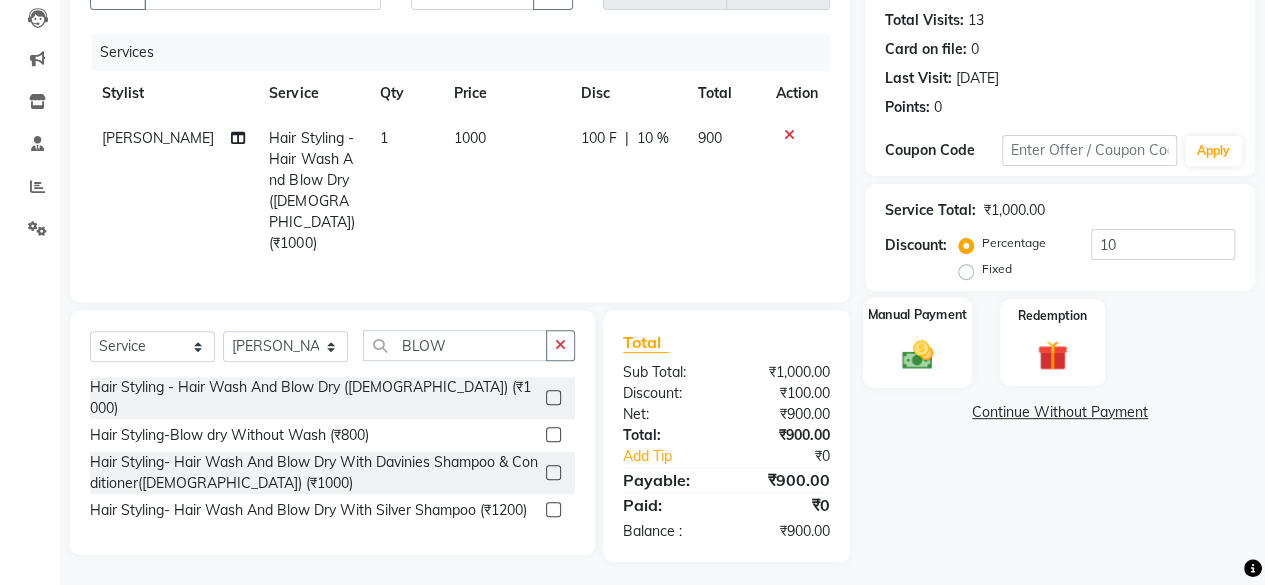 click on "Manual Payment" 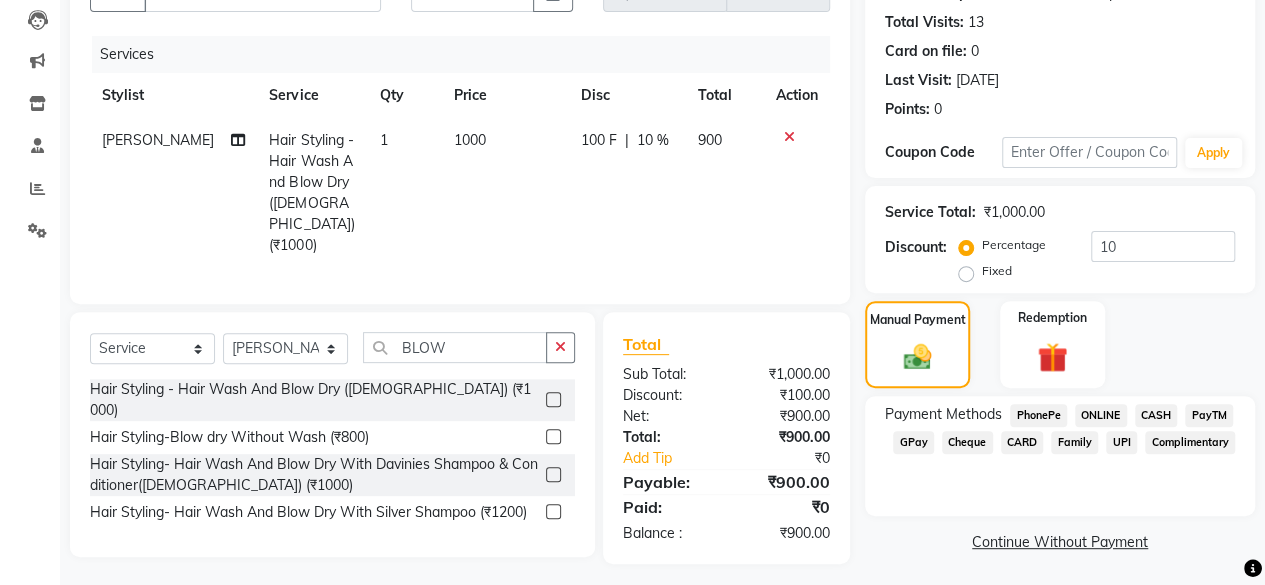 scroll, scrollTop: 211, scrollLeft: 0, axis: vertical 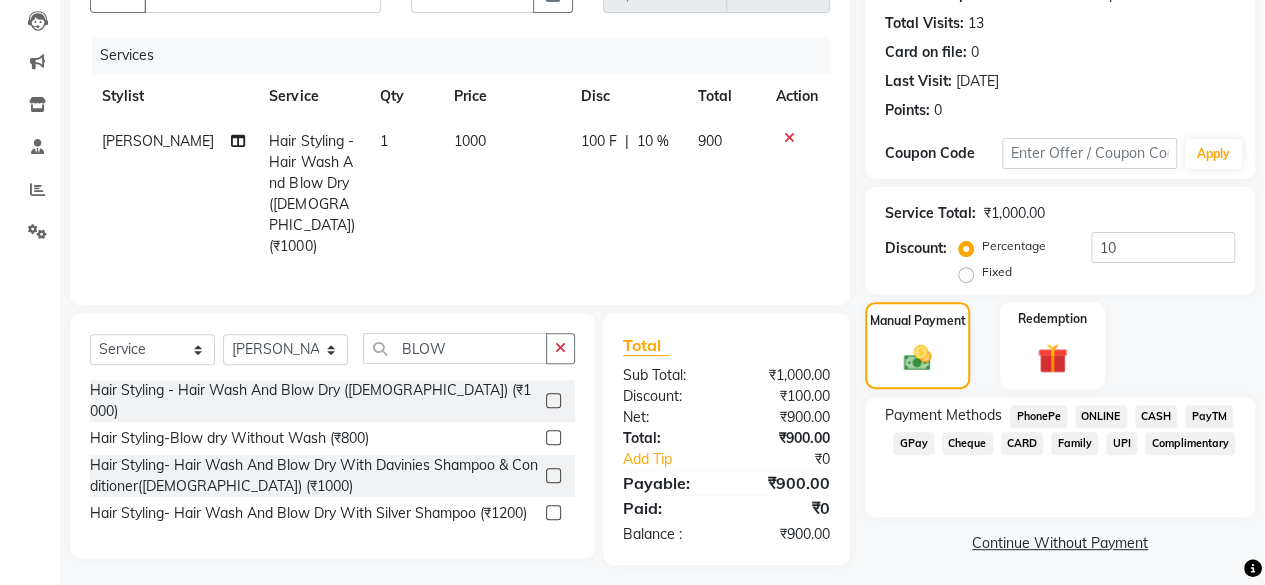 click on "GPay" 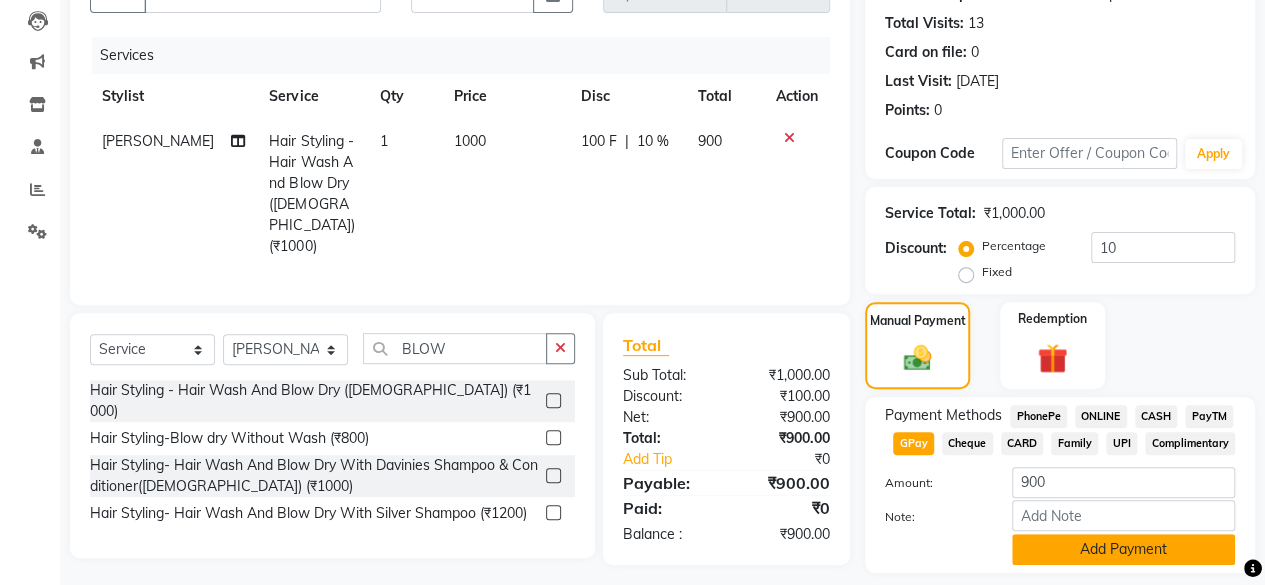 click on "Add Payment" 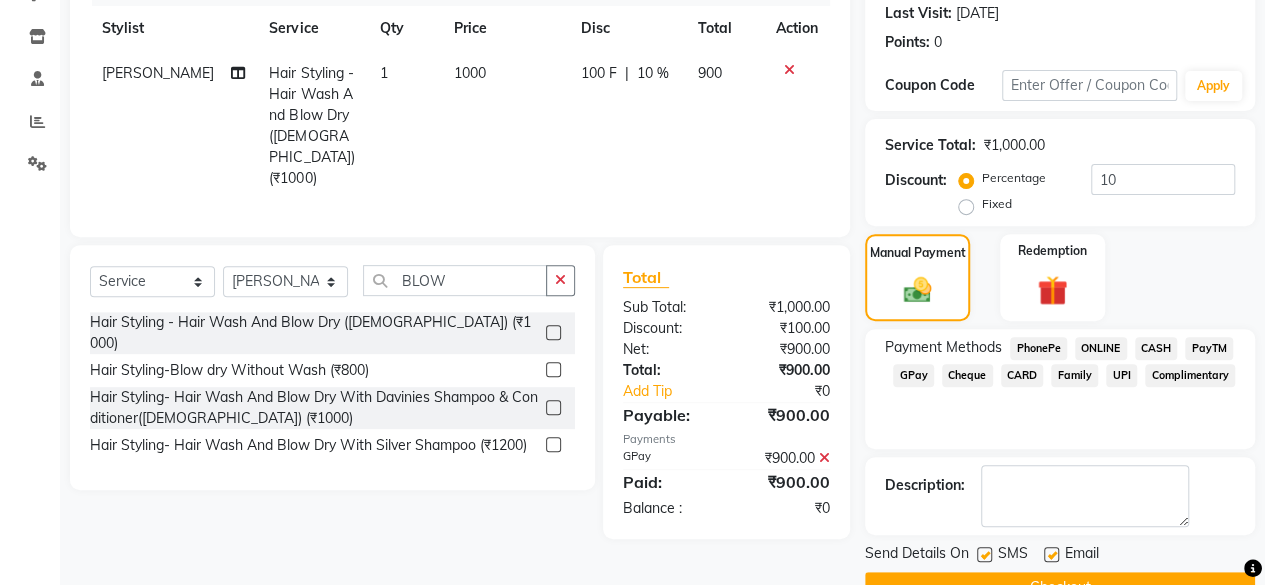scroll, scrollTop: 324, scrollLeft: 0, axis: vertical 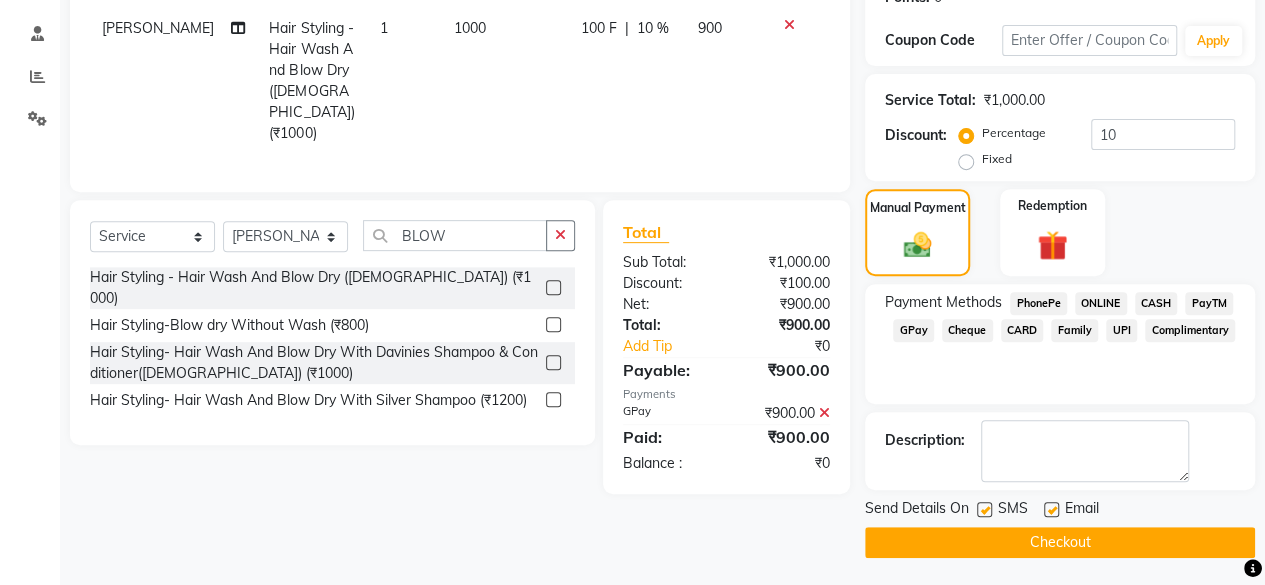 click 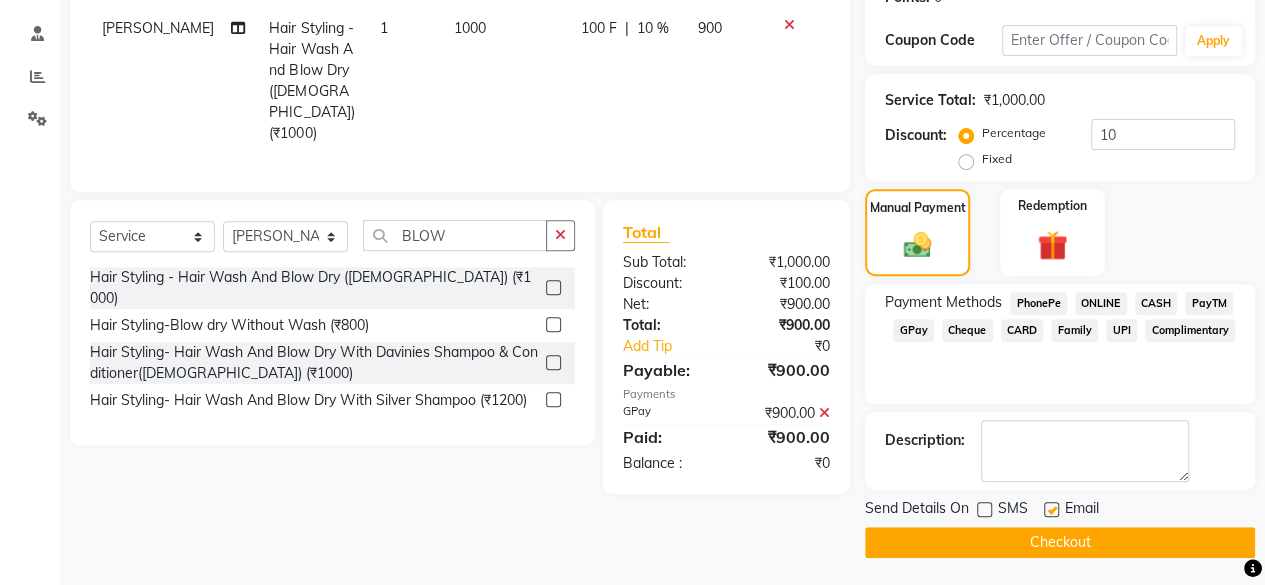 click on "Checkout" 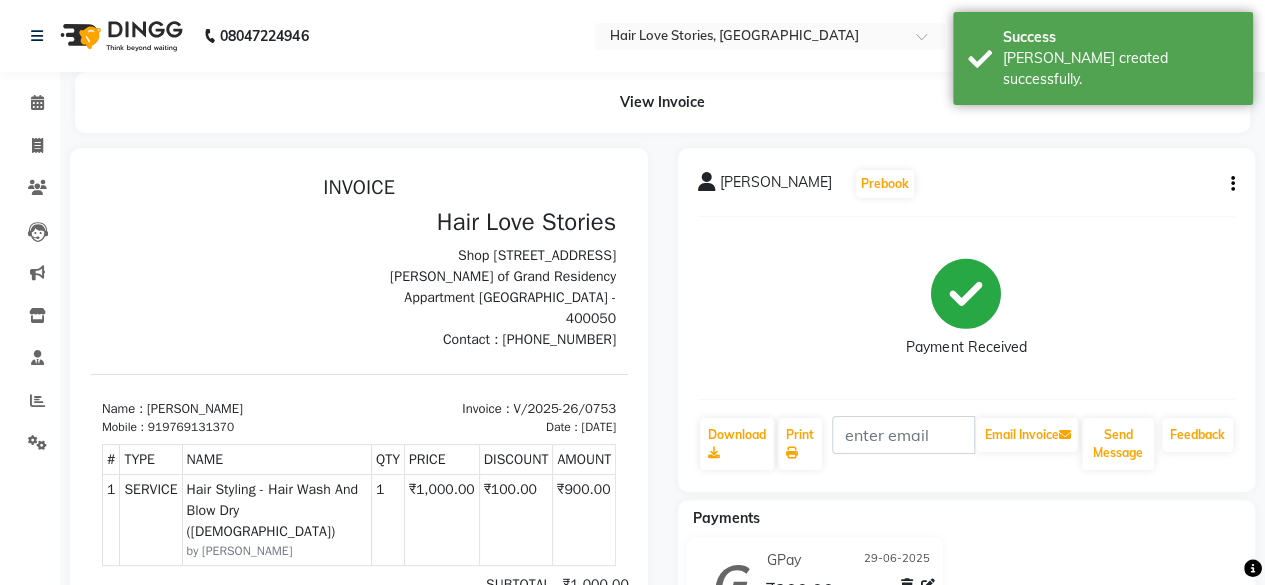 scroll, scrollTop: 0, scrollLeft: 0, axis: both 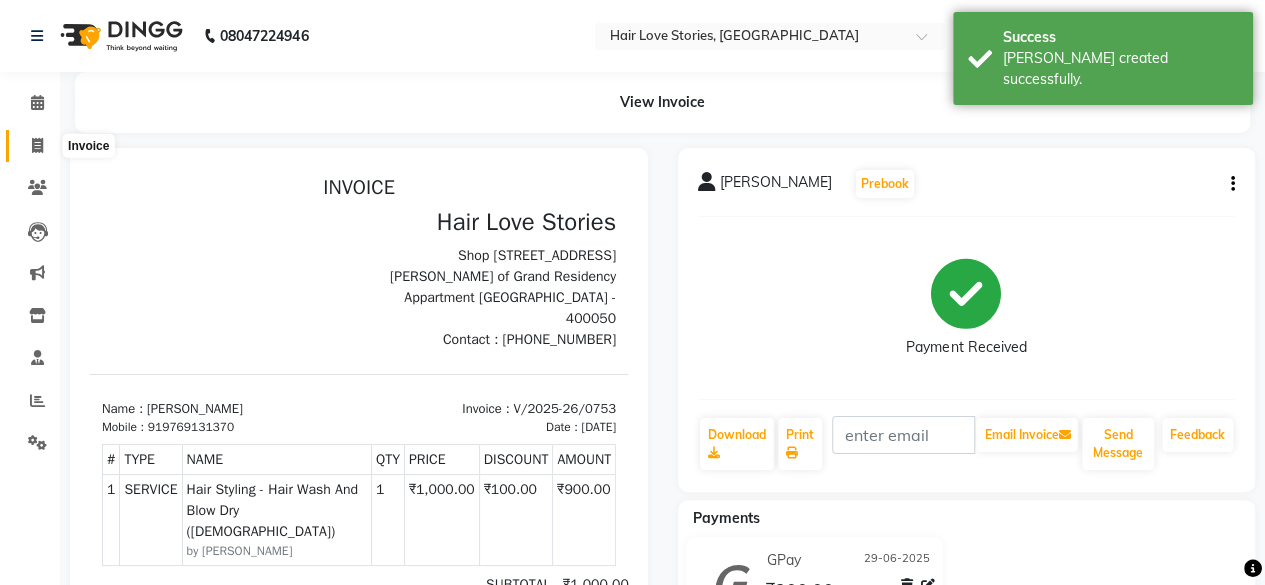 click 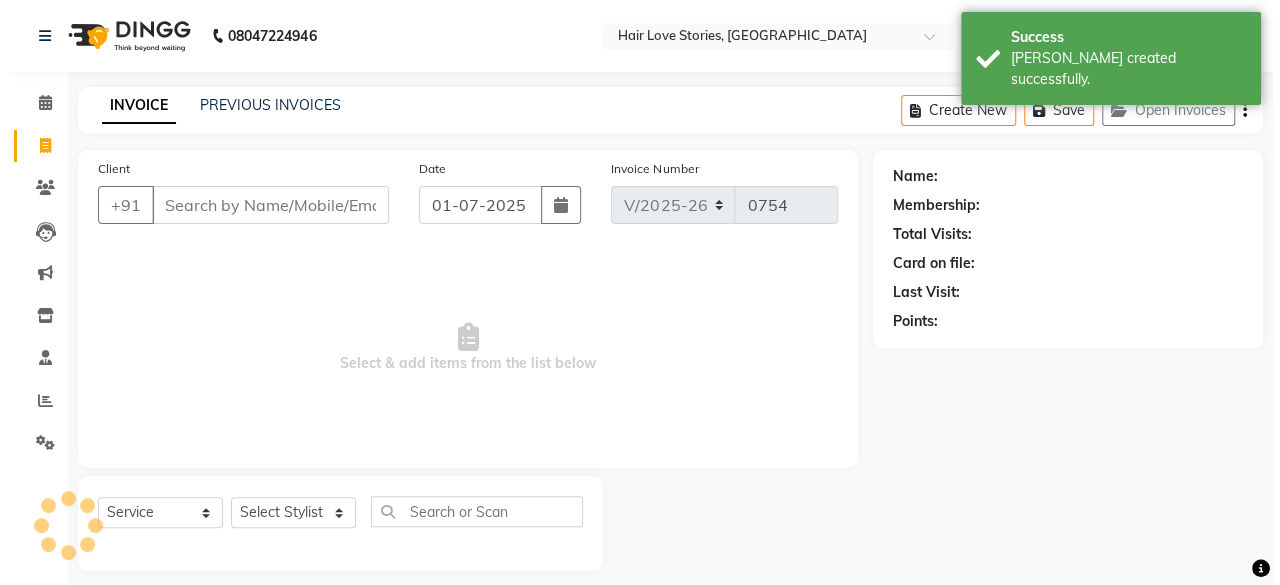 scroll, scrollTop: 15, scrollLeft: 0, axis: vertical 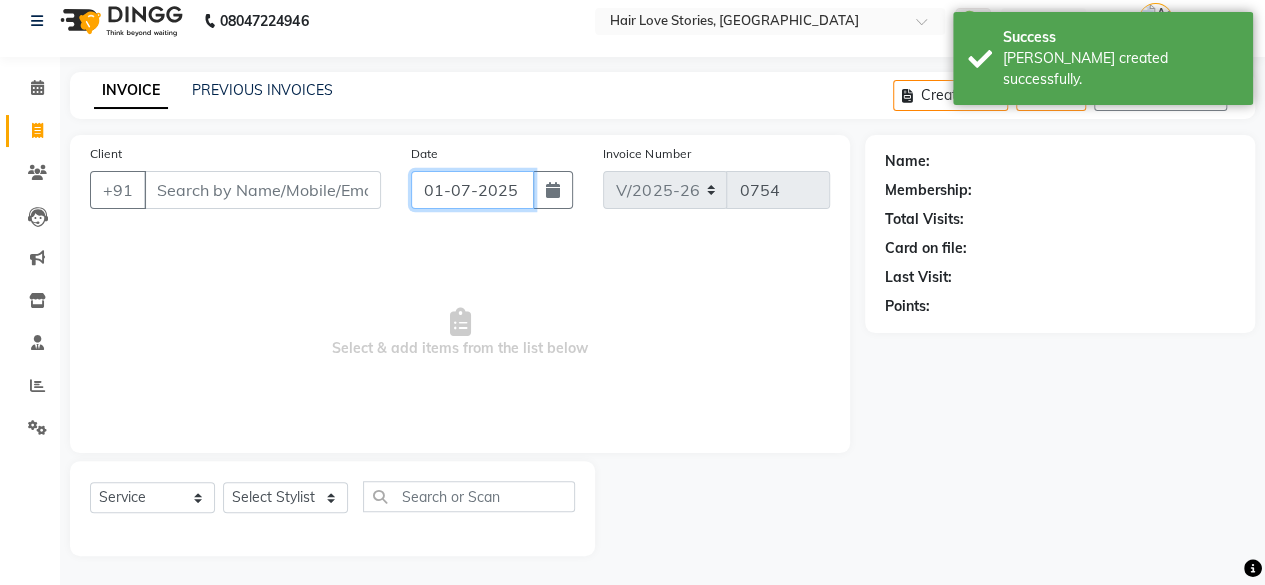 click on "01-07-2025" 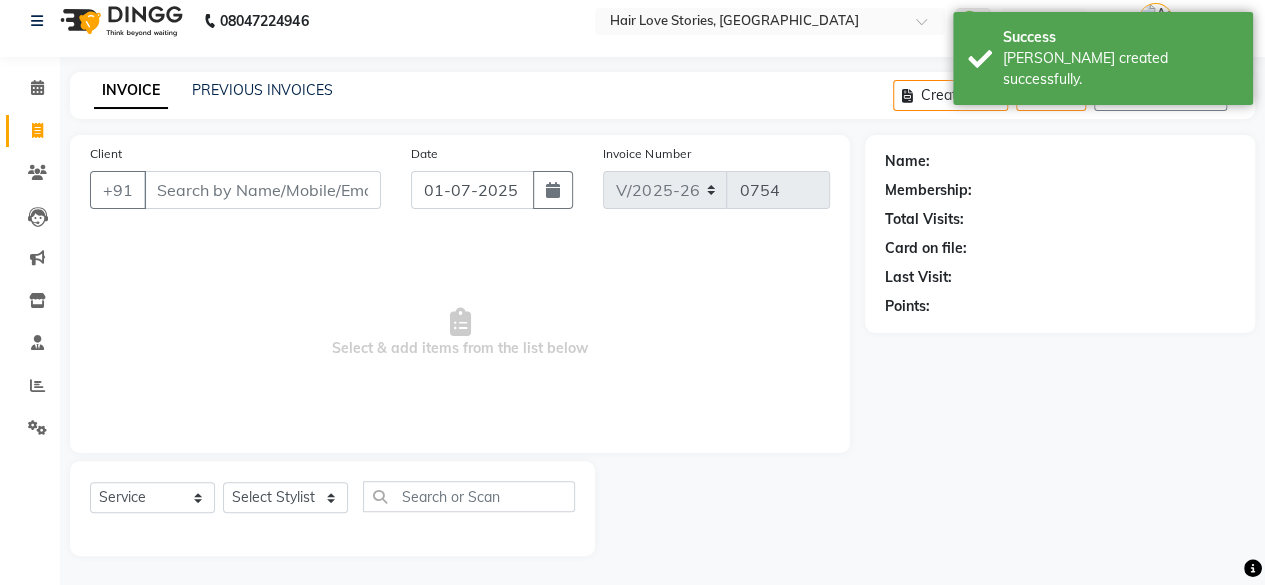 select on "7" 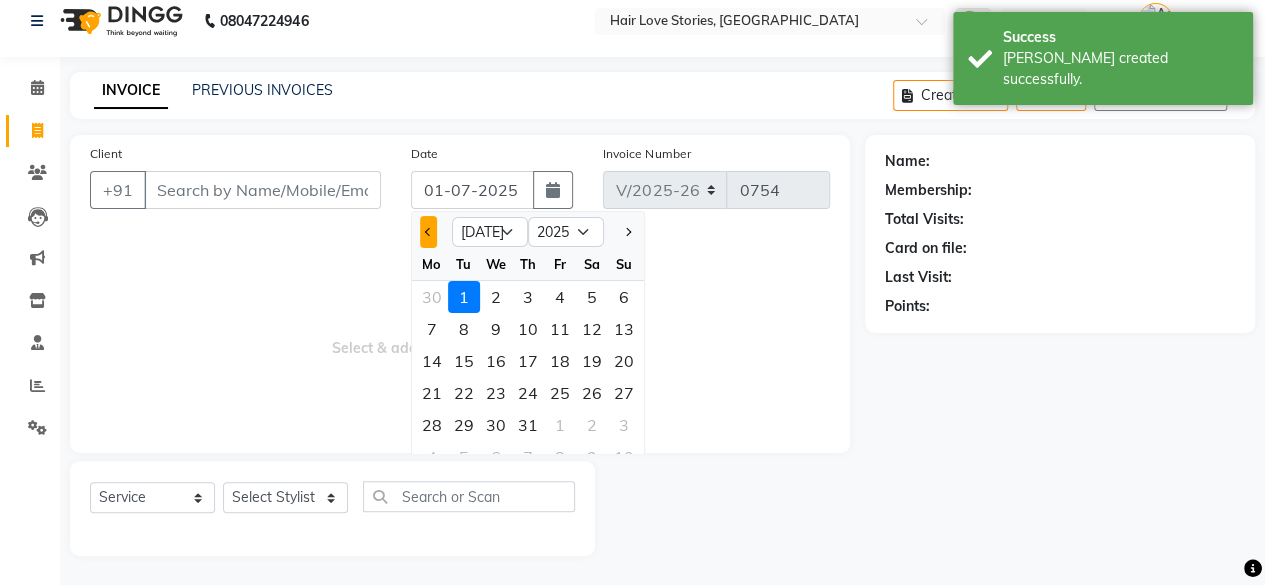 click 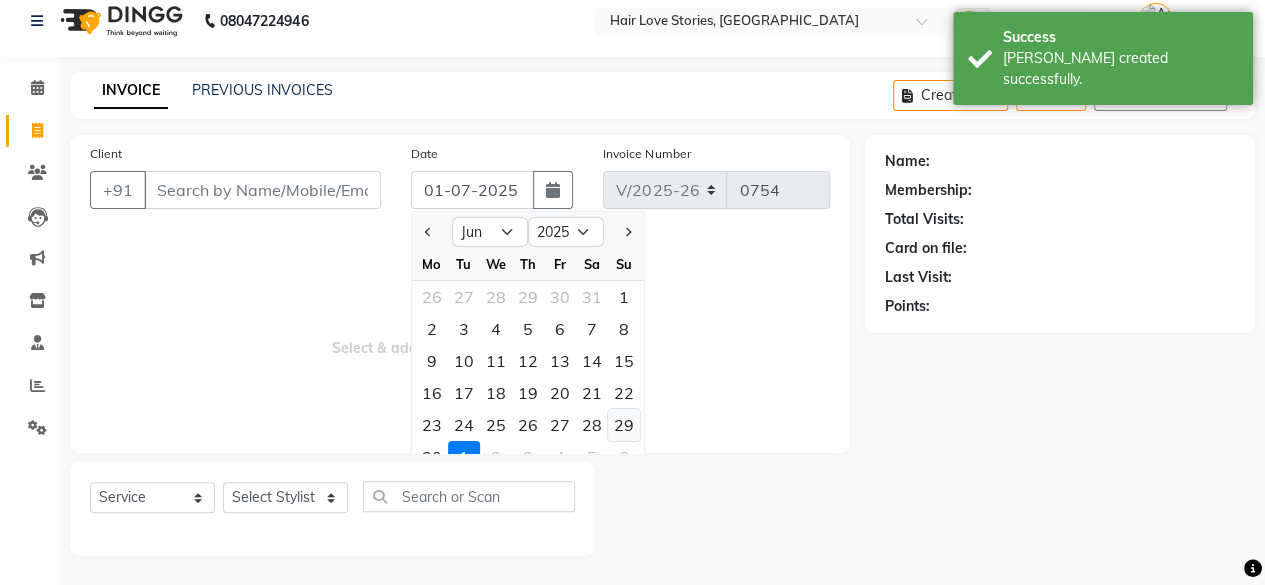 click on "29" 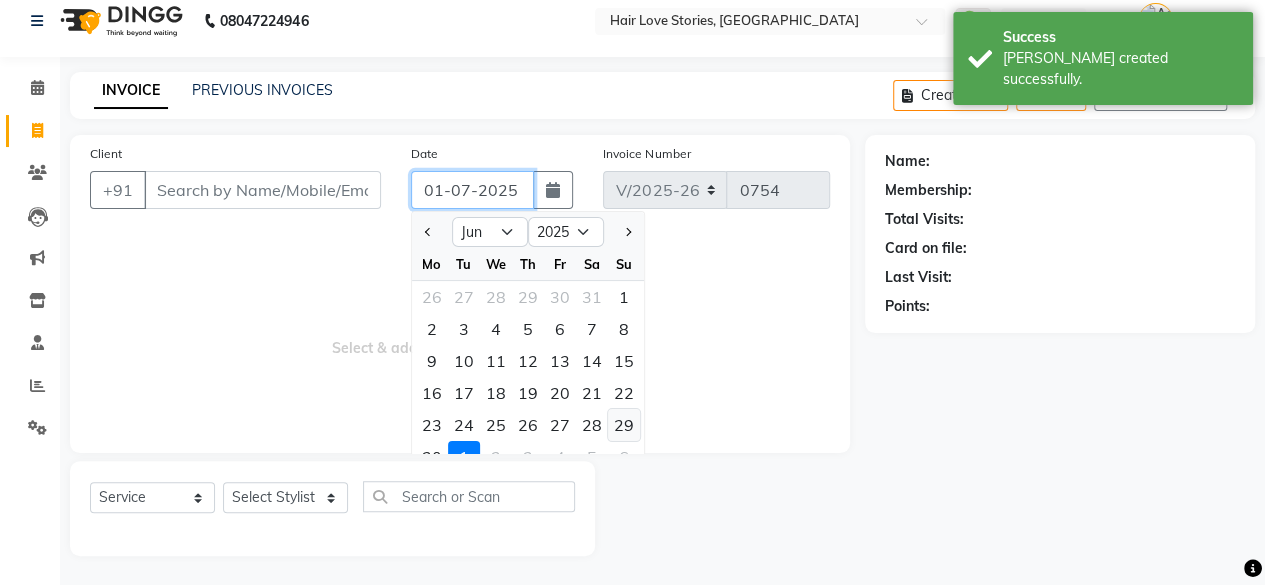 type on "29-06-2025" 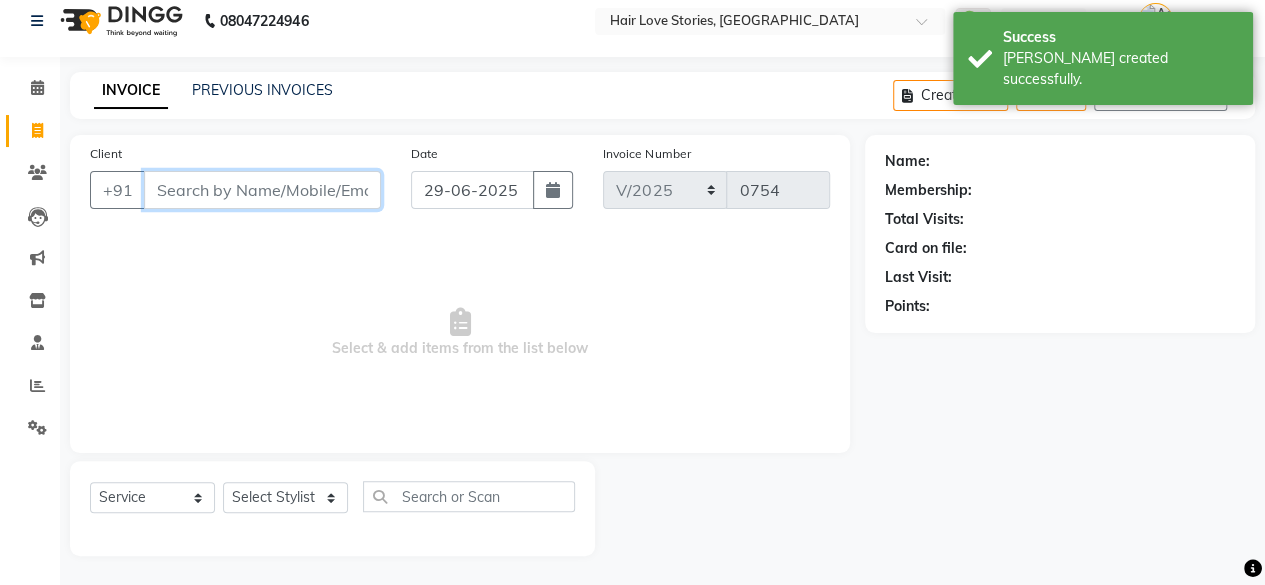 click on "Client" at bounding box center [262, 190] 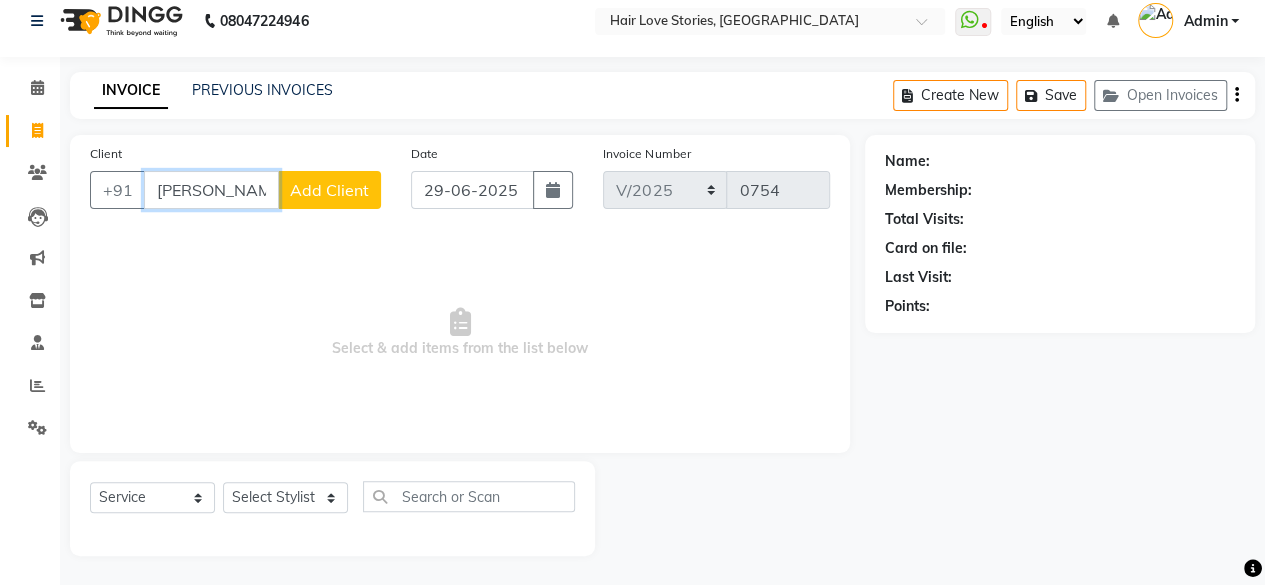 type on "[PERSON_NAME]" 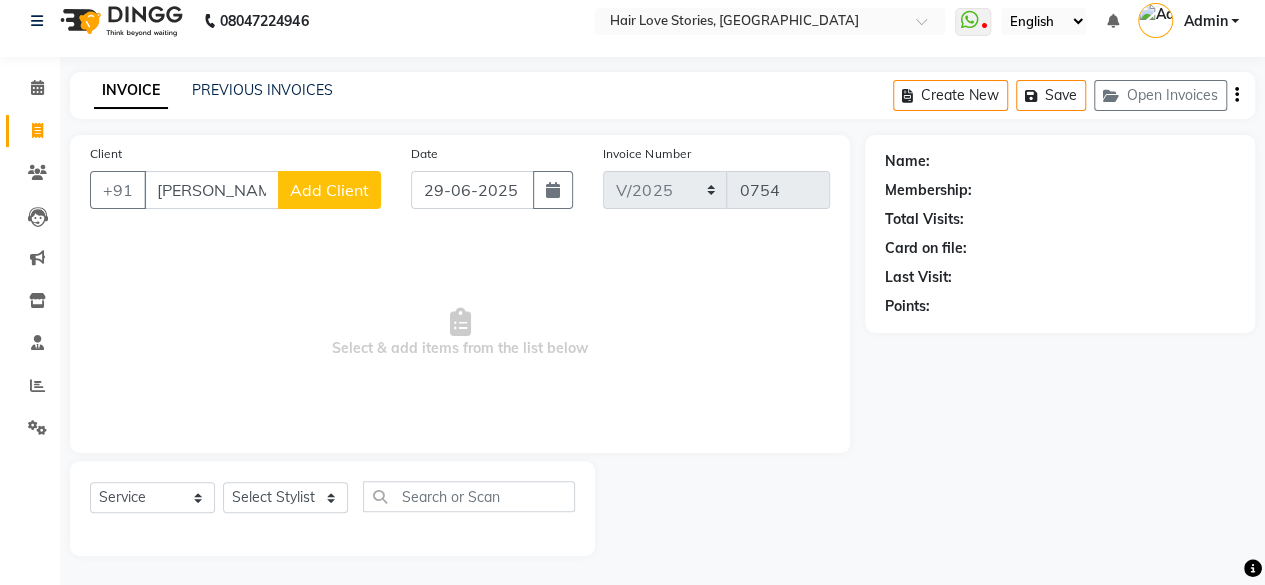 click on "Add Client" 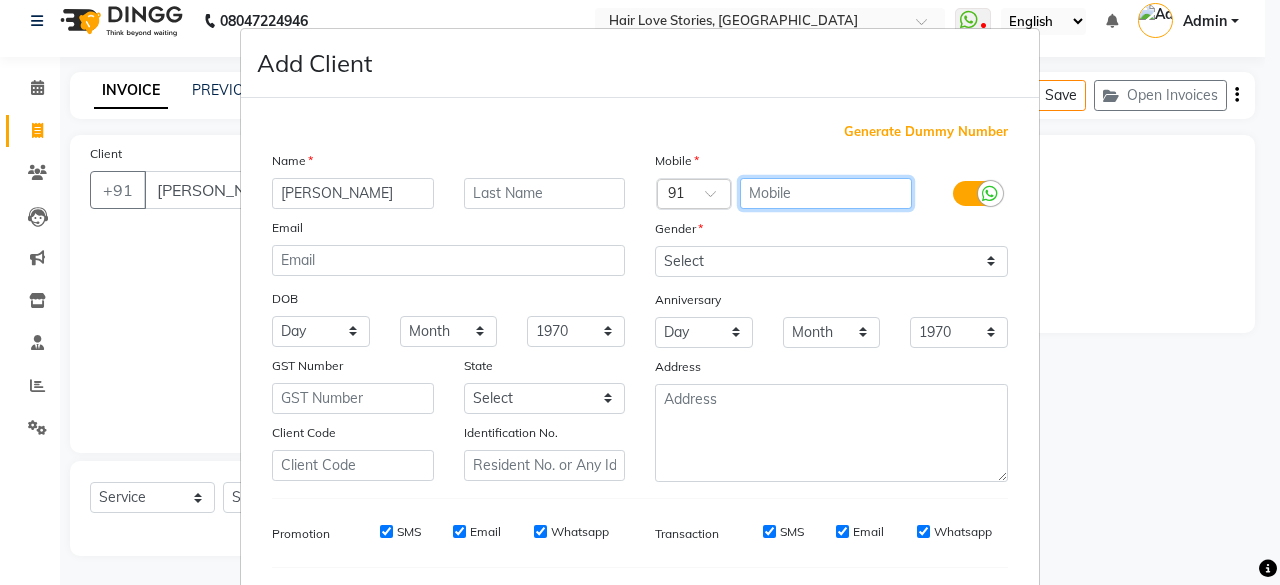 click at bounding box center [826, 193] 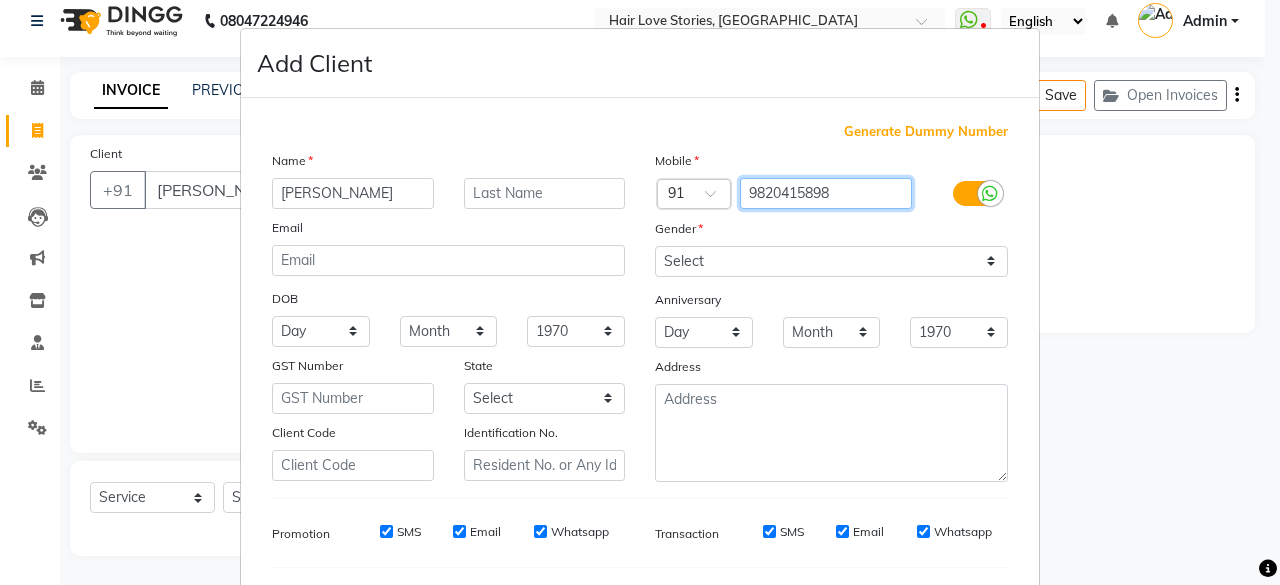 type on "9820415898" 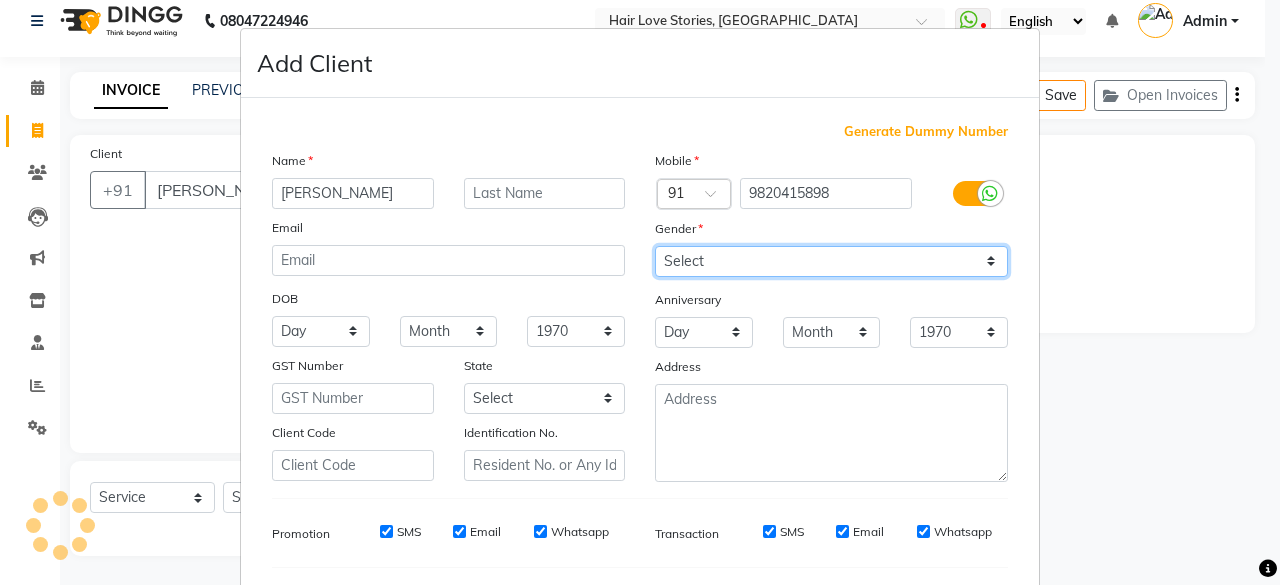 click on "Select [DEMOGRAPHIC_DATA] [DEMOGRAPHIC_DATA] Other Prefer Not To Say" at bounding box center [831, 261] 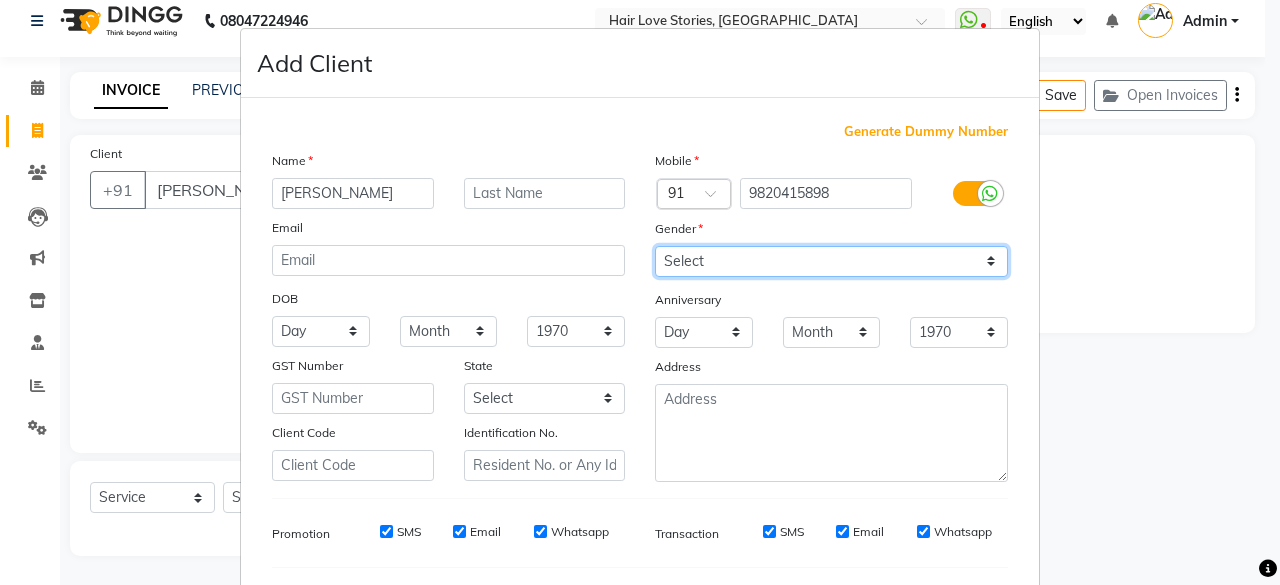 select on "[DEMOGRAPHIC_DATA]" 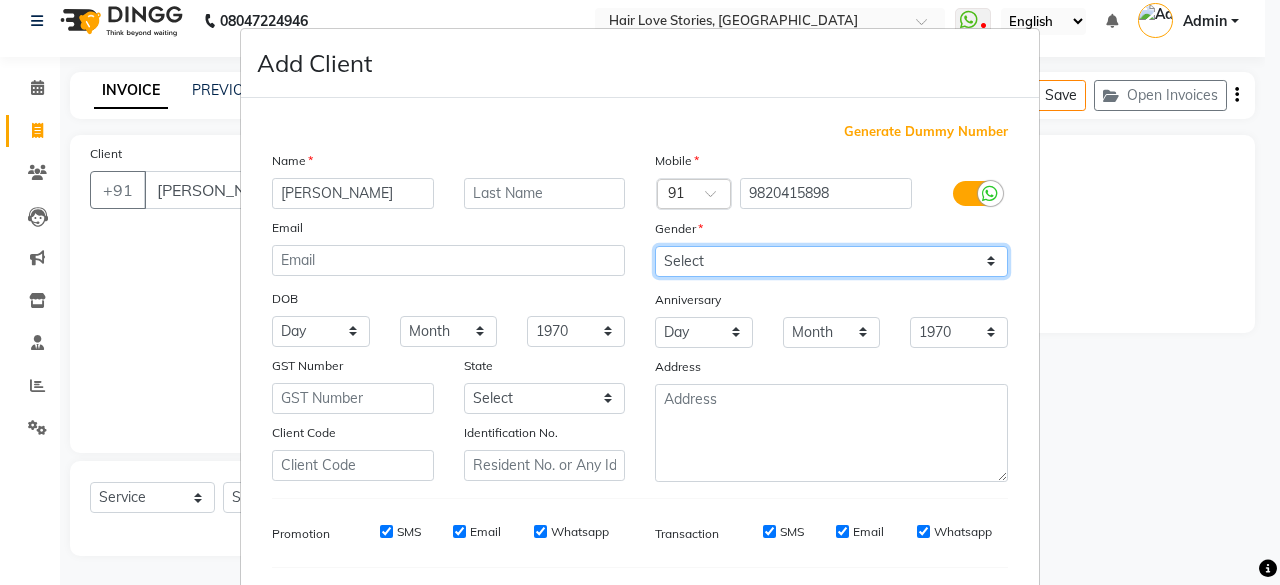 click on "Select [DEMOGRAPHIC_DATA] [DEMOGRAPHIC_DATA] Other Prefer Not To Say" at bounding box center (831, 261) 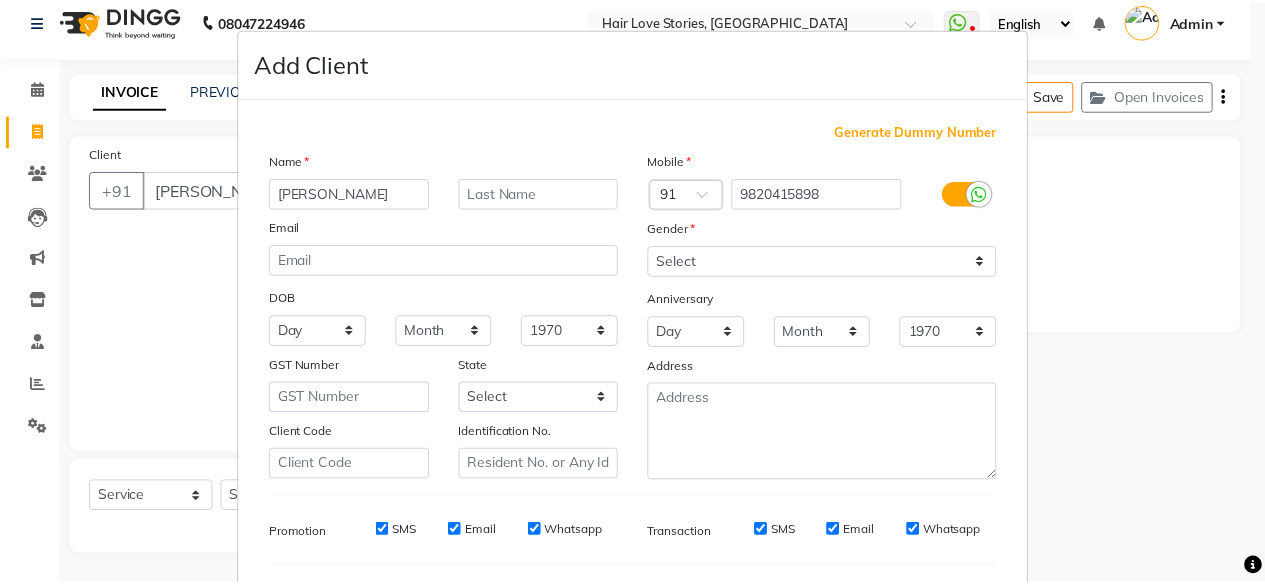 scroll, scrollTop: 260, scrollLeft: 0, axis: vertical 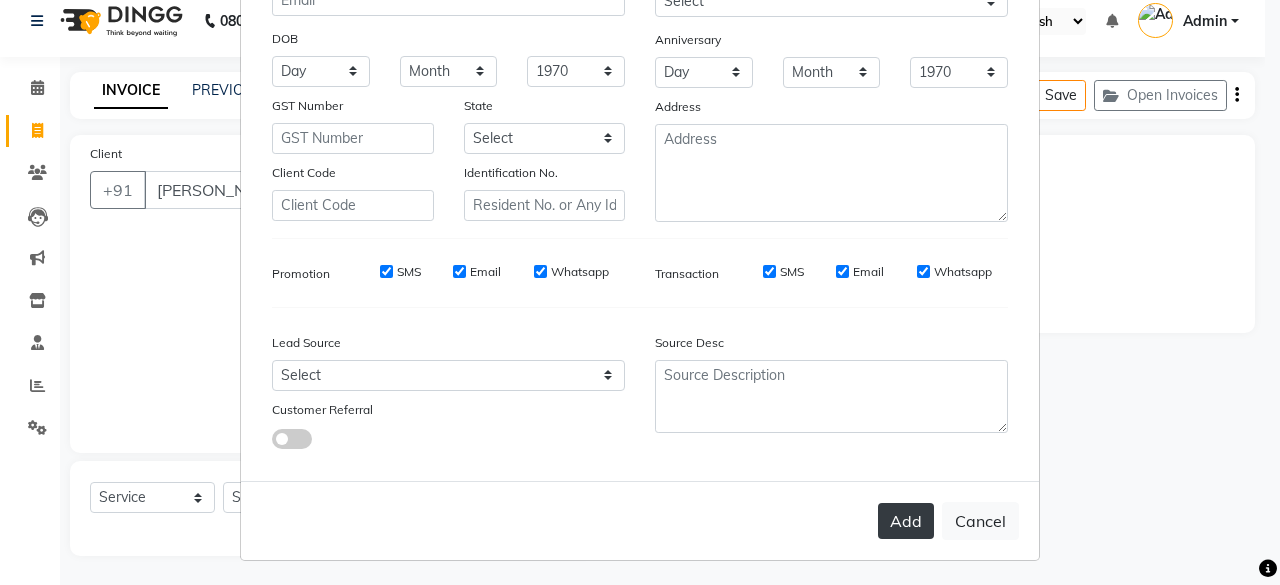 click on "Add" at bounding box center (906, 521) 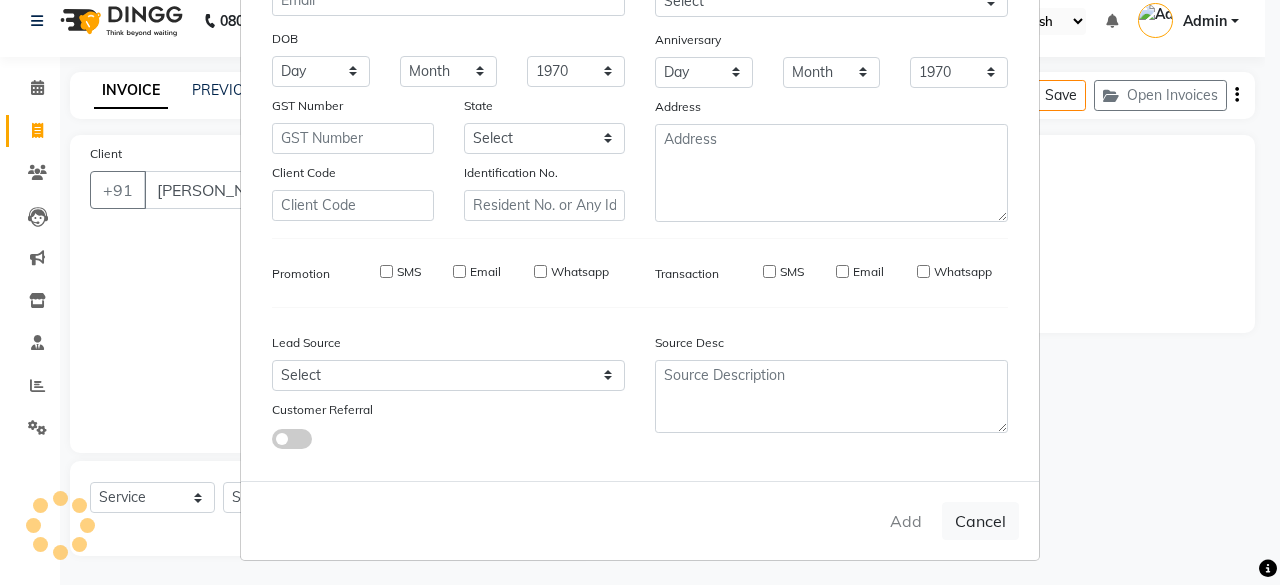 type on "9820415898" 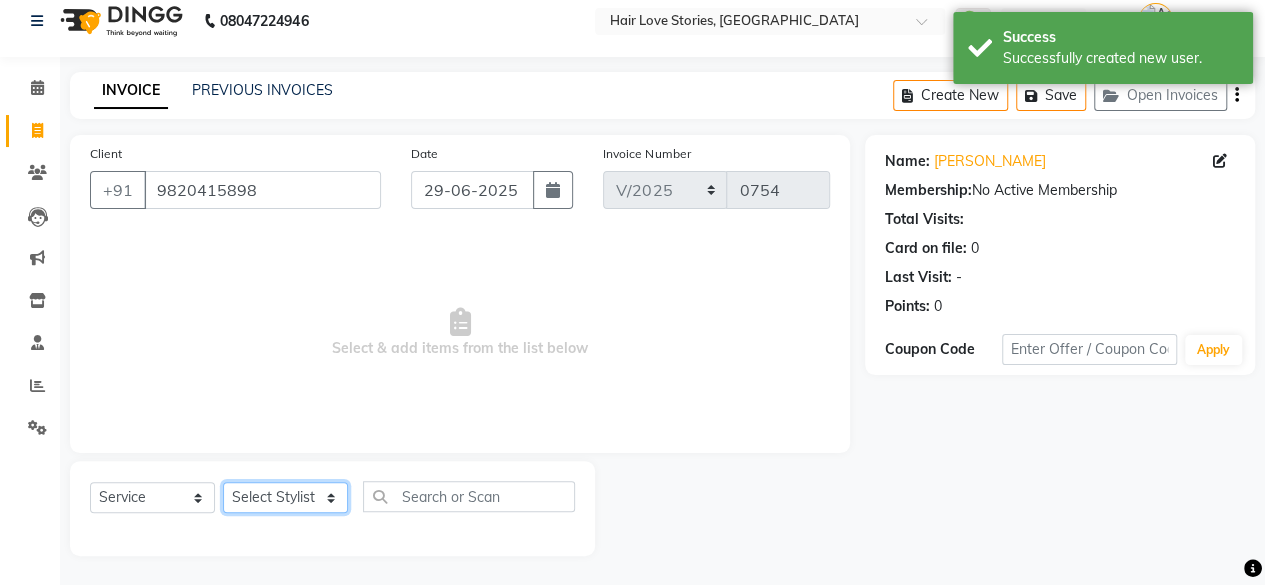 click on "Select Stylist [PERSON_NAME] DIVYA FRONTDESK [PERSON_NAME] MANAGER [PERSON_NAME] MEENA MANE  NISHA [PERSON_NAME] [PERSON_NAME] [PERSON_NAME] [PERSON_NAME]" 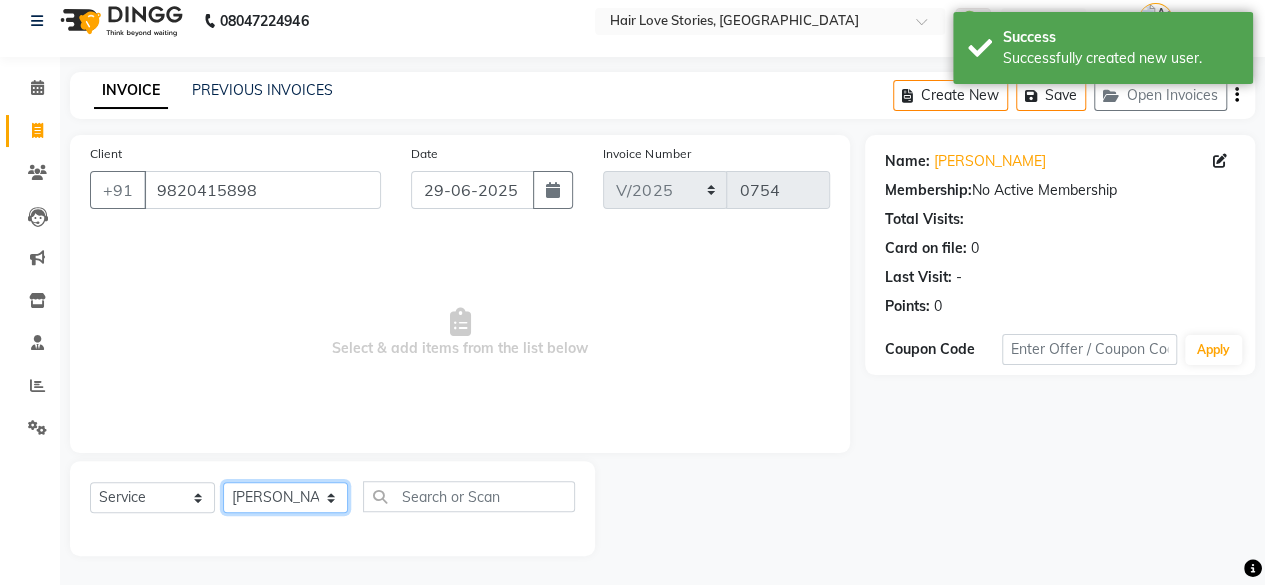 click on "Select Stylist [PERSON_NAME] DIVYA FRONTDESK [PERSON_NAME] MANAGER [PERSON_NAME] MEENA MANE  NISHA [PERSON_NAME] [PERSON_NAME] [PERSON_NAME] [PERSON_NAME]" 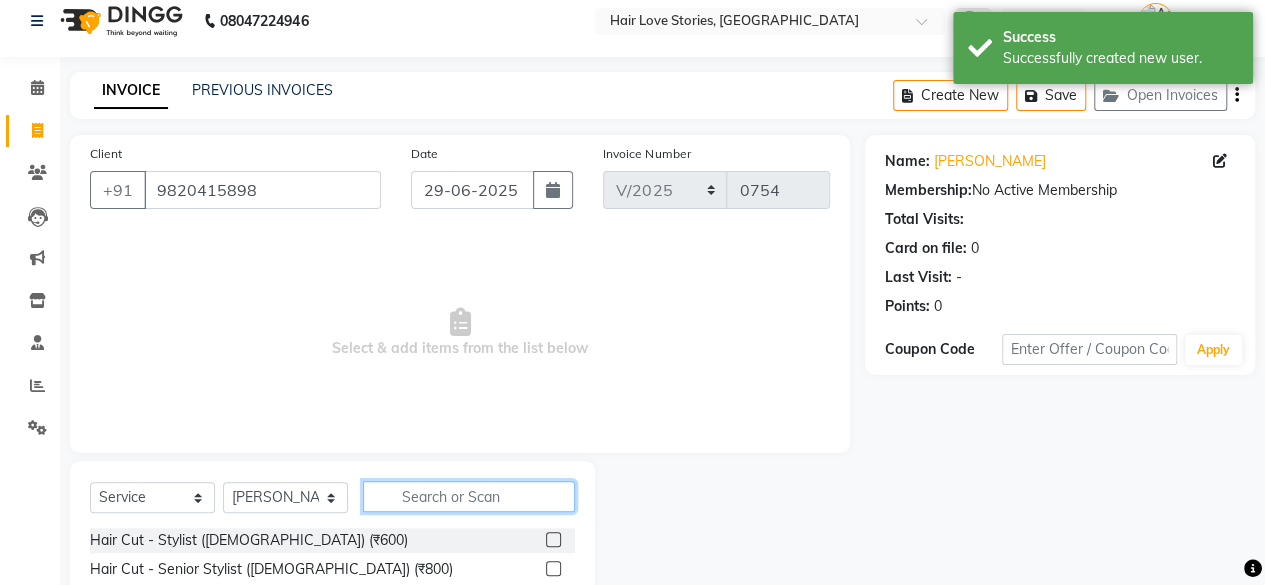 click 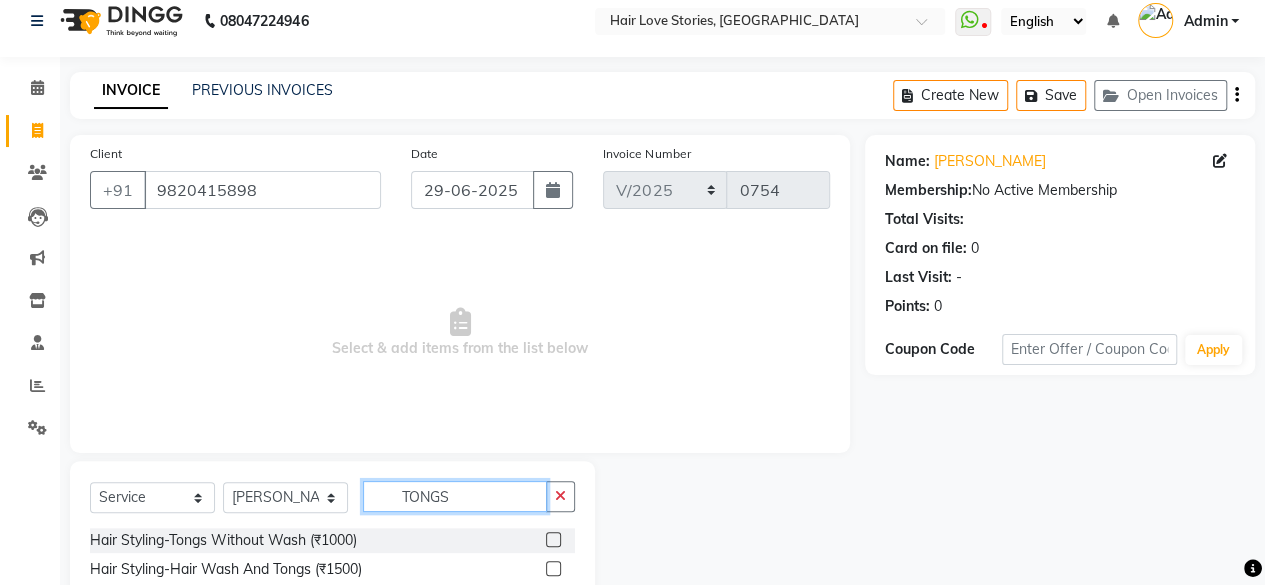 type on "TONGS" 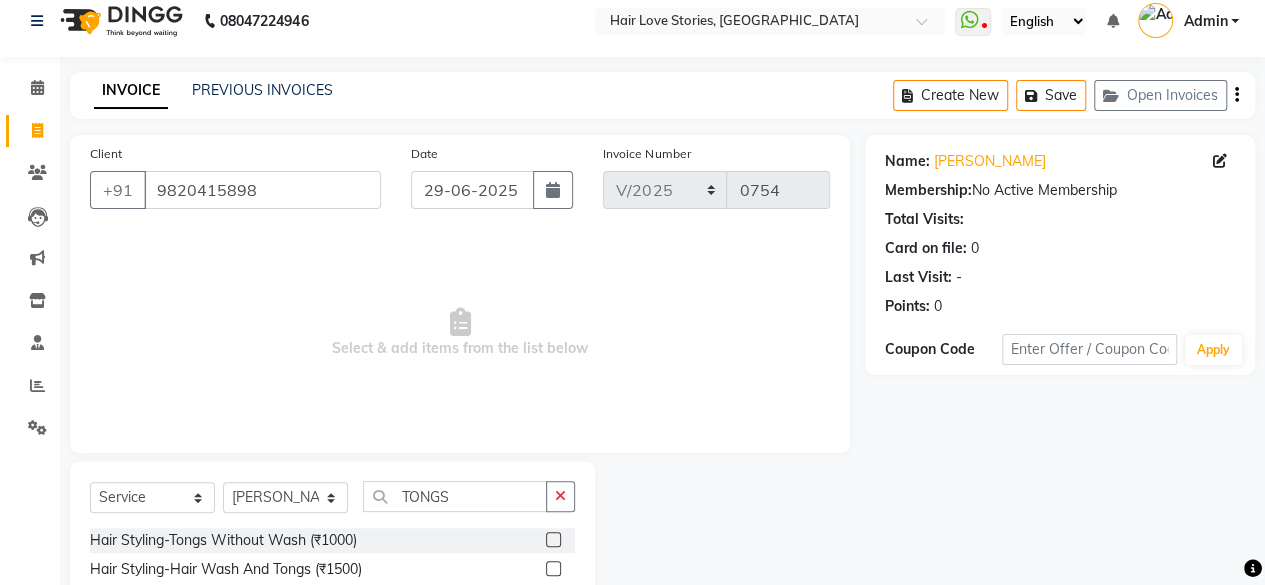 click 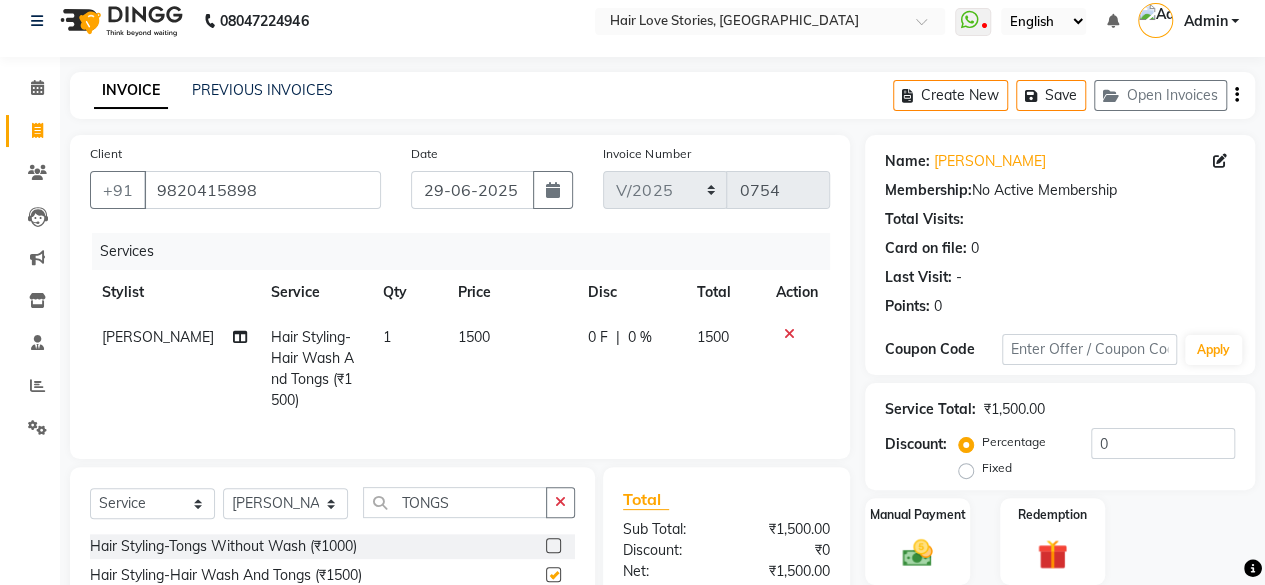 checkbox on "false" 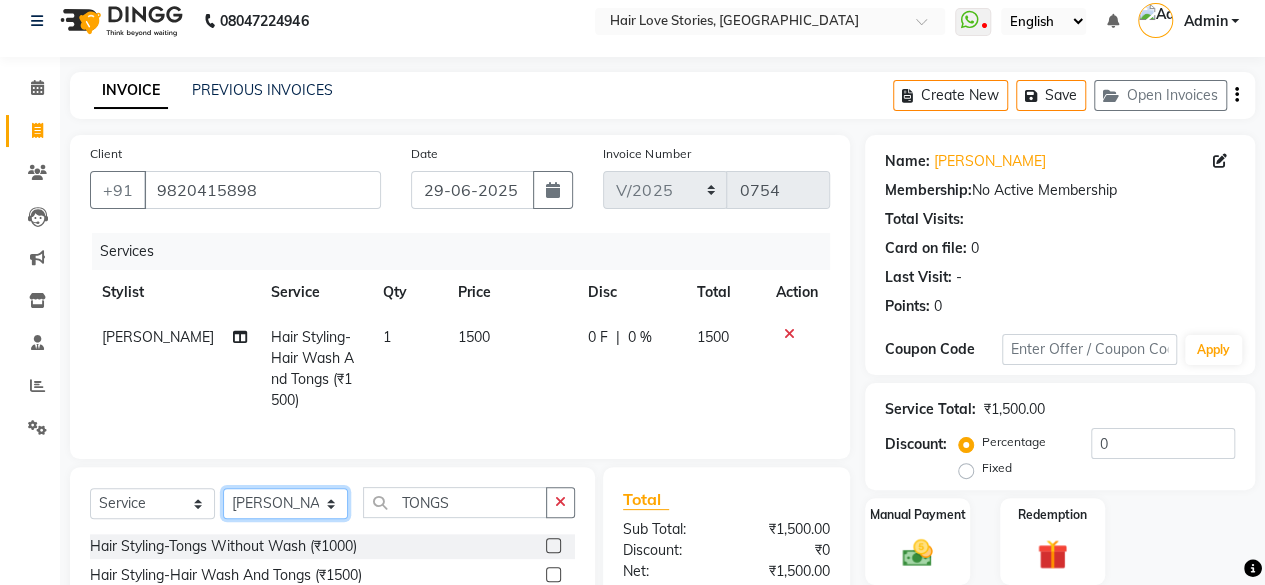 click on "Select Stylist [PERSON_NAME] DIVYA FRONTDESK [PERSON_NAME] MANAGER [PERSON_NAME] MEENA MANE  NISHA [PERSON_NAME] [PERSON_NAME] [PERSON_NAME] [PERSON_NAME]" 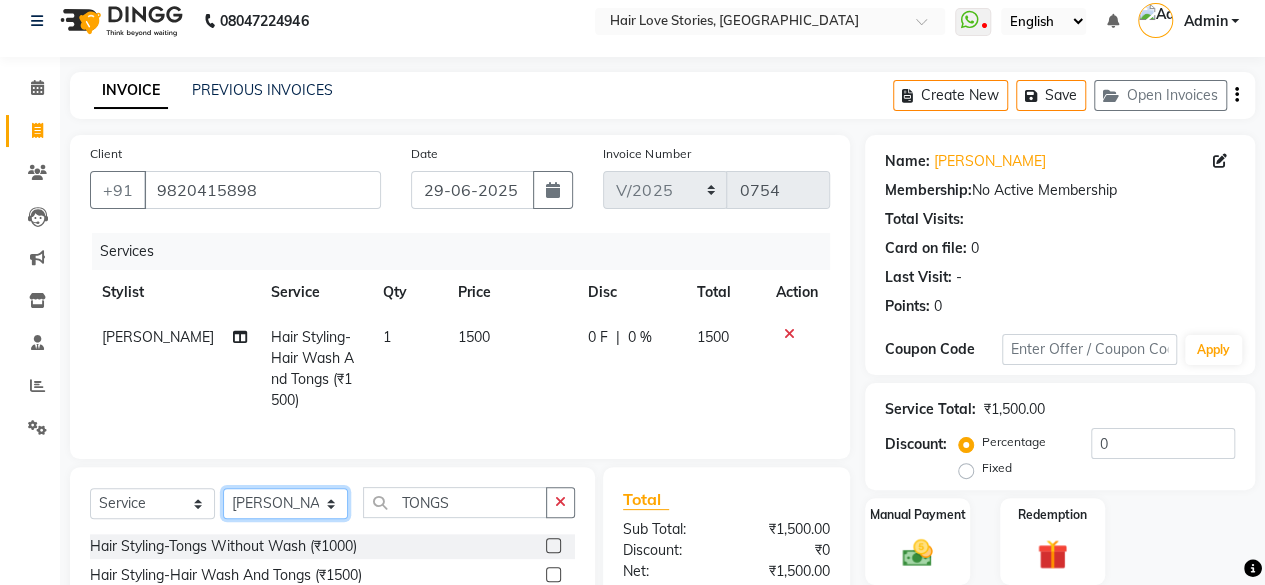 select on "79321" 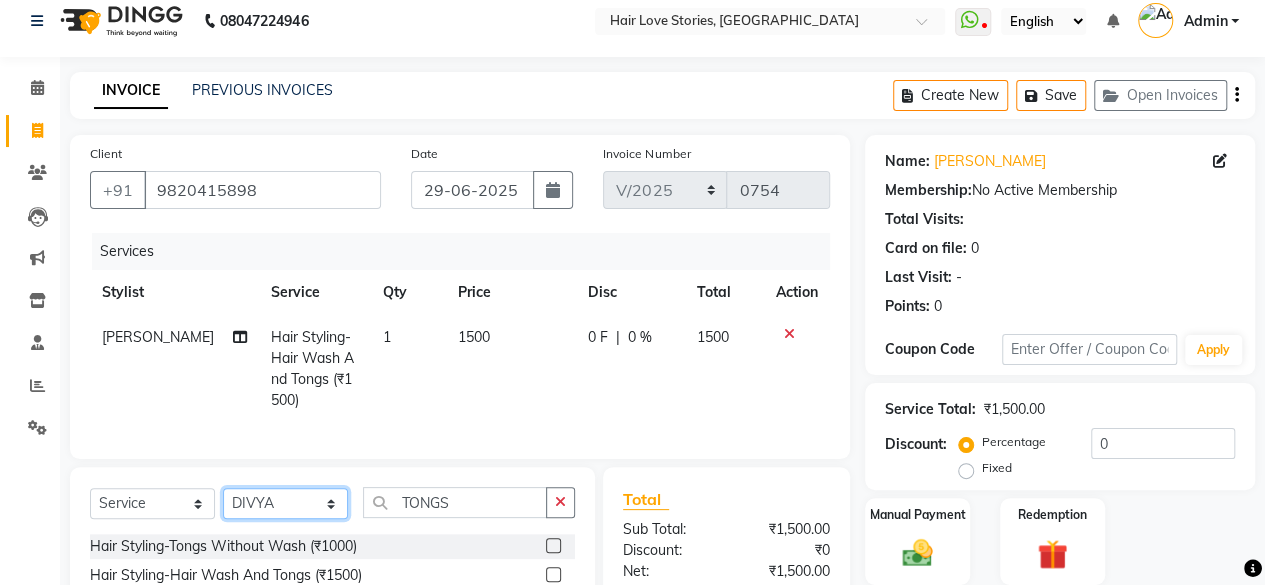 click on "Select Stylist [PERSON_NAME] DIVYA FRONTDESK [PERSON_NAME] MANAGER [PERSON_NAME] MEENA MANE  NISHA [PERSON_NAME] [PERSON_NAME] [PERSON_NAME] [PERSON_NAME]" 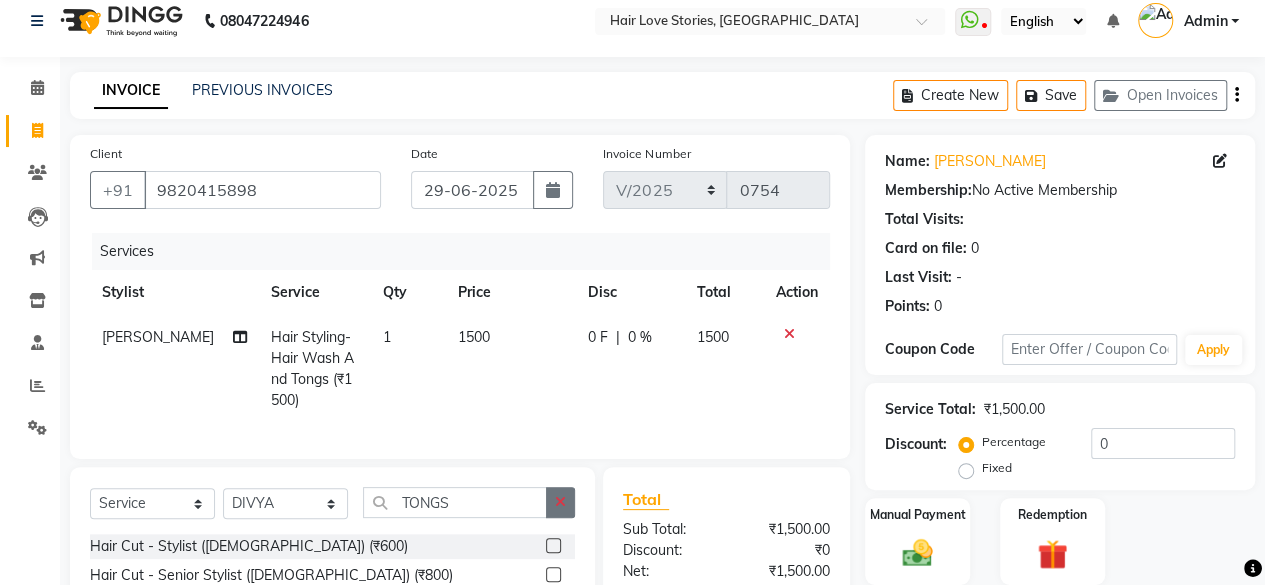 click 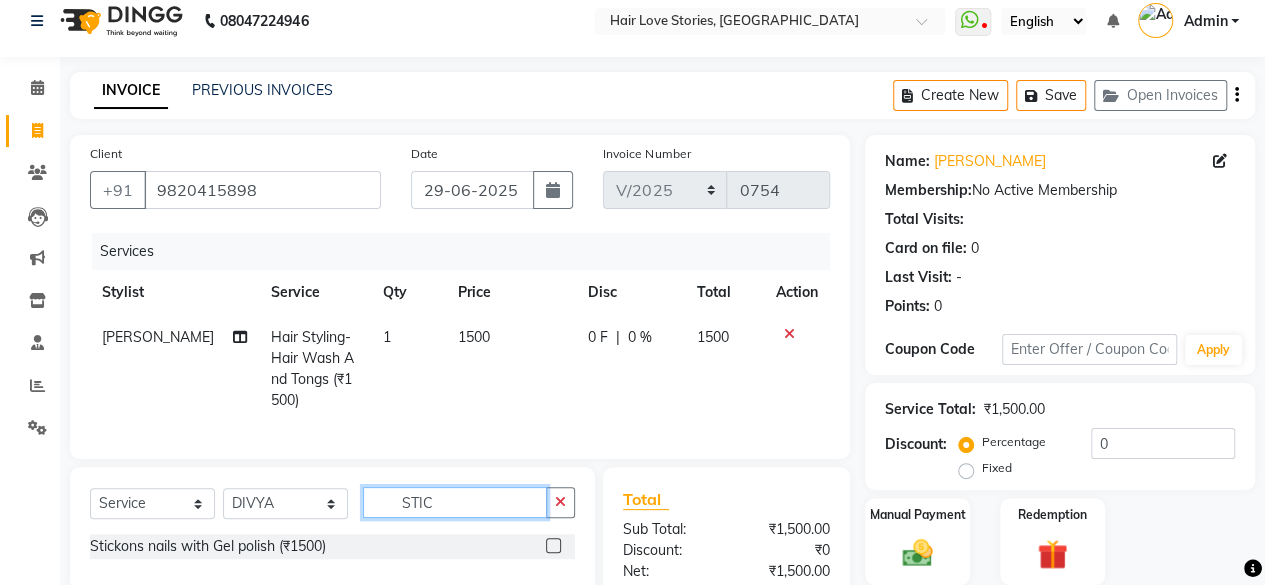 type on "STIC" 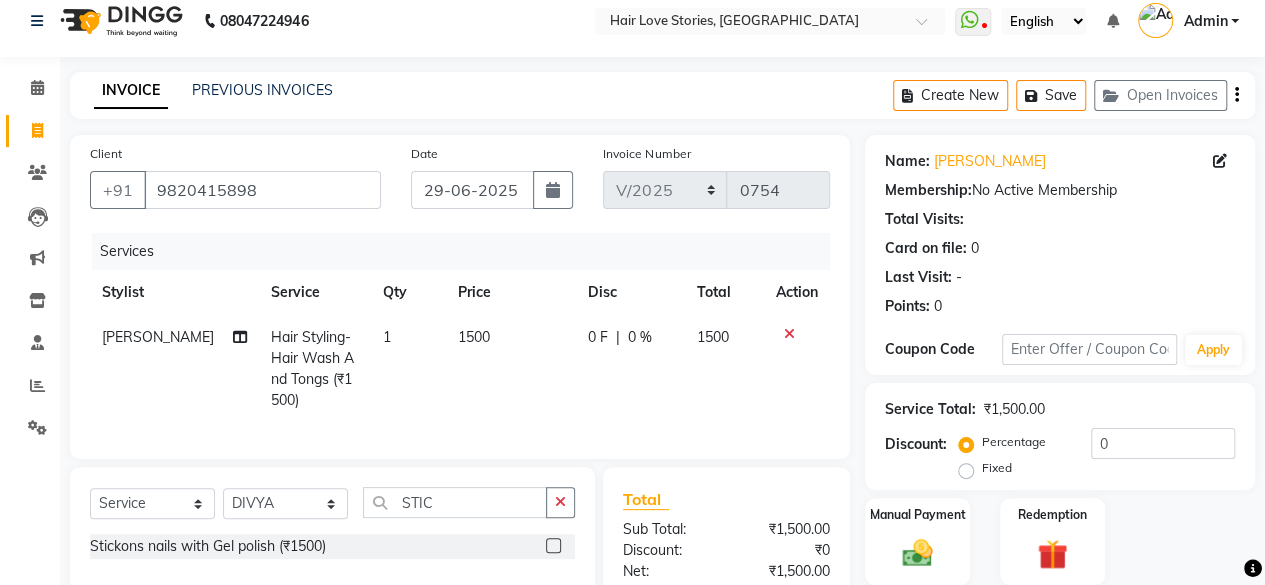 click 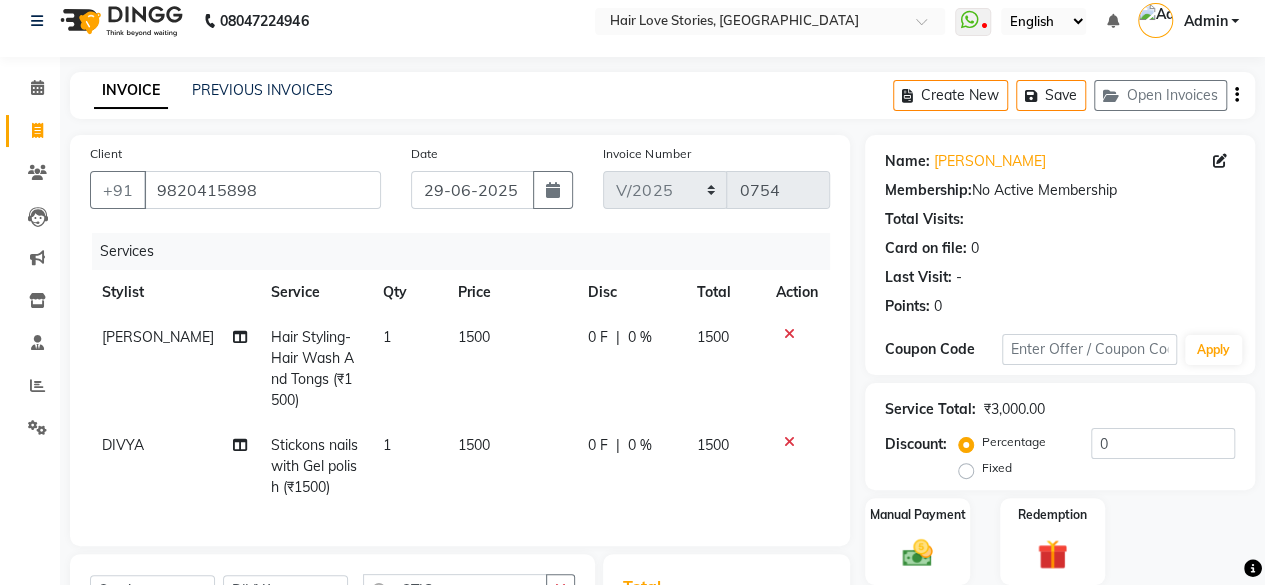 checkbox on "false" 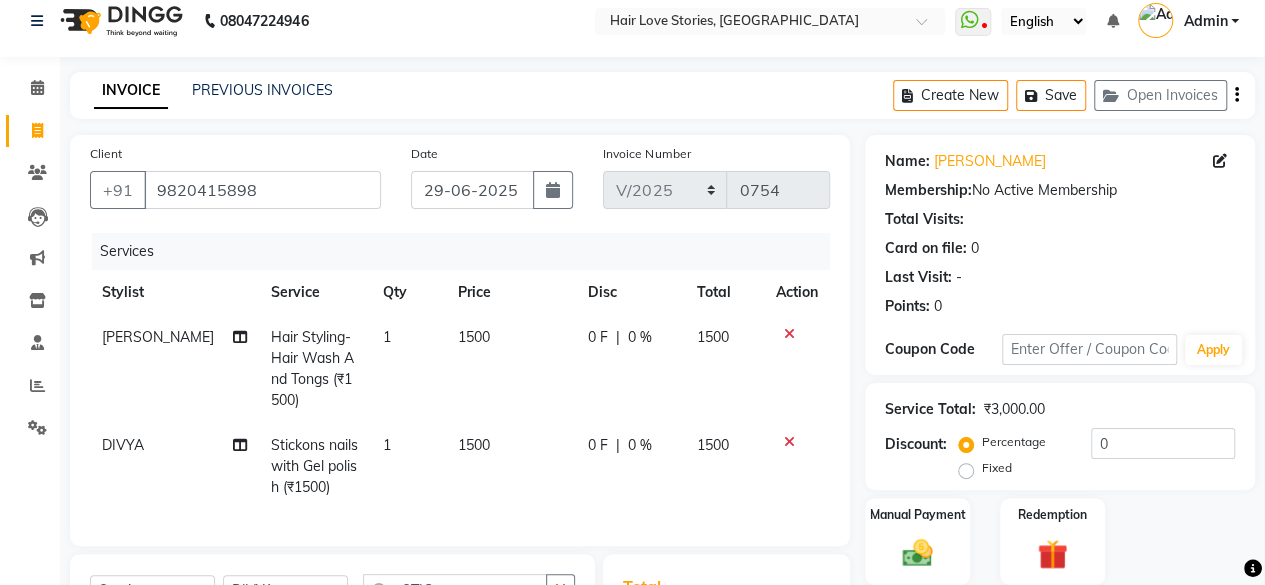 click on "1500" 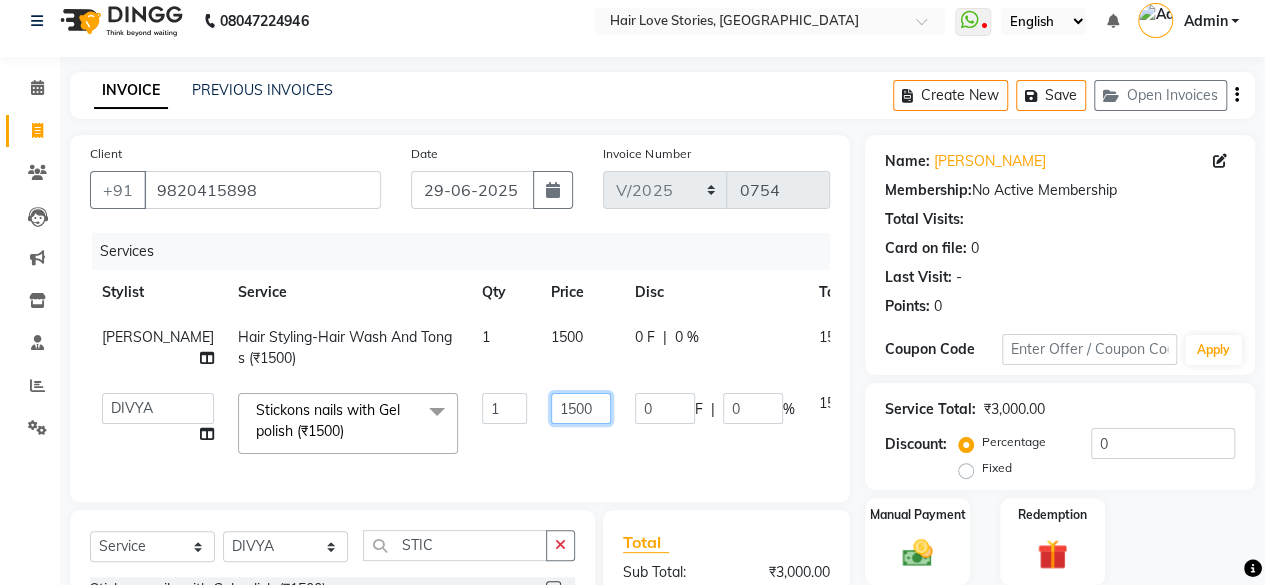 click on "1500" 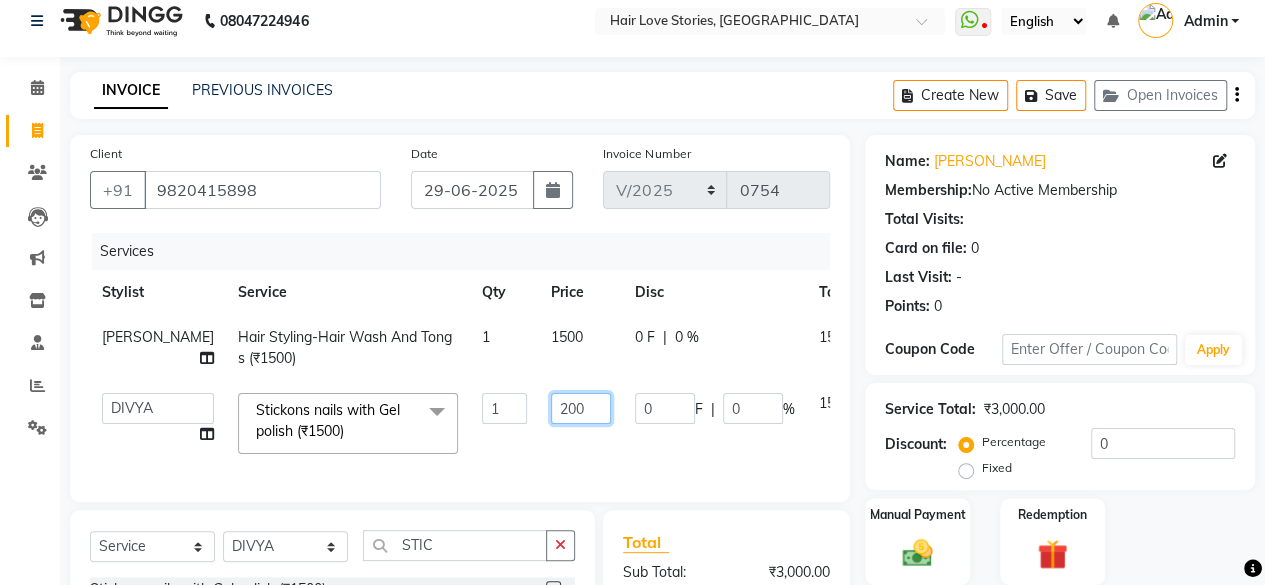 type on "2000" 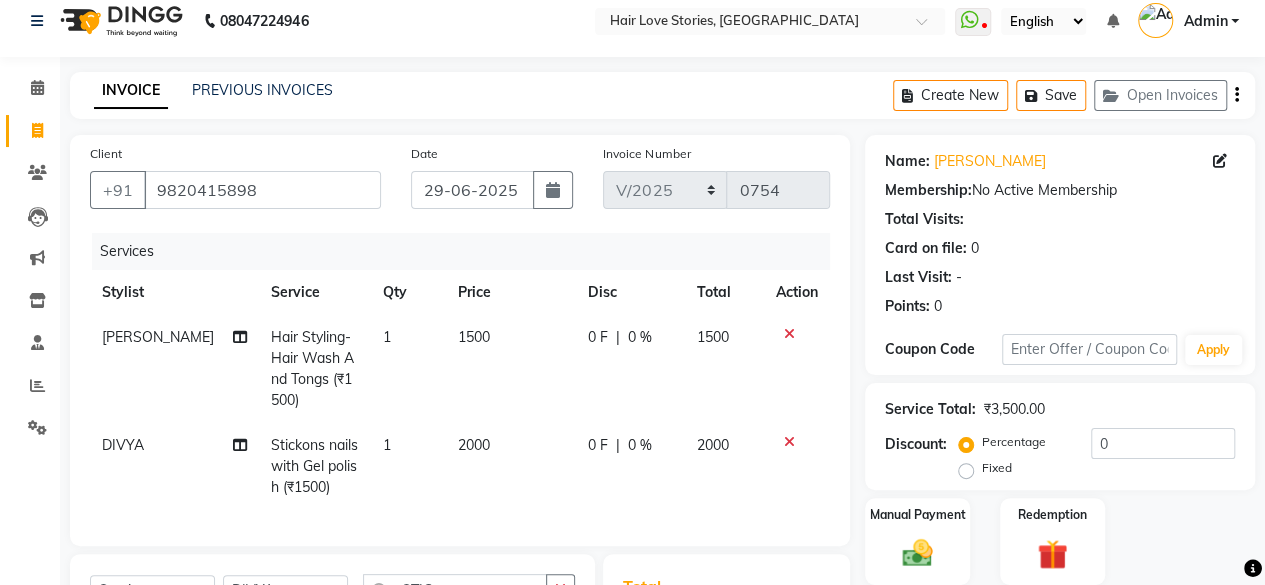 click on "1500" 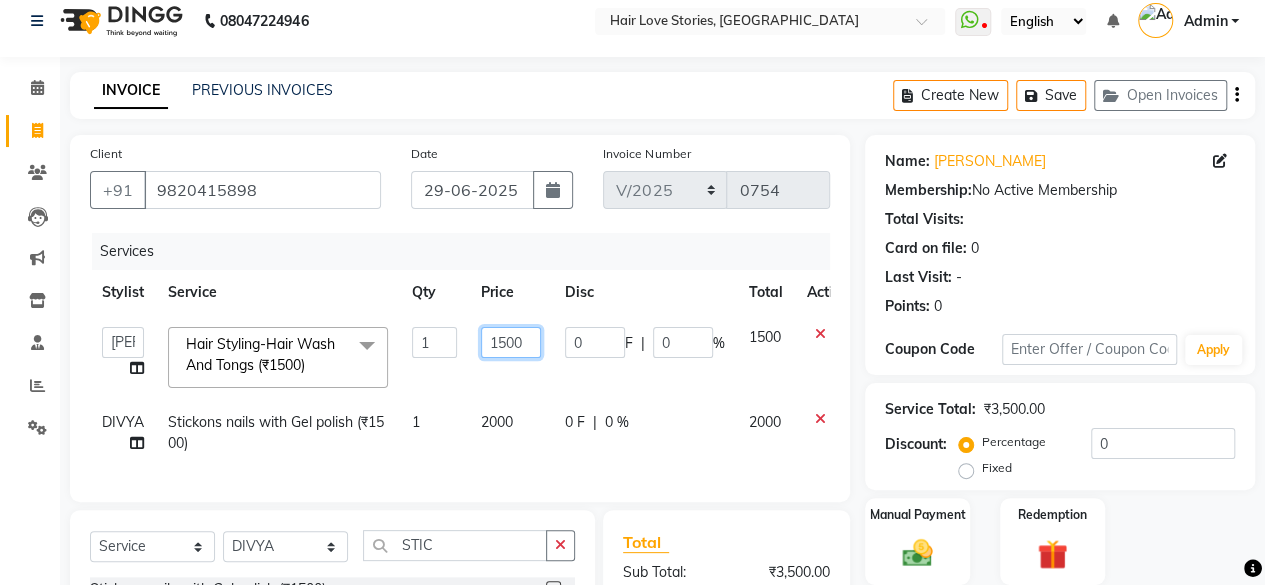 click on "1500" 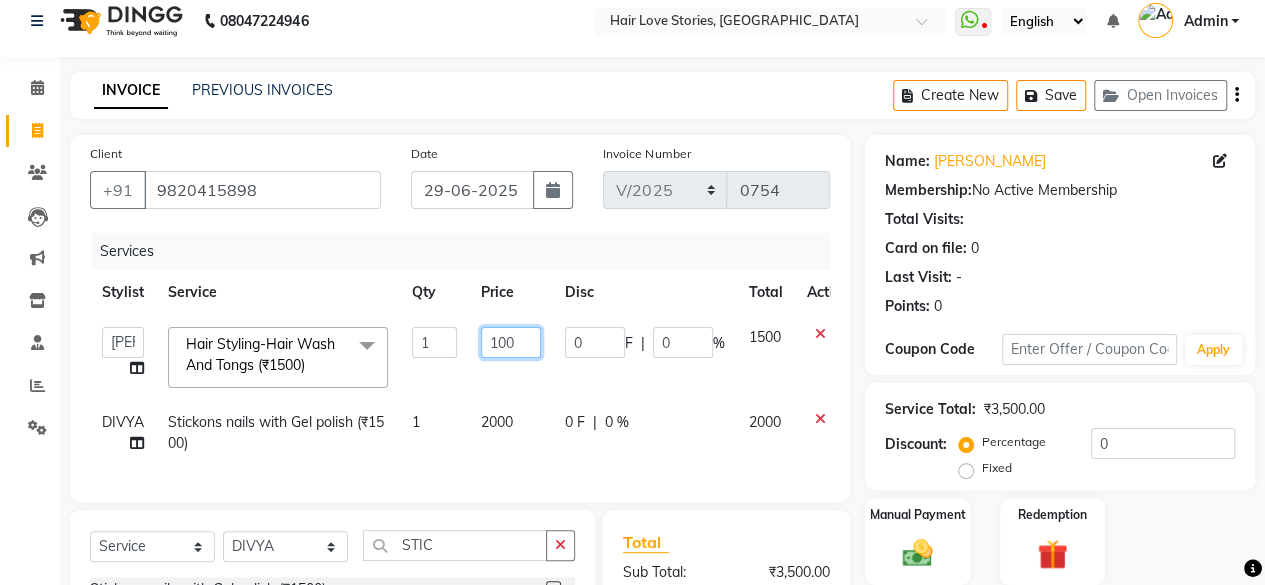 type on "1800" 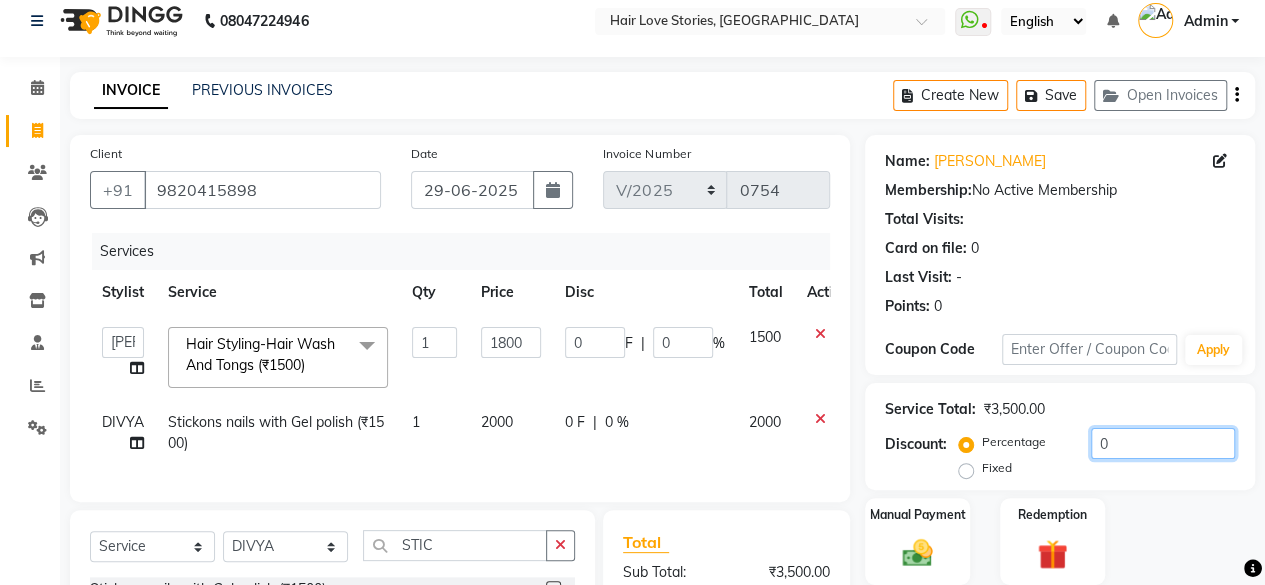 click on "0" 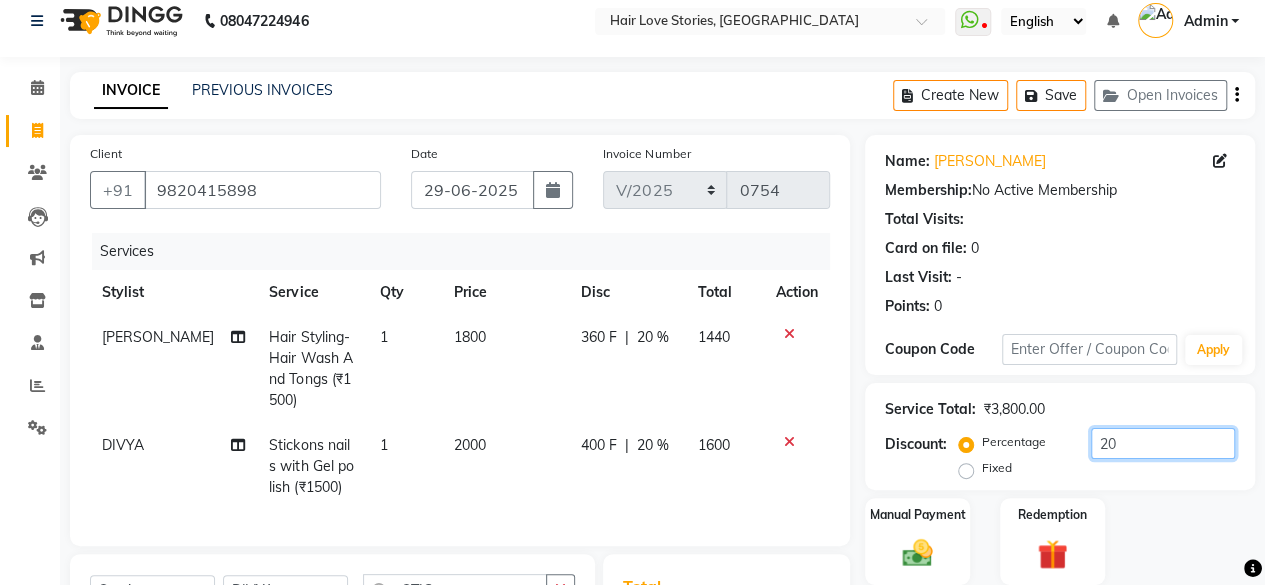 scroll, scrollTop: 280, scrollLeft: 0, axis: vertical 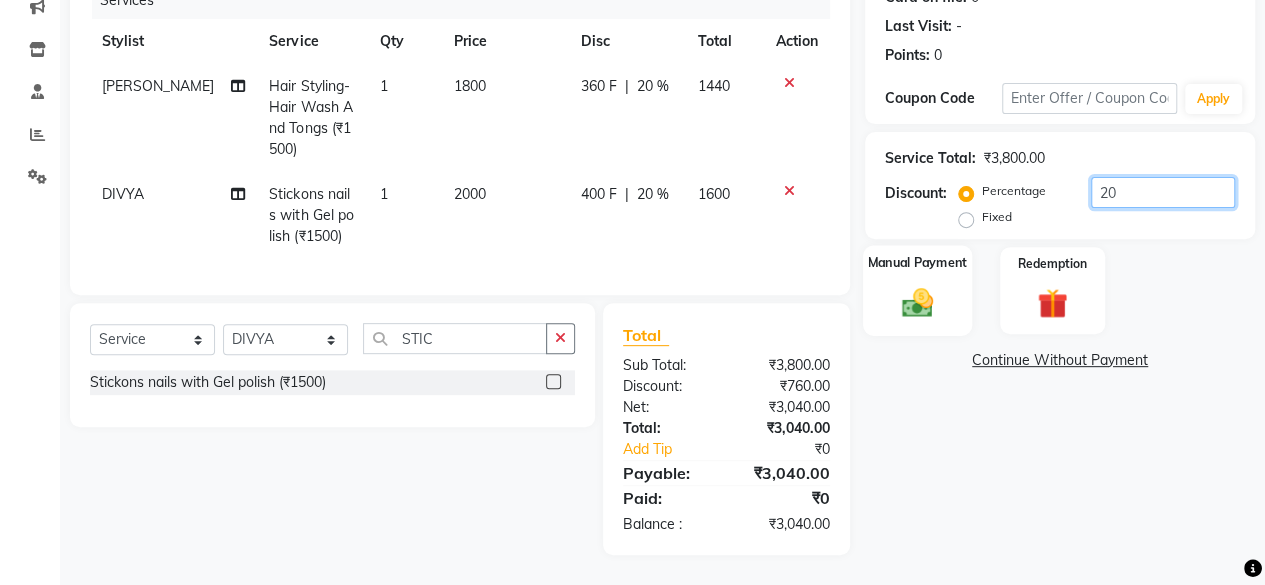 type on "20" 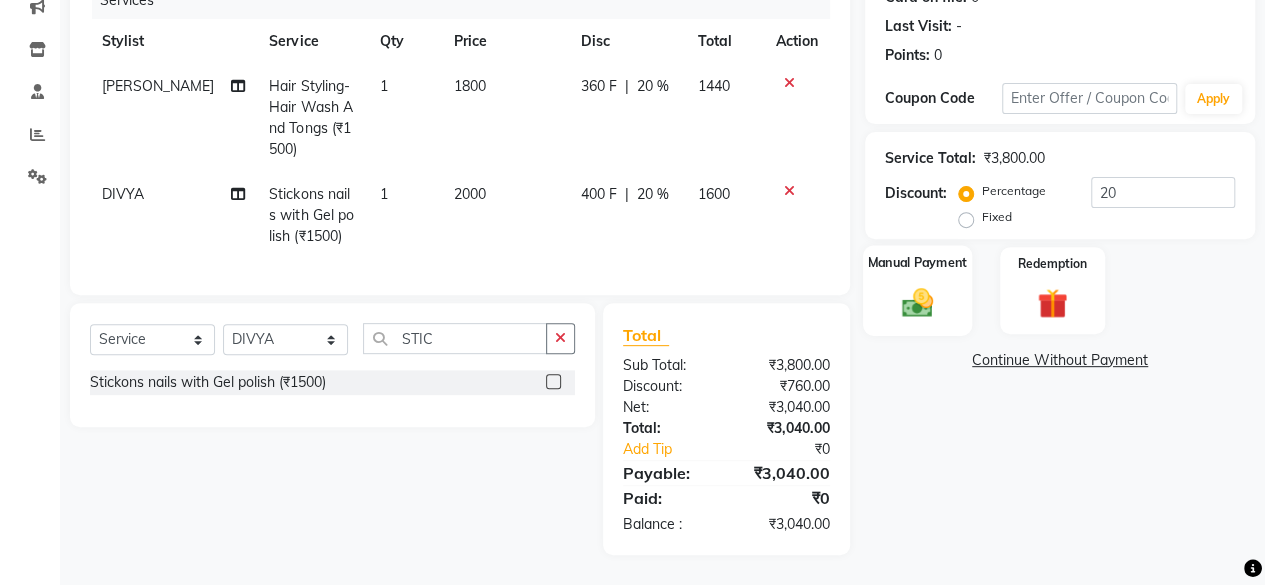 click 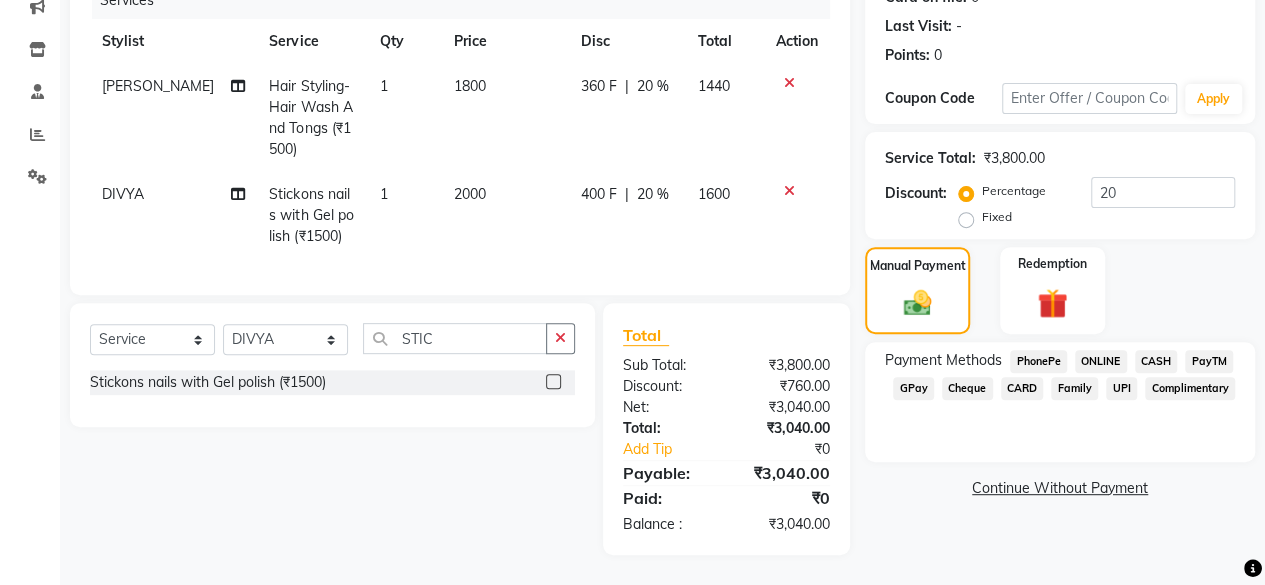 click on "CASH" 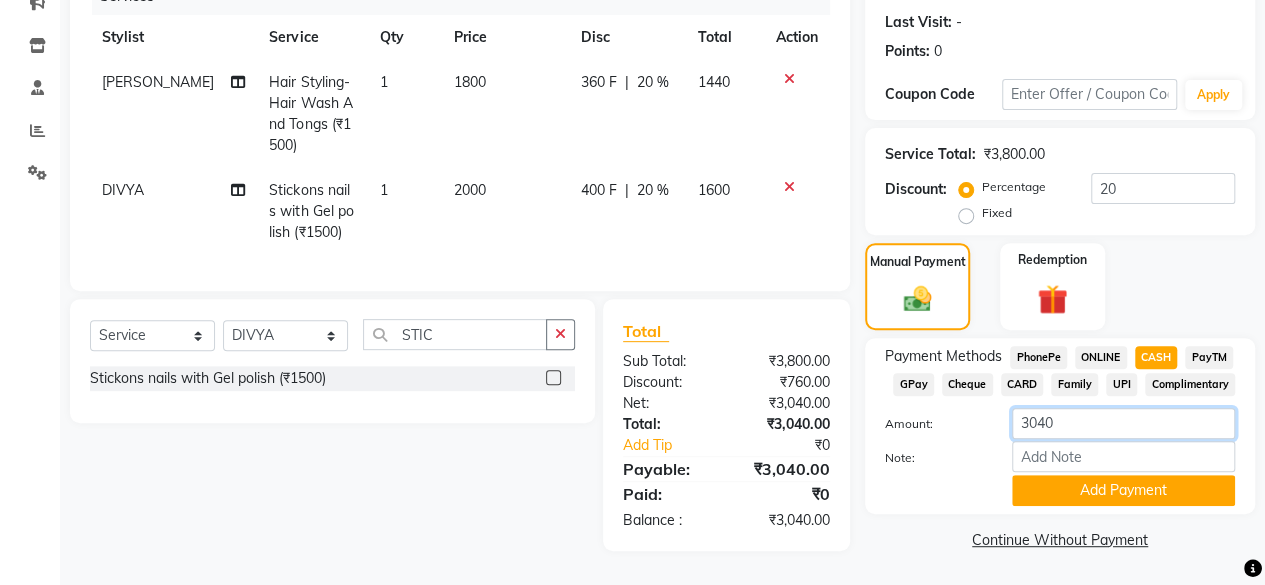 click on "3040" 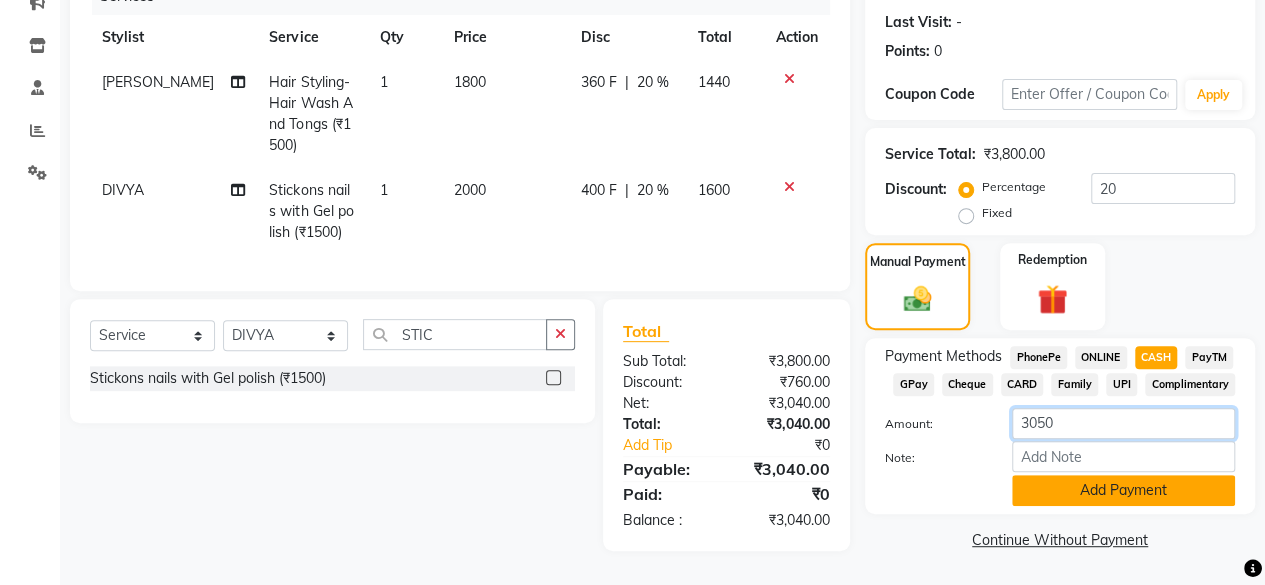 type on "3050" 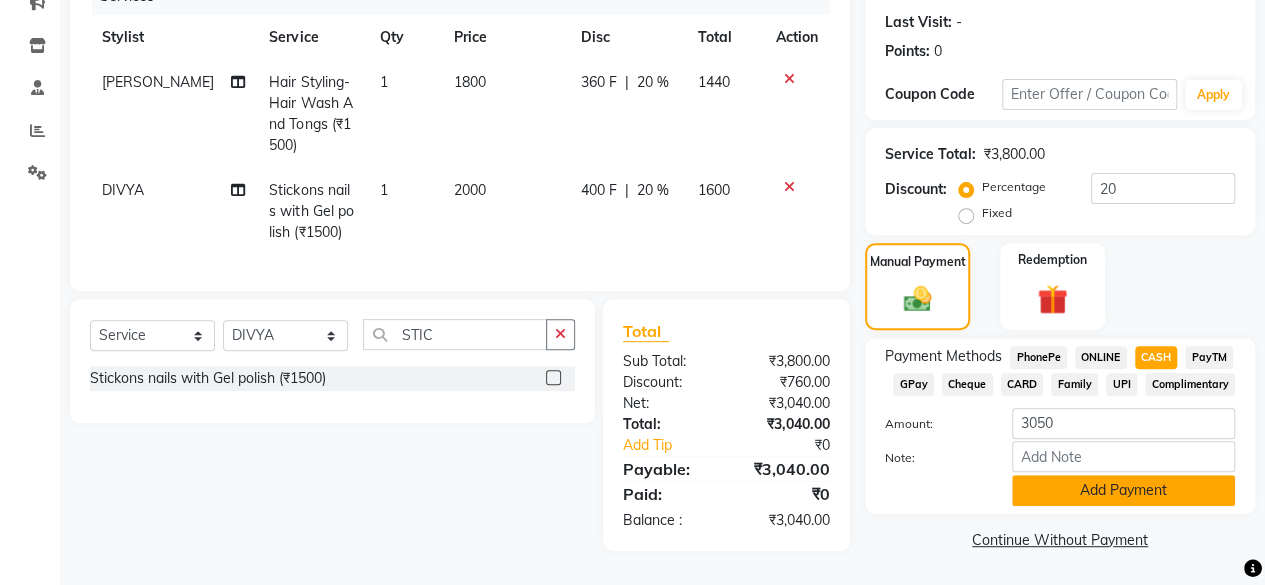 click on "Add Payment" 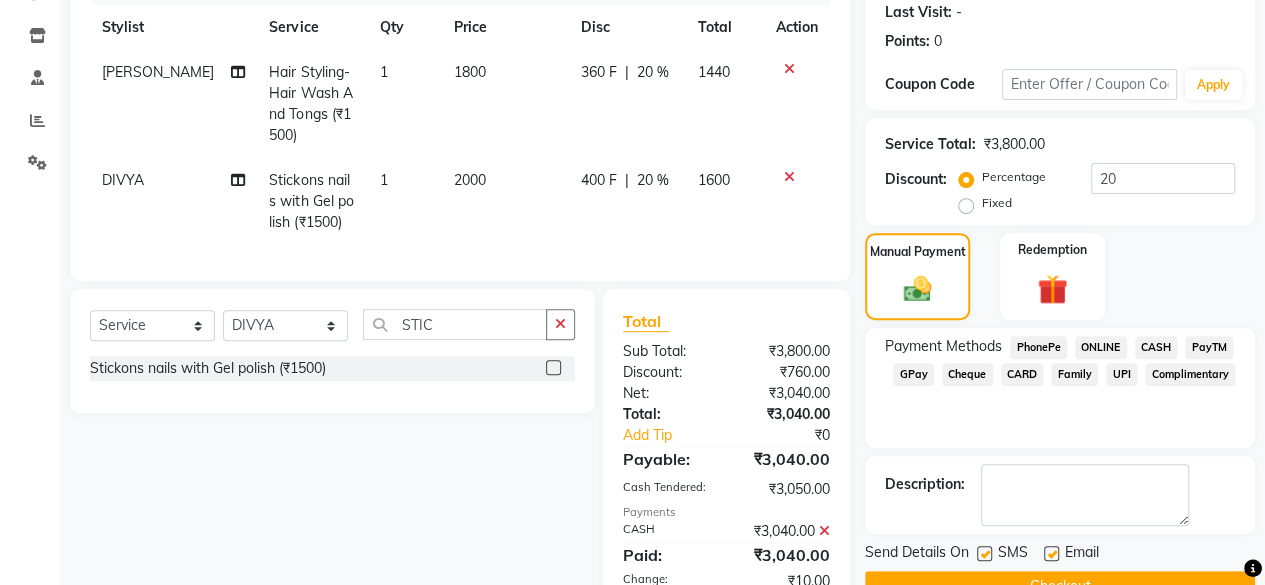 scroll, scrollTop: 392, scrollLeft: 0, axis: vertical 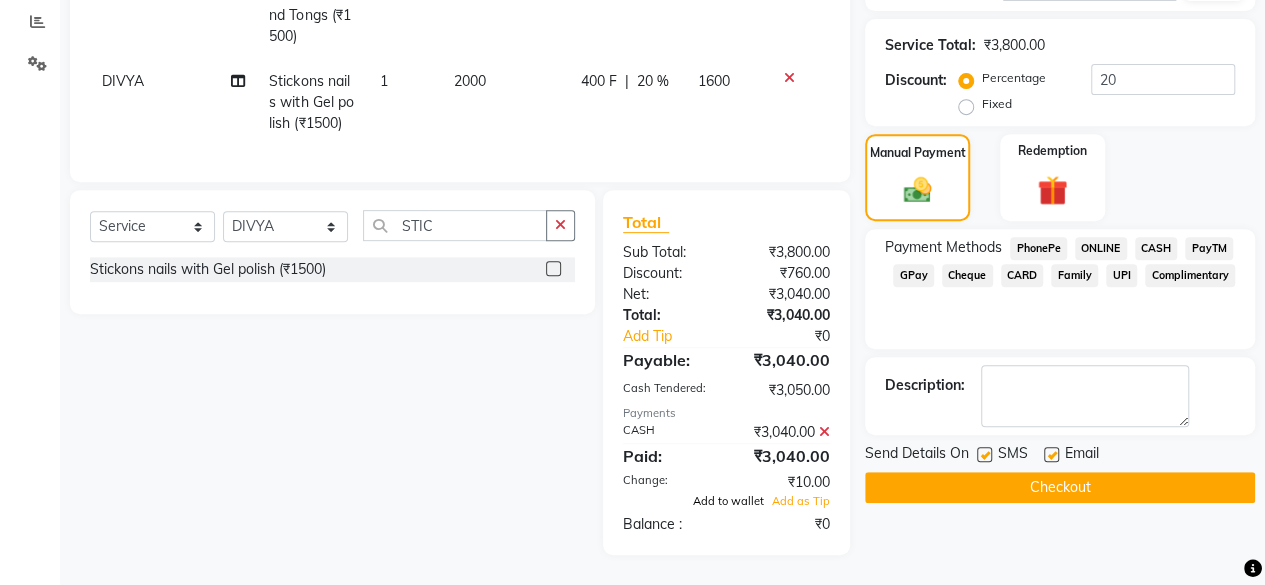 click on "Add to wallet" 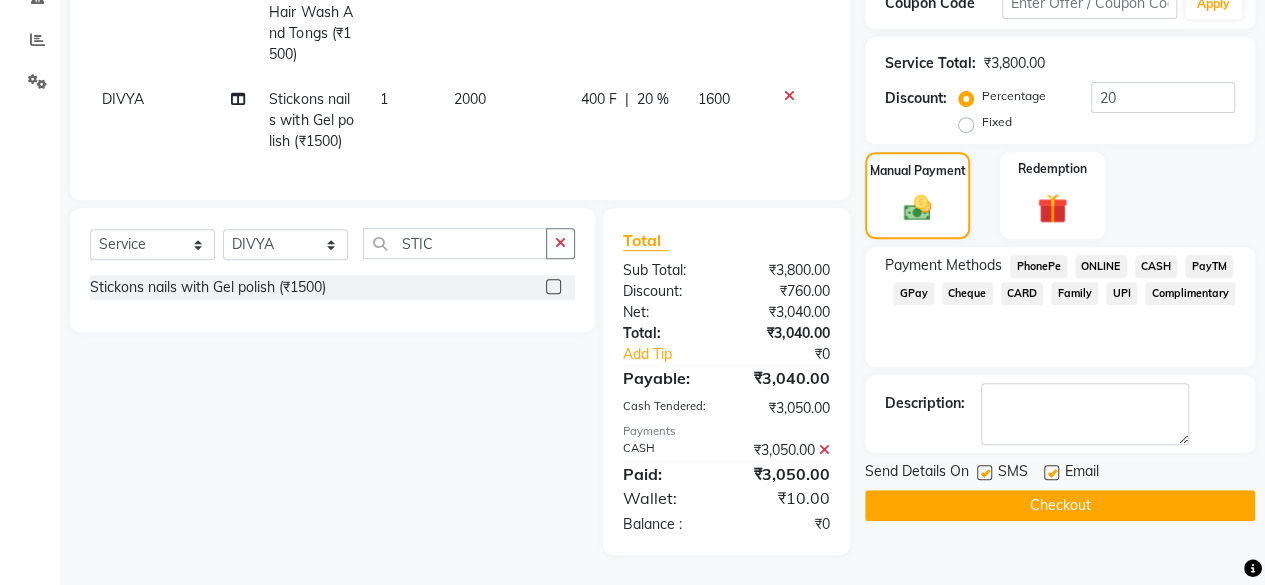 scroll, scrollTop: 374, scrollLeft: 0, axis: vertical 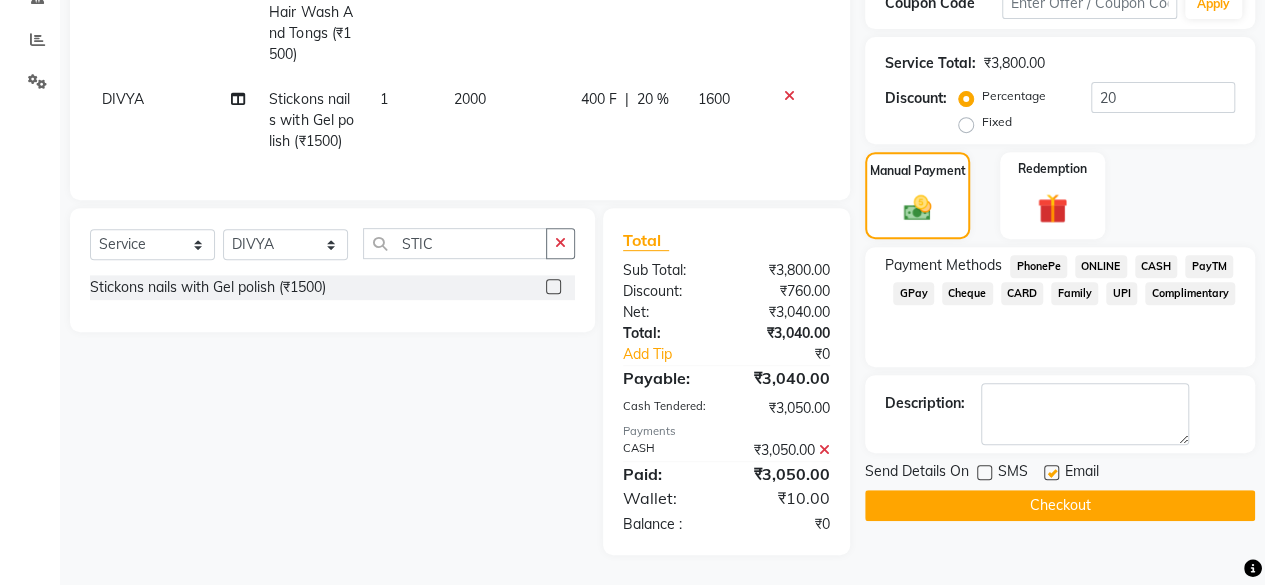 click on "Checkout" 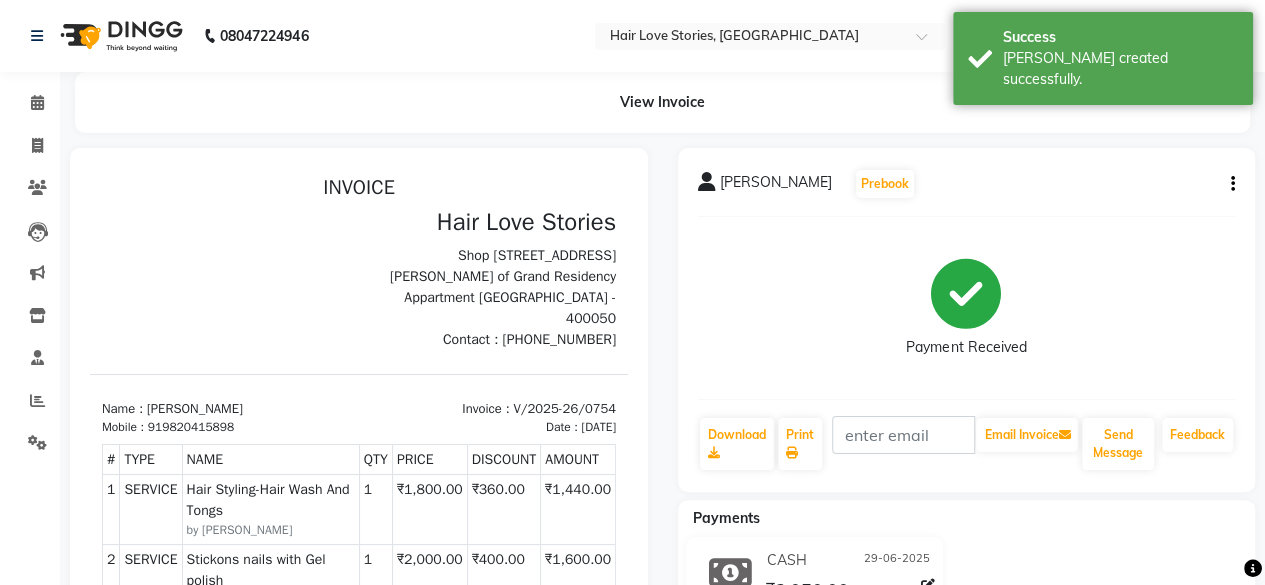 scroll, scrollTop: 0, scrollLeft: 0, axis: both 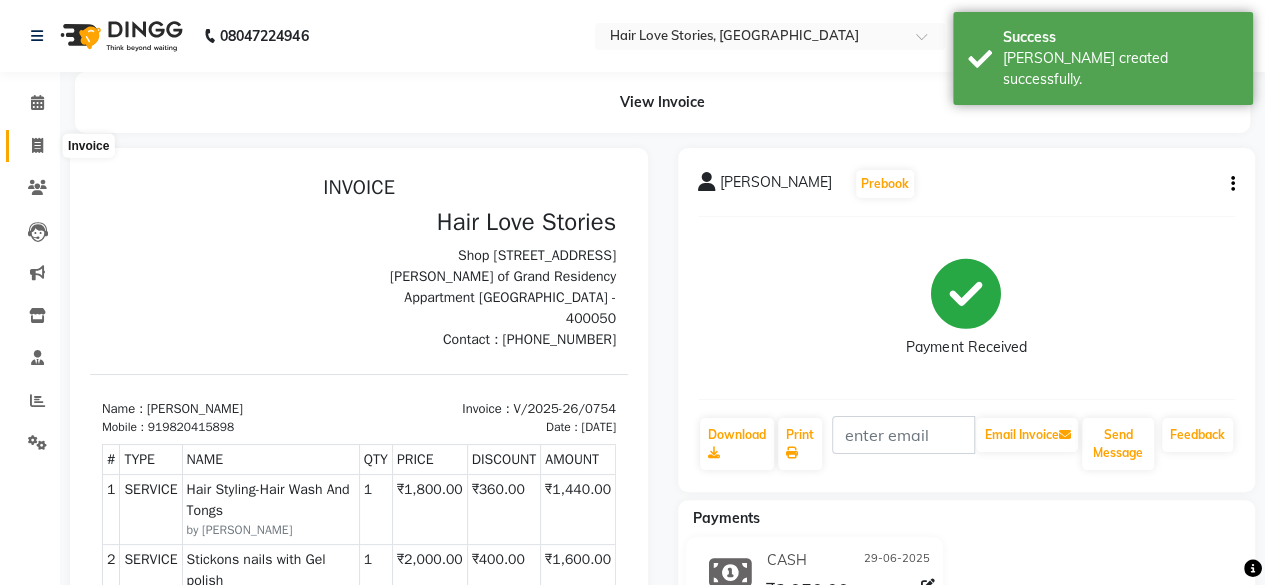 click 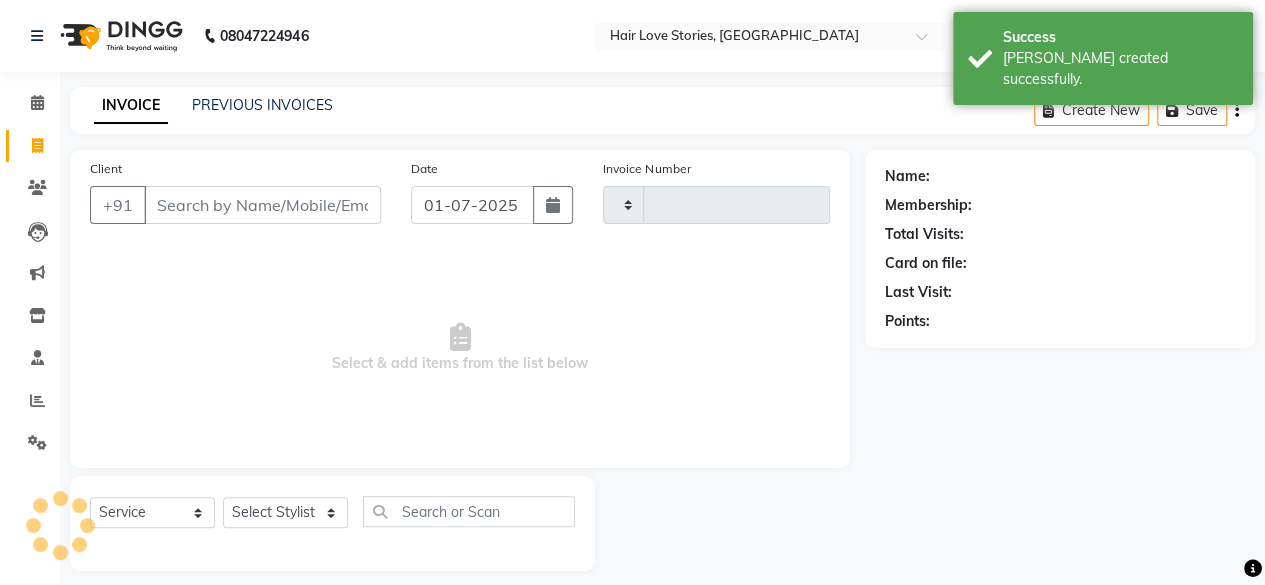 type on "0755" 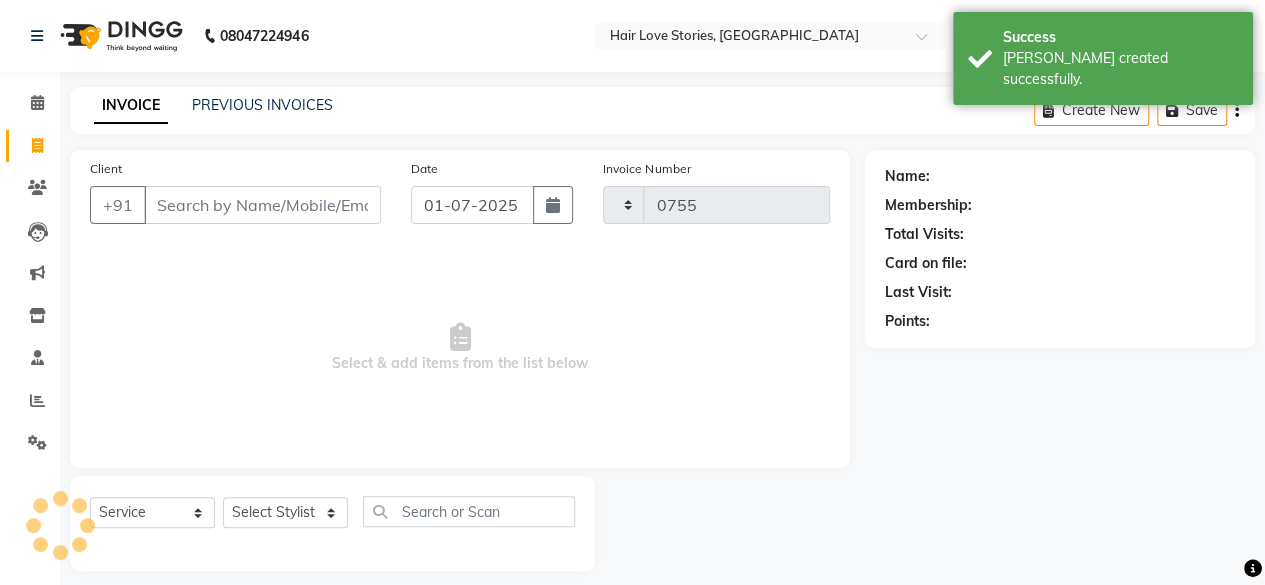 scroll, scrollTop: 15, scrollLeft: 0, axis: vertical 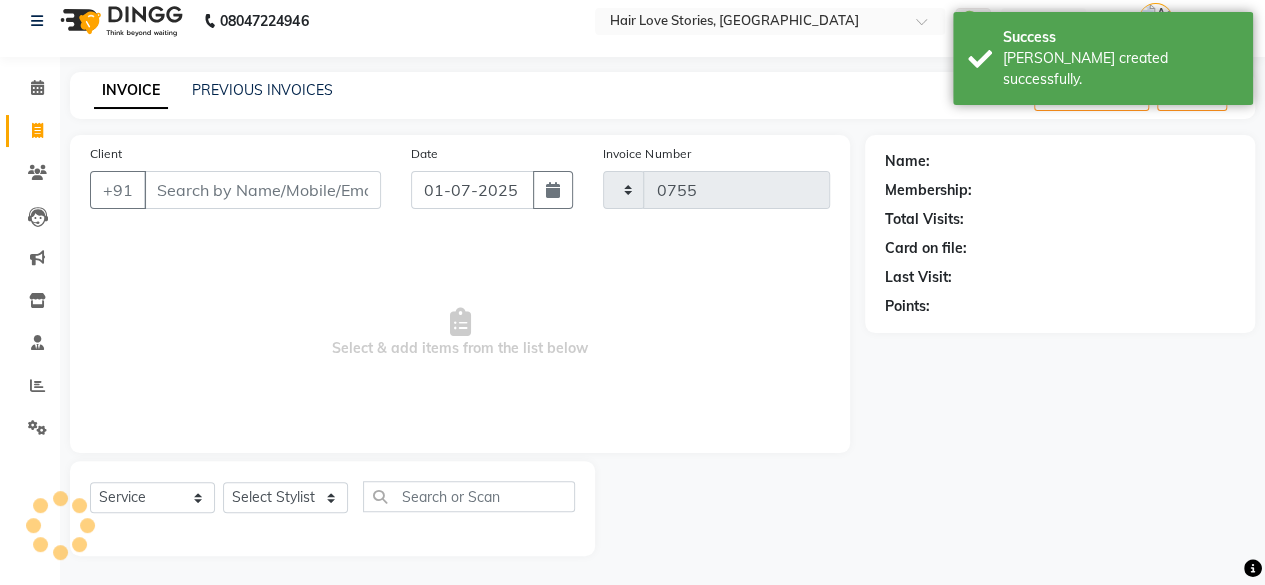 select on "3886" 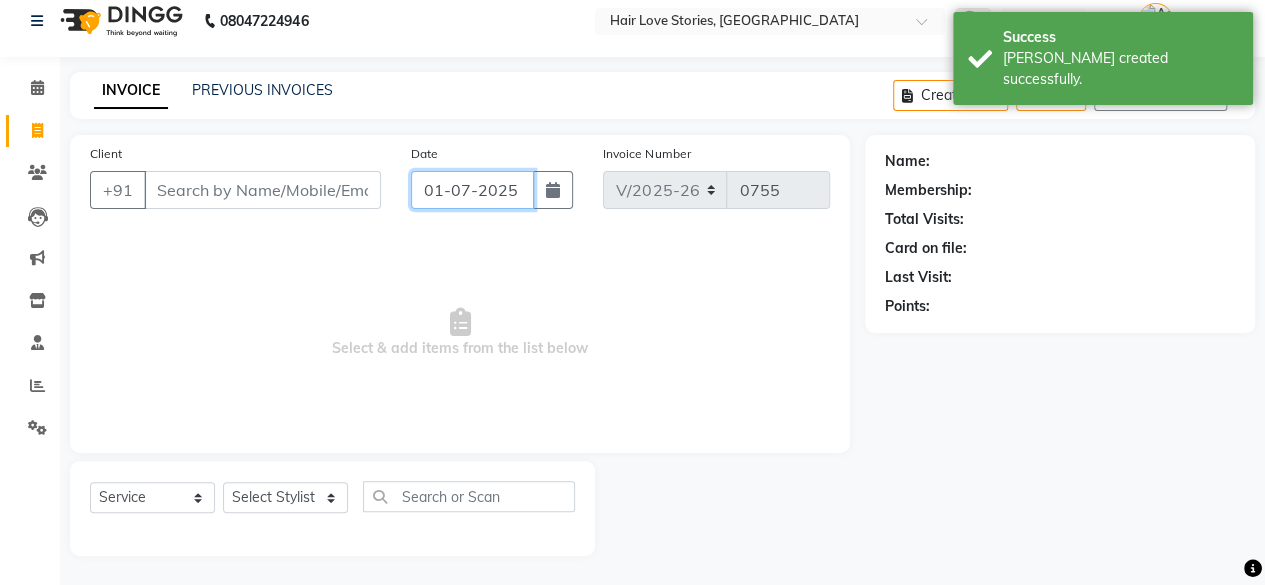 click on "01-07-2025" 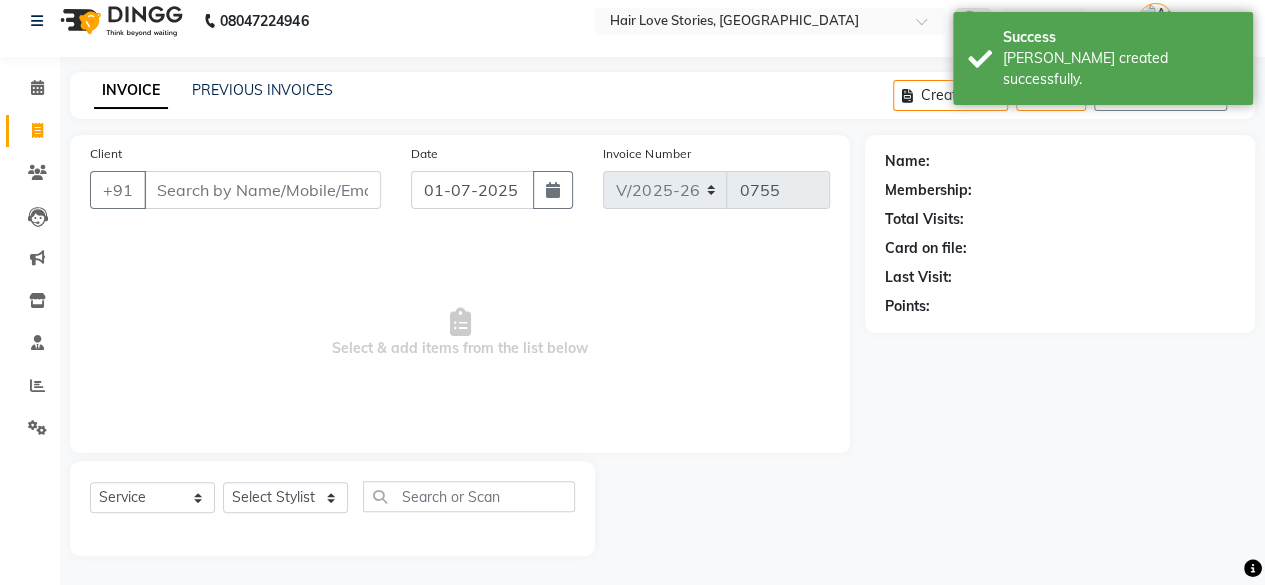 select on "7" 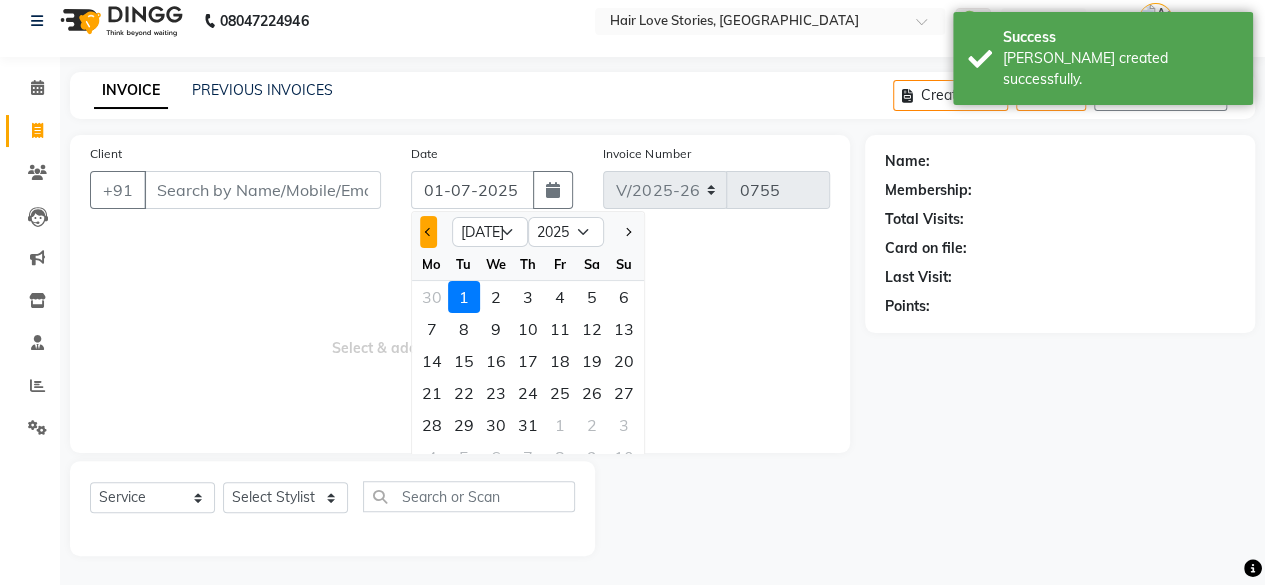 click 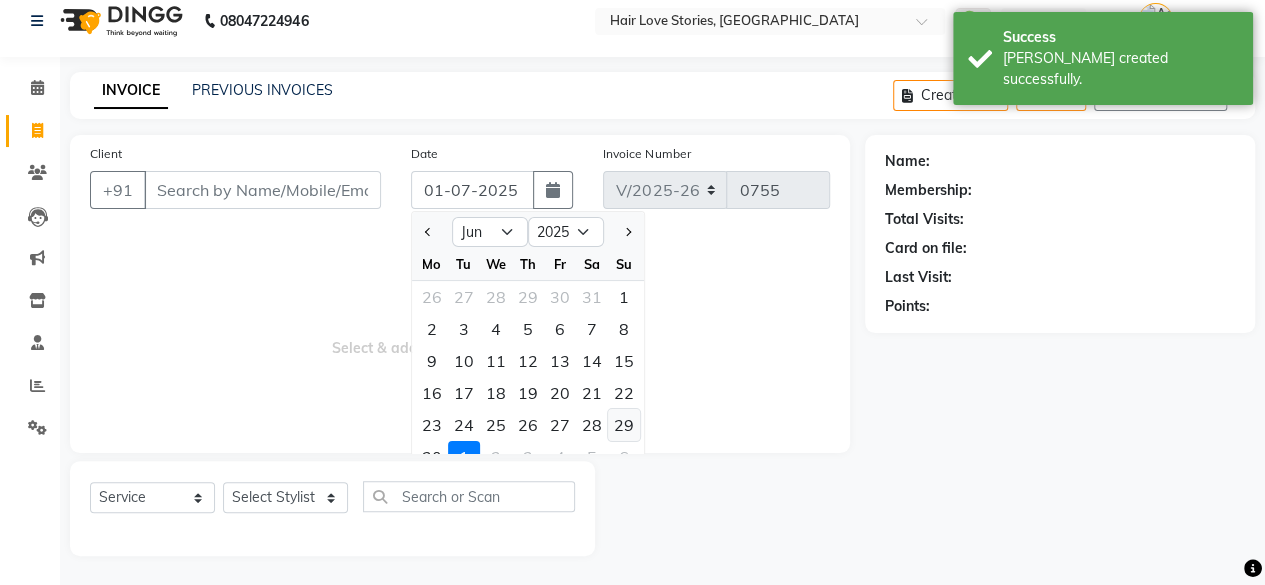 click on "29" 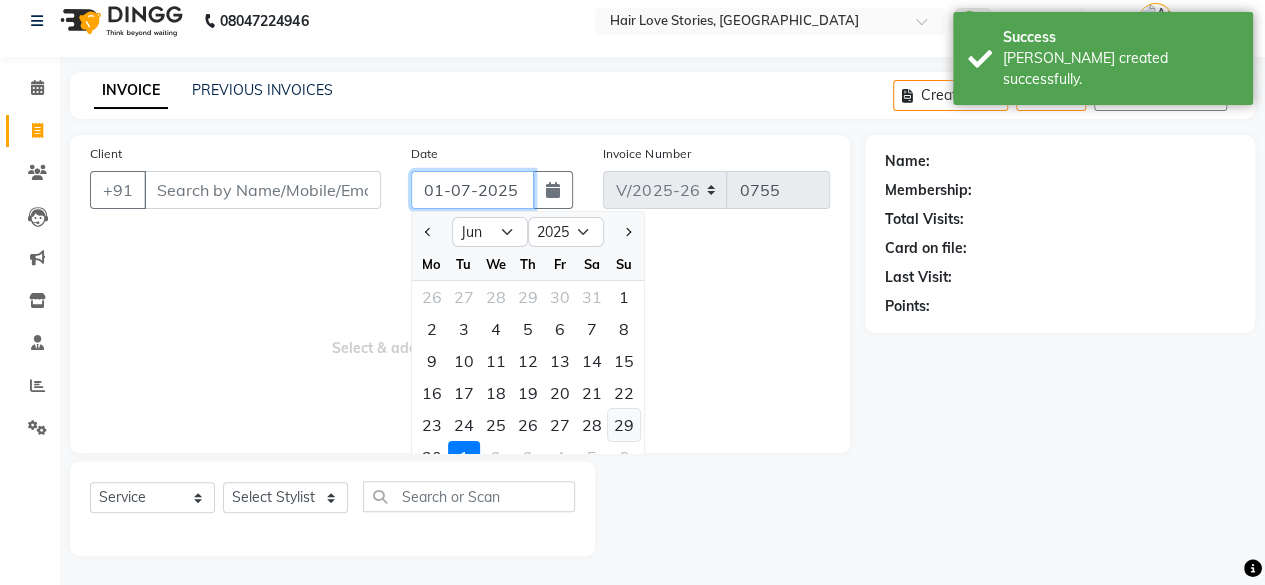 type on "29-06-2025" 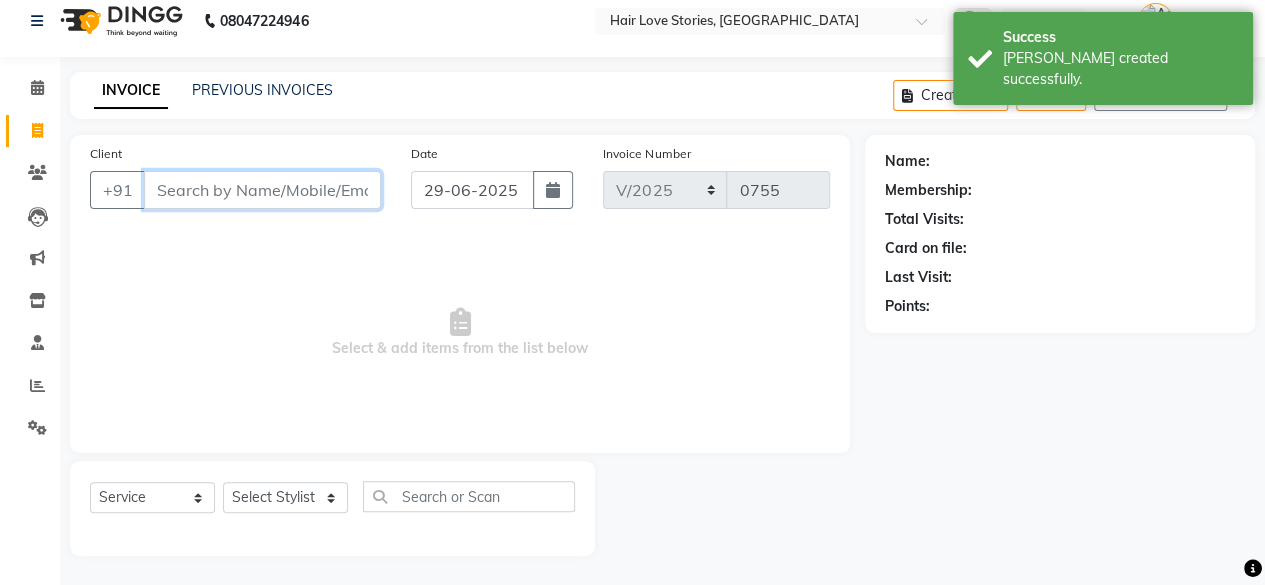 click on "Client" at bounding box center (262, 190) 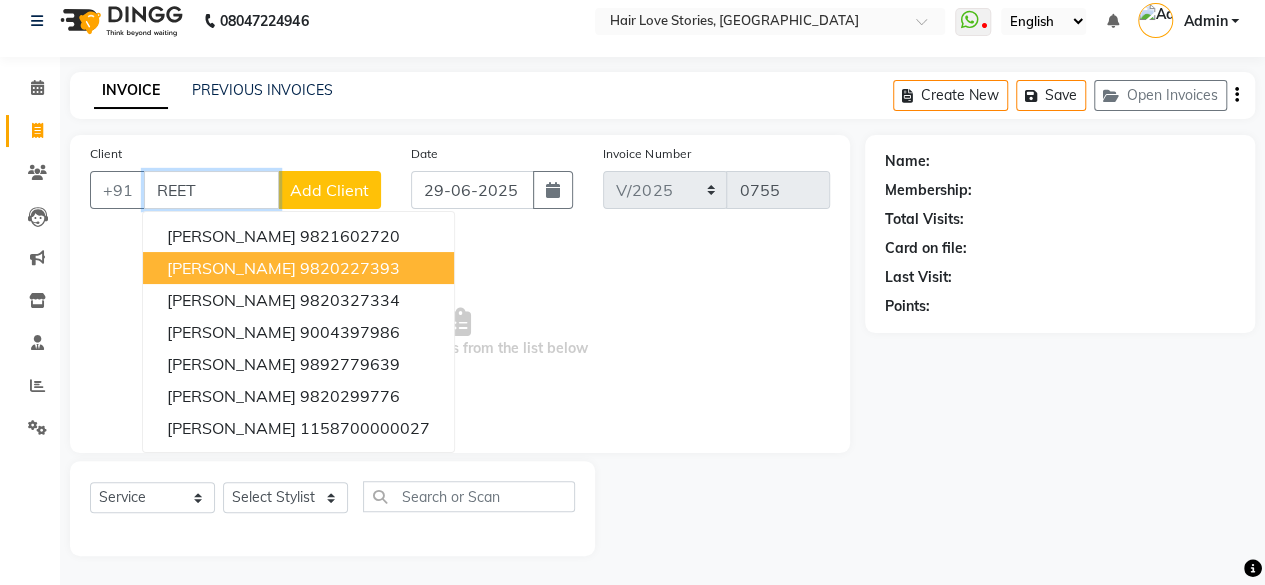 click on "[PERSON_NAME]" at bounding box center (231, 268) 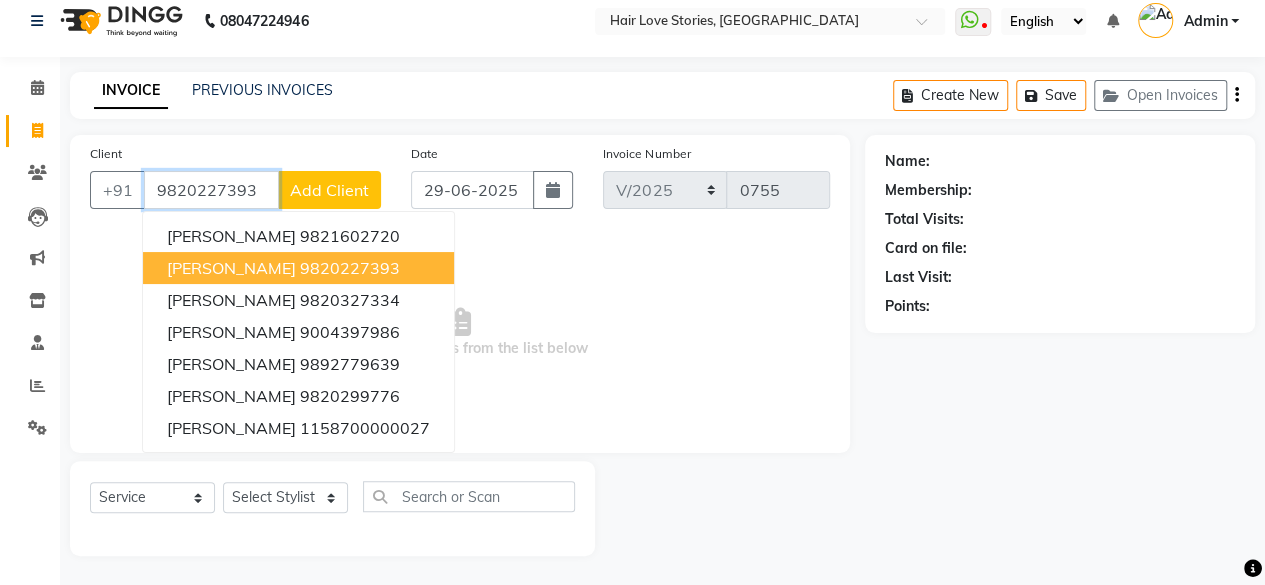 type on "9820227393" 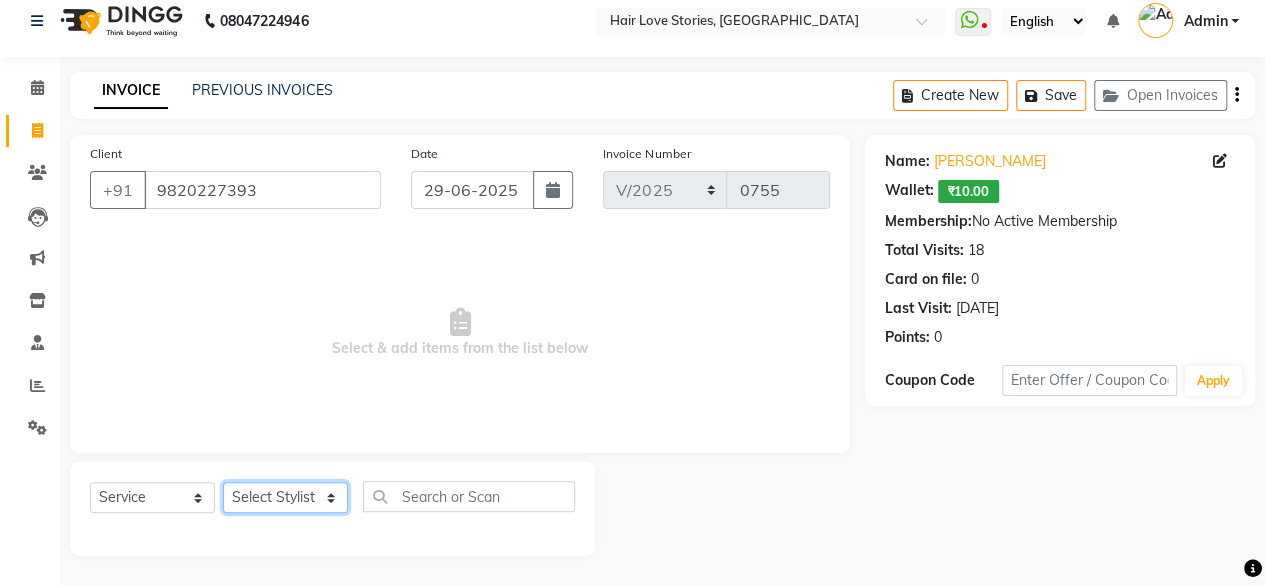 click on "Select Stylist [PERSON_NAME] DIVYA FRONTDESK [PERSON_NAME] MANAGER [PERSON_NAME] MEENA MANE  NISHA [PERSON_NAME] [PERSON_NAME] [PERSON_NAME] [PERSON_NAME]" 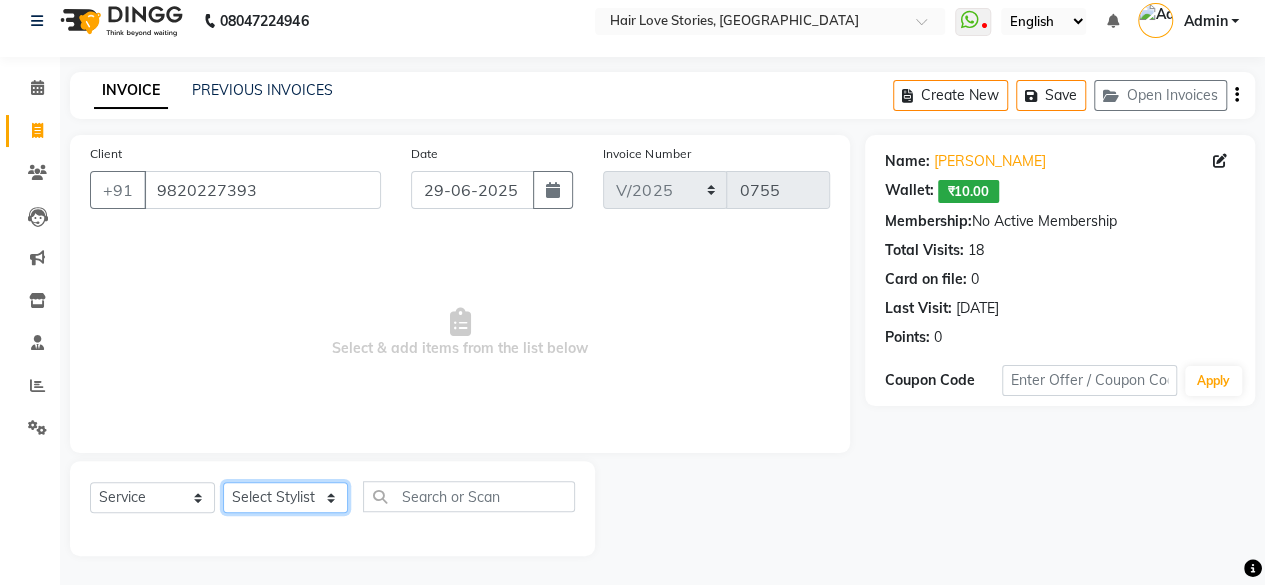 select on "31041" 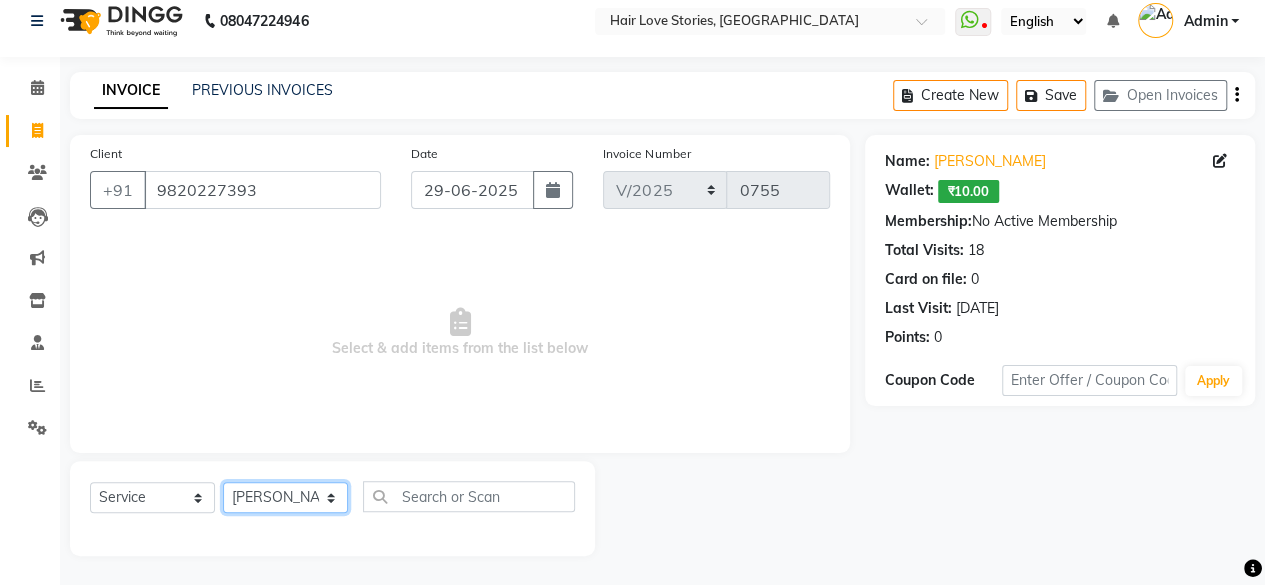 click on "Select Stylist [PERSON_NAME] DIVYA FRONTDESK [PERSON_NAME] MANAGER [PERSON_NAME] MEENA MANE  NISHA [PERSON_NAME] [PERSON_NAME] [PERSON_NAME] [PERSON_NAME]" 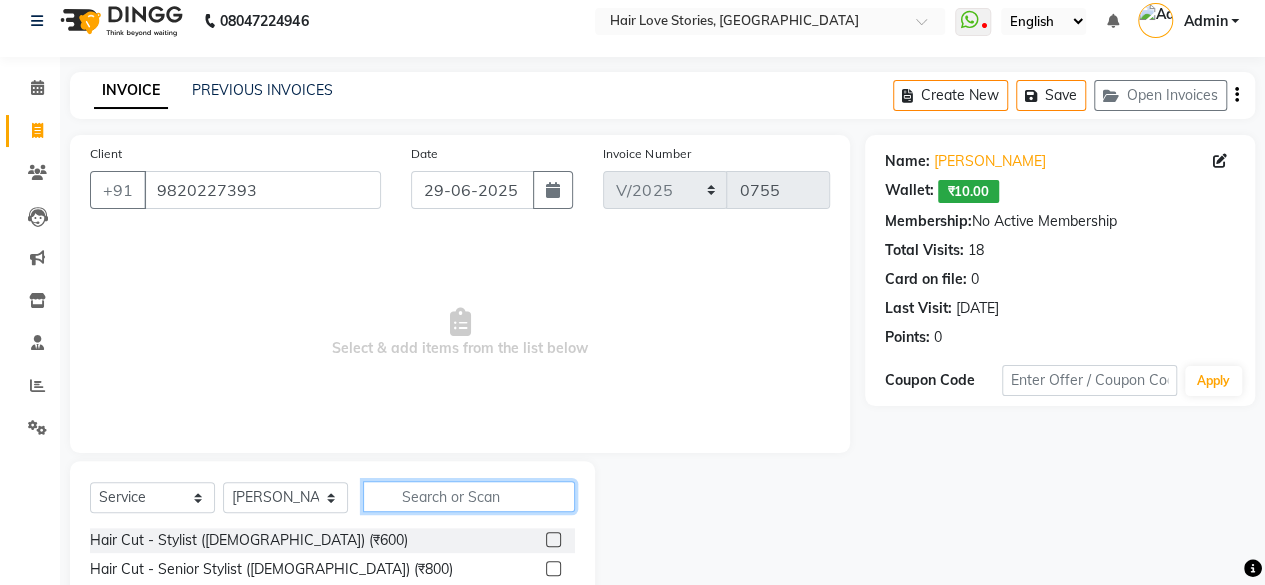 click 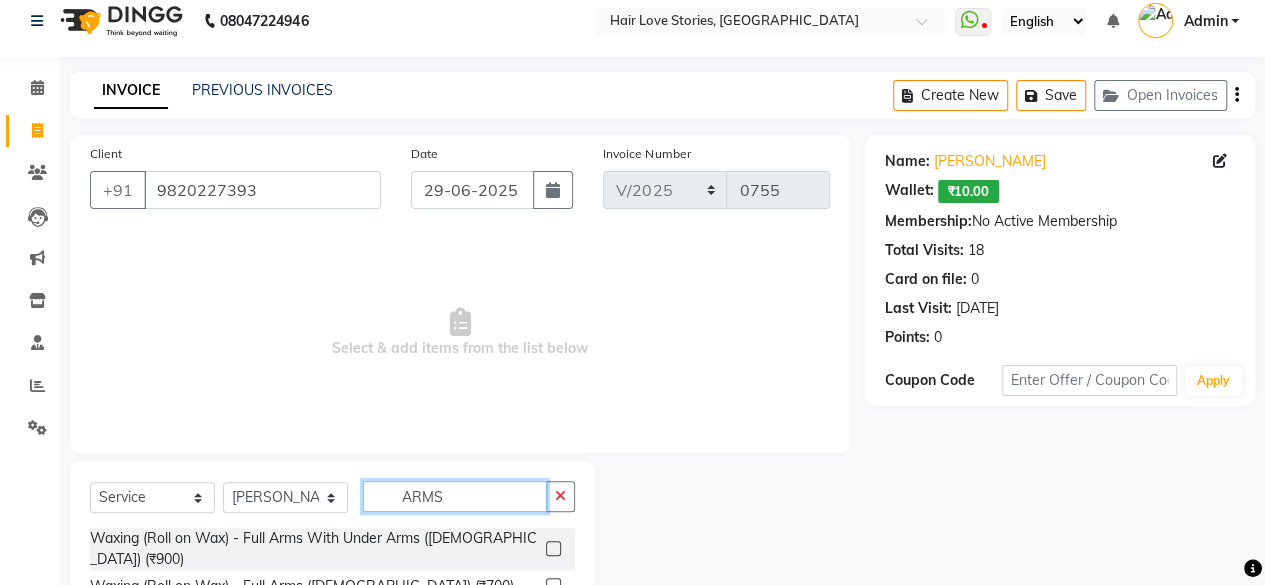 type on "ARMS" 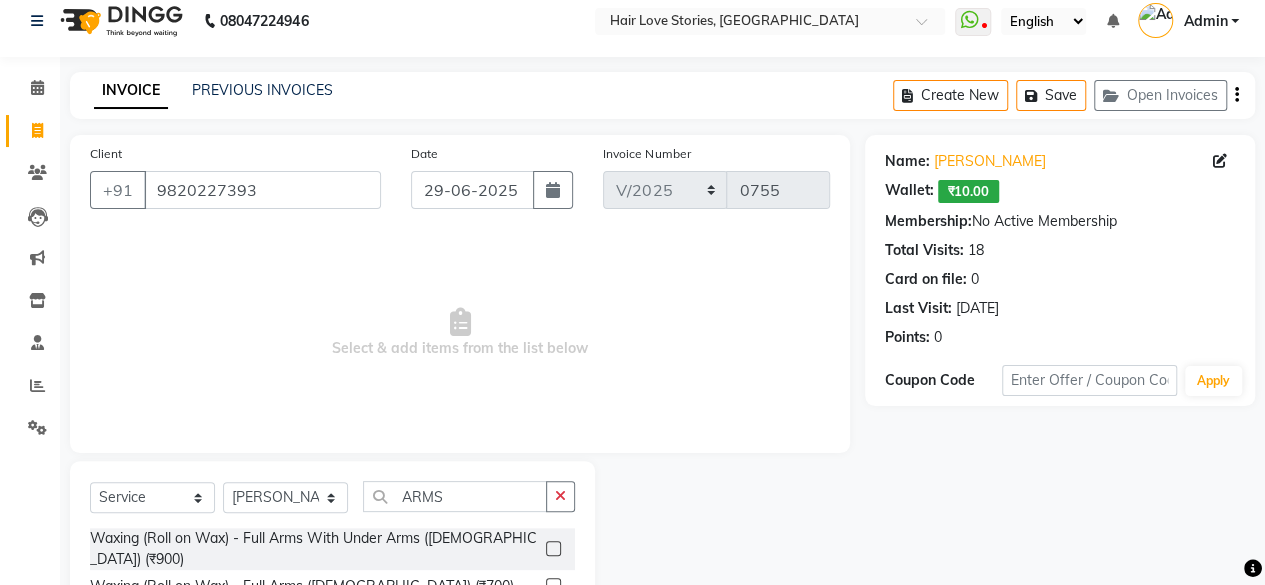 click 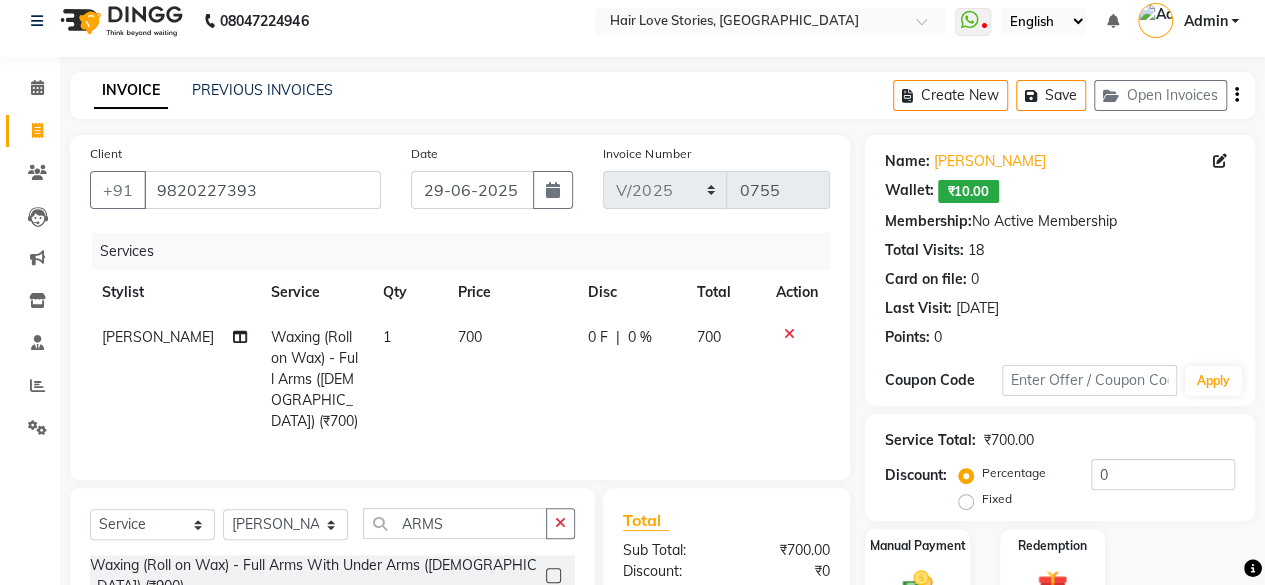 checkbox on "false" 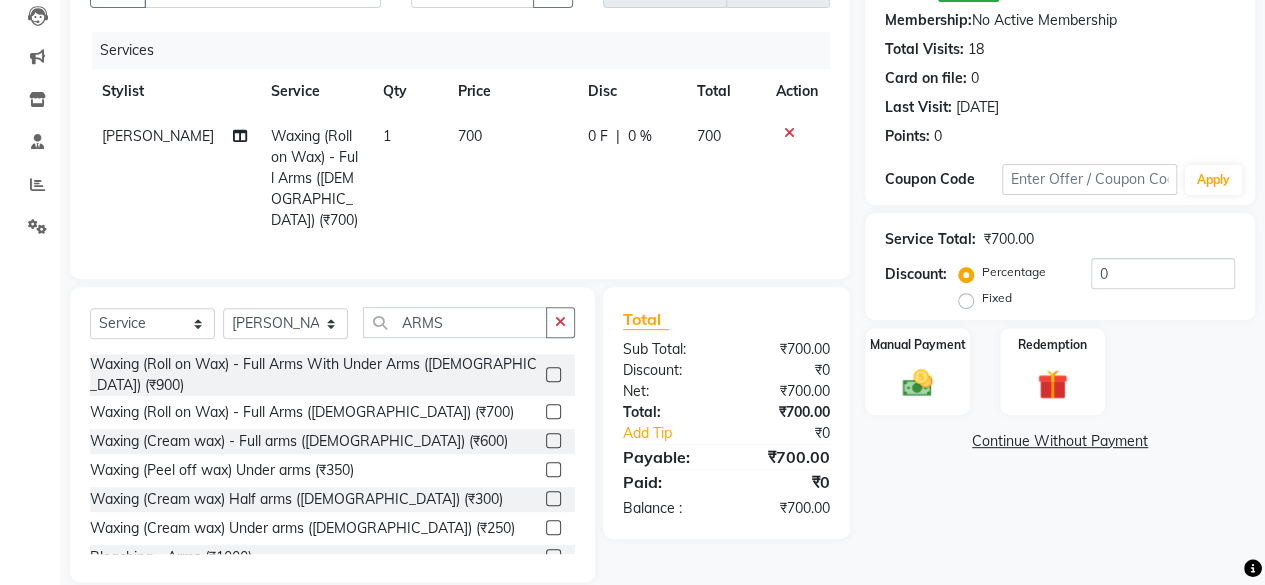 scroll, scrollTop: 236, scrollLeft: 0, axis: vertical 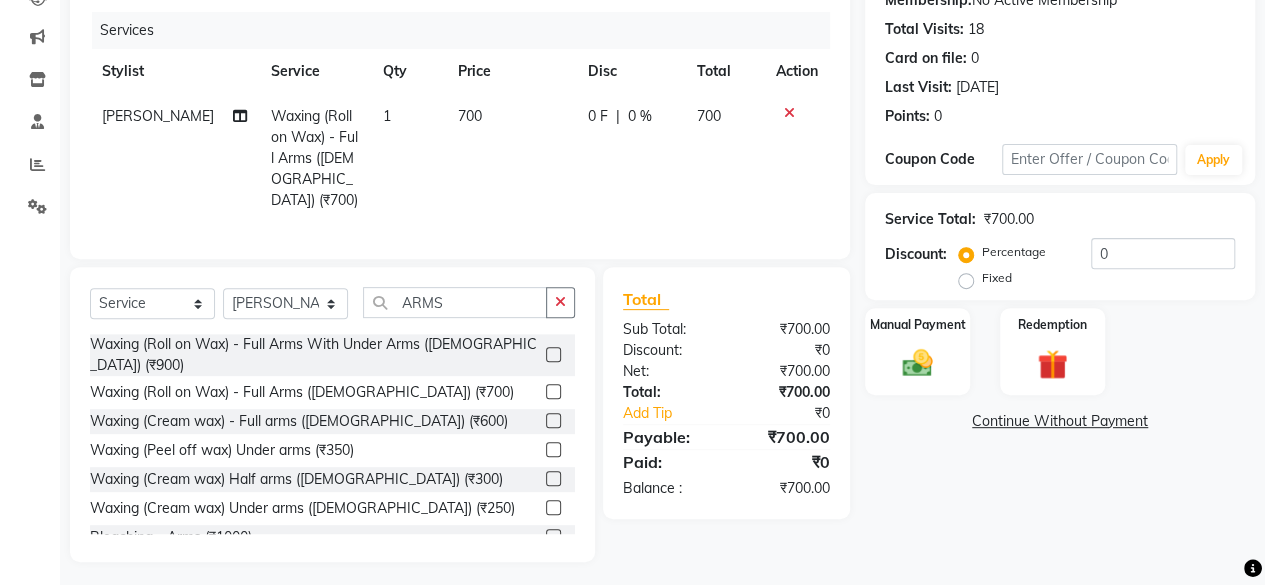 click 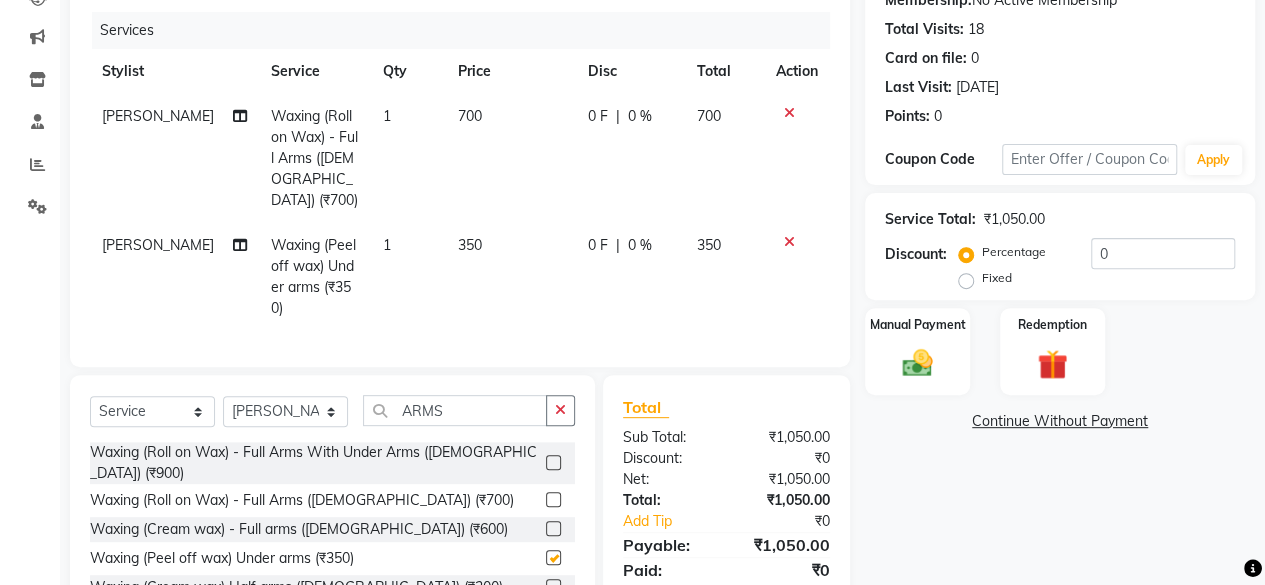 checkbox on "false" 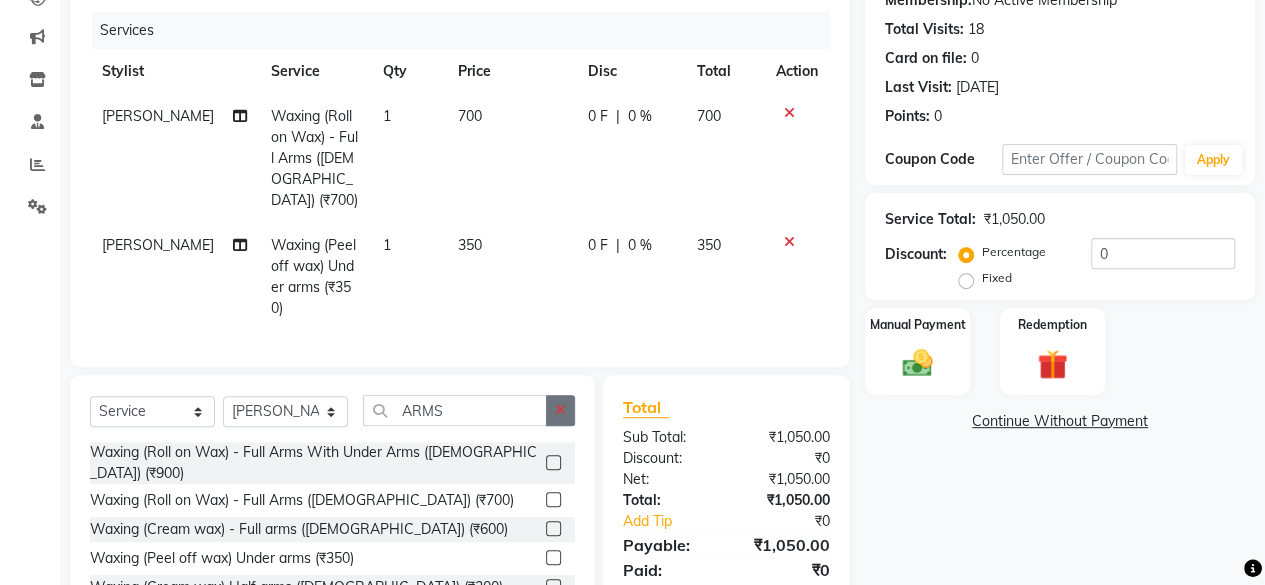 click 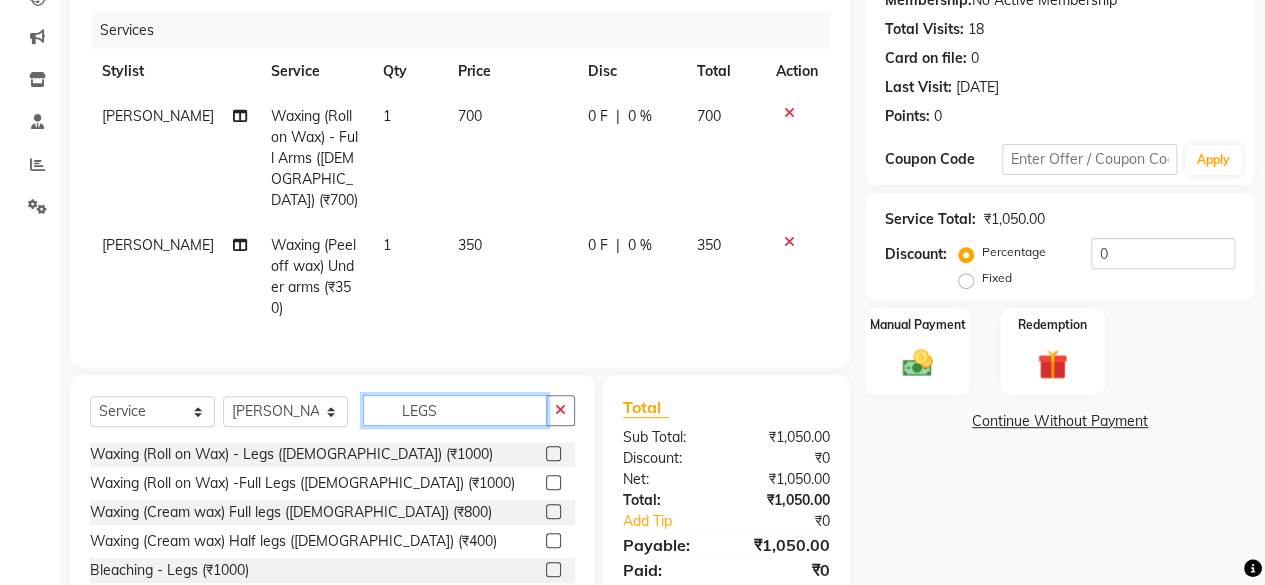 type on "LEGS" 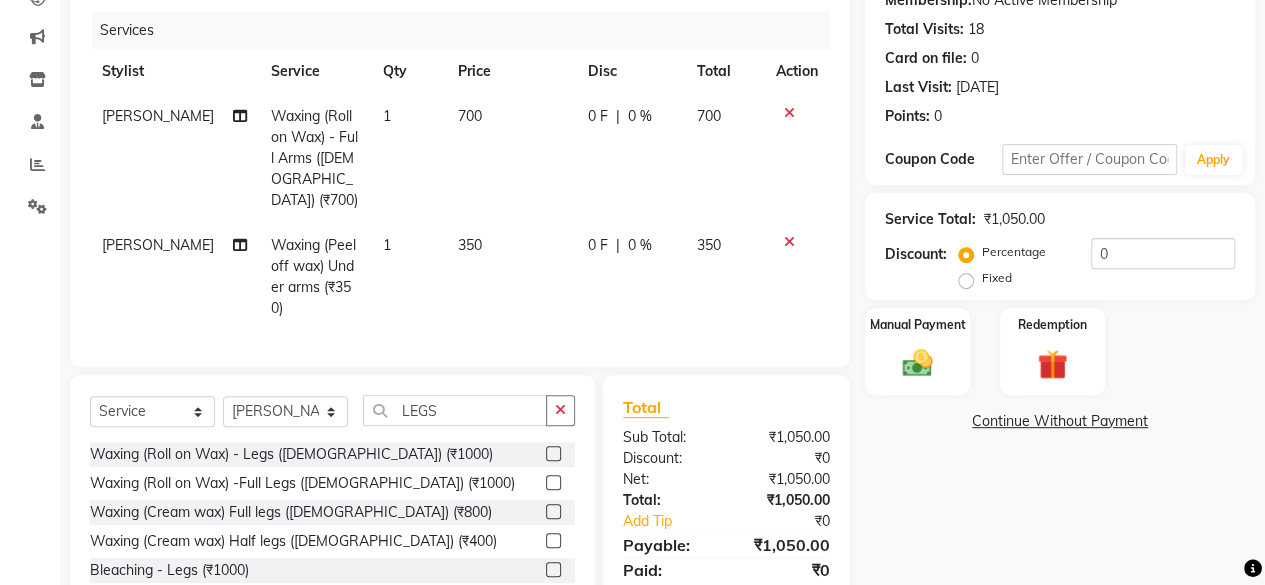 click 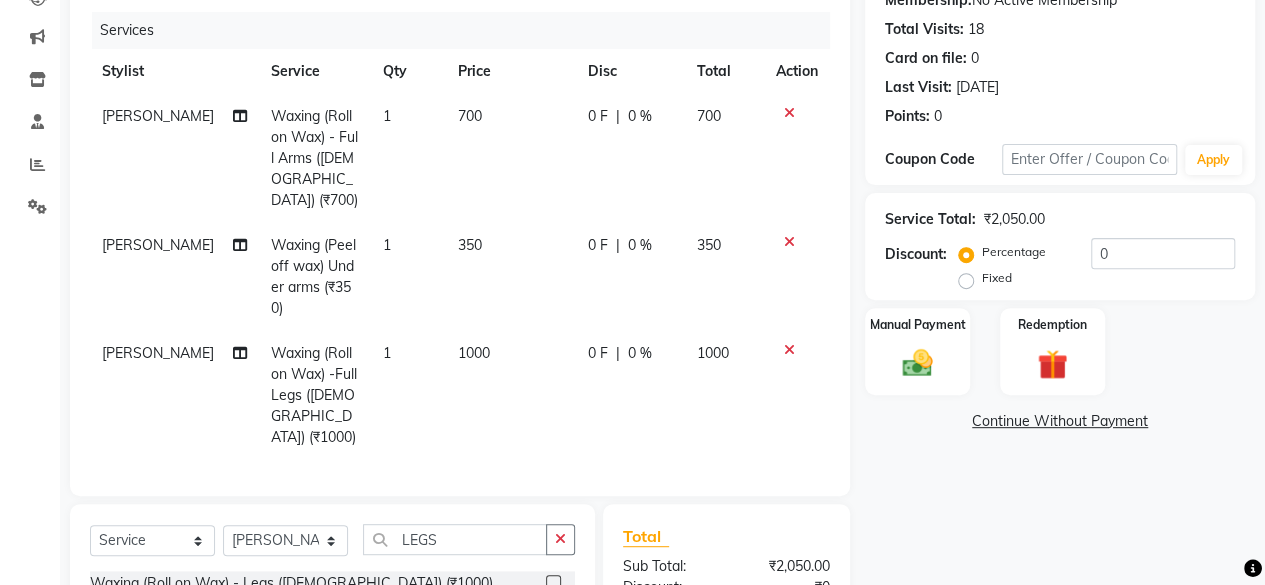 checkbox on "false" 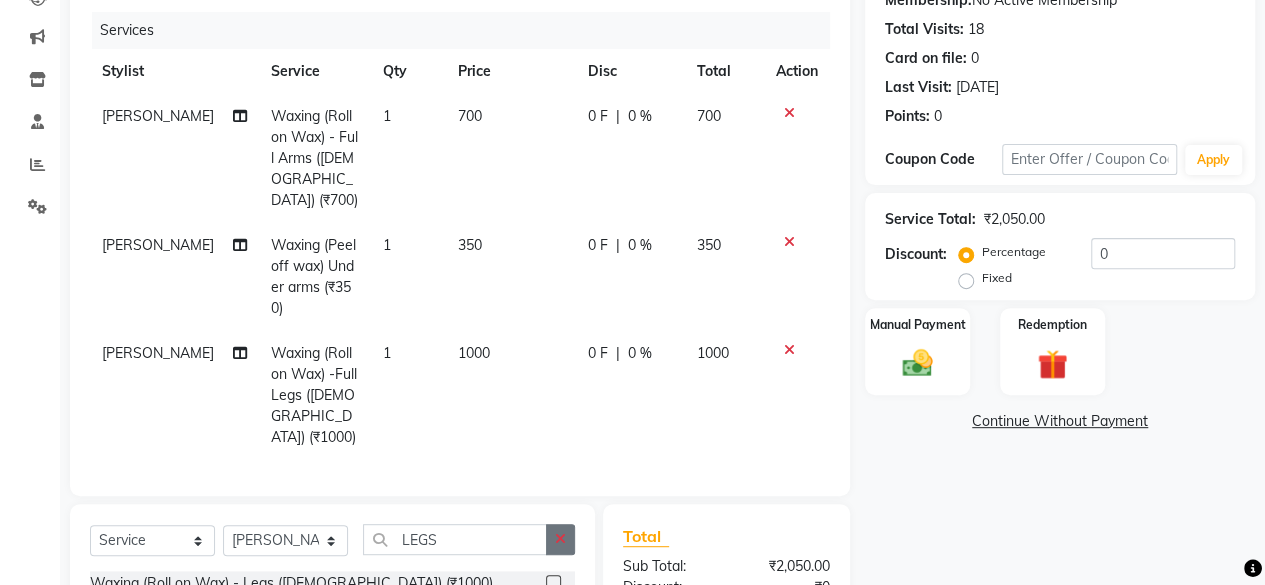 click 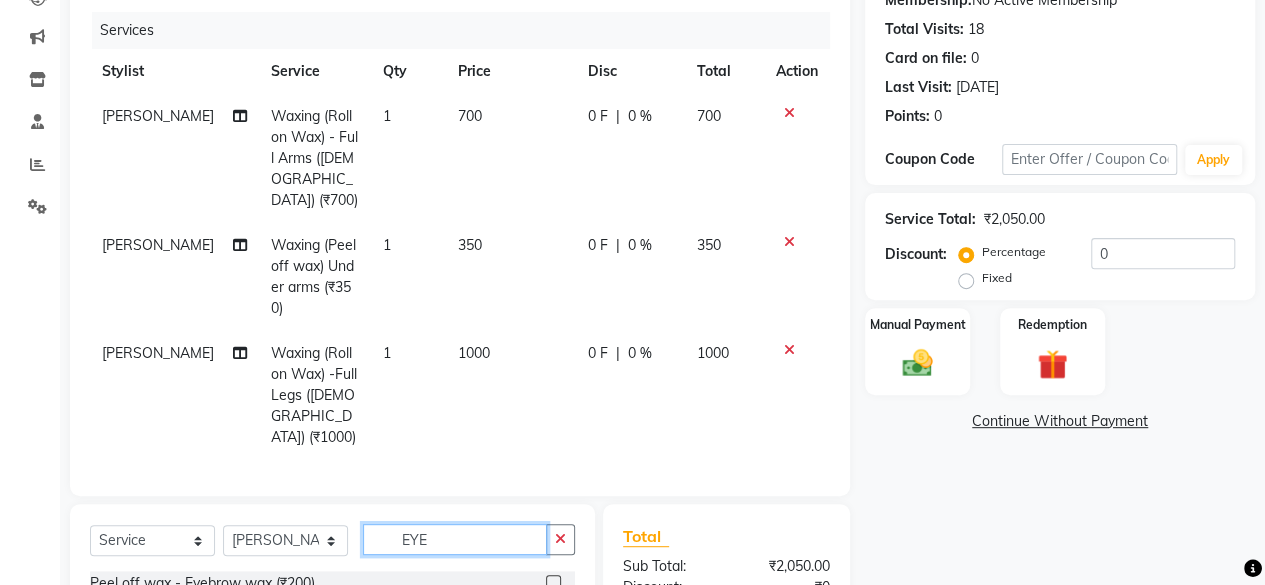 type on "EYE" 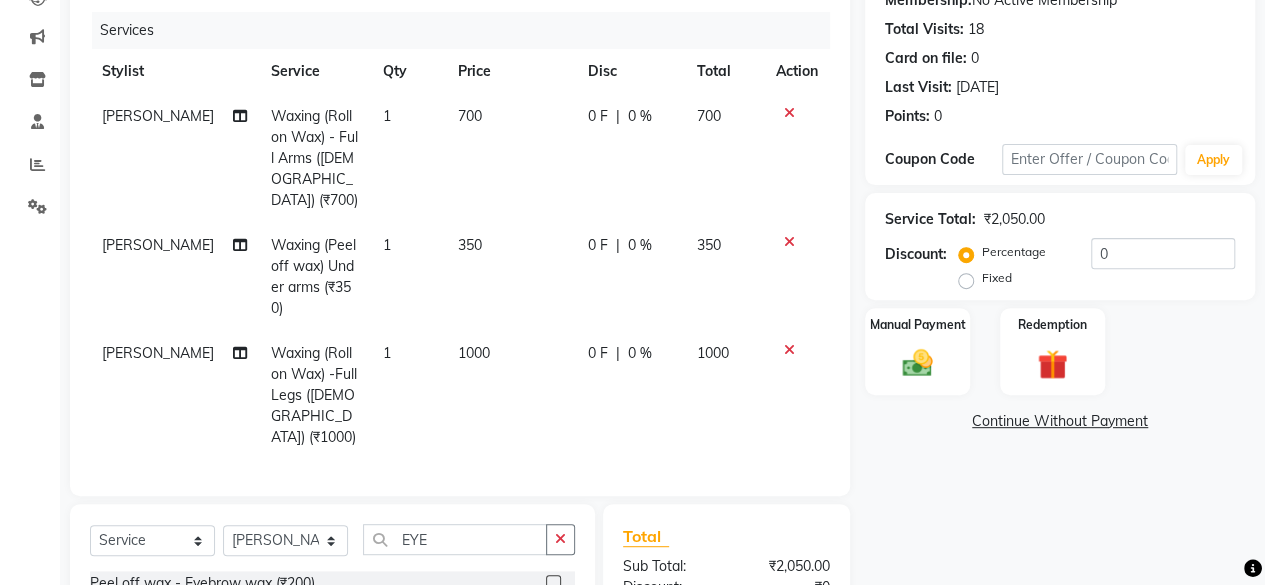 click 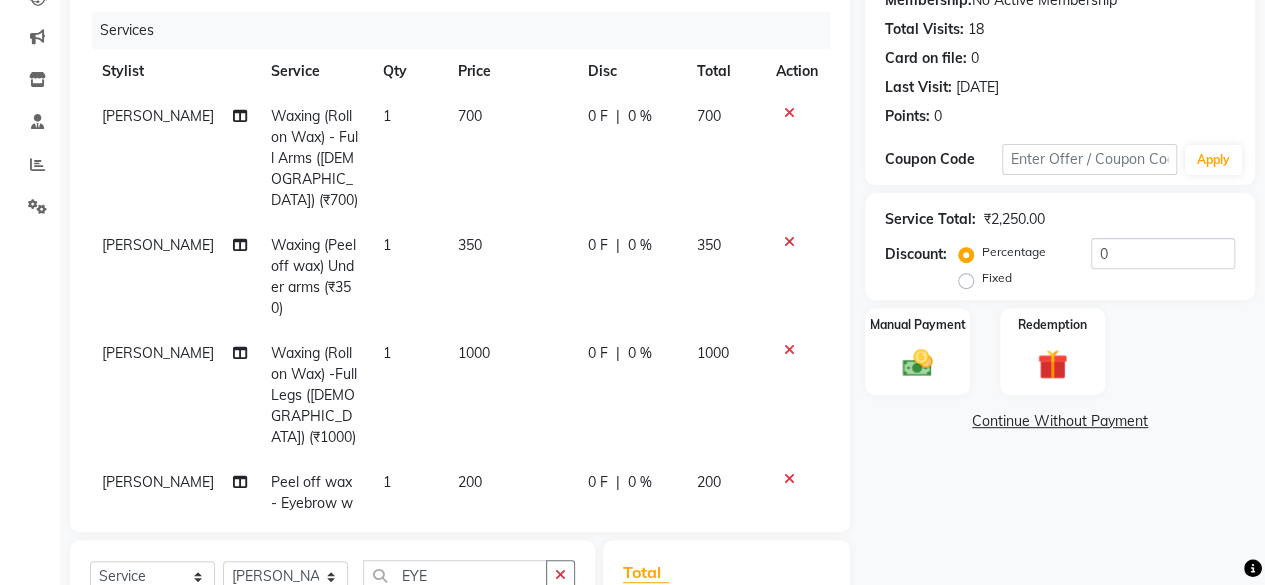 checkbox on "false" 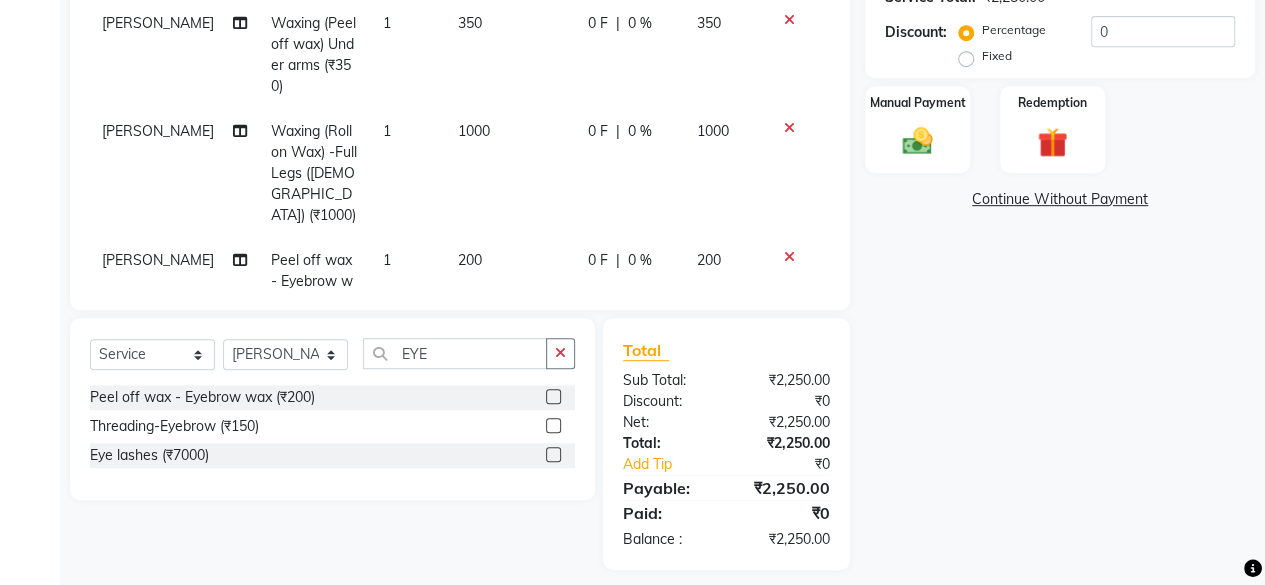 scroll, scrollTop: 471, scrollLeft: 0, axis: vertical 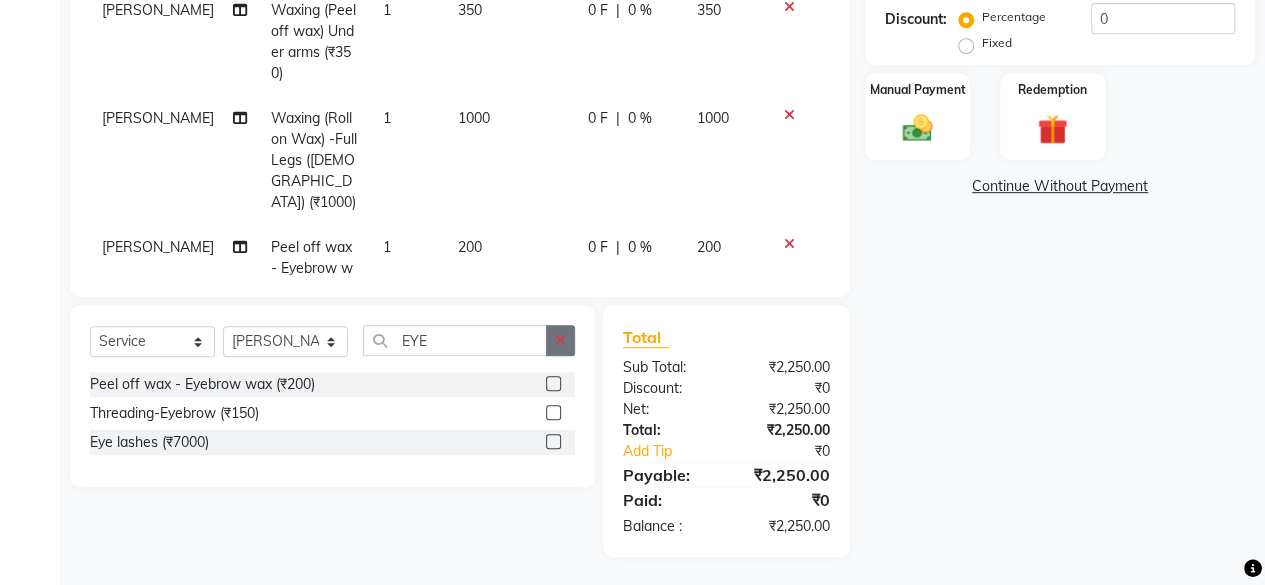 click 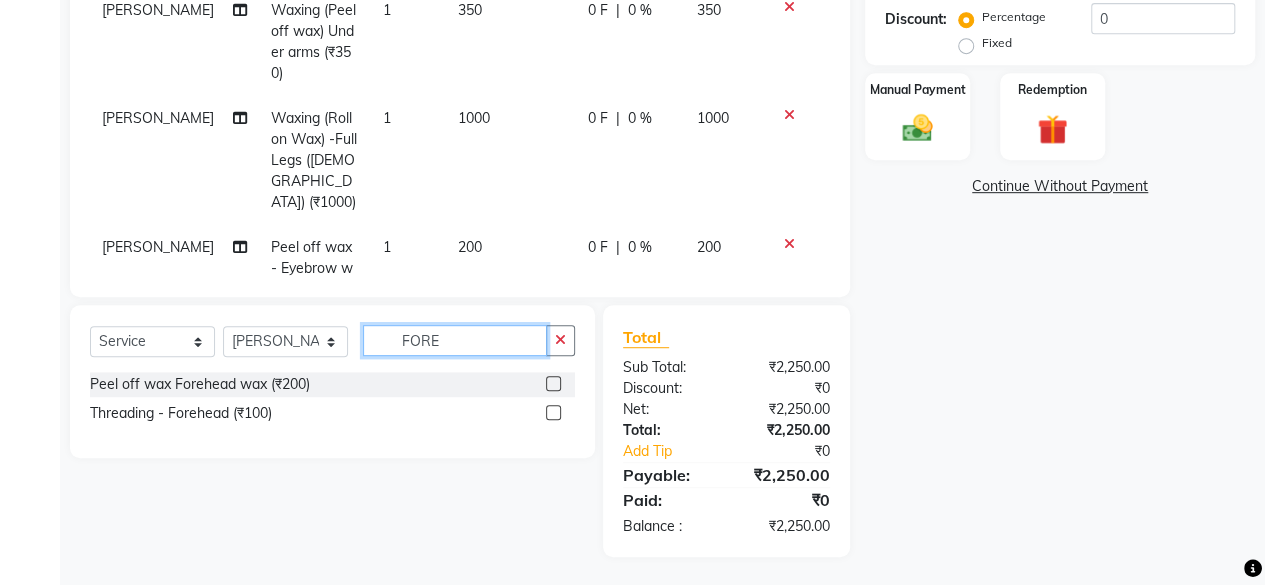 type on "FORE" 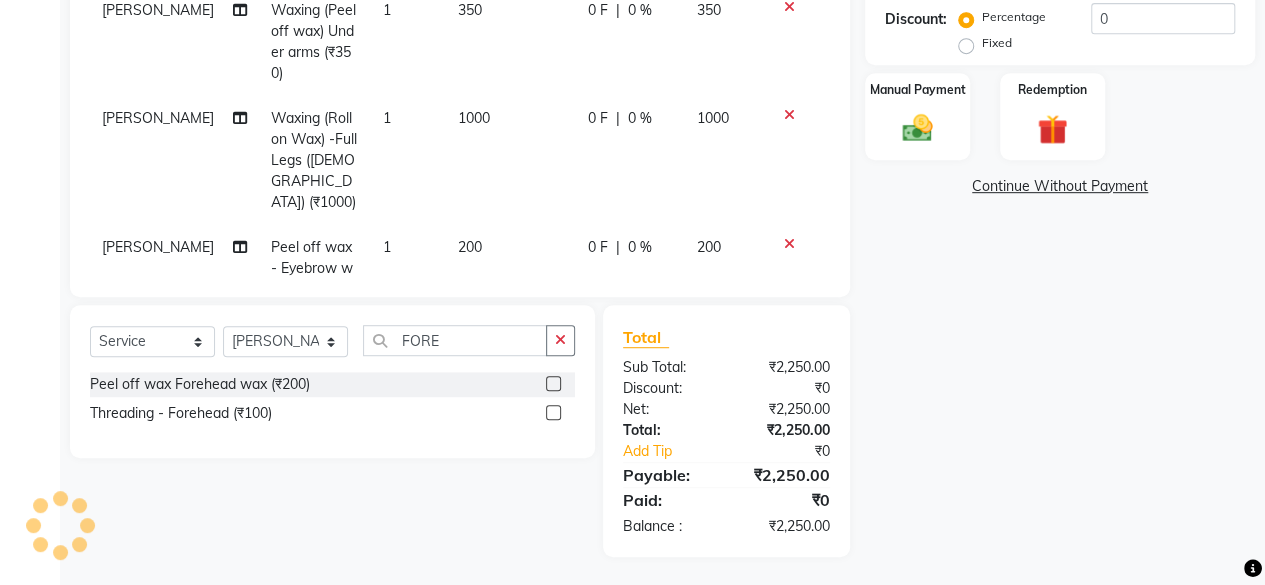 click 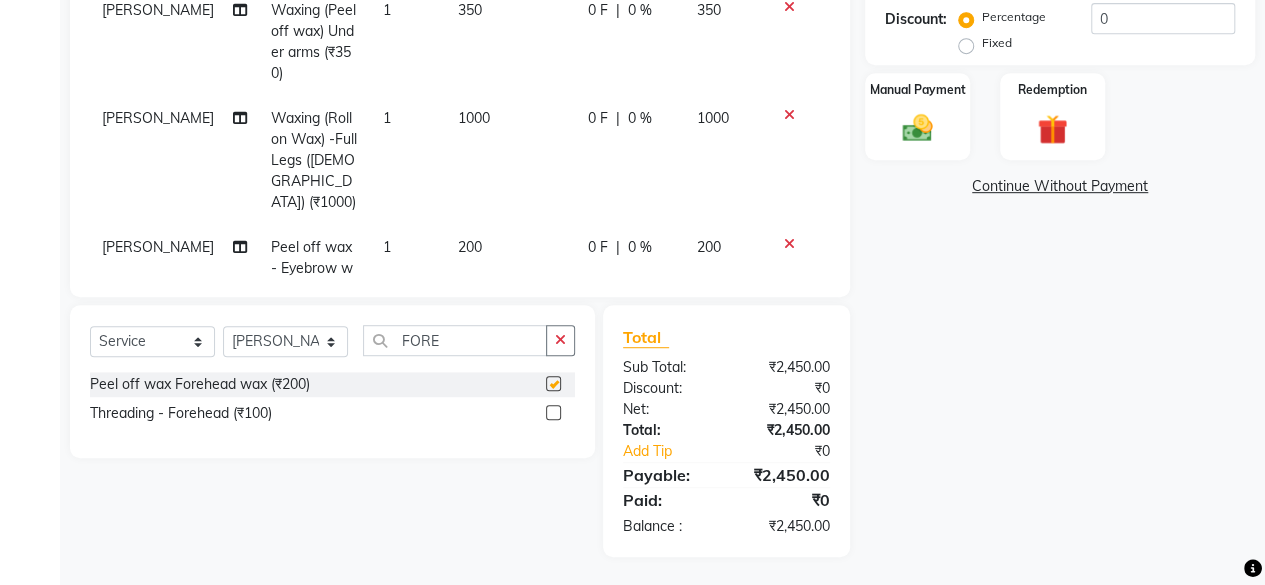 checkbox on "false" 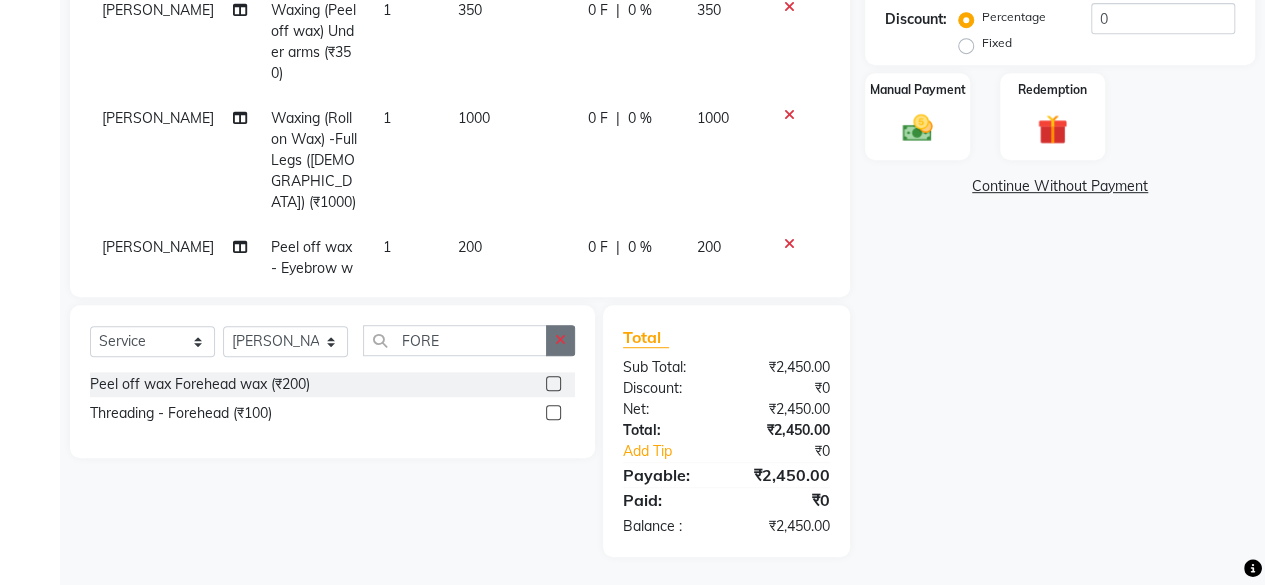 click 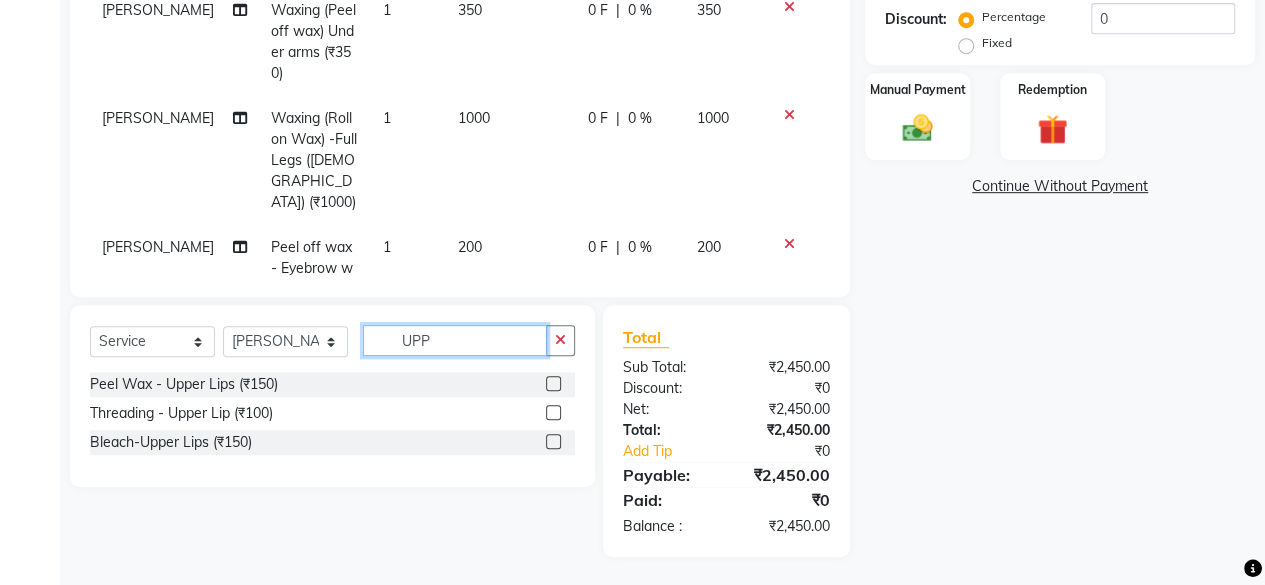 type on "UPP" 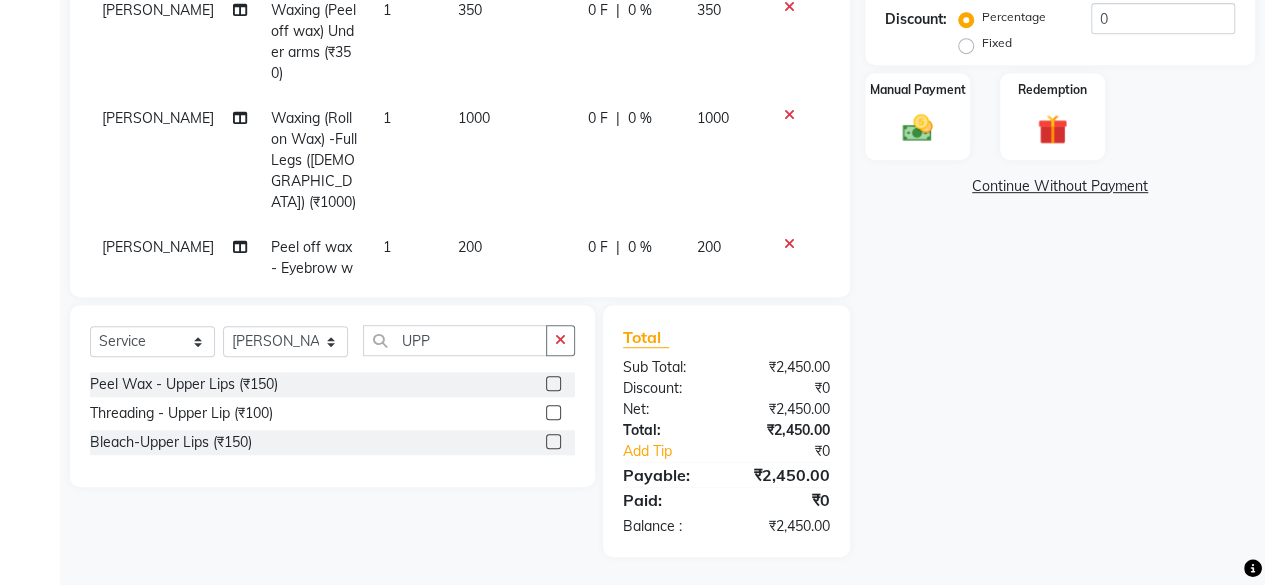 click 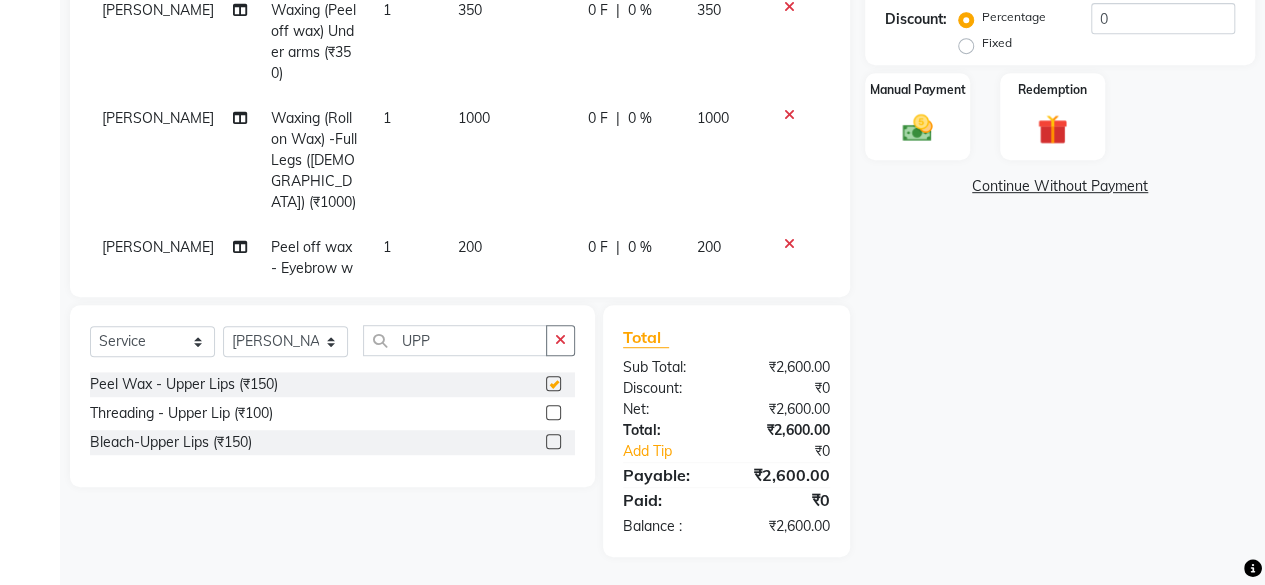 checkbox on "false" 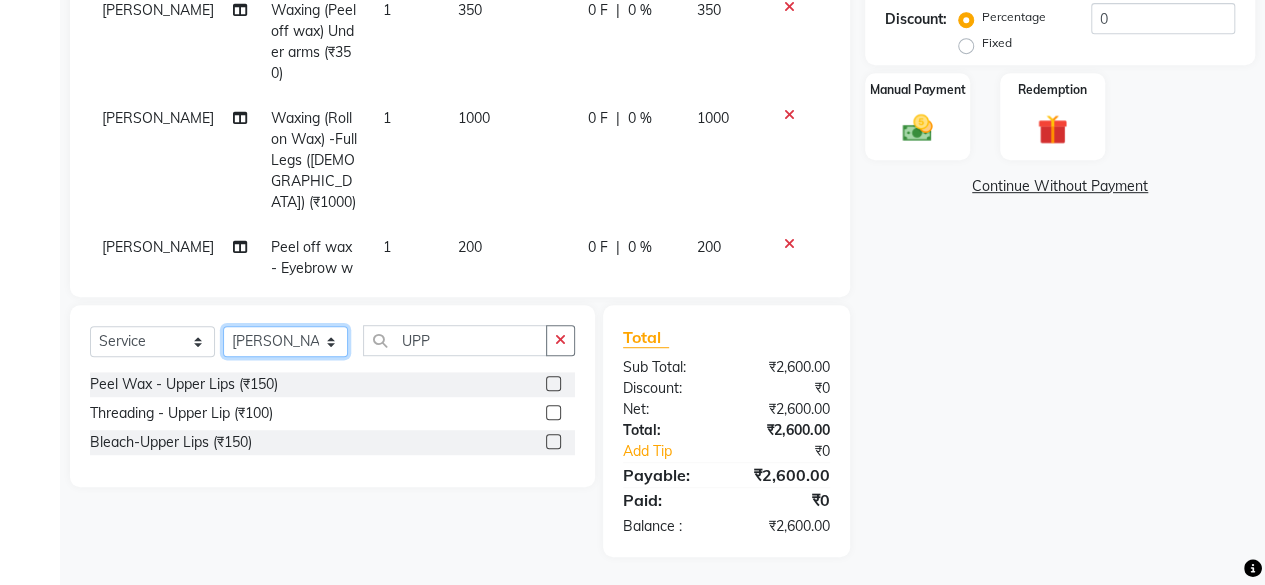click on "Select Stylist [PERSON_NAME] DIVYA FRONTDESK [PERSON_NAME] MANAGER [PERSON_NAME] MEENA MANE  NISHA [PERSON_NAME] [PERSON_NAME] [PERSON_NAME] [PERSON_NAME]" 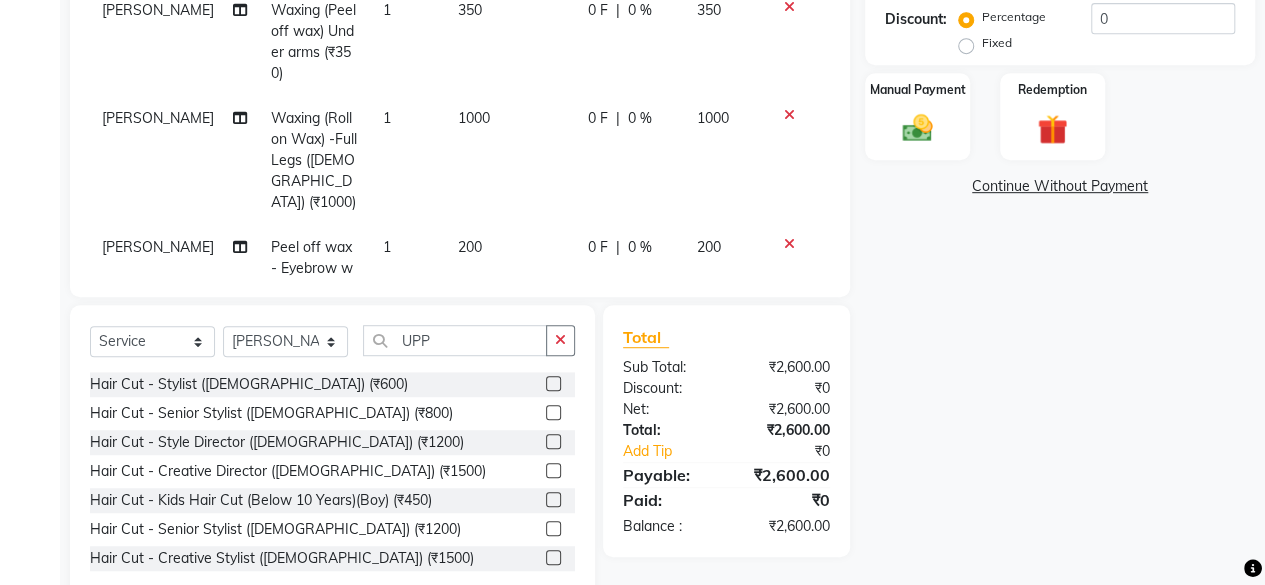 click on "Select  Service  Product  Membership  Package Voucher Prepaid Gift Card  Select Stylist [PERSON_NAME] Buikar DIVYA FRONTDESK [PERSON_NAME] MANAGER [PERSON_NAME] MEENA MANE  NISHA [PERSON_NAME] [PERSON_NAME] [PERSON_NAME] [PERSON_NAME] UPP Hair Cut - Stylist ([DEMOGRAPHIC_DATA]) (₹600)  Hair Cut - Senior Stylist ([DEMOGRAPHIC_DATA]) (₹800)  Hair Cut - Style Director ([DEMOGRAPHIC_DATA]) (₹1200)  Hair Cut - Creative Director ([DEMOGRAPHIC_DATA]) (₹1500)  Hair Cut - Kids Hair Cut (Below 10 Years)(Boy) (₹450)  Hair Cut - Senior Stylist ([DEMOGRAPHIC_DATA]) (₹1200)  Hair Cut - Creative Stylist ([DEMOGRAPHIC_DATA]) (₹1500)  Hair Cut - Style Director ([DEMOGRAPHIC_DATA]) (₹2000)  Hair Cut - Salon Director ([DEMOGRAPHIC_DATA]) (₹2800)  Hair Cut - Hair Trim (One Length) (₹500)  Technical Hair Colour - Global Colour ([DEMOGRAPHIC_DATA]) (₹1200)  Technical Hair Colour - Global Colour ([DEMOGRAPHIC_DATA]) (₹3000)  Technical Hair Colour - Root Touch Up ([DEMOGRAPHIC_DATA]) (₹1500)  Toner (₹1500)  [PERSON_NAME] Colour (₹500)  Money Peice (₹1000)  Technical Hair Colour- Crown Touch Up (₹1200)  Hilites/Lowlites - Half Head ([DEMOGRAPHIC_DATA]) (₹1500)  Mehndi (₹1000)" 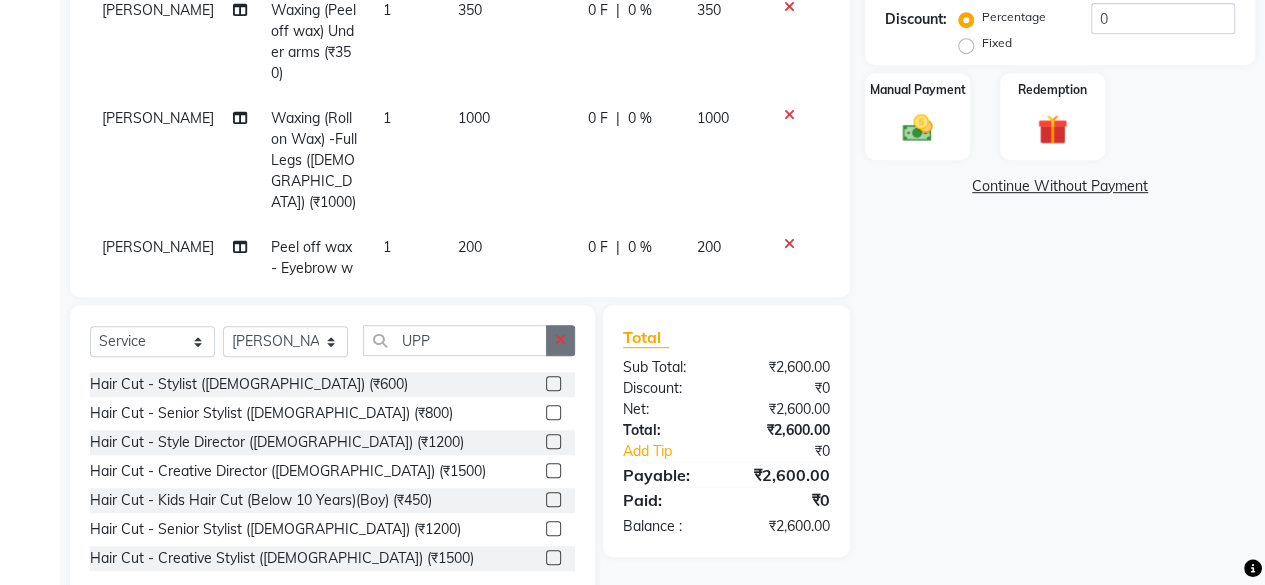 click 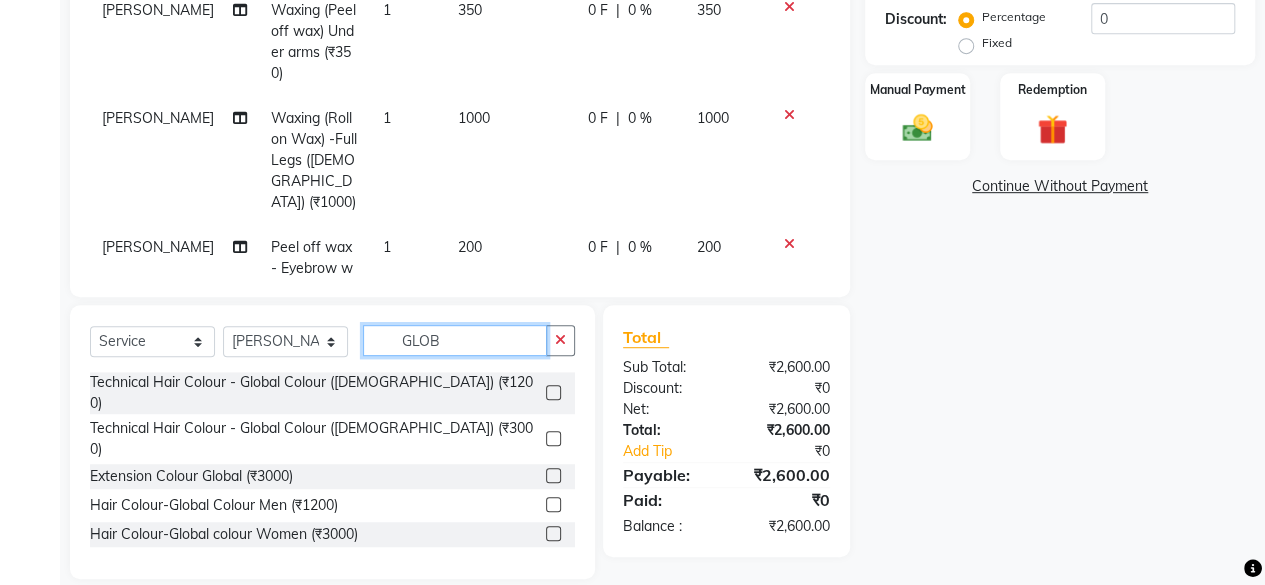 type on "GLOB" 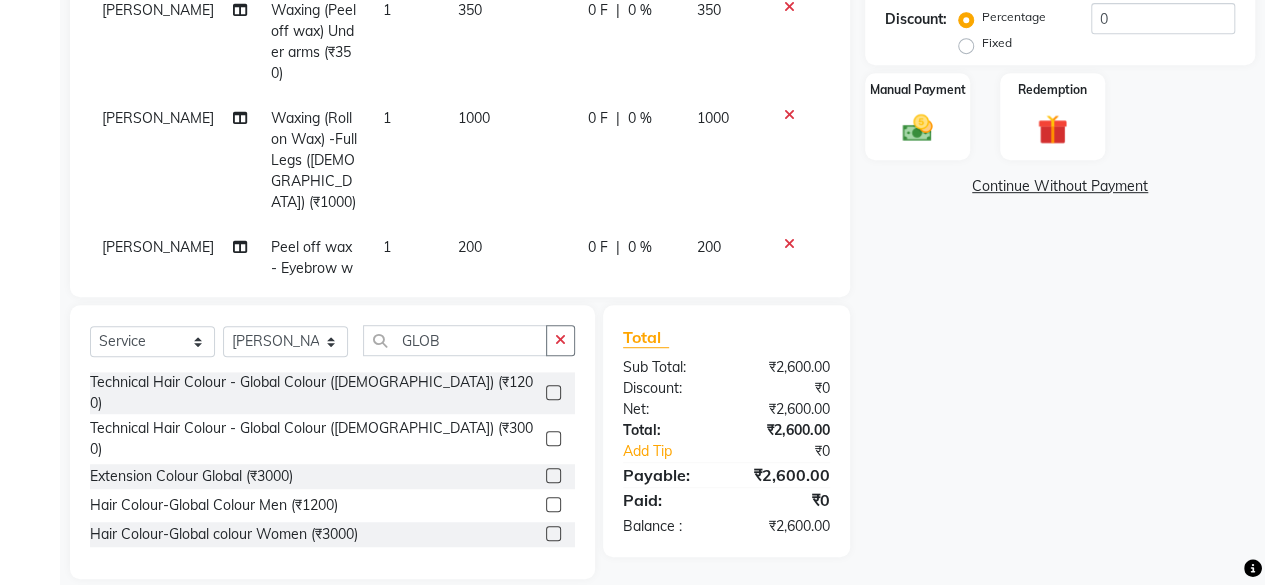 click 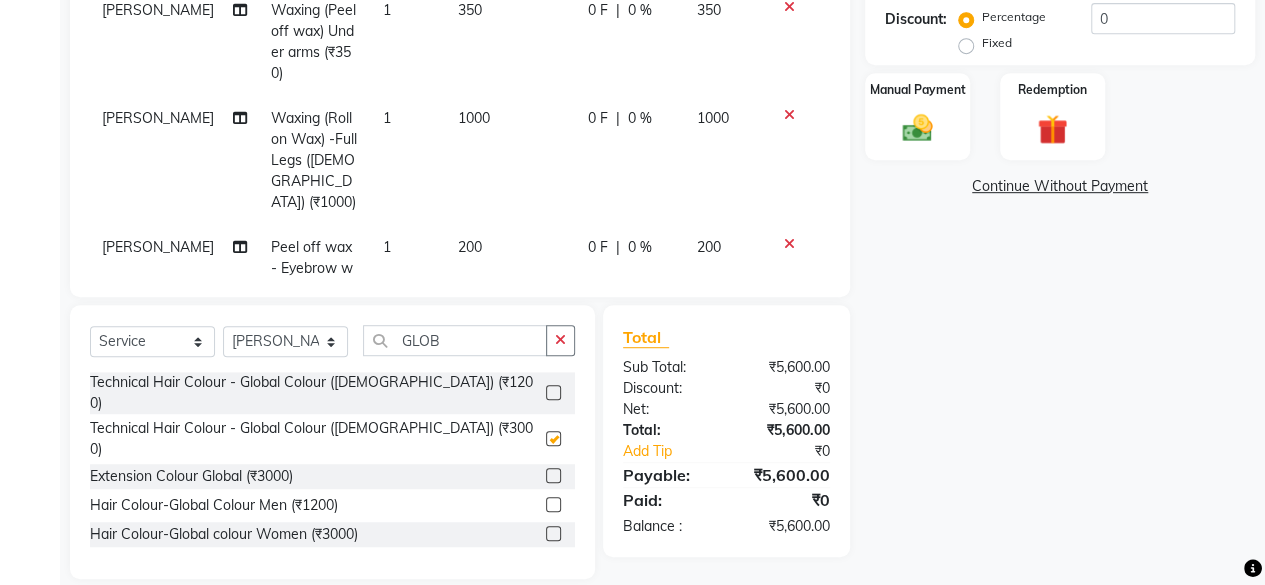 checkbox on "false" 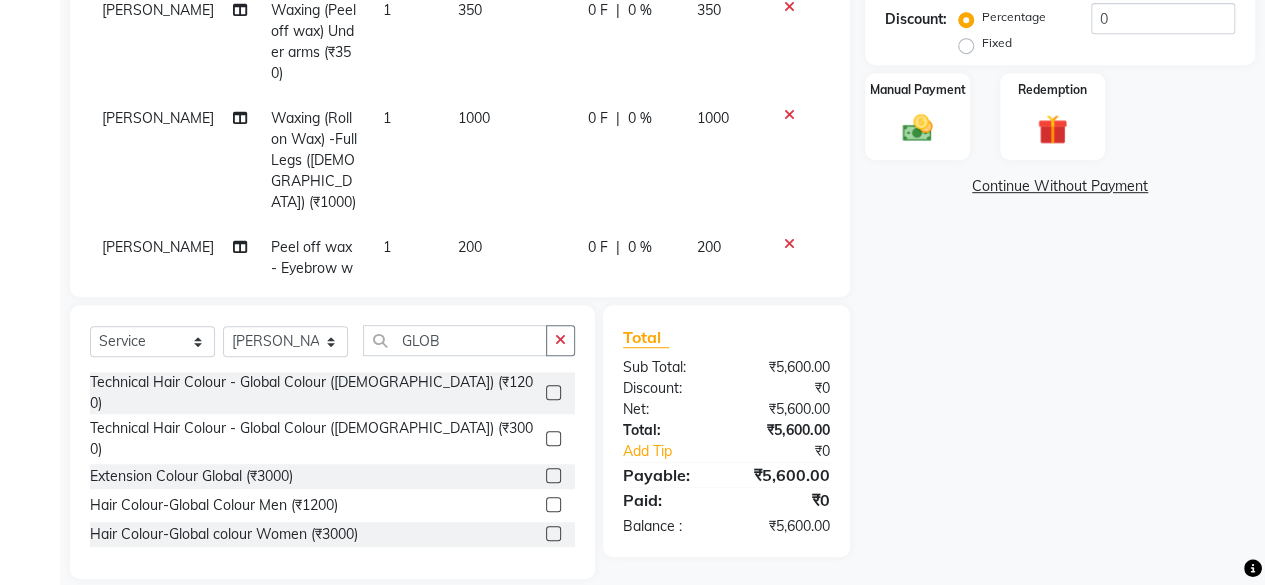 scroll, scrollTop: 327, scrollLeft: 0, axis: vertical 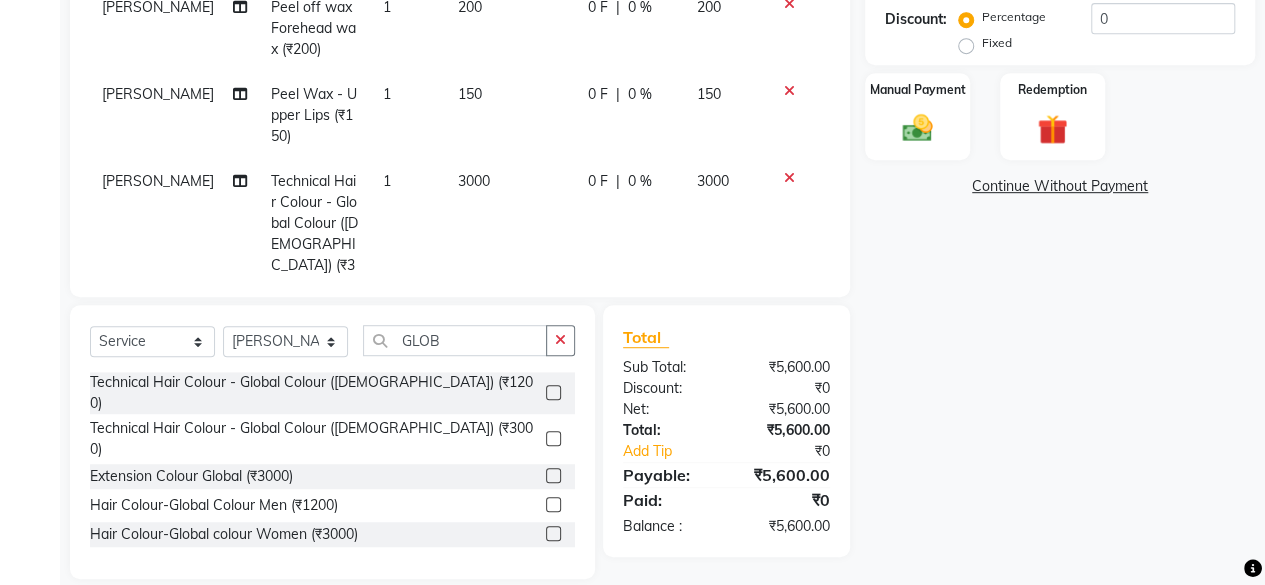click on "3000" 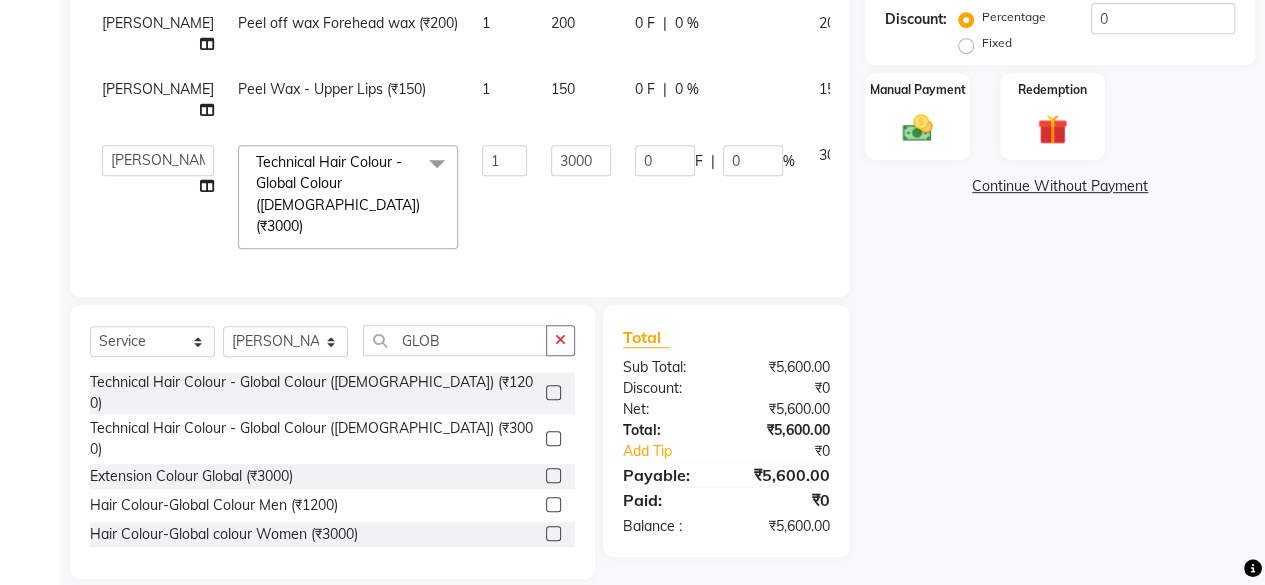 scroll, scrollTop: 240, scrollLeft: 0, axis: vertical 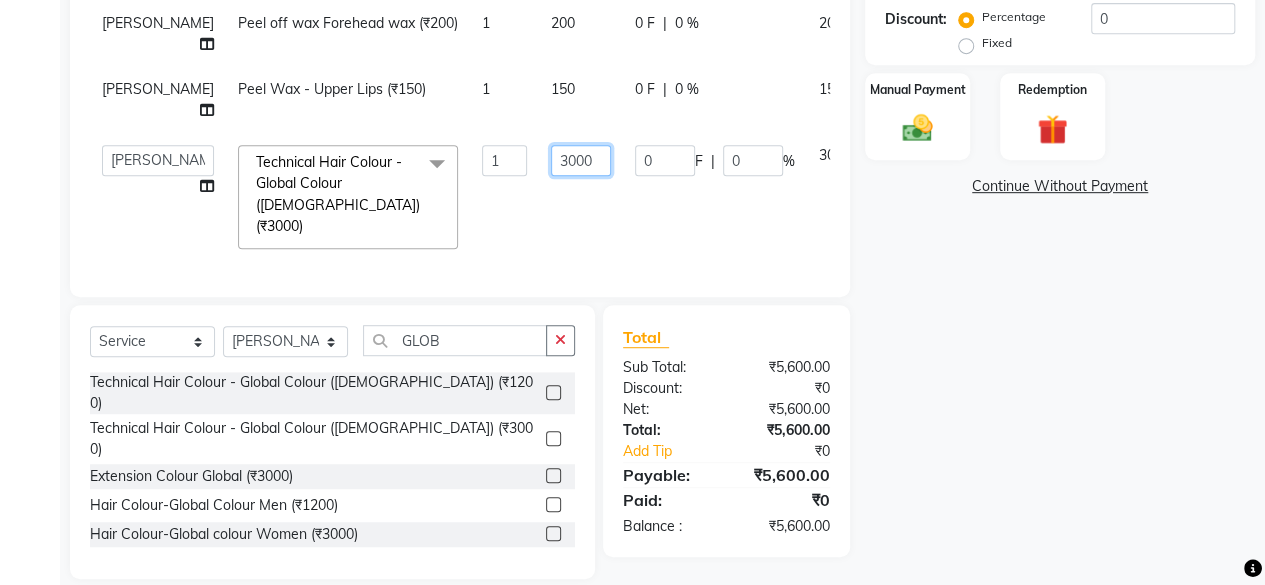 click on "3000" 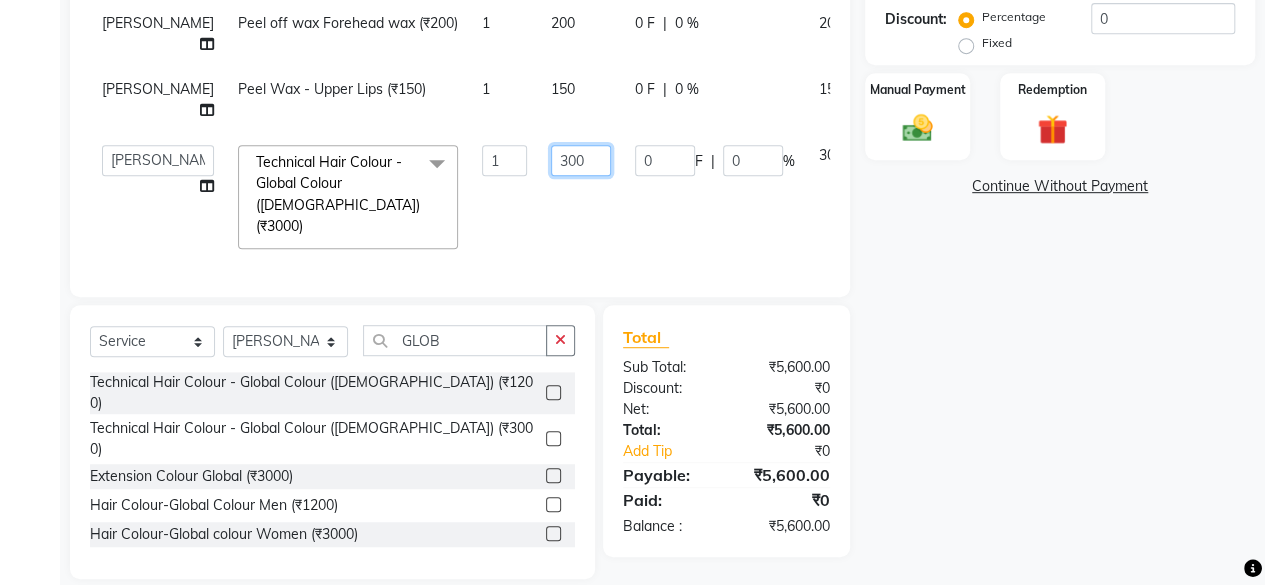type on "3500" 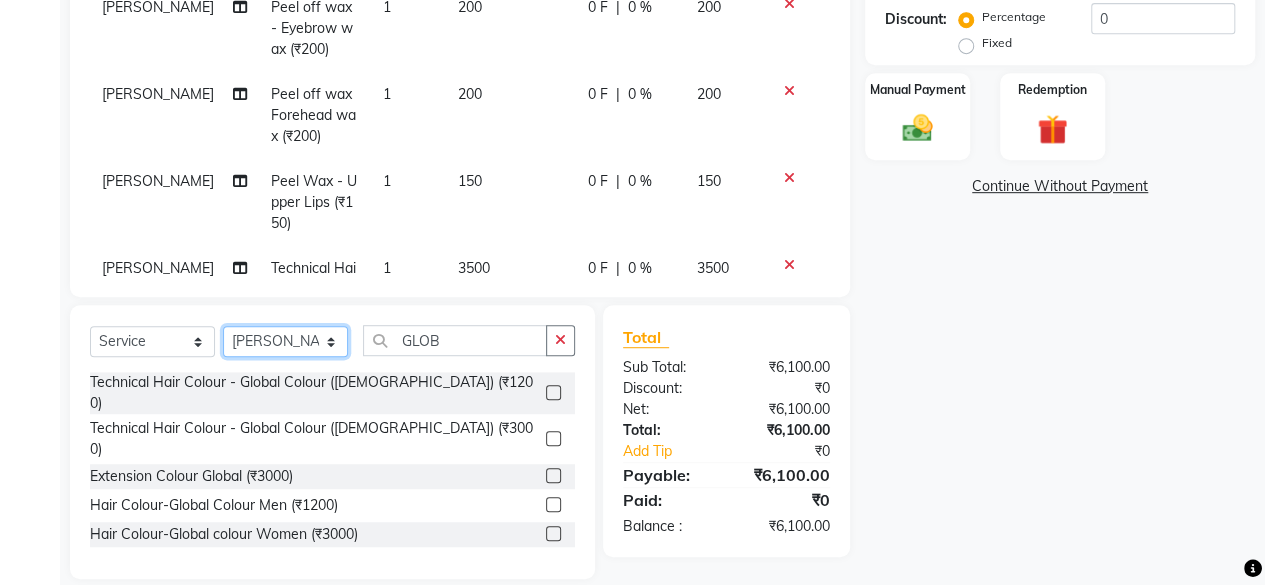 scroll, scrollTop: 219, scrollLeft: 0, axis: vertical 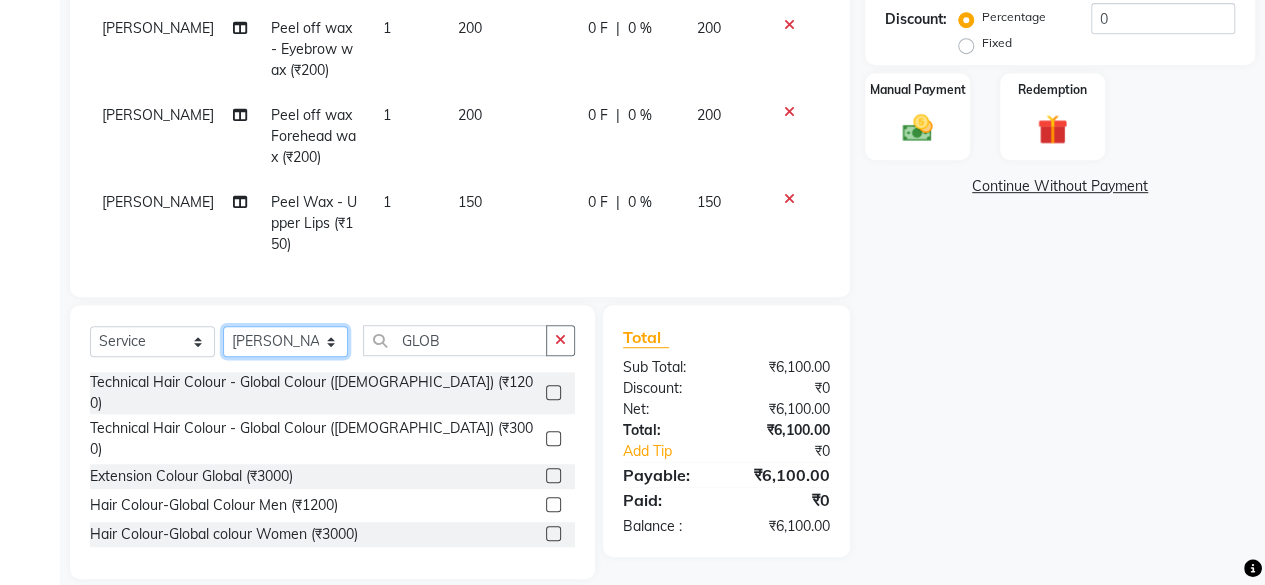 click on "Select Stylist [PERSON_NAME] DIVYA FRONTDESK [PERSON_NAME] MANAGER [PERSON_NAME] MEENA MANE  NISHA [PERSON_NAME] [PERSON_NAME] [PERSON_NAME] [PERSON_NAME]" 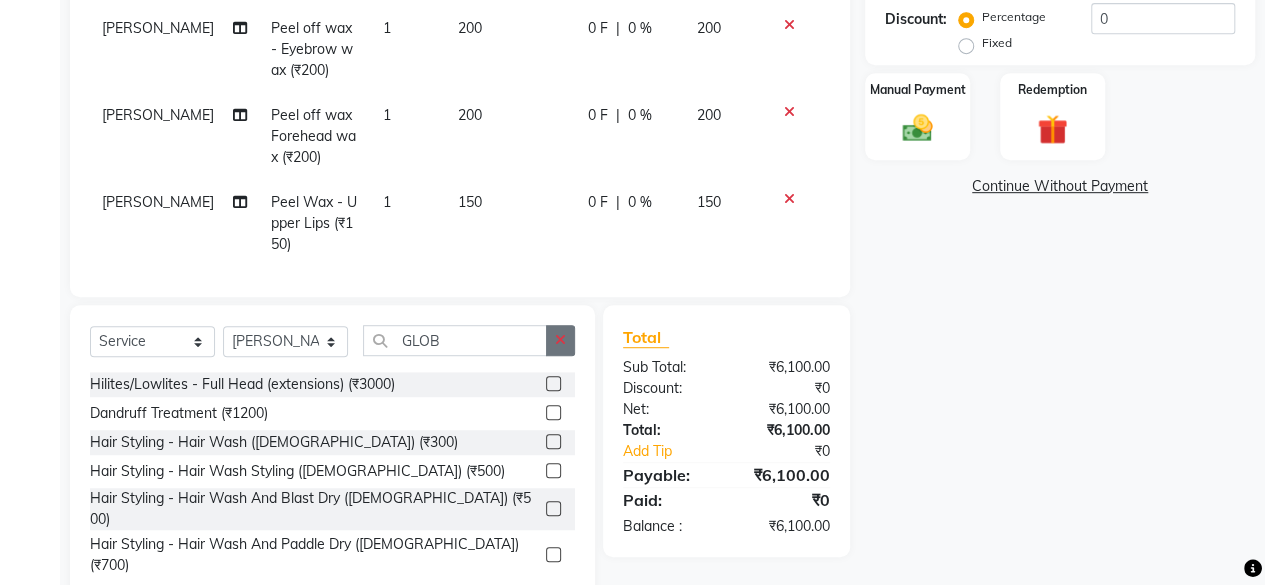 click 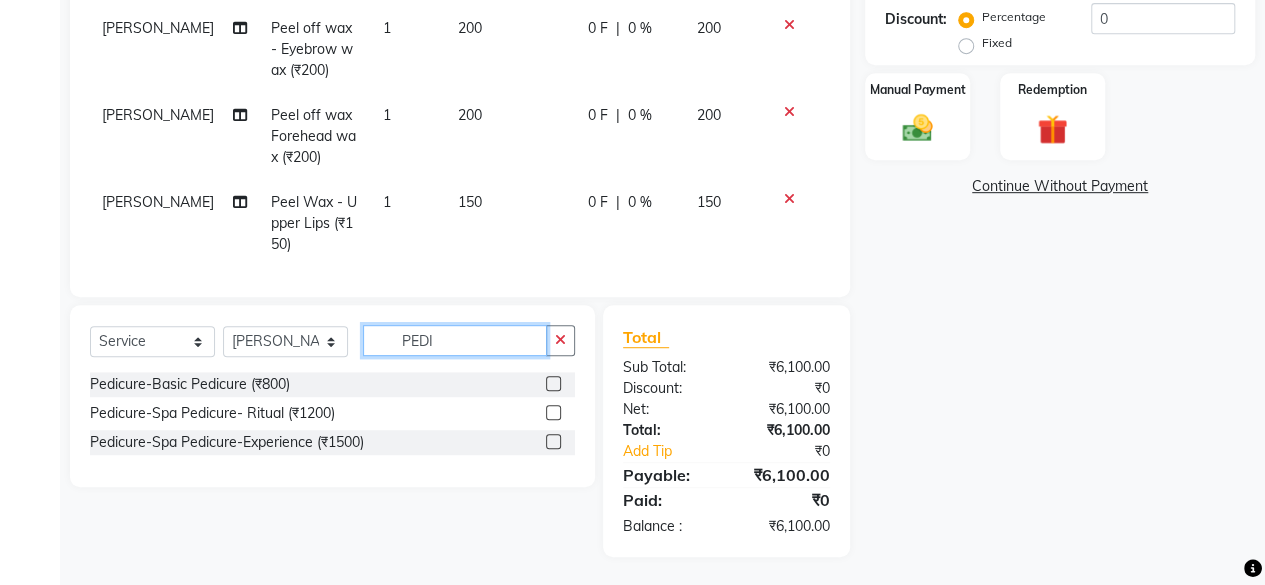 type on "PEDI" 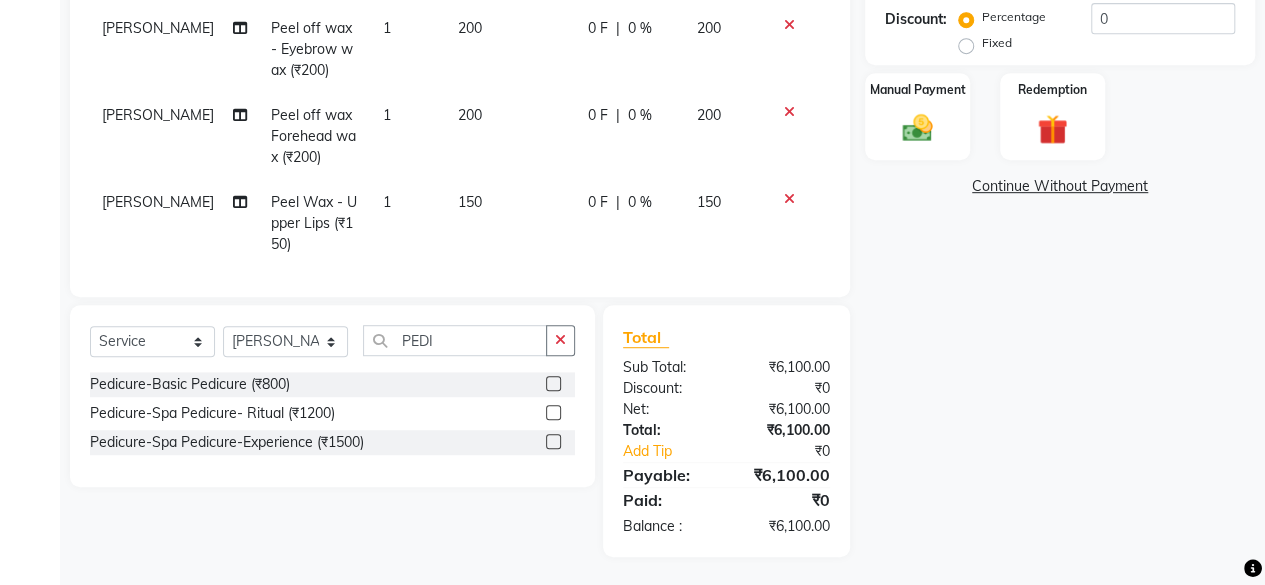 click 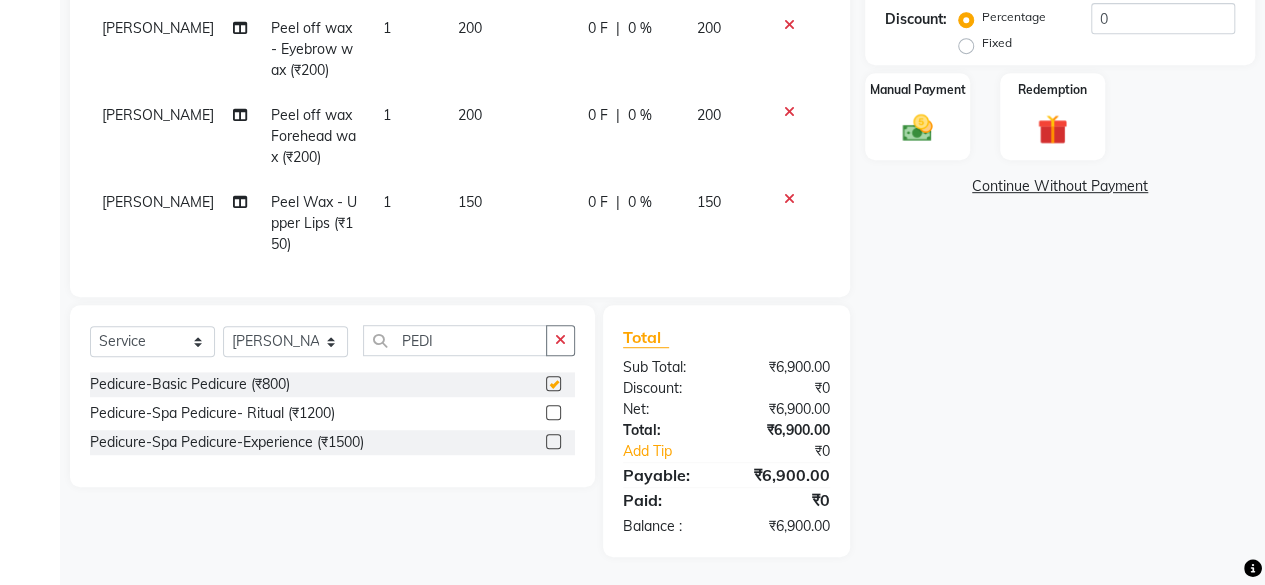 checkbox on "false" 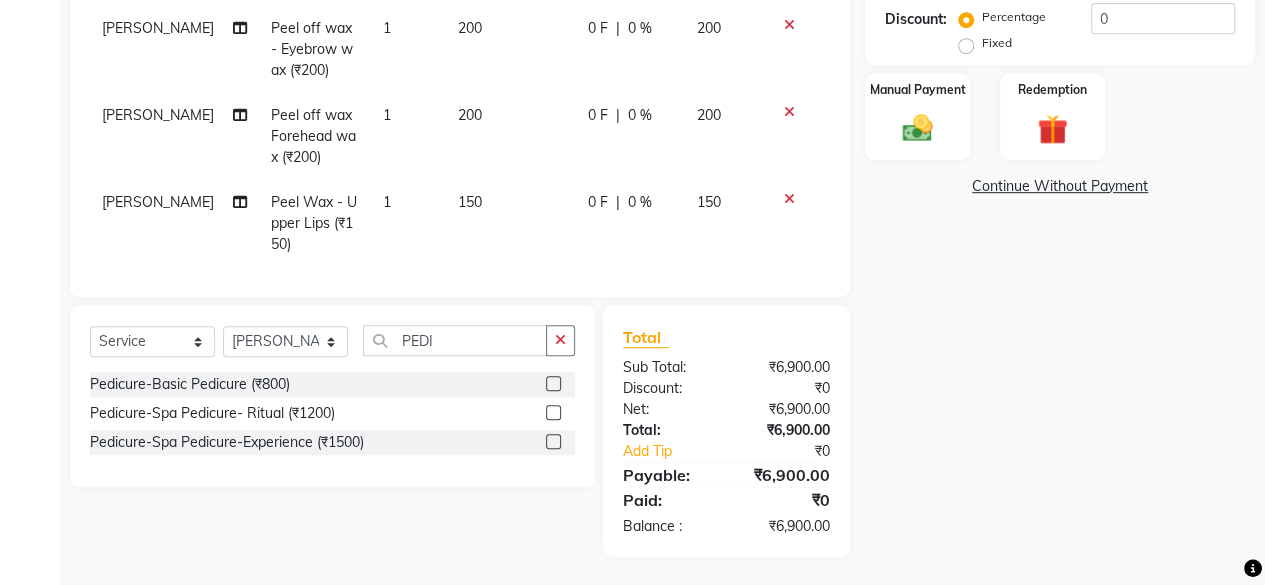 scroll, scrollTop: 414, scrollLeft: 0, axis: vertical 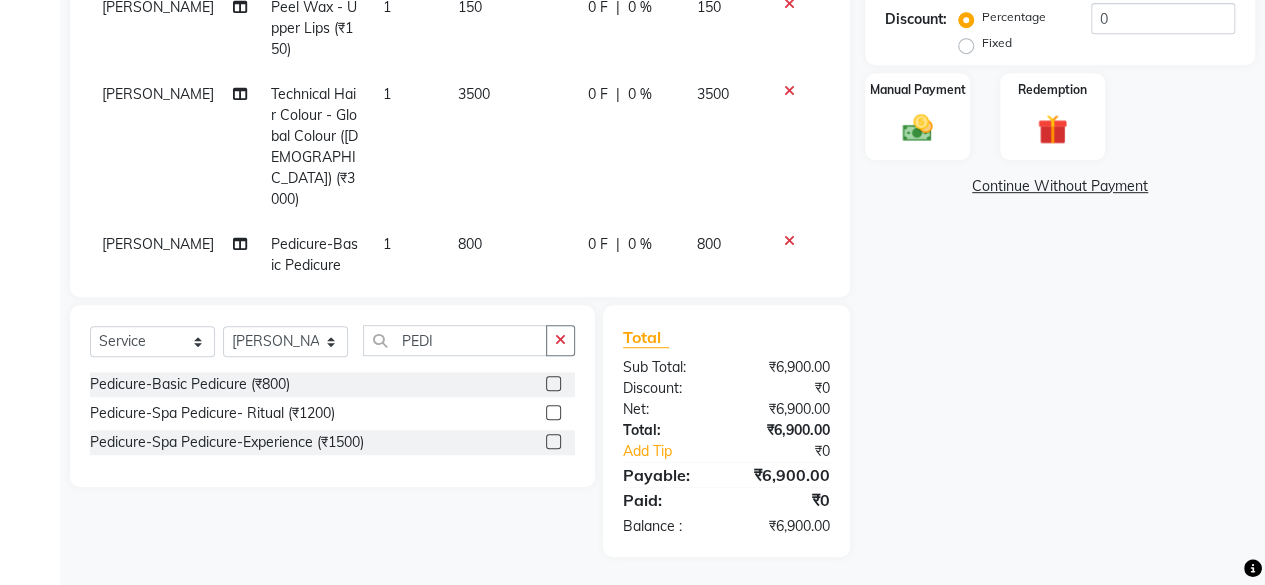 click on "800" 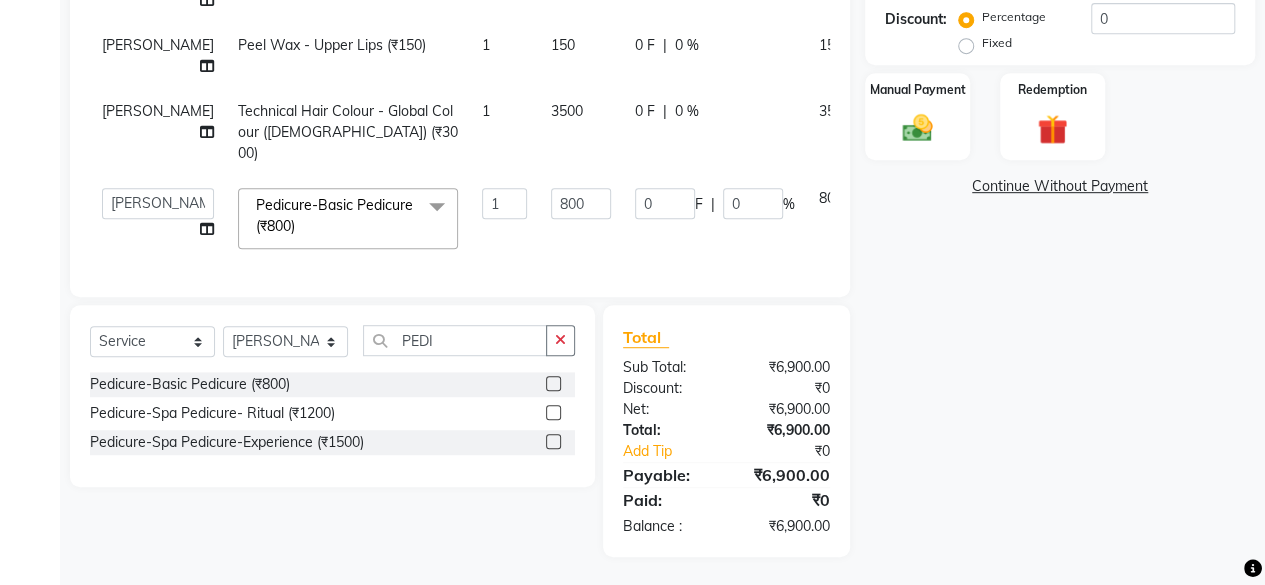 scroll, scrollTop: 306, scrollLeft: 0, axis: vertical 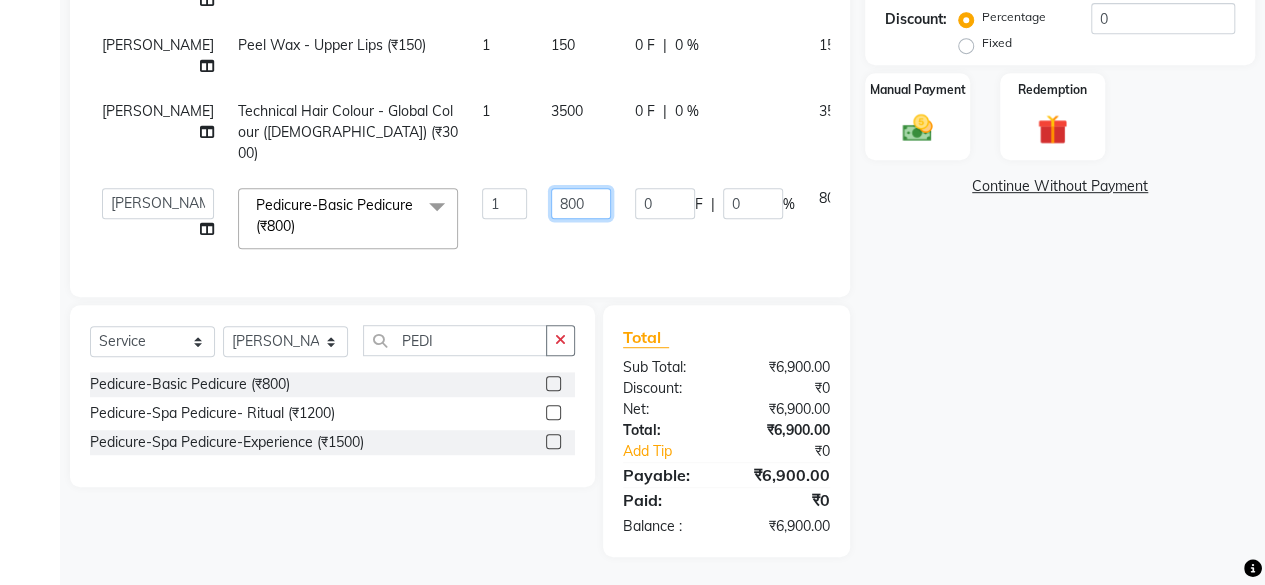 click on "800" 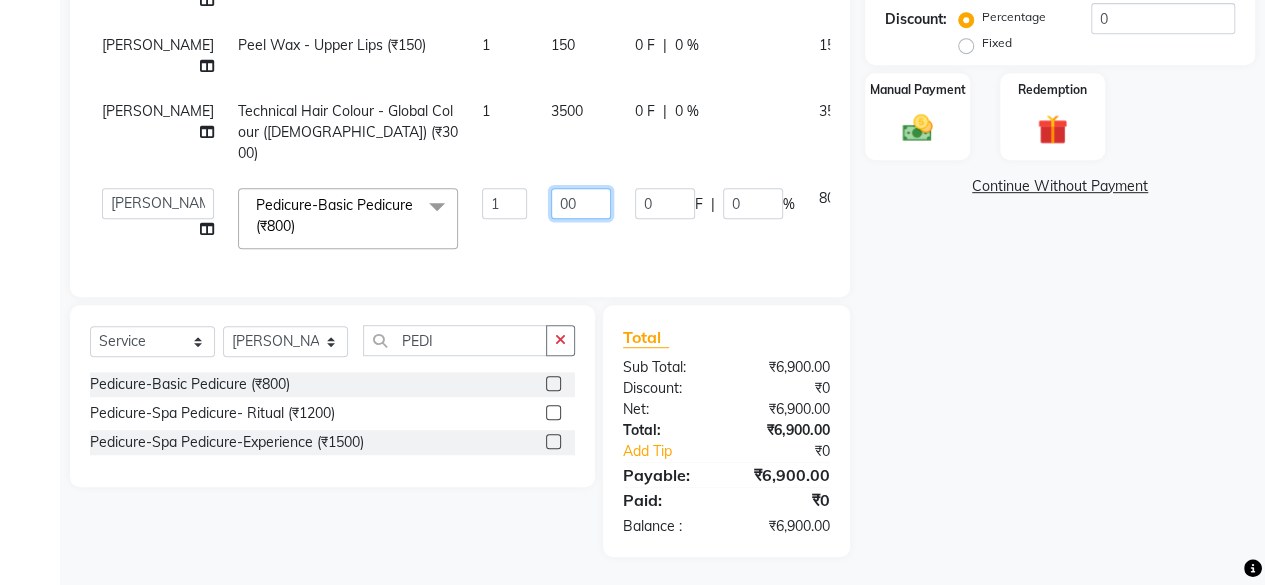 type on "900" 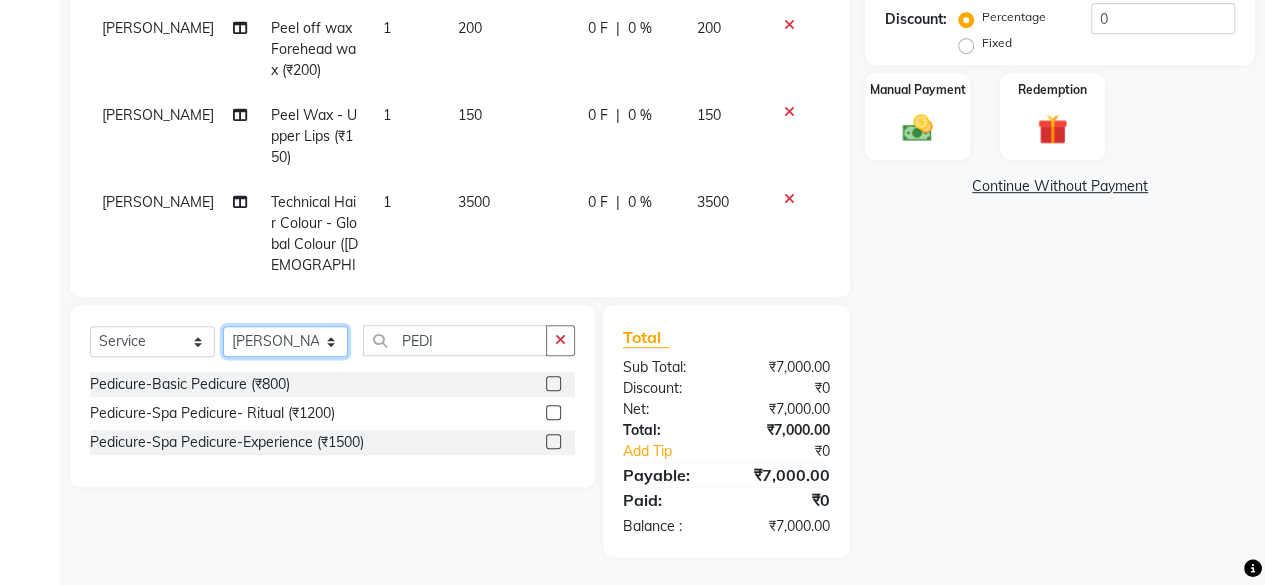 scroll, scrollTop: 348, scrollLeft: 0, axis: vertical 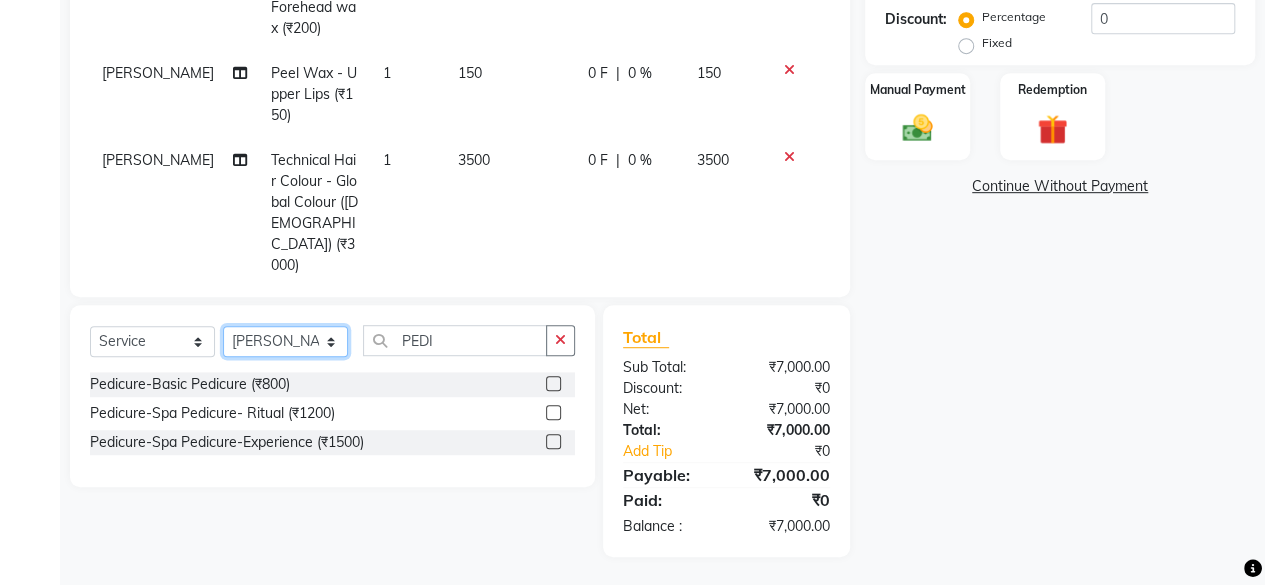 click on "Select Stylist [PERSON_NAME] DIVYA FRONTDESK [PERSON_NAME] MANAGER [PERSON_NAME] MEENA MANE  NISHA [PERSON_NAME] [PERSON_NAME] [PERSON_NAME] [PERSON_NAME]" 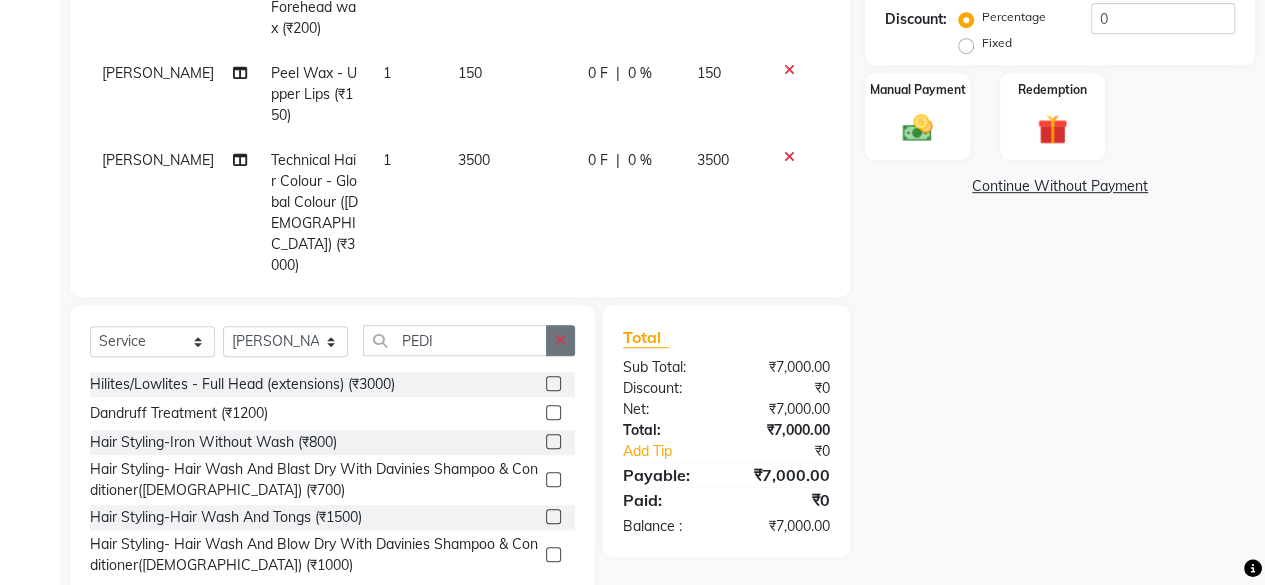 click 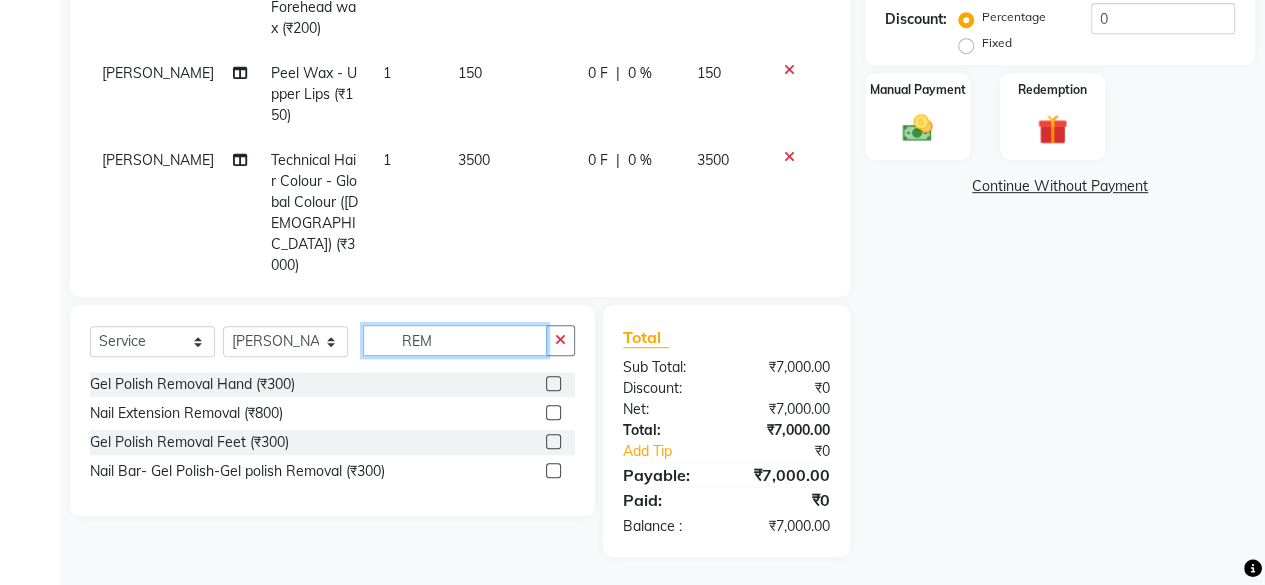 type on "REM" 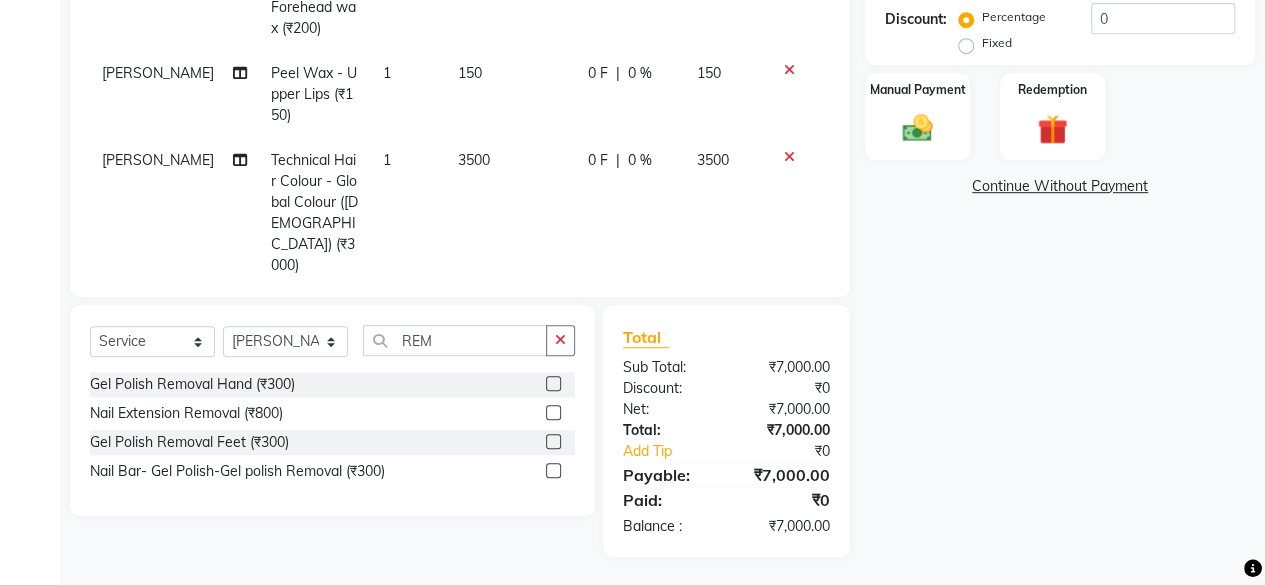 click 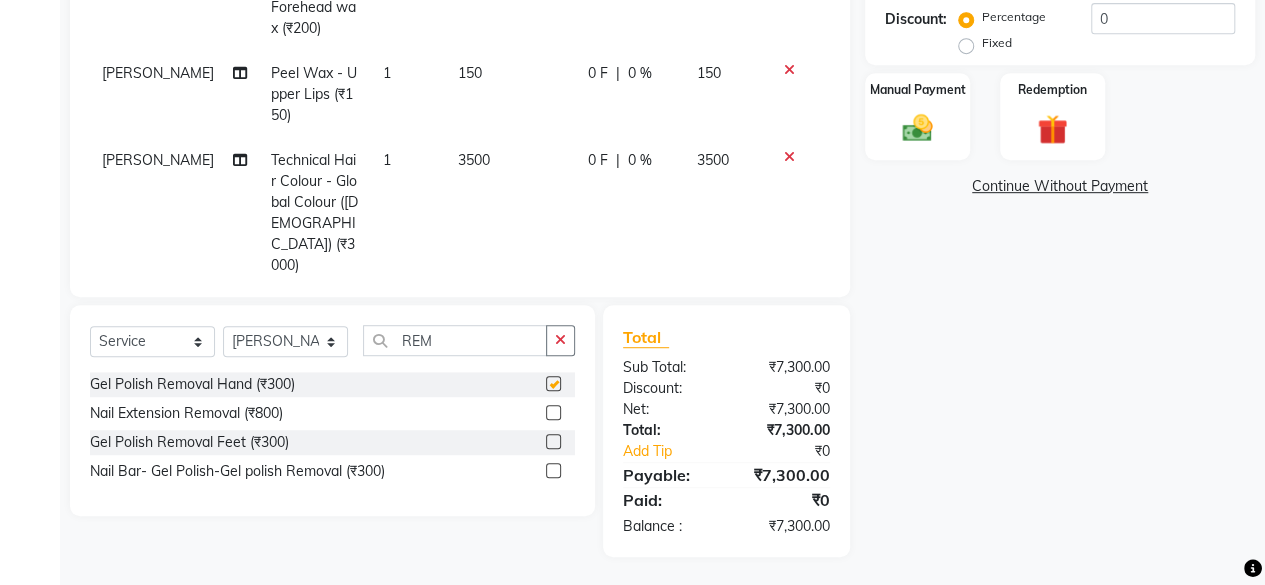 checkbox on "false" 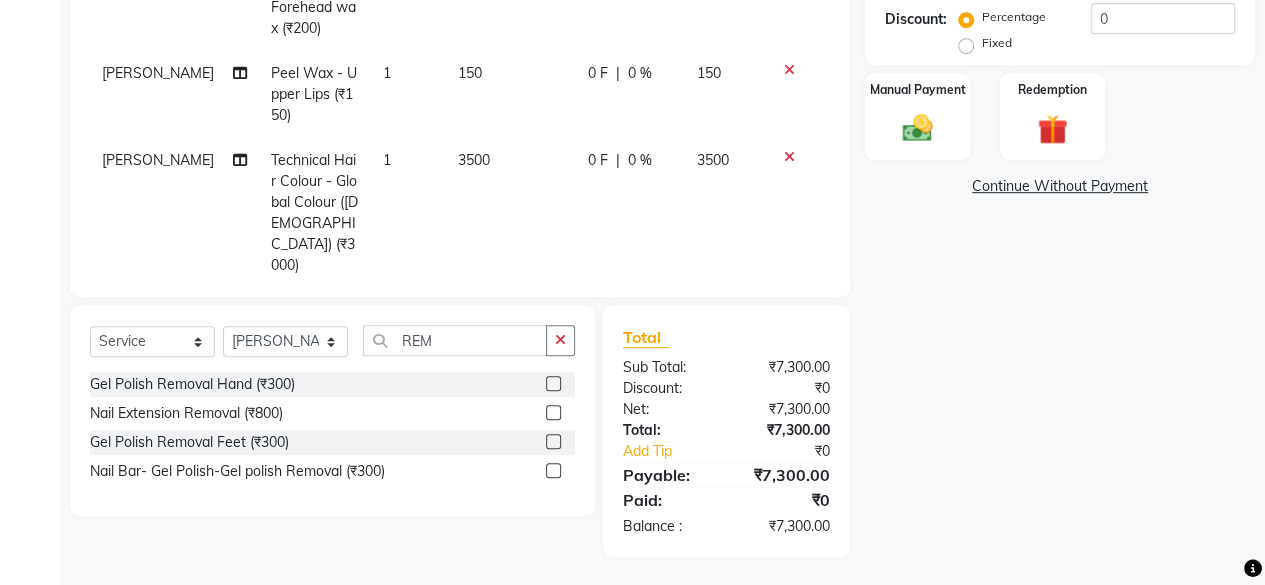 scroll, scrollTop: 501, scrollLeft: 0, axis: vertical 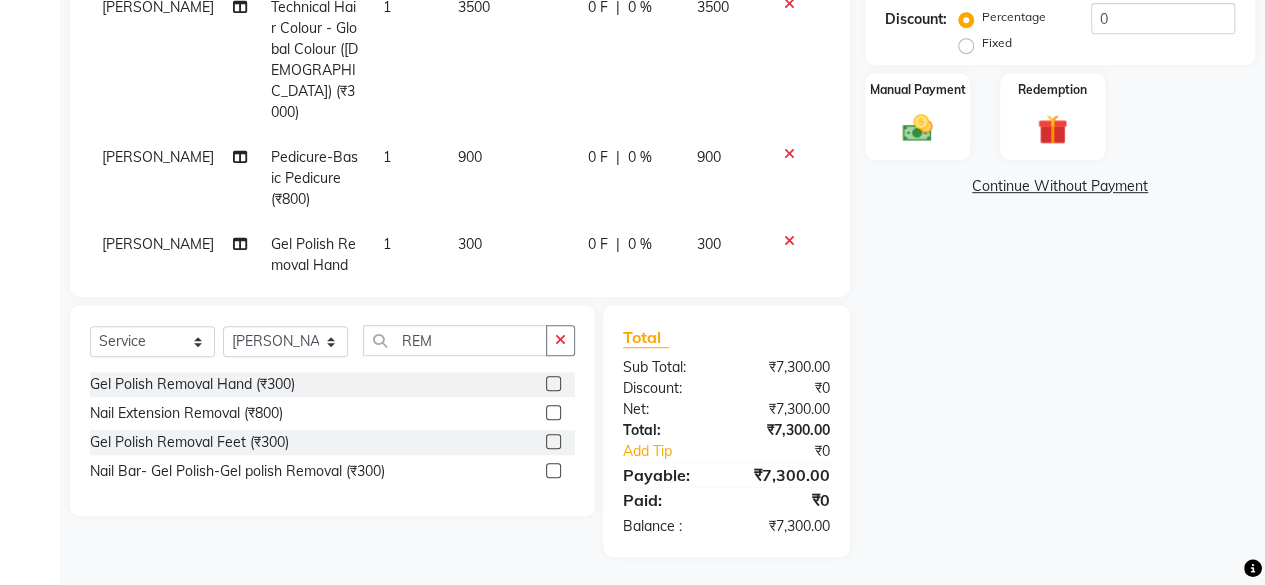 click on "300" 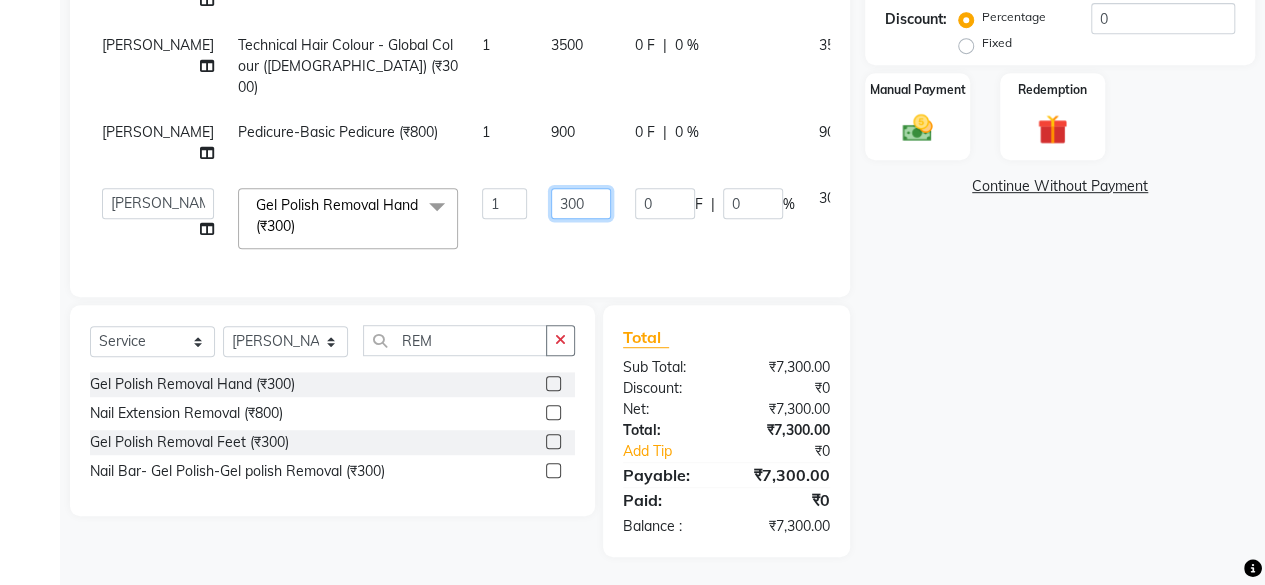 click on "300" 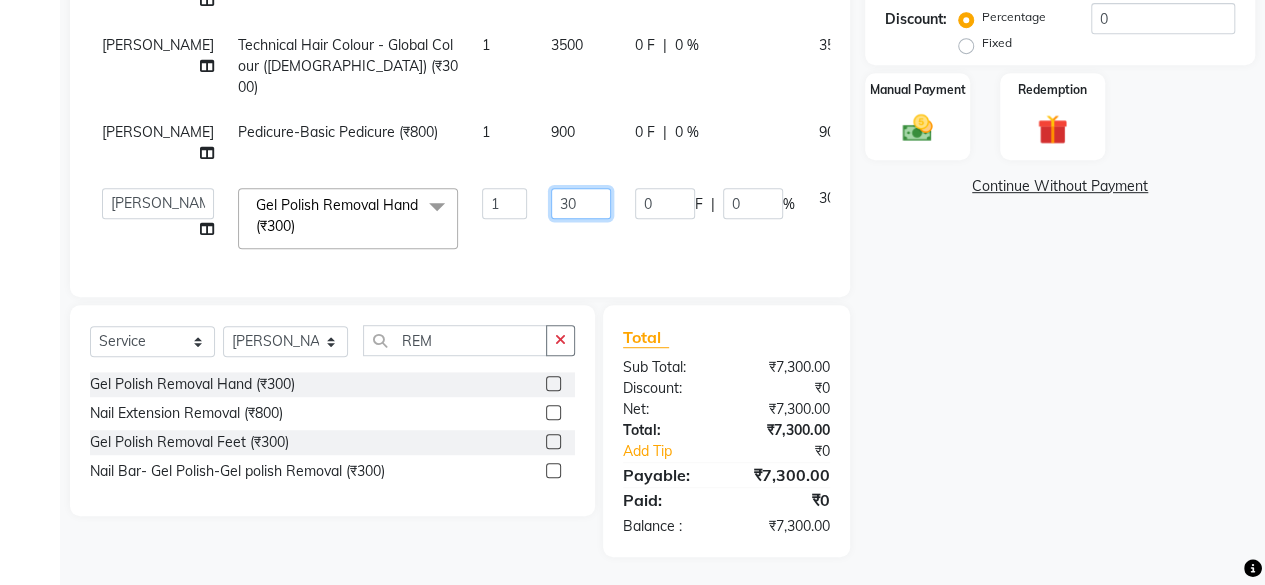 type on "350" 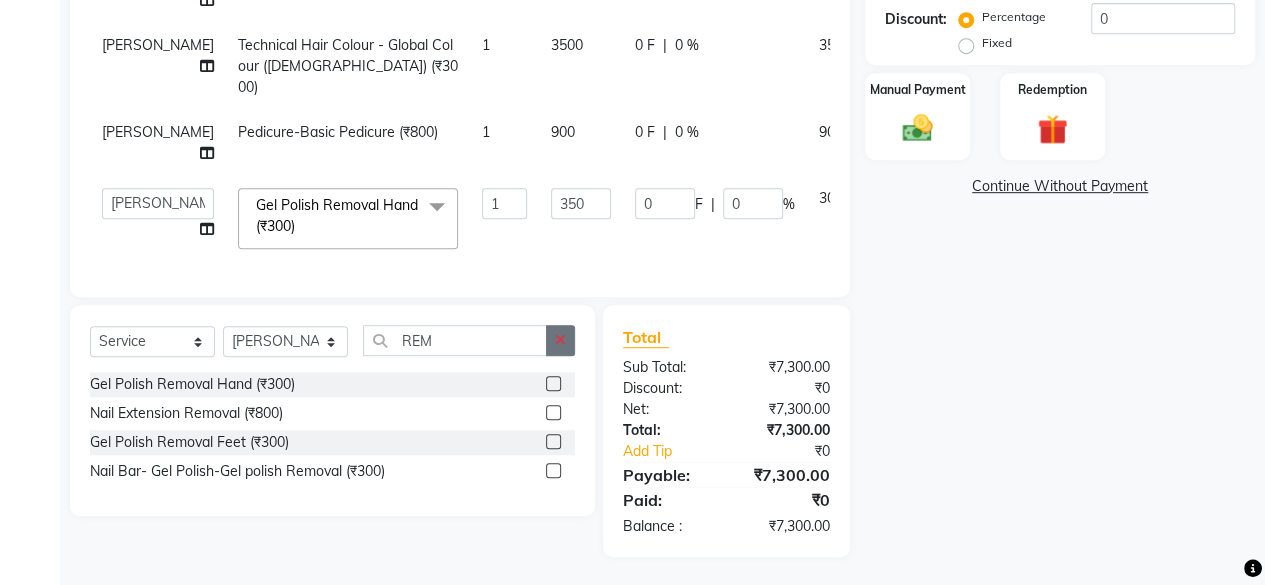 scroll, scrollTop: 435, scrollLeft: 0, axis: vertical 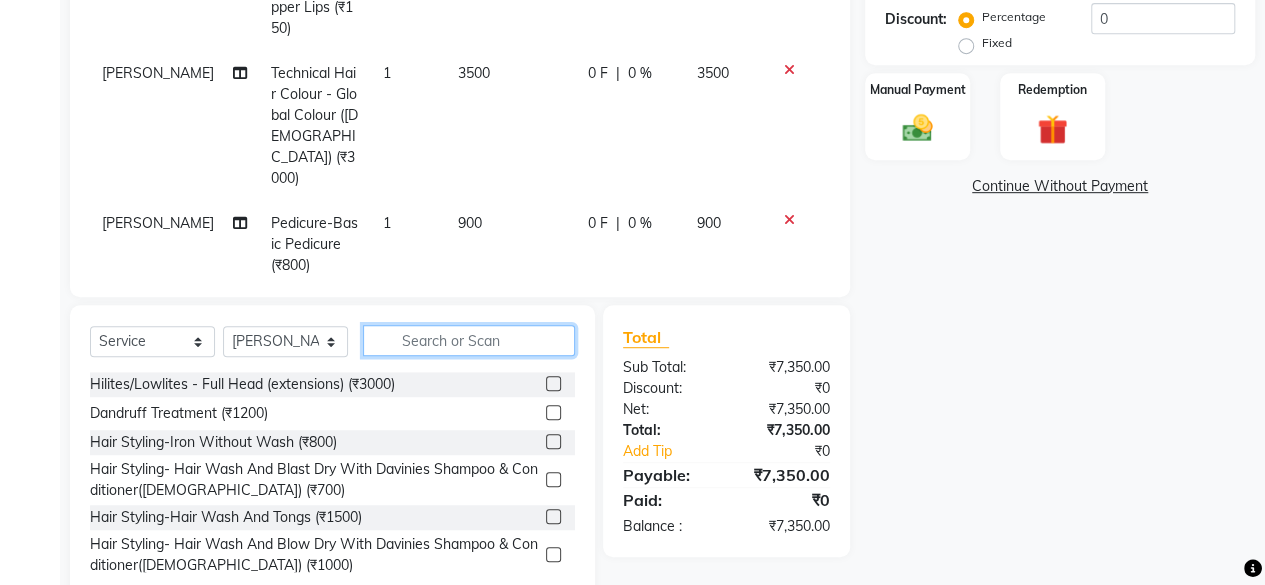 click 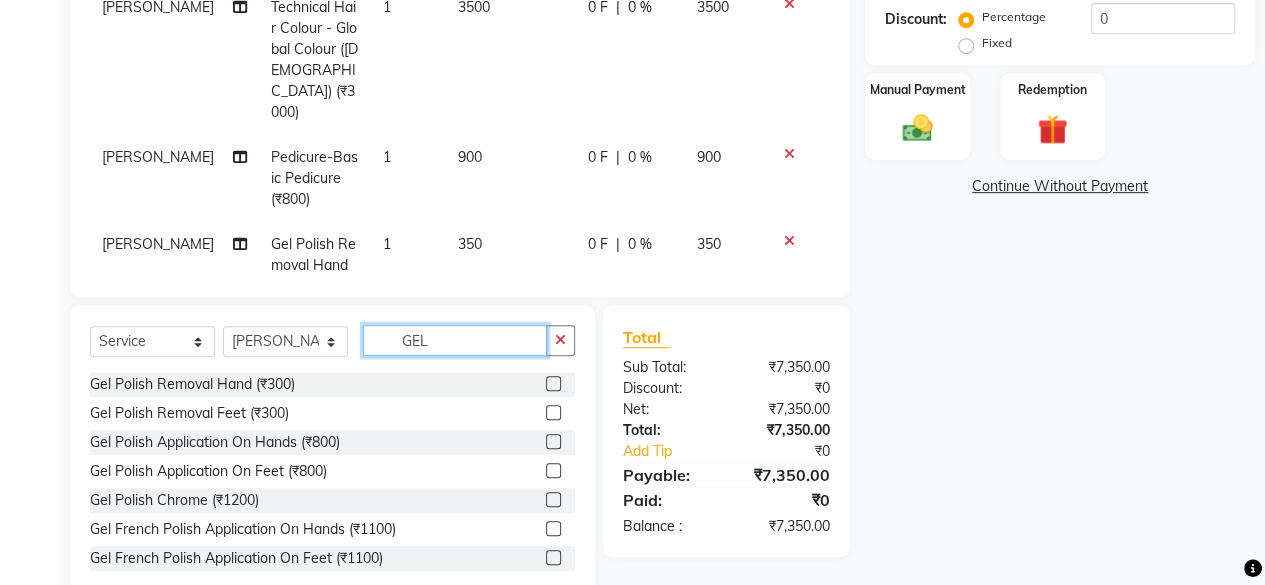 type on "GEL" 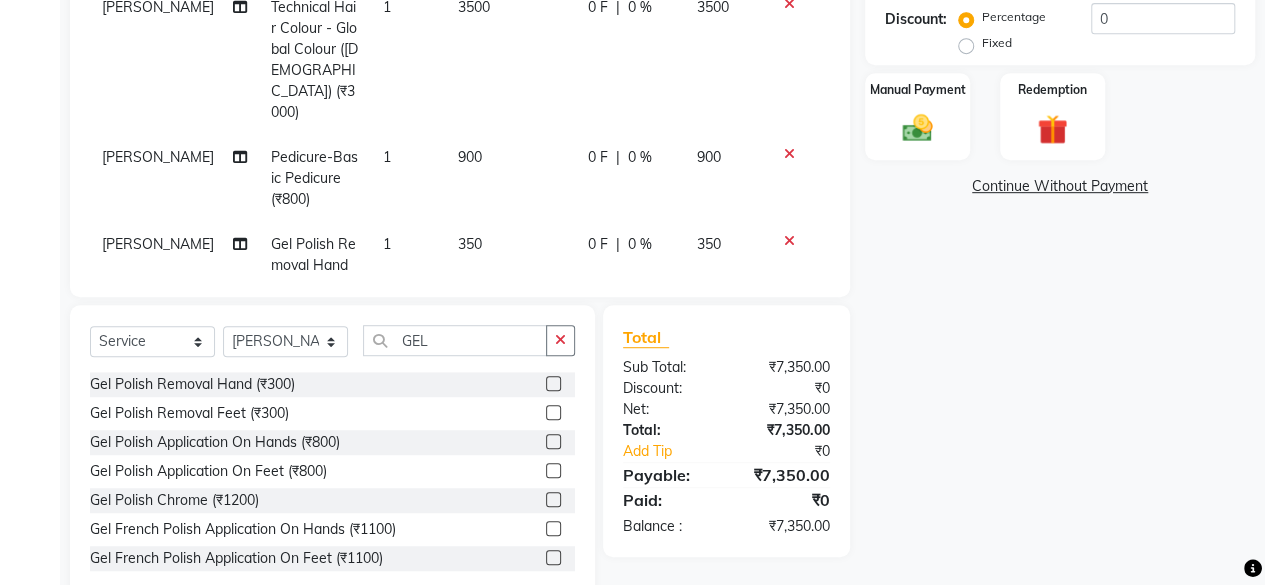 click 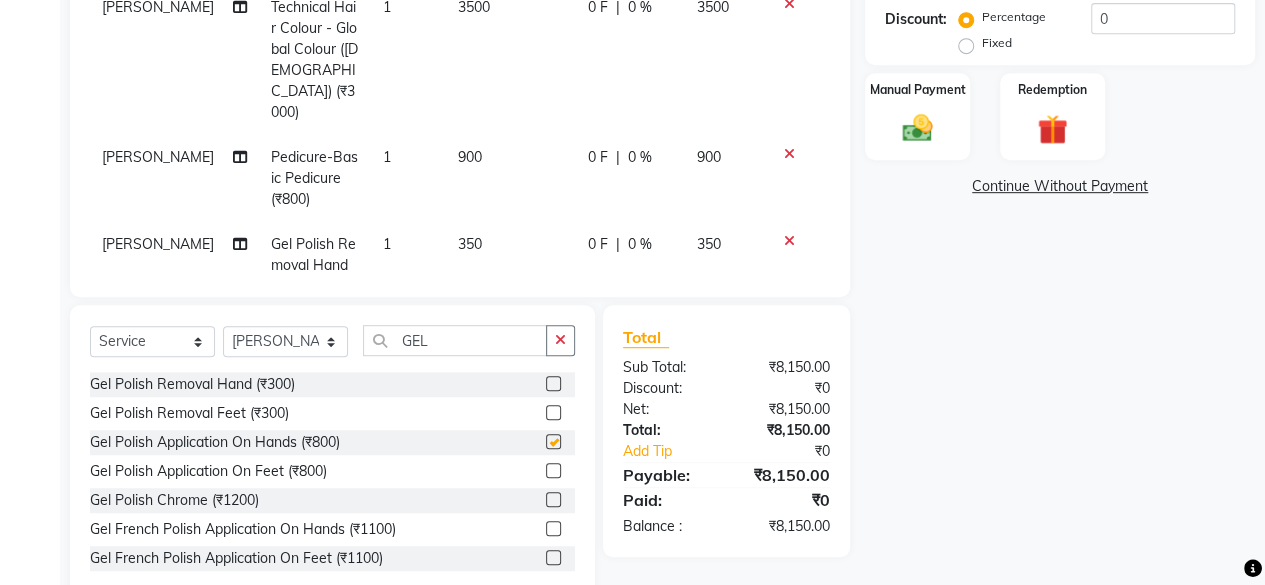 checkbox on "false" 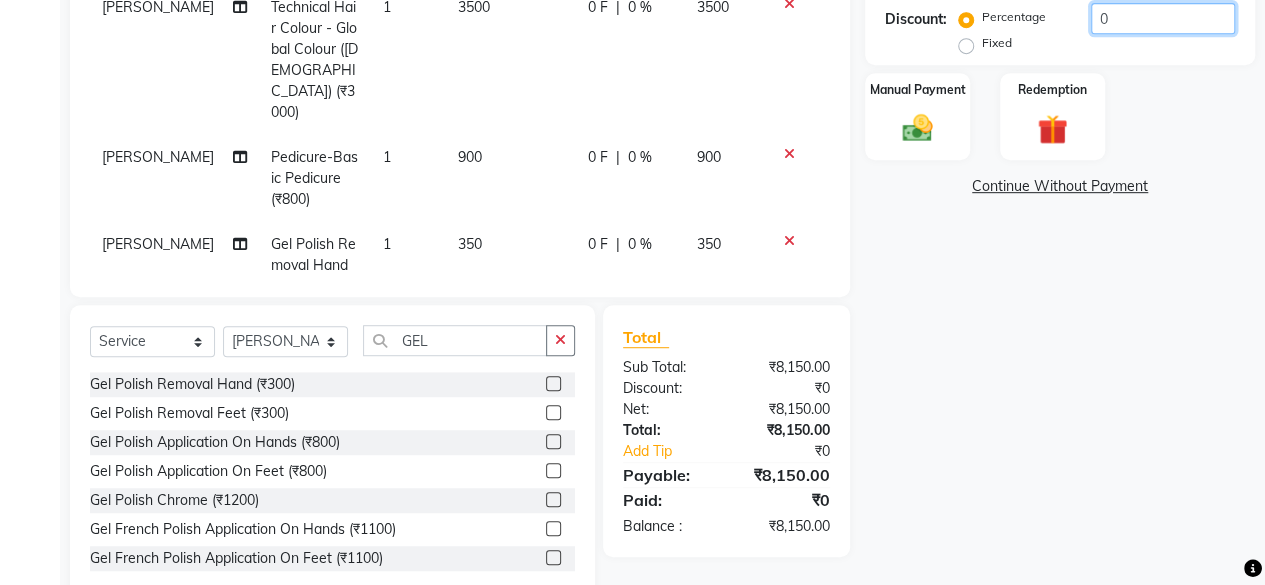 click on "0" 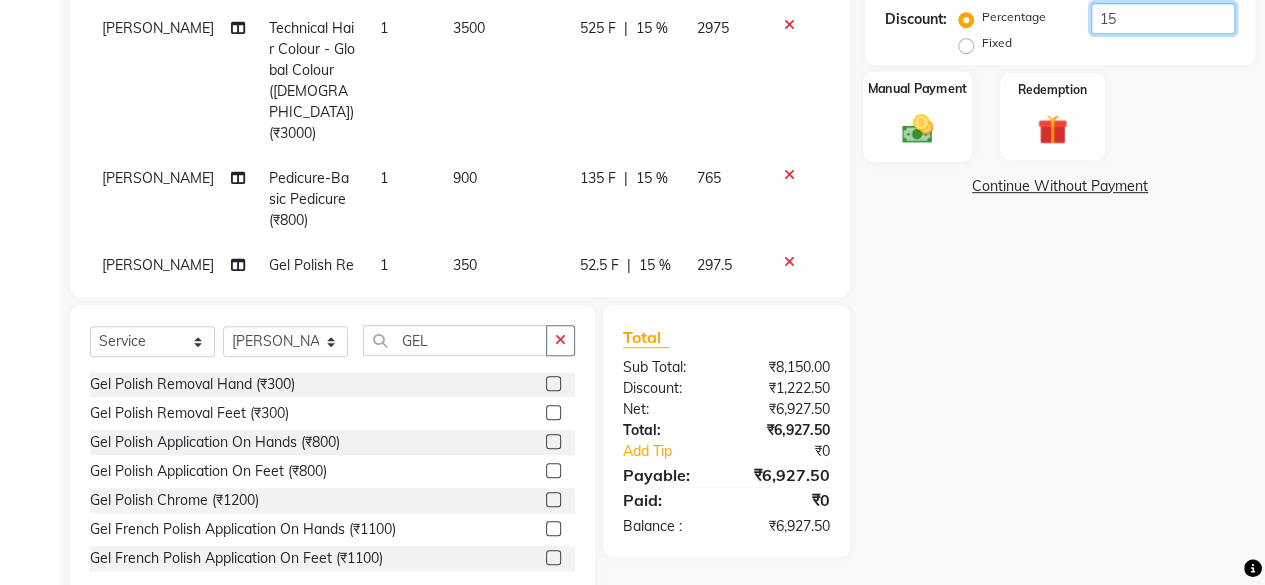 type on "15" 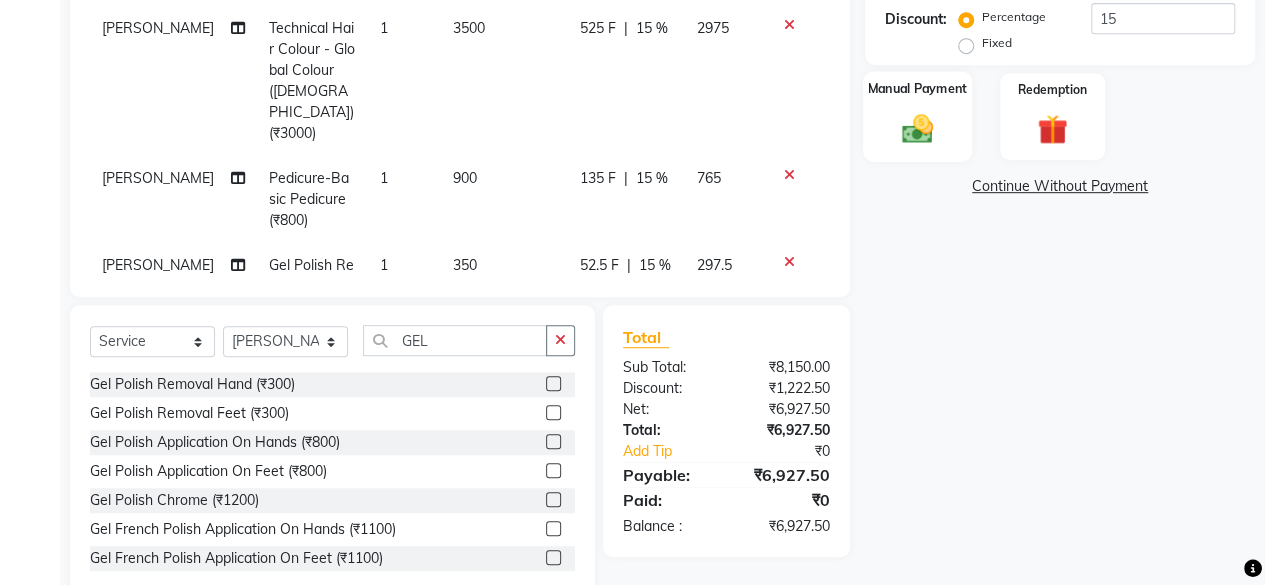 click 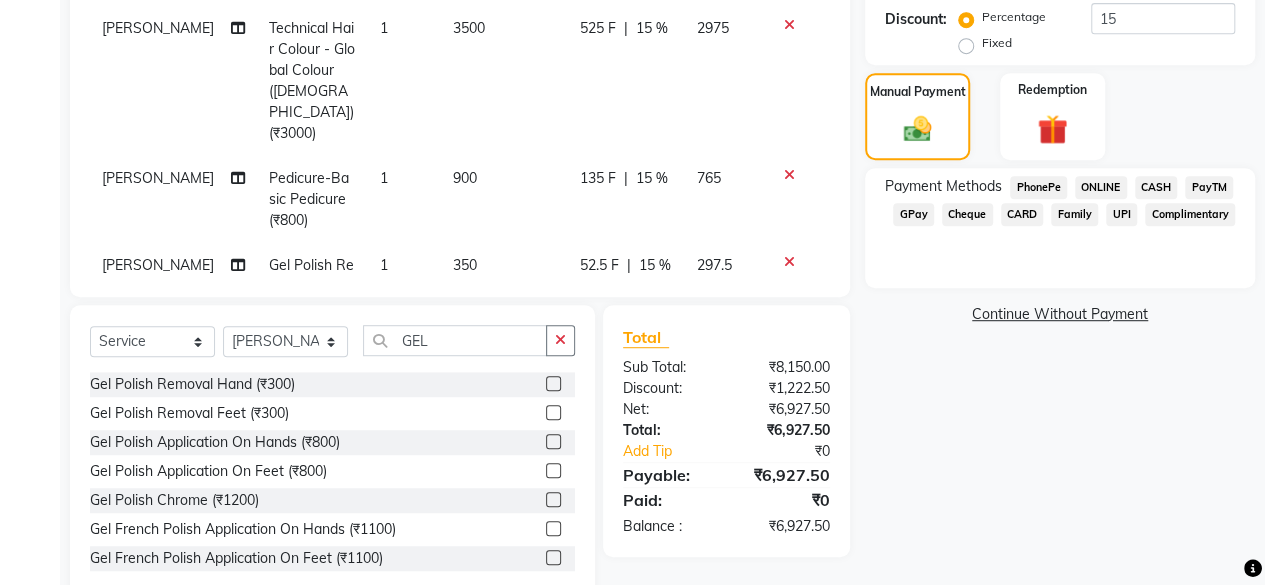 click on "CARD" 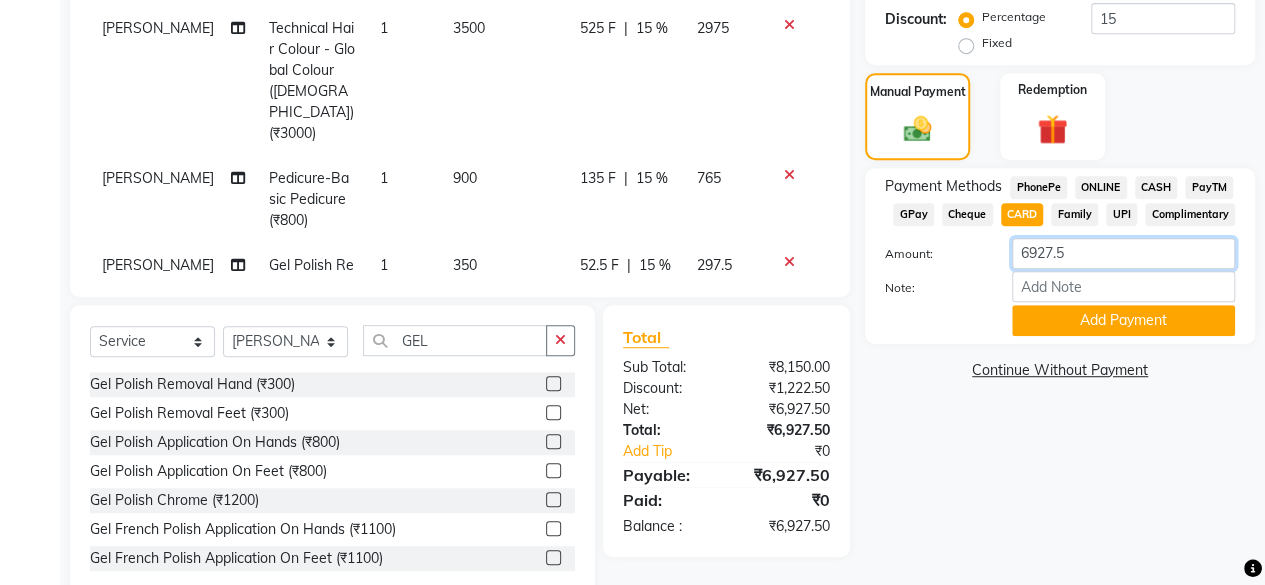 click on "6927.5" 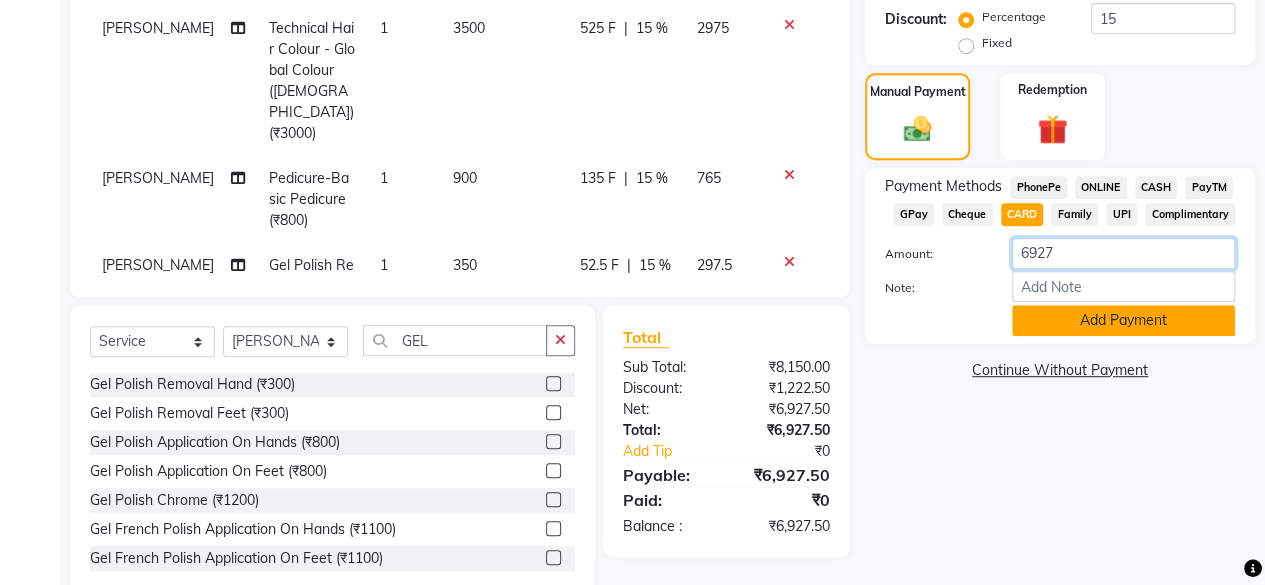 type on "6927" 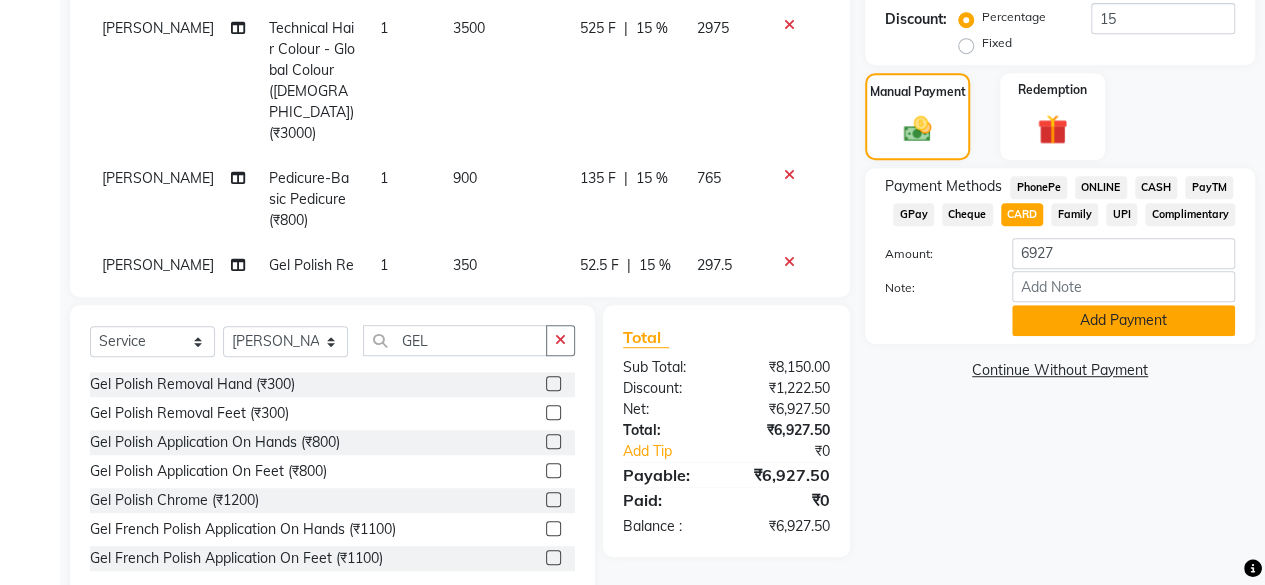 click on "Add Payment" 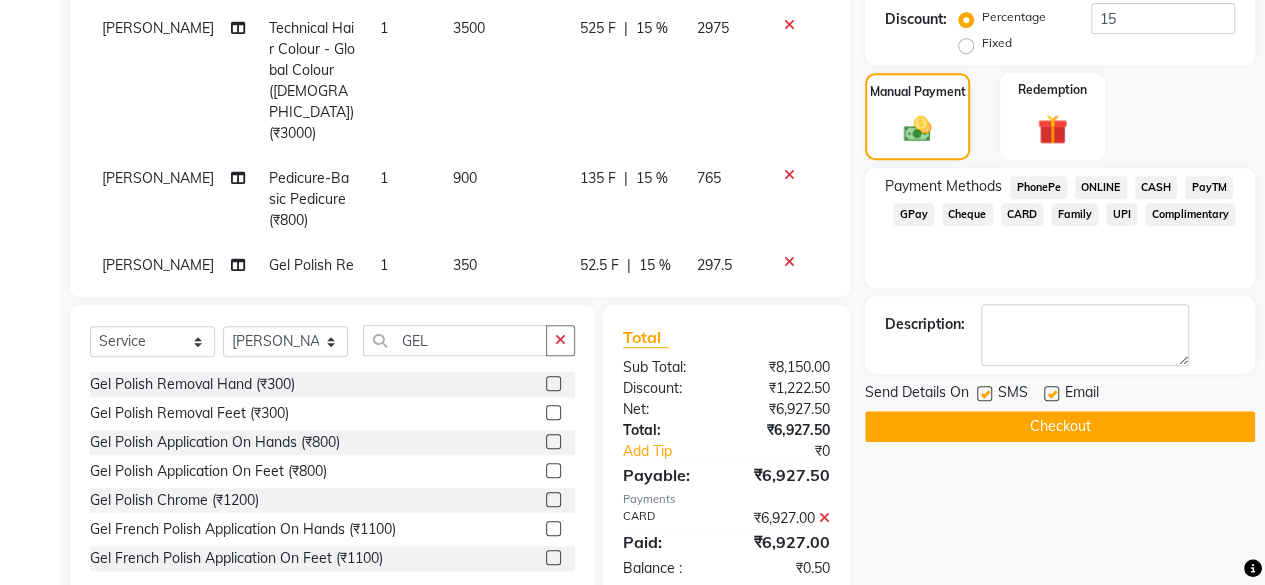 scroll, scrollTop: 515, scrollLeft: 0, axis: vertical 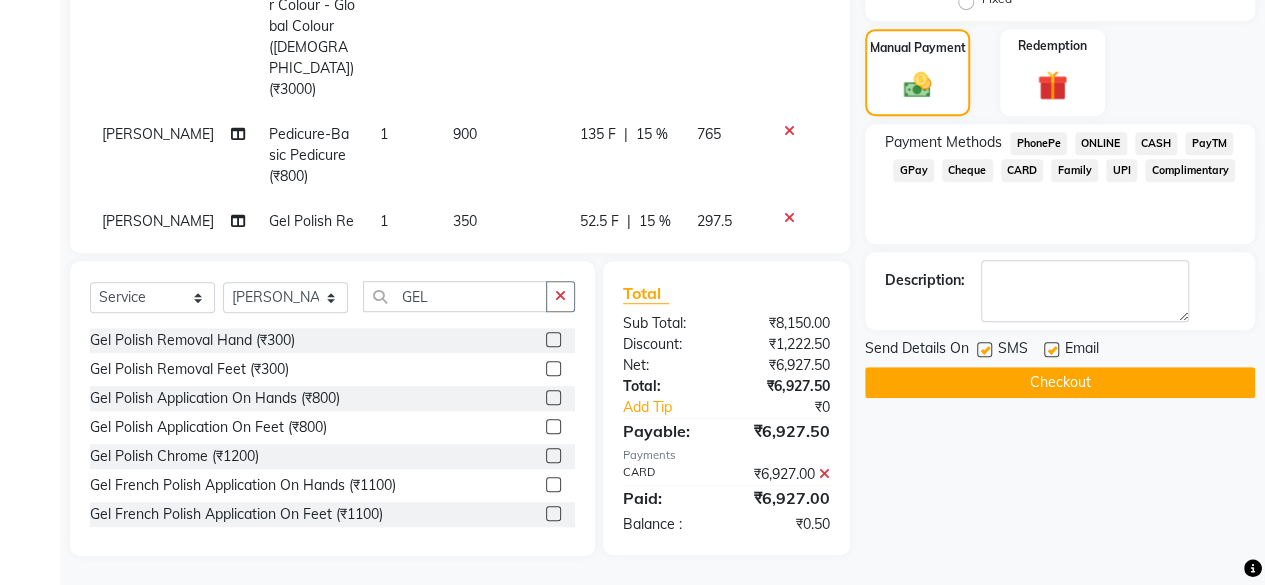 click 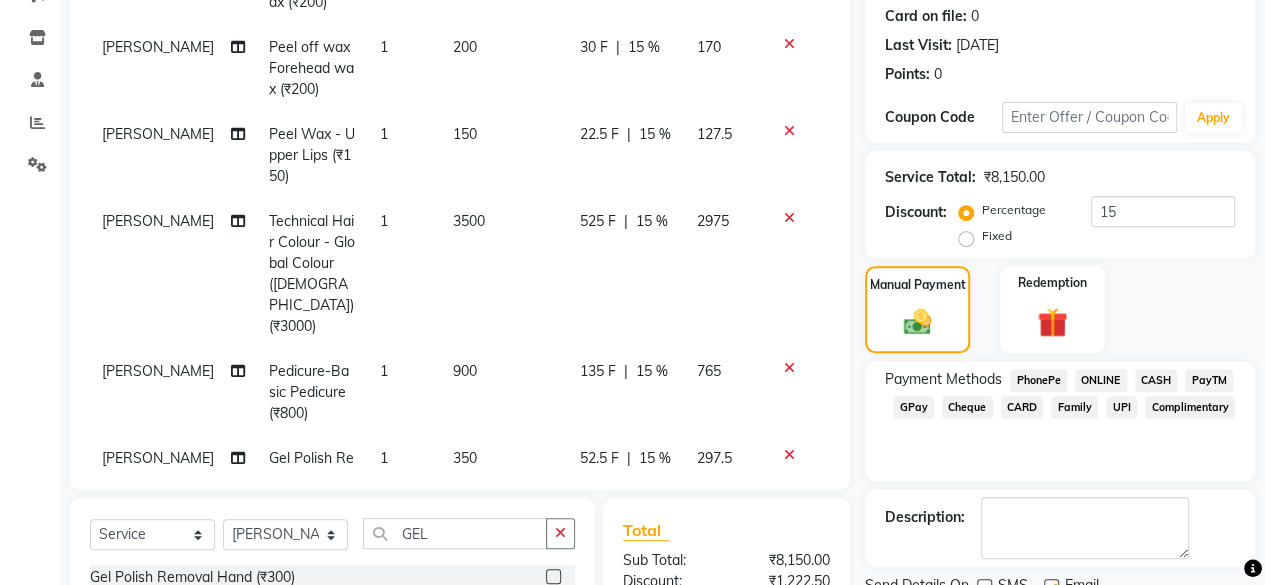 scroll, scrollTop: 515, scrollLeft: 0, axis: vertical 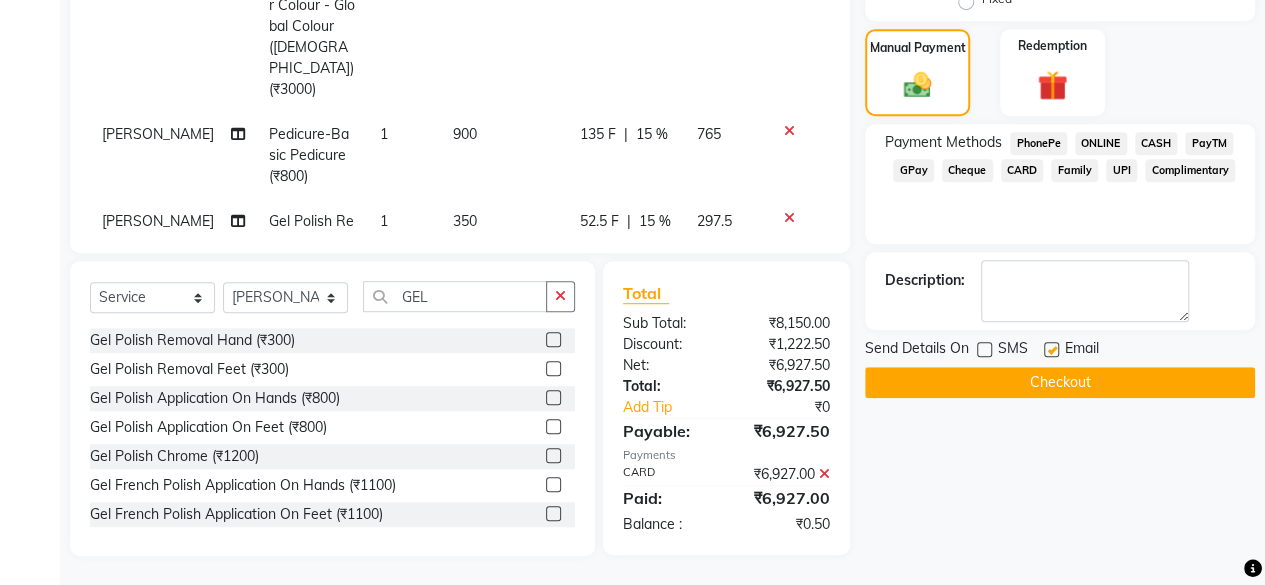click on "Checkout" 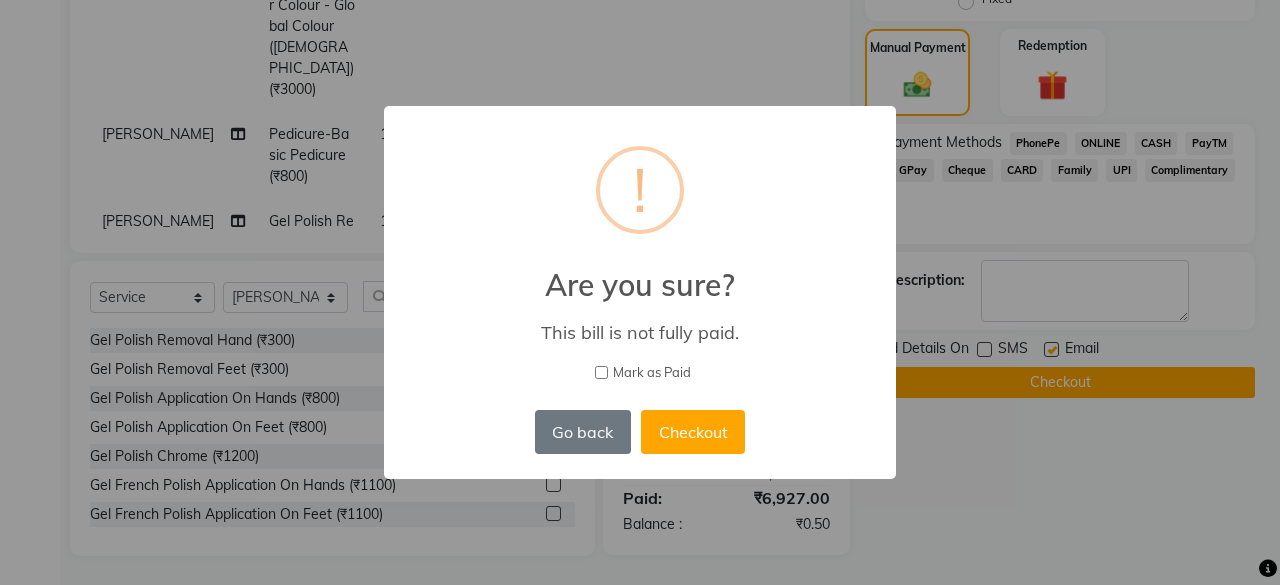 click on "Mark as Paid" at bounding box center [640, 373] 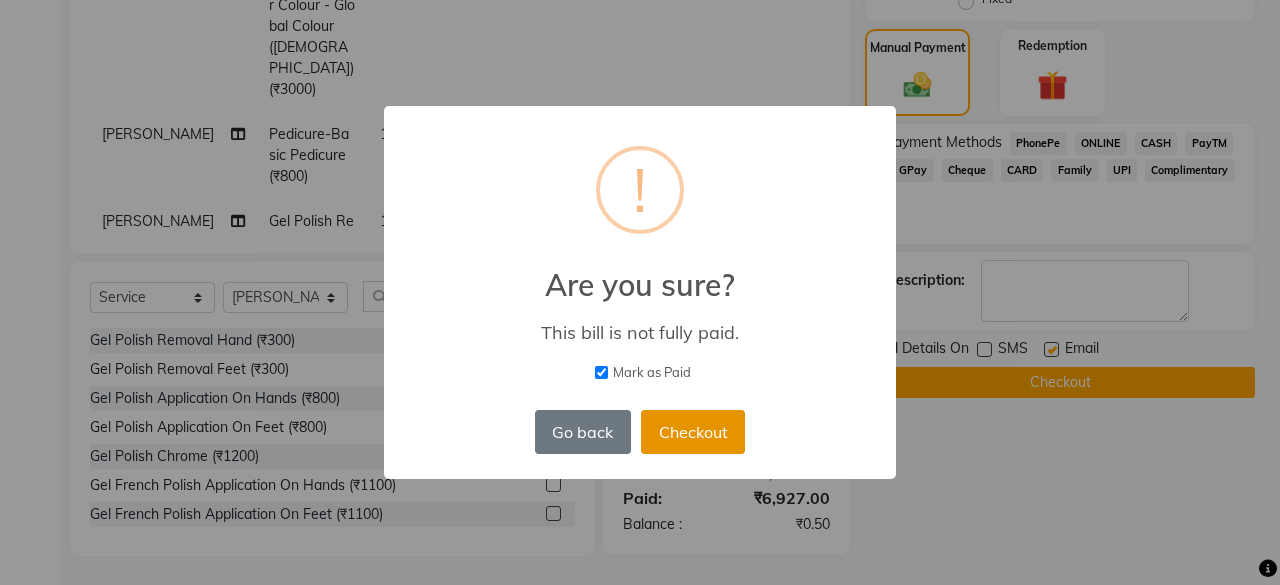 click on "Checkout" at bounding box center (693, 432) 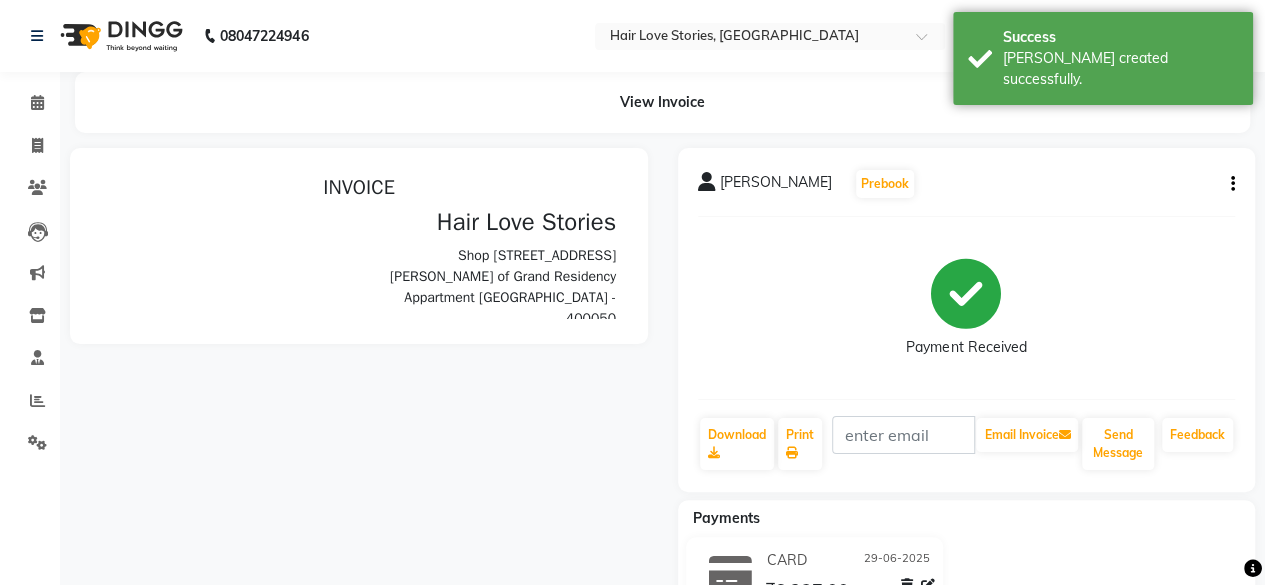 scroll, scrollTop: 0, scrollLeft: 0, axis: both 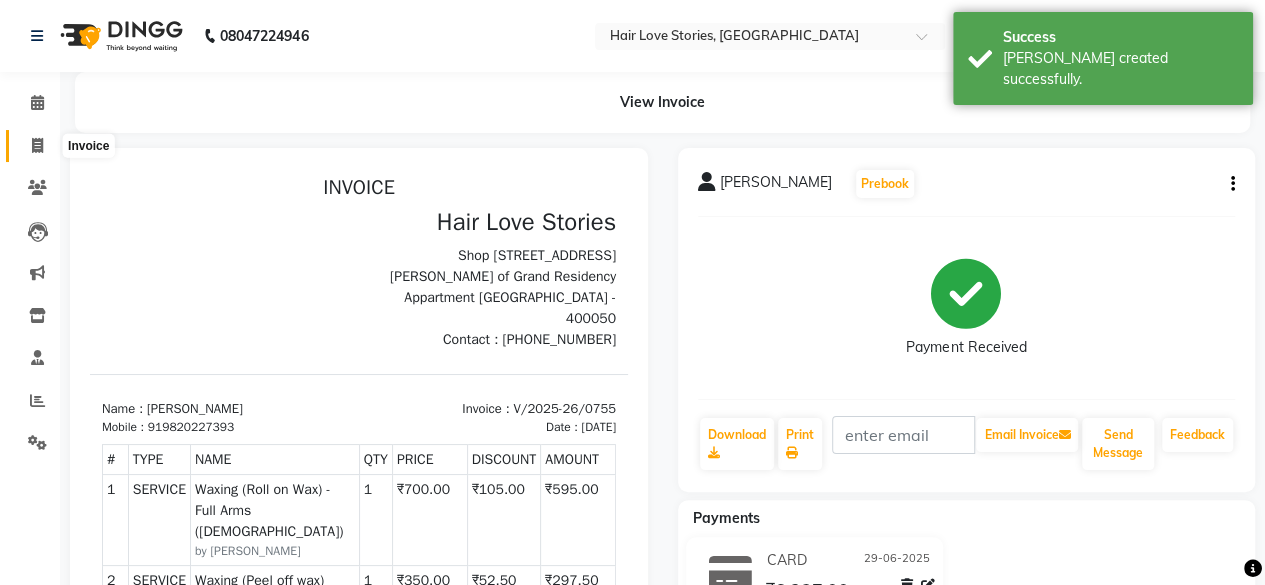 click 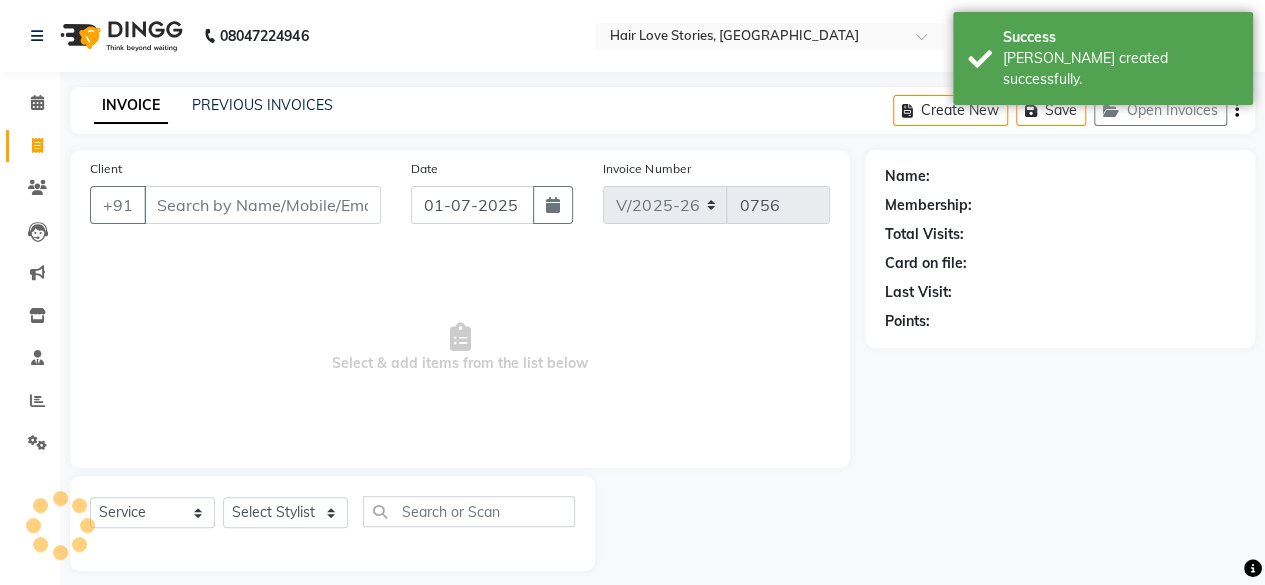 scroll, scrollTop: 15, scrollLeft: 0, axis: vertical 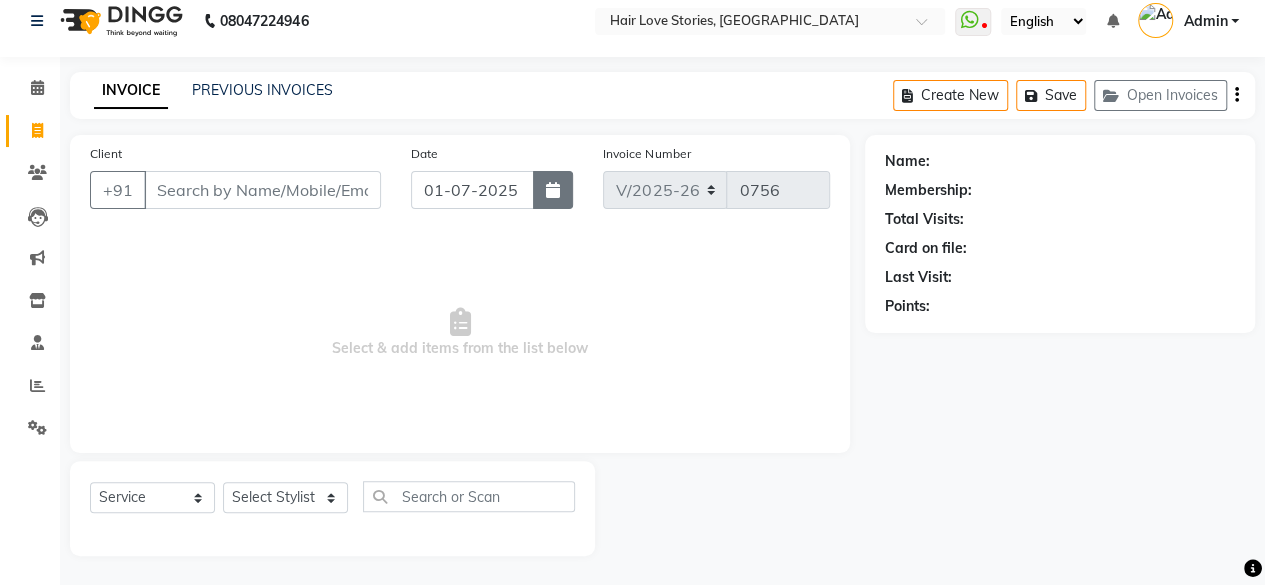click 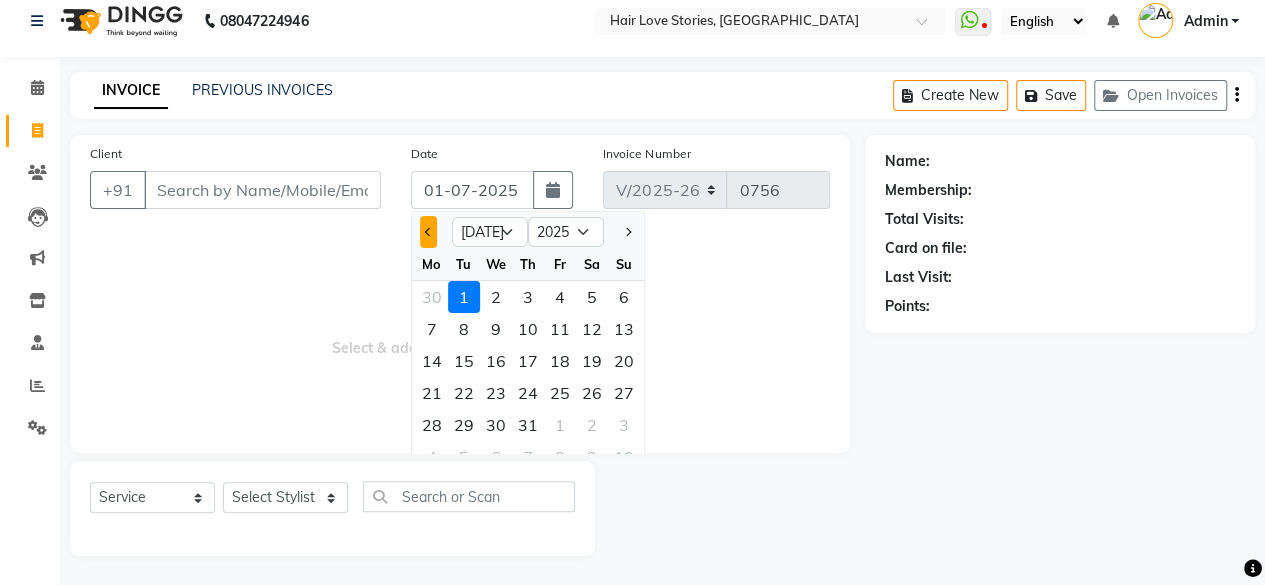 click 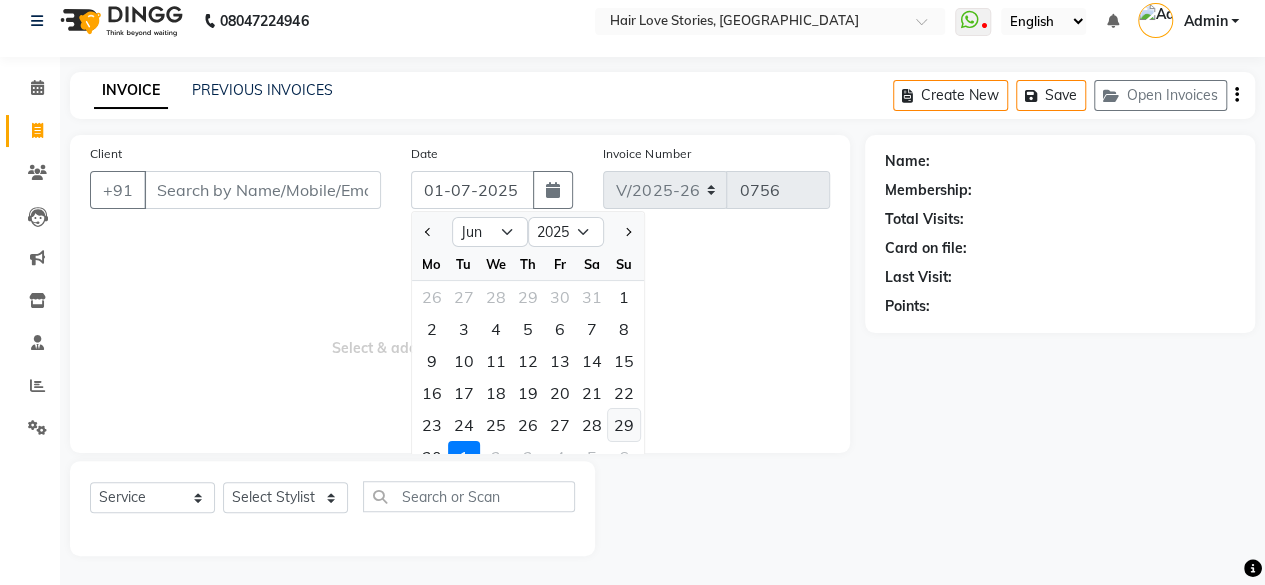 click on "29" 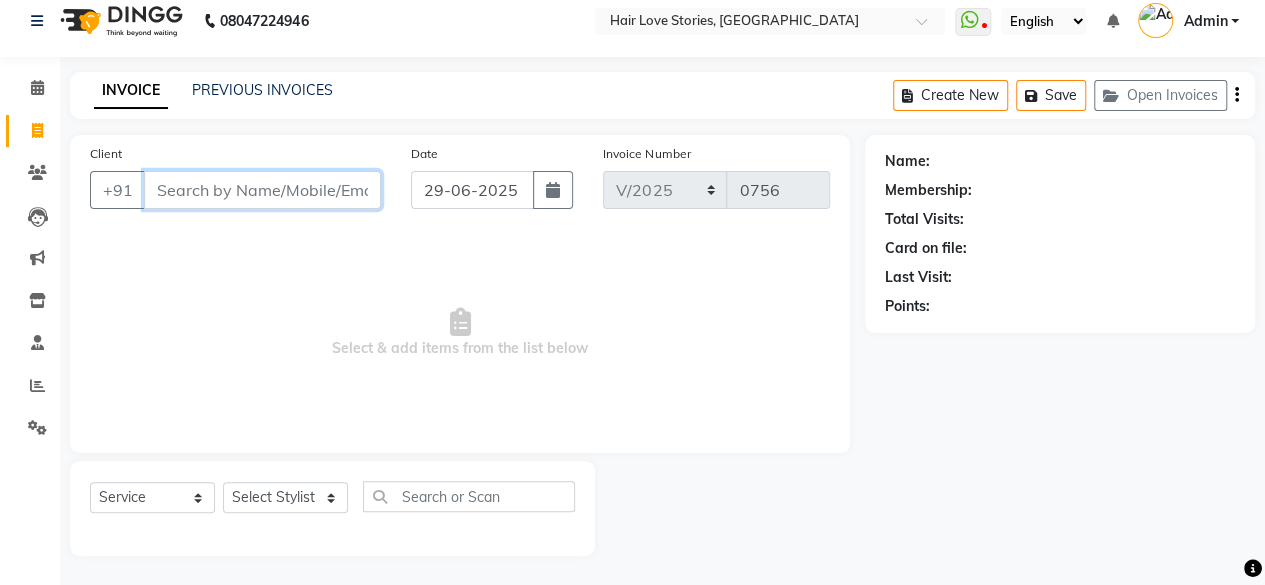 click on "Client" at bounding box center [262, 190] 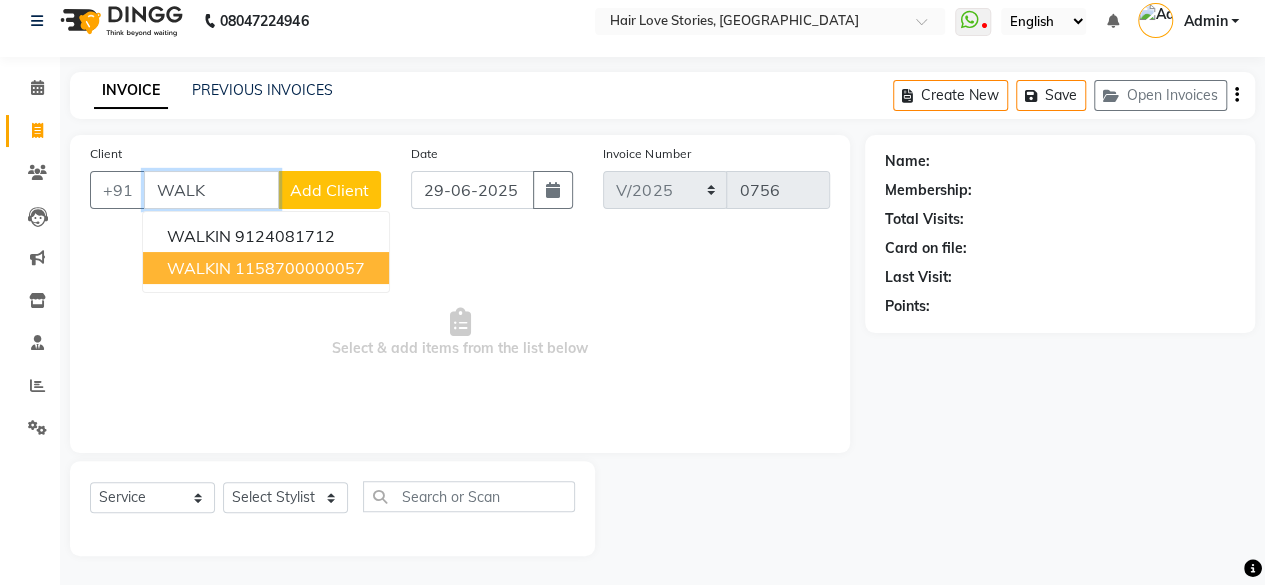 click on "1158700000057" at bounding box center [300, 268] 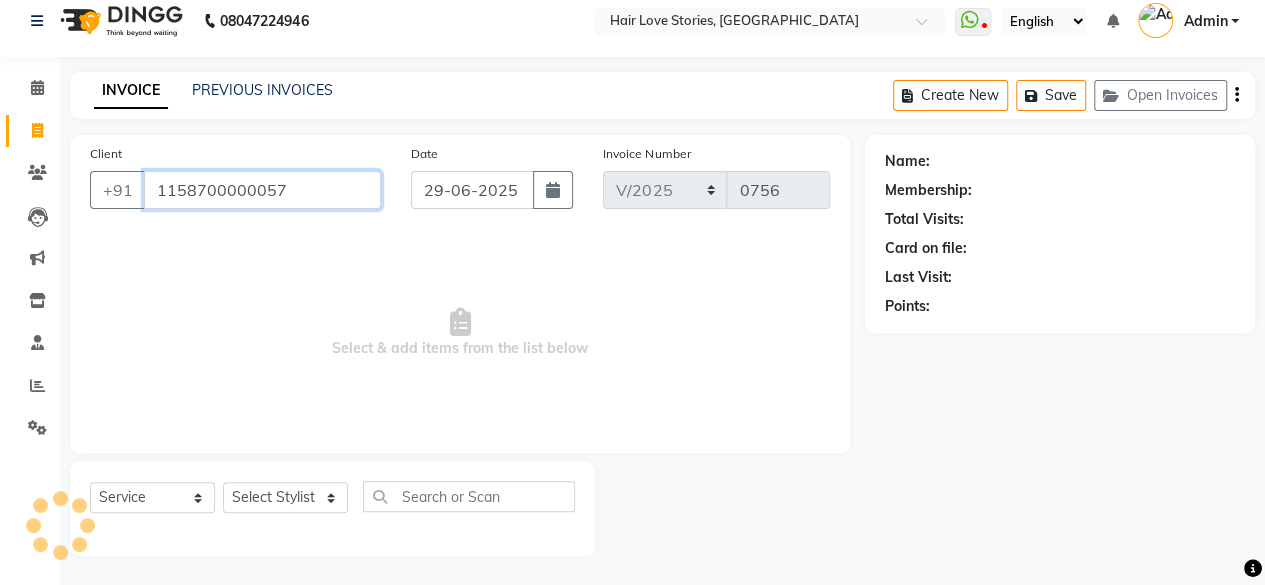 type on "1158700000057" 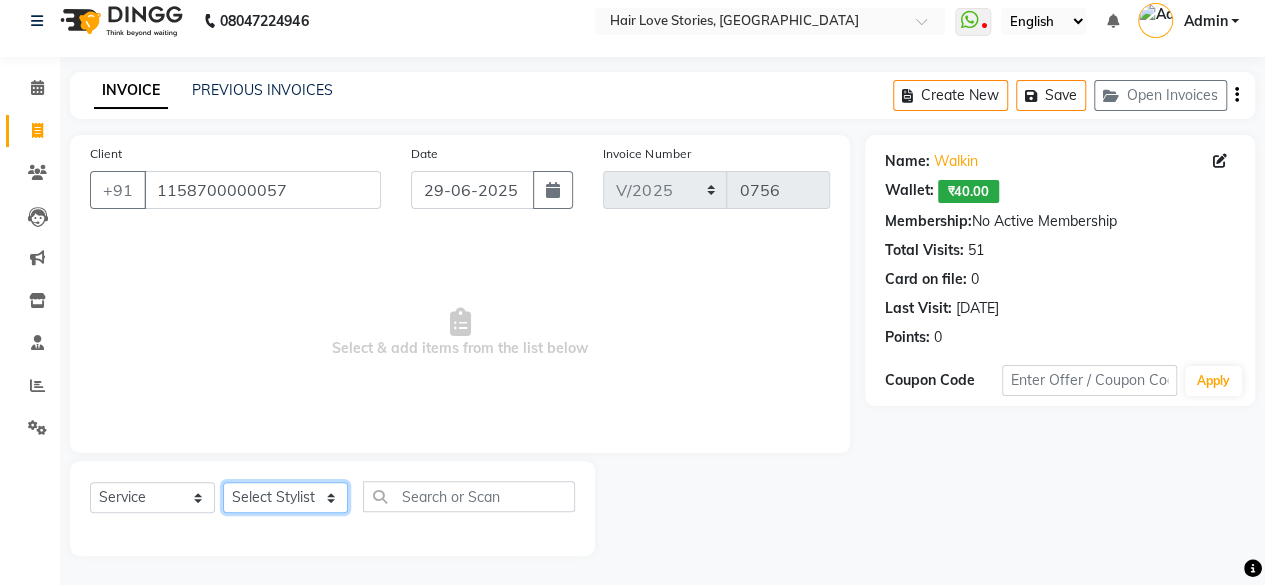 click on "Select Stylist [PERSON_NAME] DIVYA FRONTDESK [PERSON_NAME] MANAGER [PERSON_NAME] MEENA MANE  NISHA [PERSON_NAME] [PERSON_NAME] [PERSON_NAME] [PERSON_NAME]" 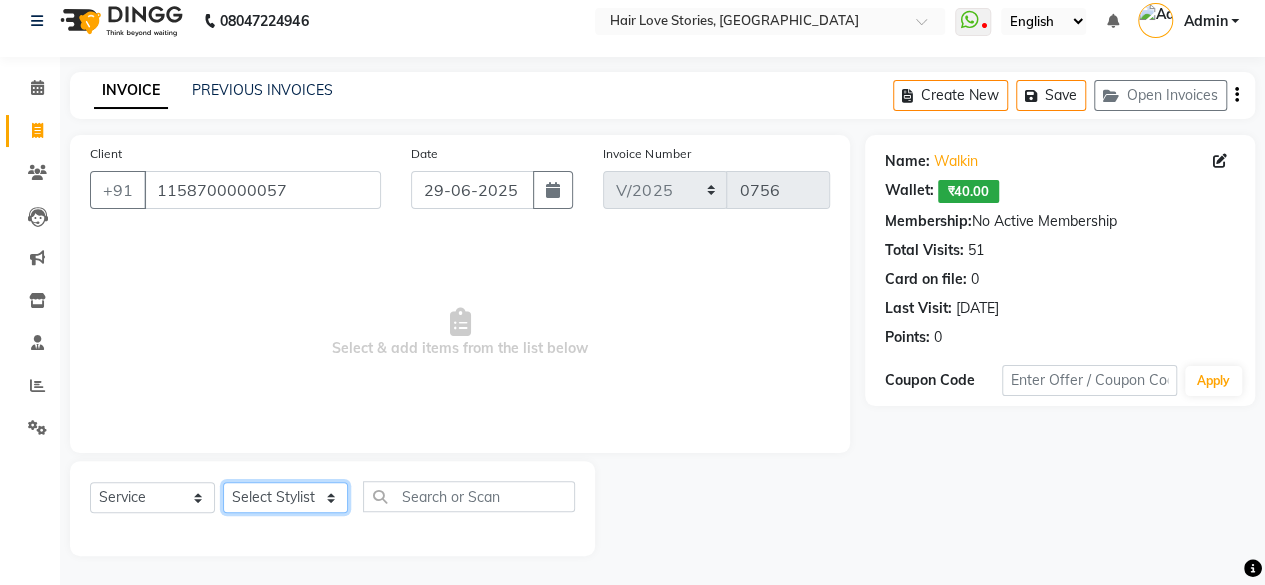 select on "74179" 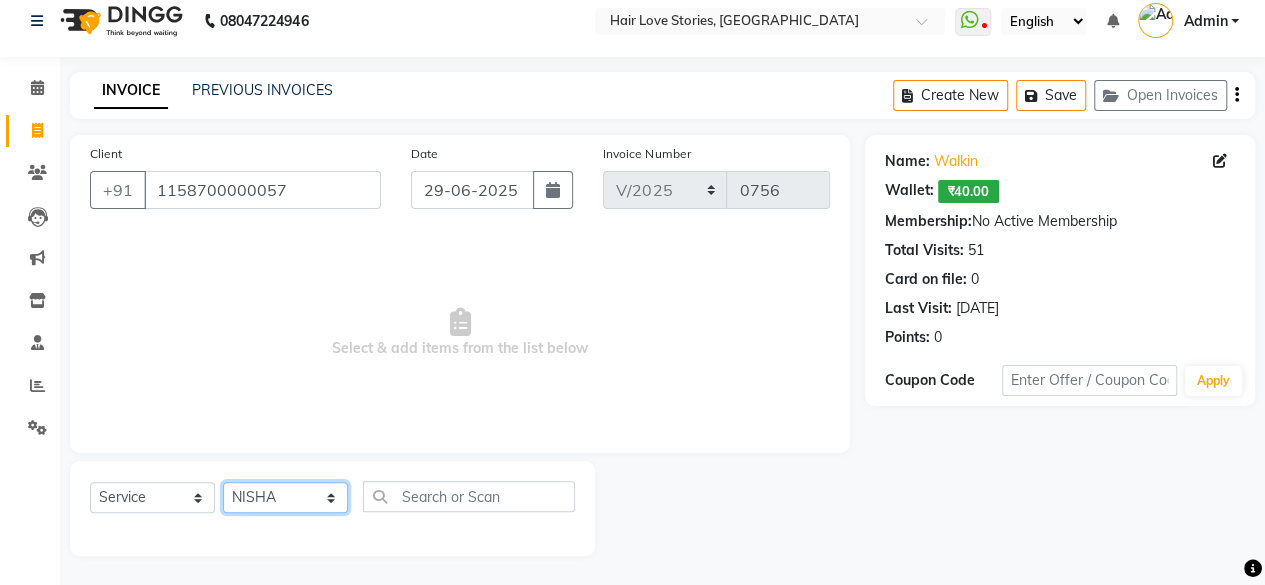 click on "Select Stylist [PERSON_NAME] DIVYA FRONTDESK [PERSON_NAME] MANAGER [PERSON_NAME] MEENA MANE  NISHA [PERSON_NAME] [PERSON_NAME] [PERSON_NAME] [PERSON_NAME]" 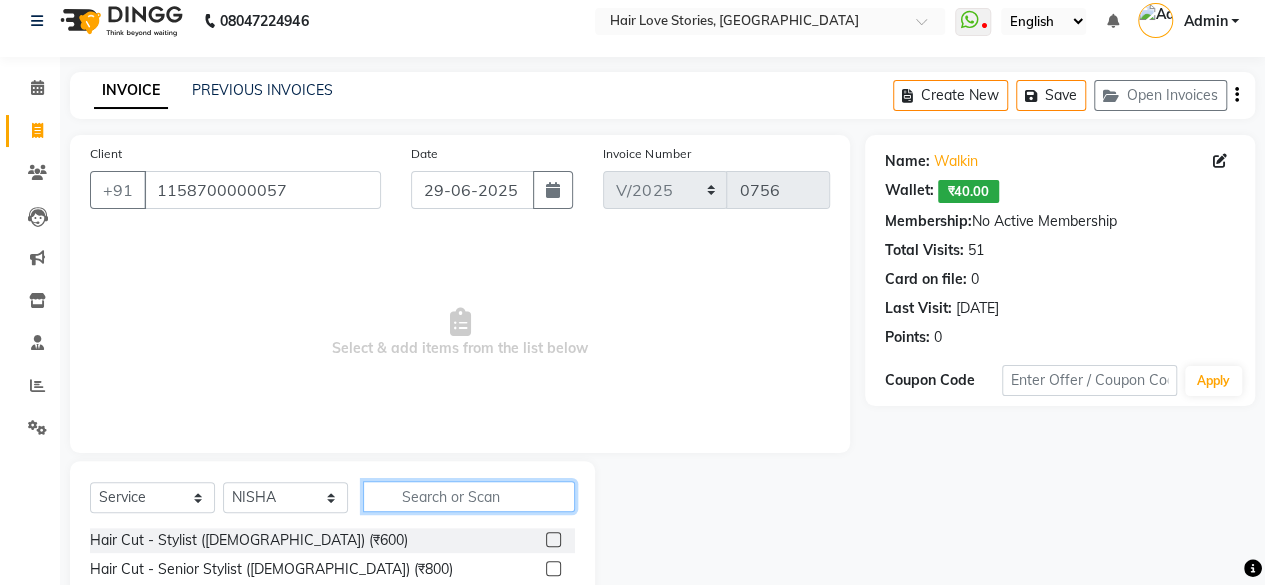 click 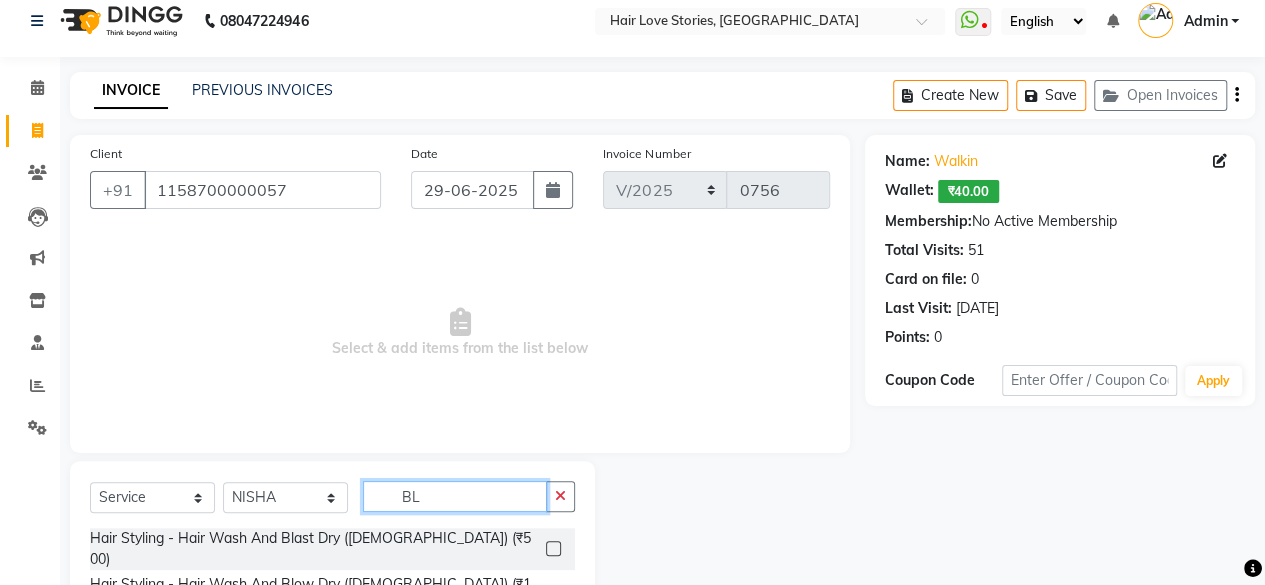 type on "B" 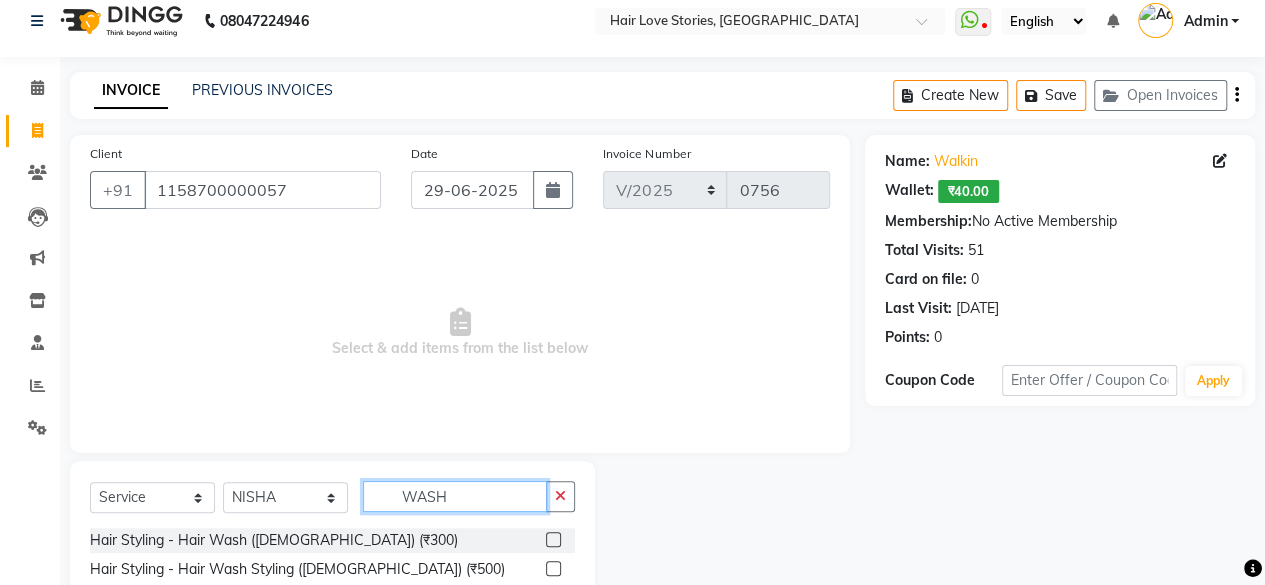 type on "WASH" 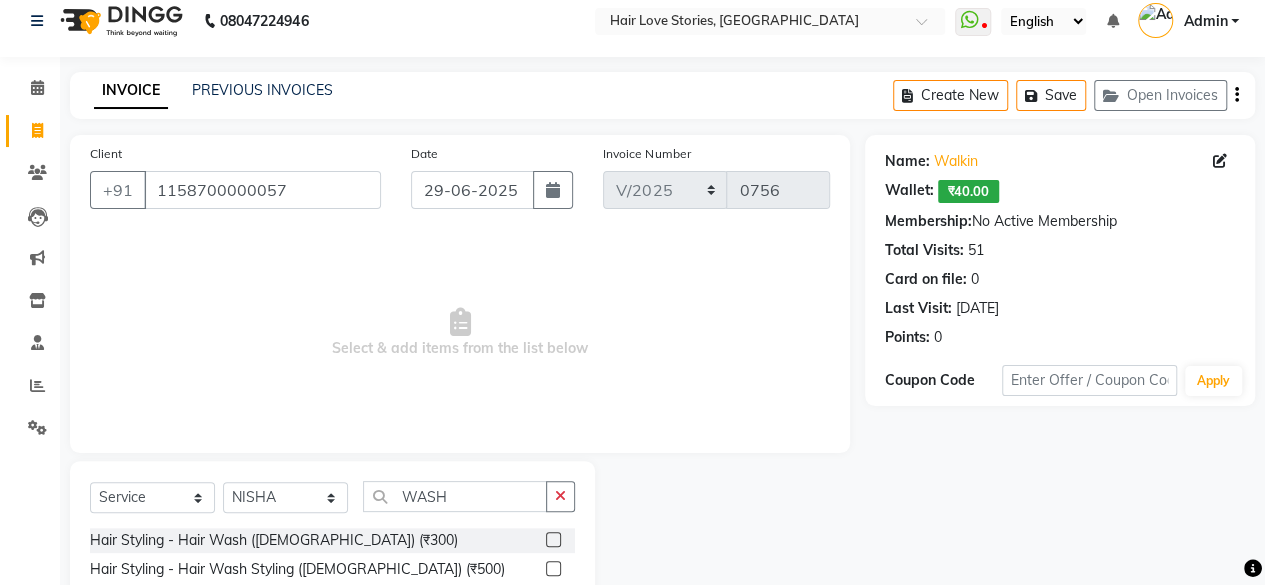 click 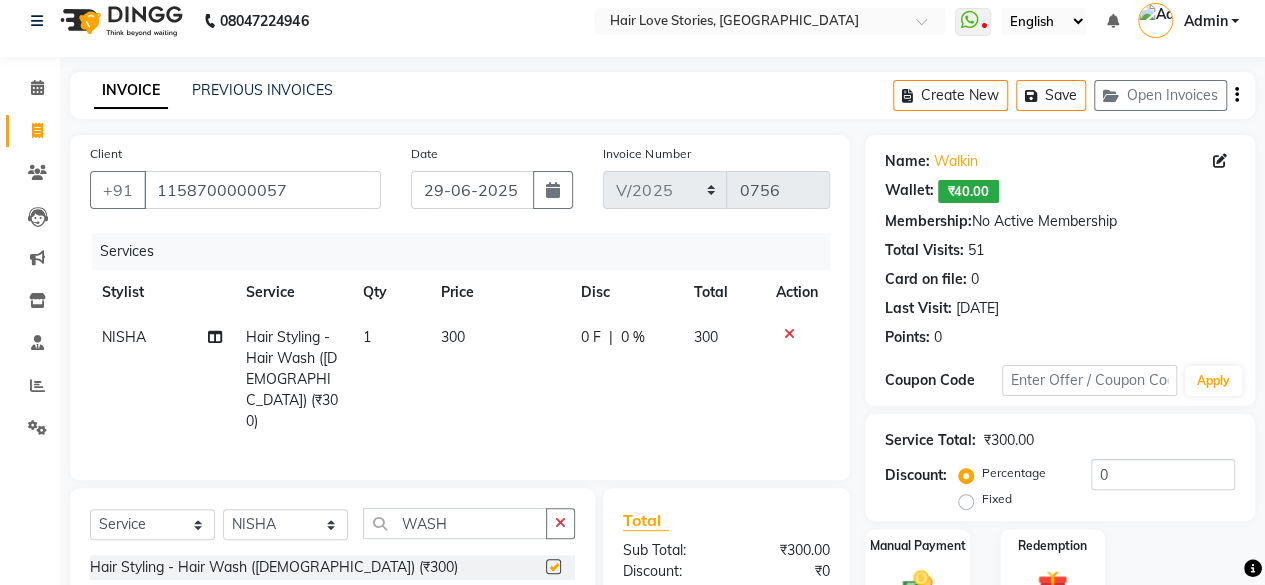 checkbox on "false" 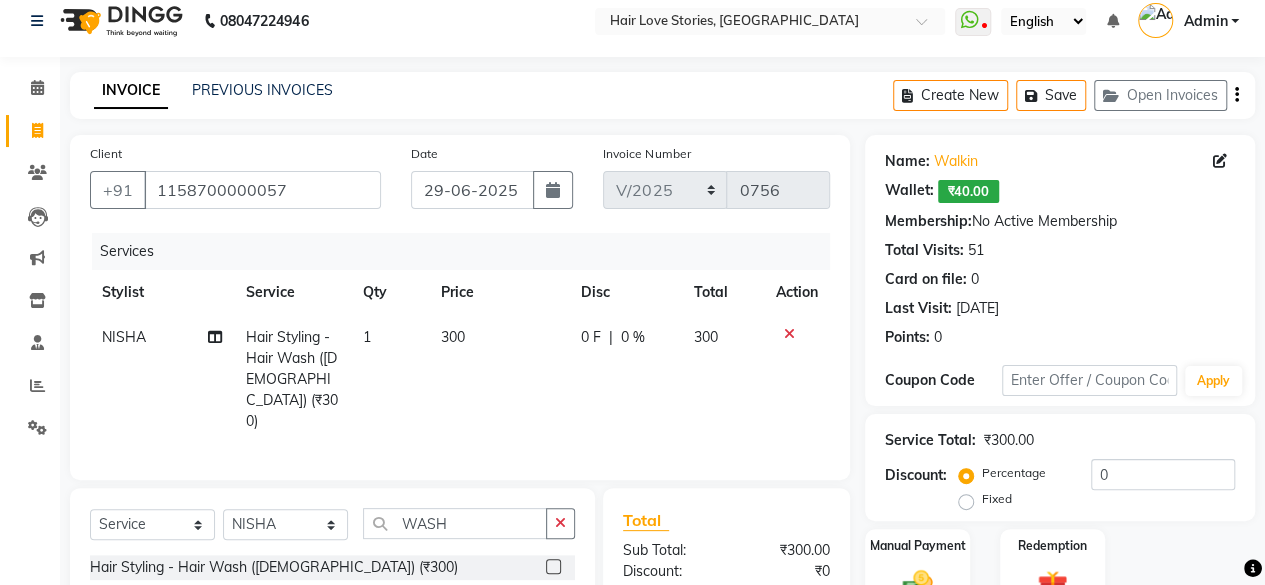 click 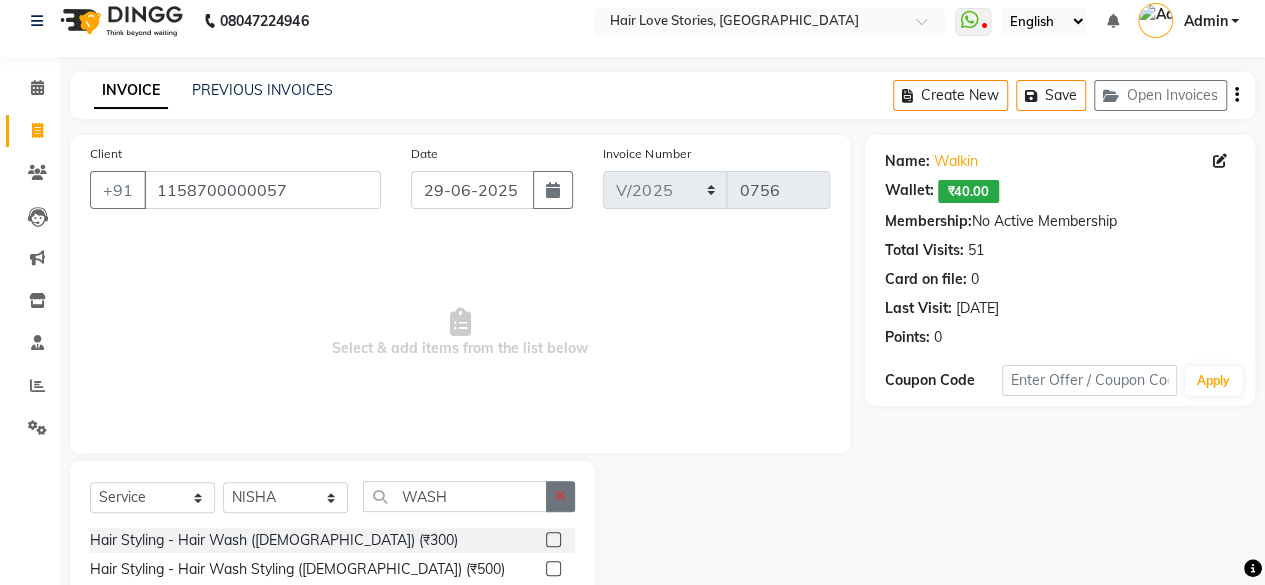 click 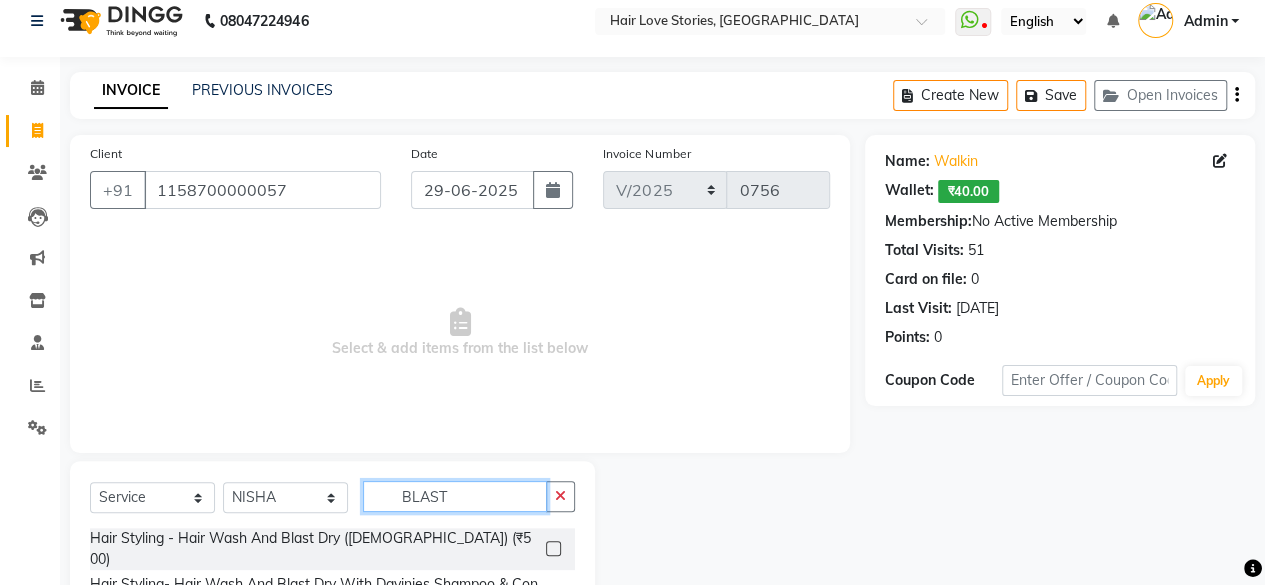 type on "BLAST" 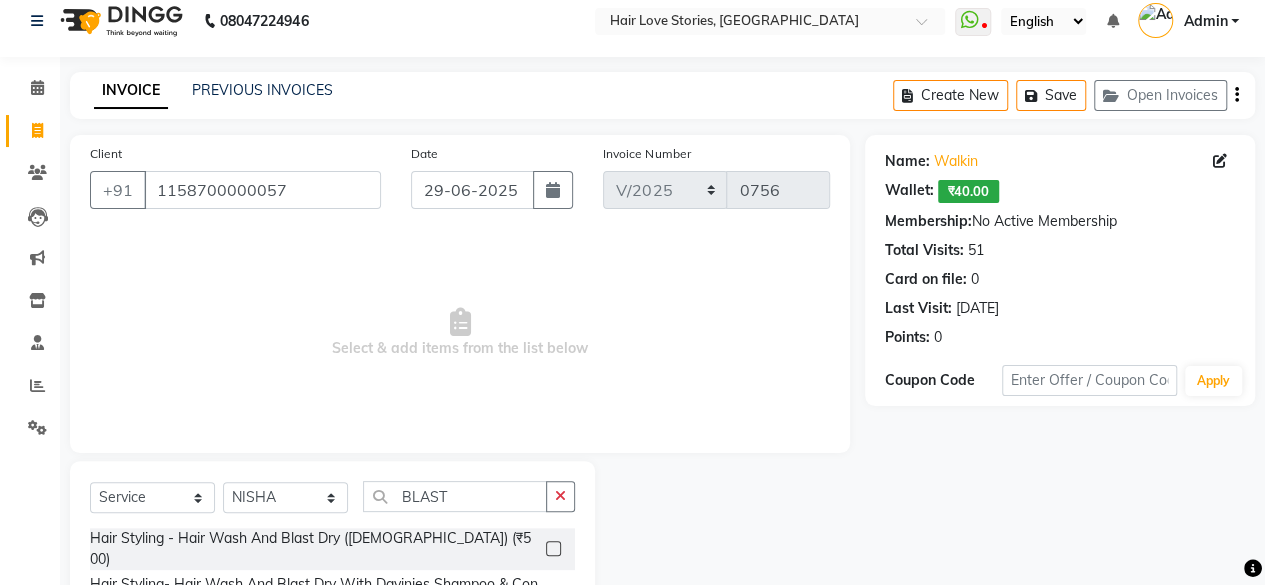 click 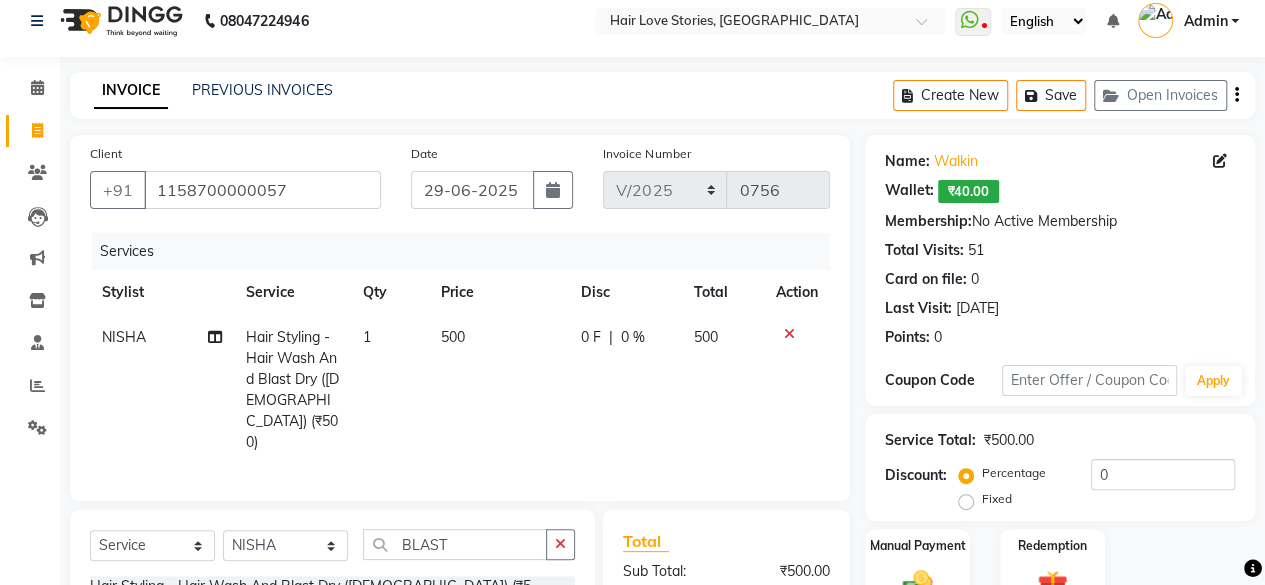 checkbox on "false" 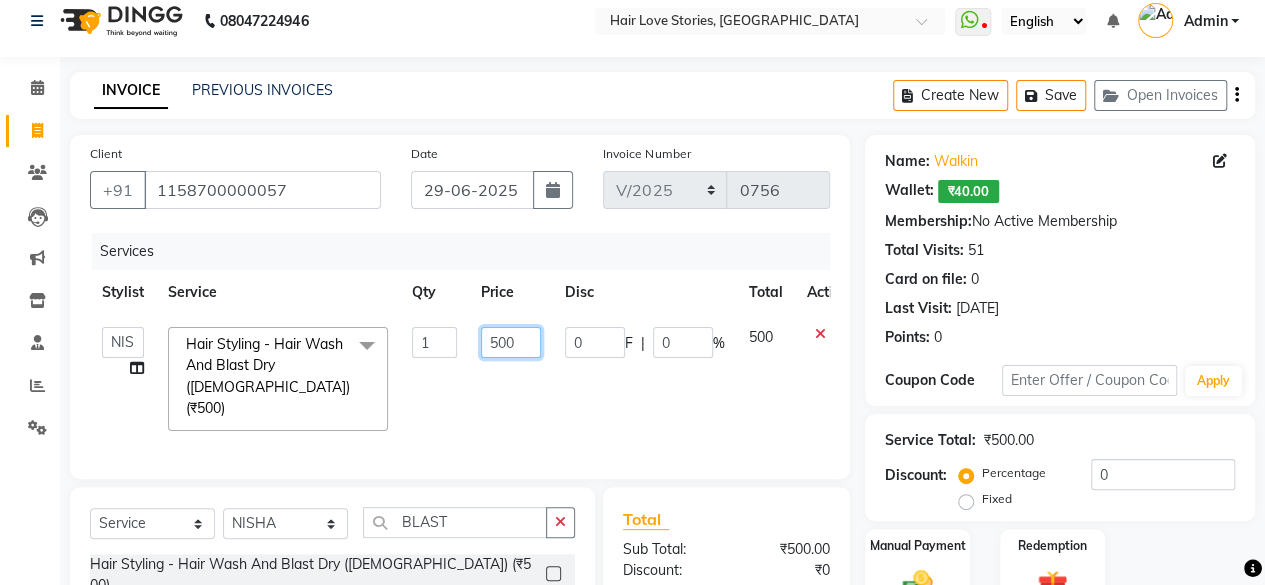 click on "500" 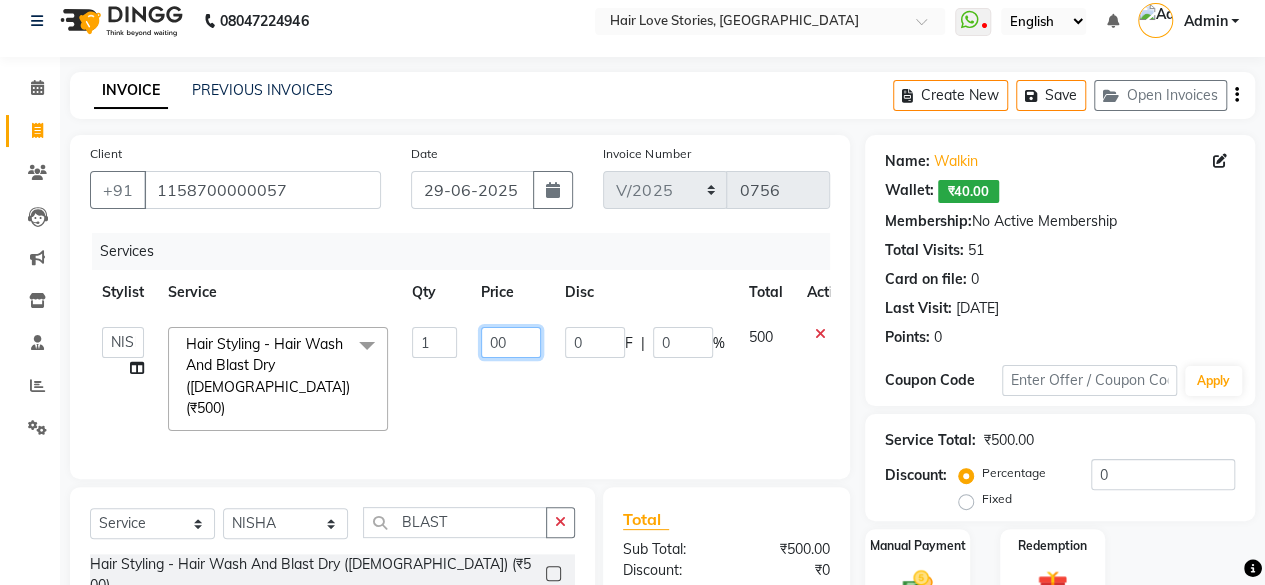 type on "300" 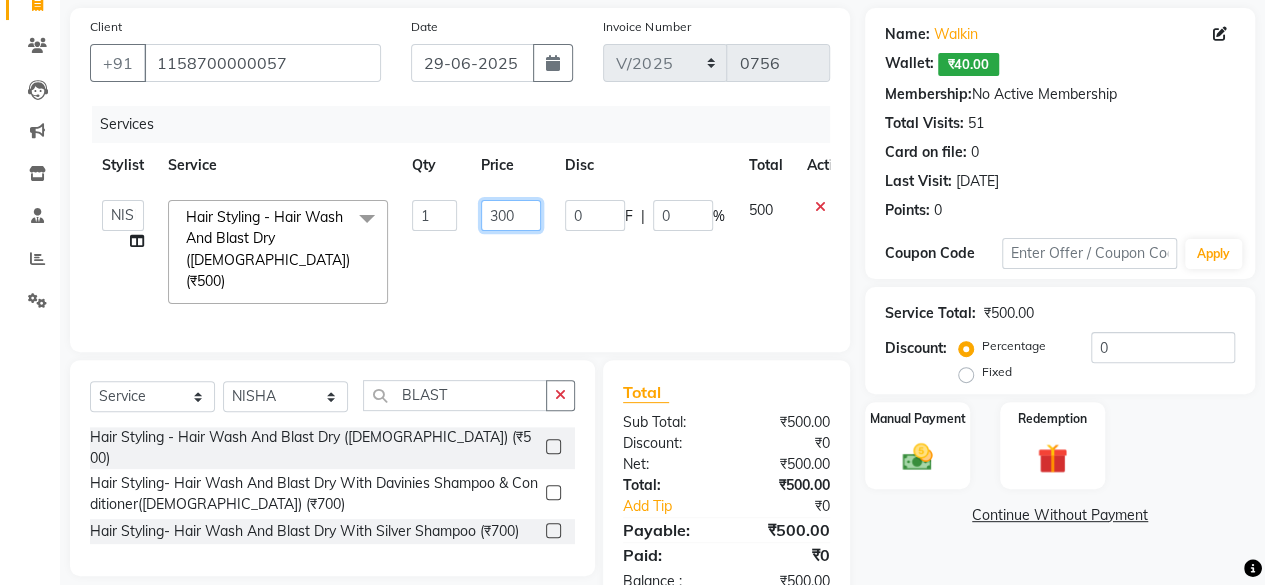 scroll, scrollTop: 190, scrollLeft: 0, axis: vertical 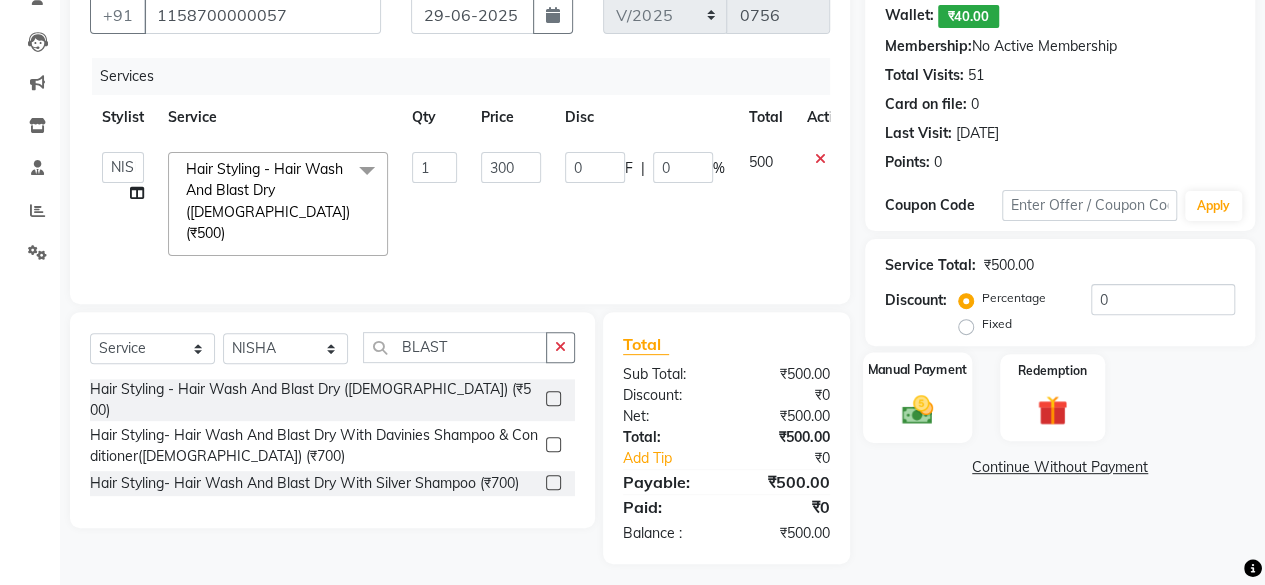 click 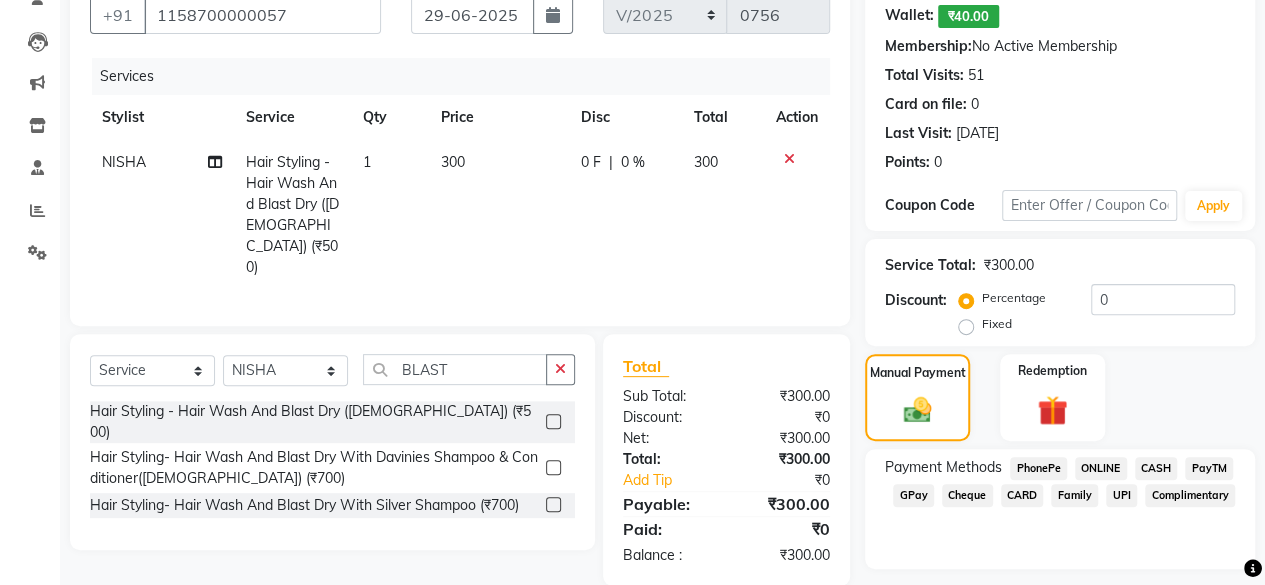 click on "CARD" 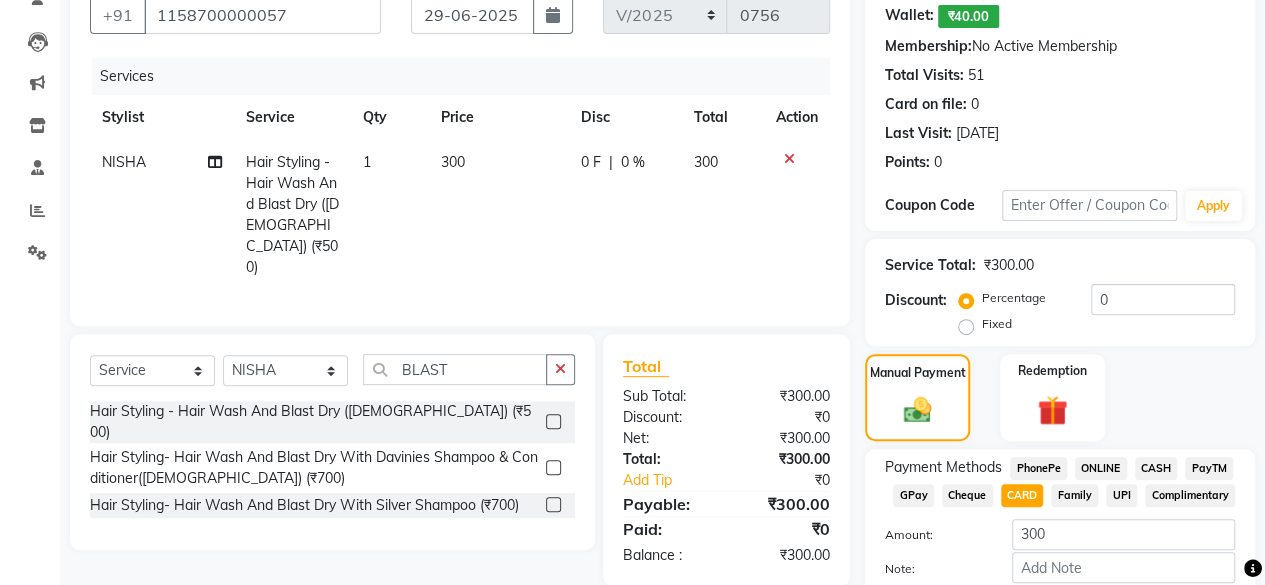 scroll, scrollTop: 300, scrollLeft: 0, axis: vertical 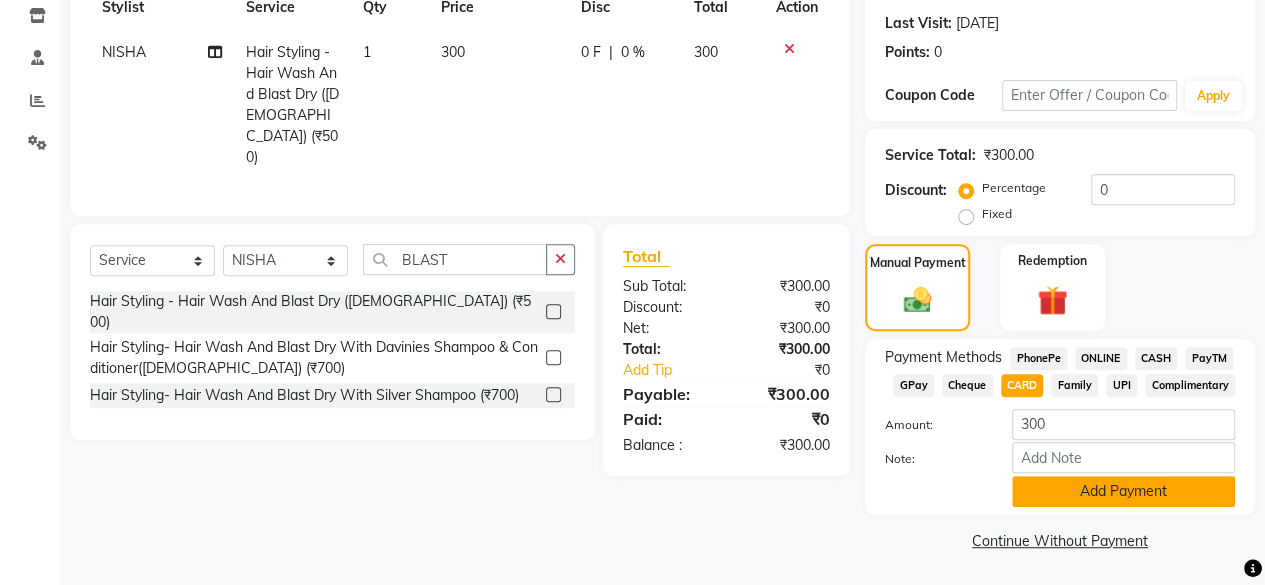click on "Add Payment" 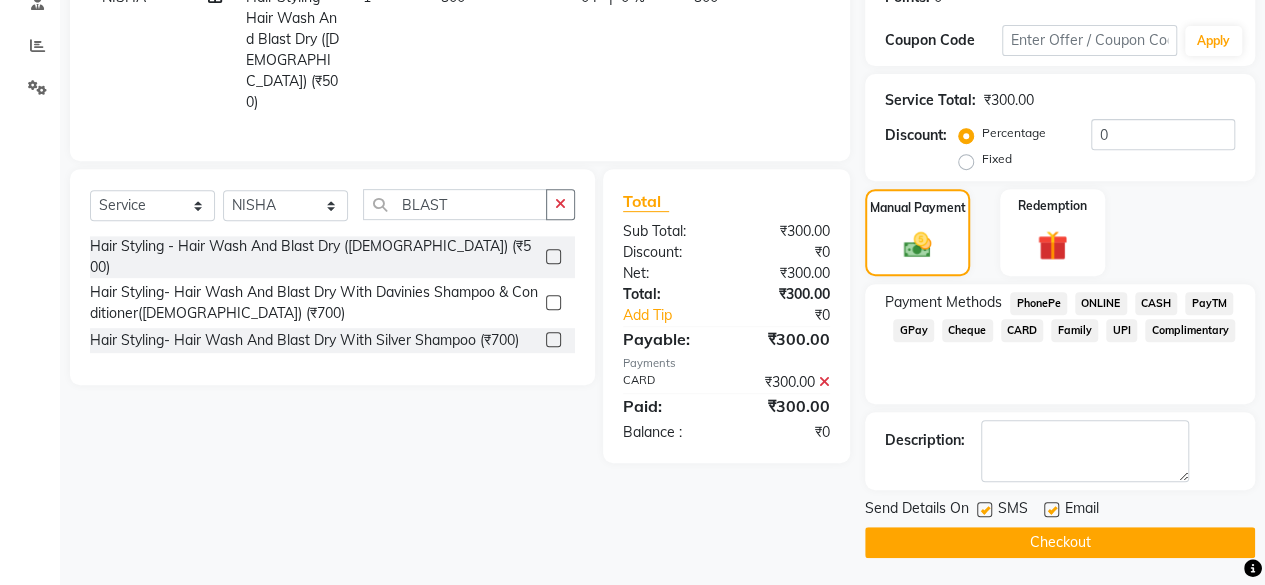 scroll, scrollTop: 356, scrollLeft: 0, axis: vertical 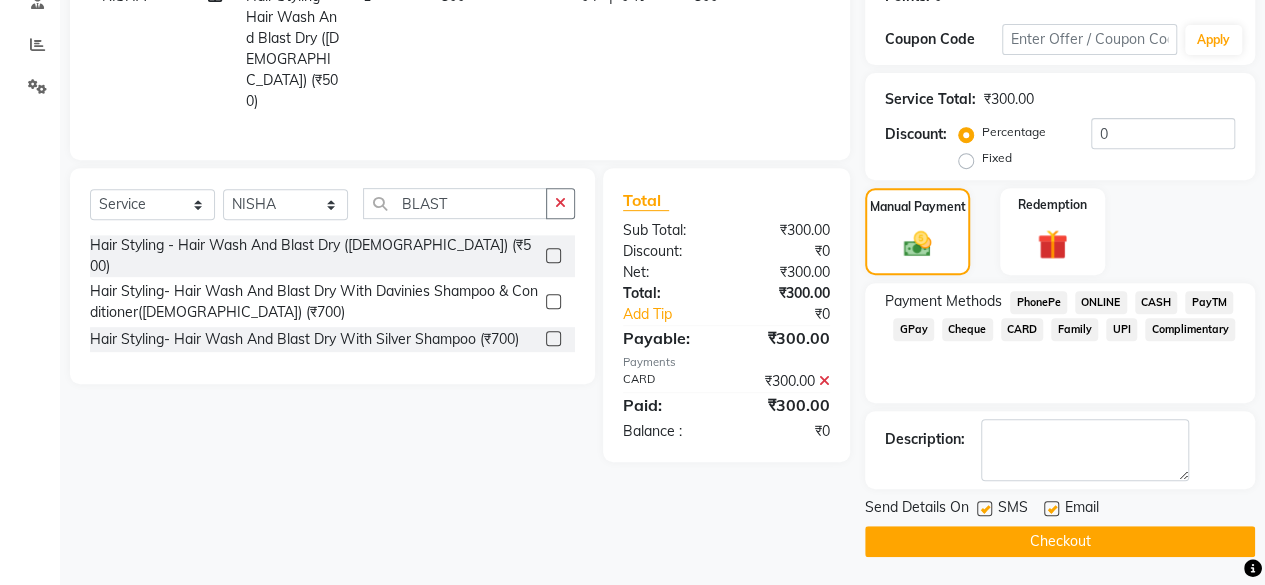 click 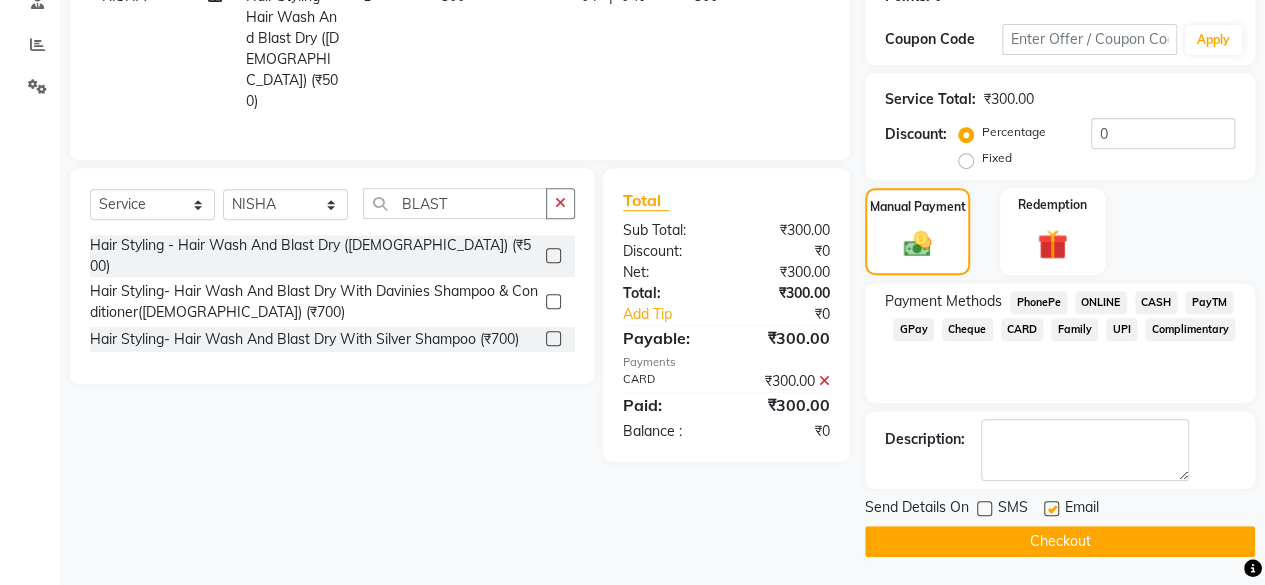 click on "Checkout" 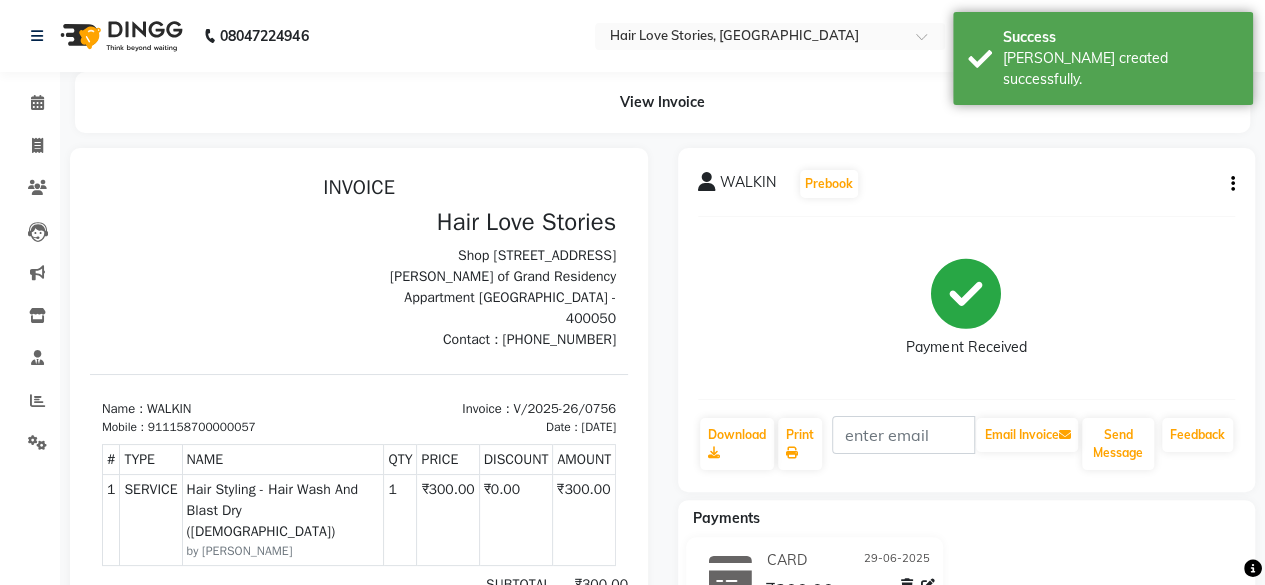 scroll, scrollTop: 0, scrollLeft: 0, axis: both 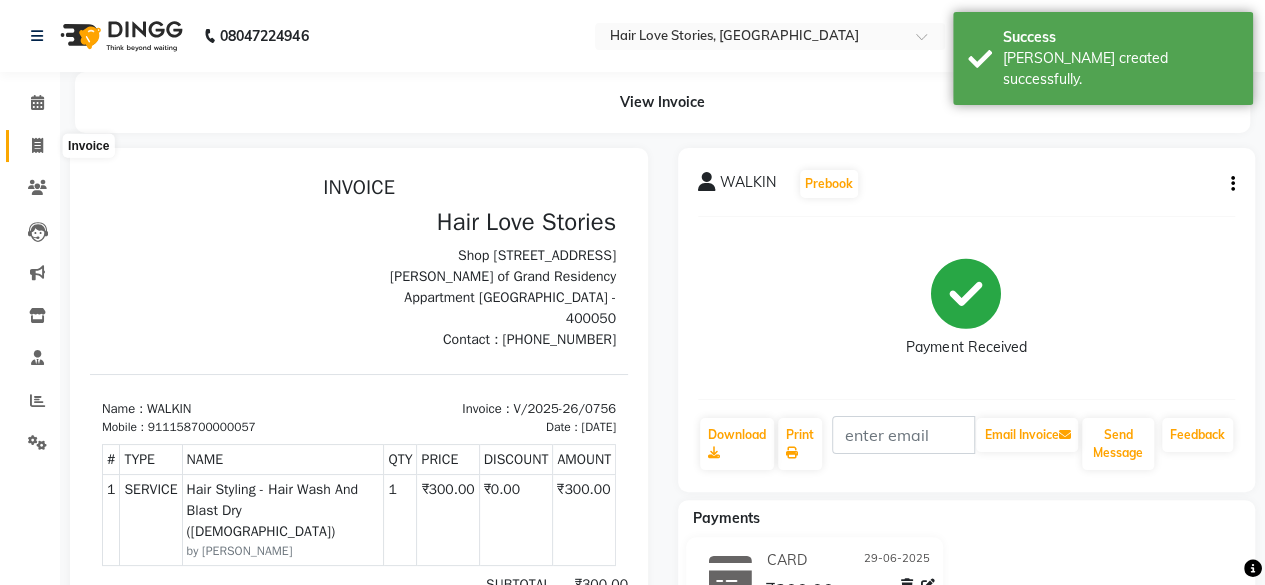 click 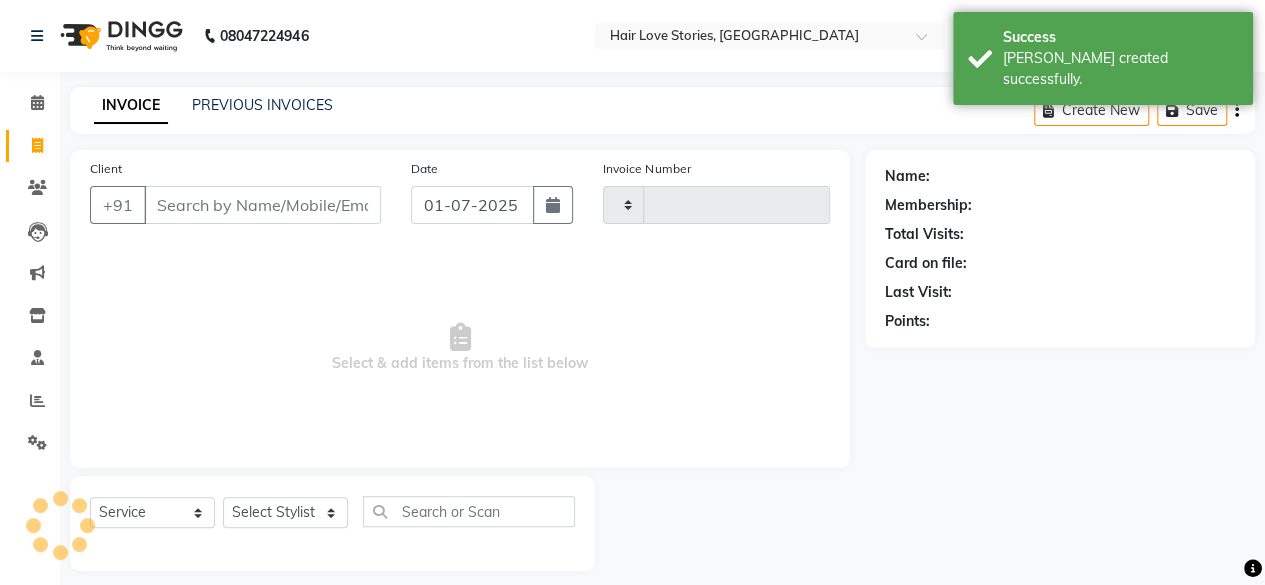 scroll, scrollTop: 15, scrollLeft: 0, axis: vertical 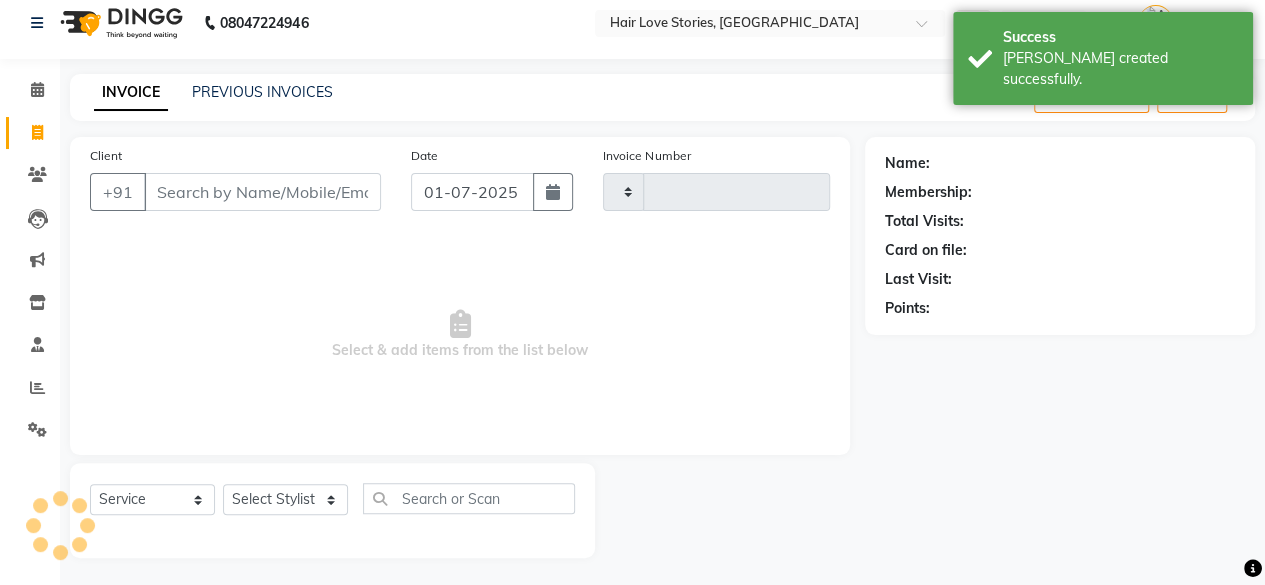 type on "0757" 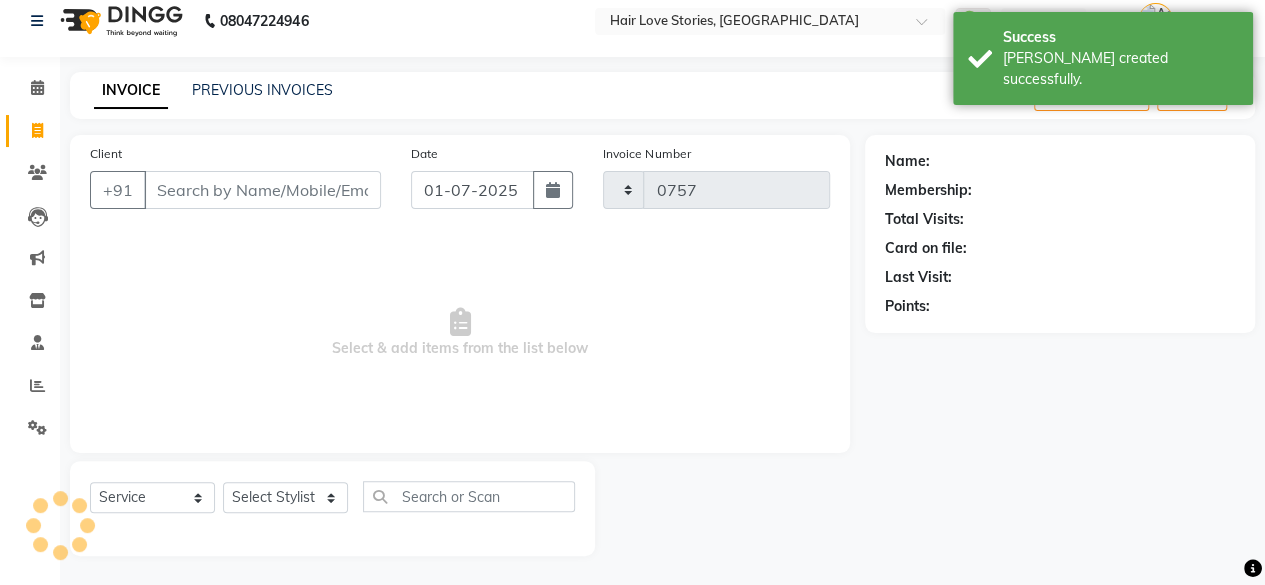 select on "3886" 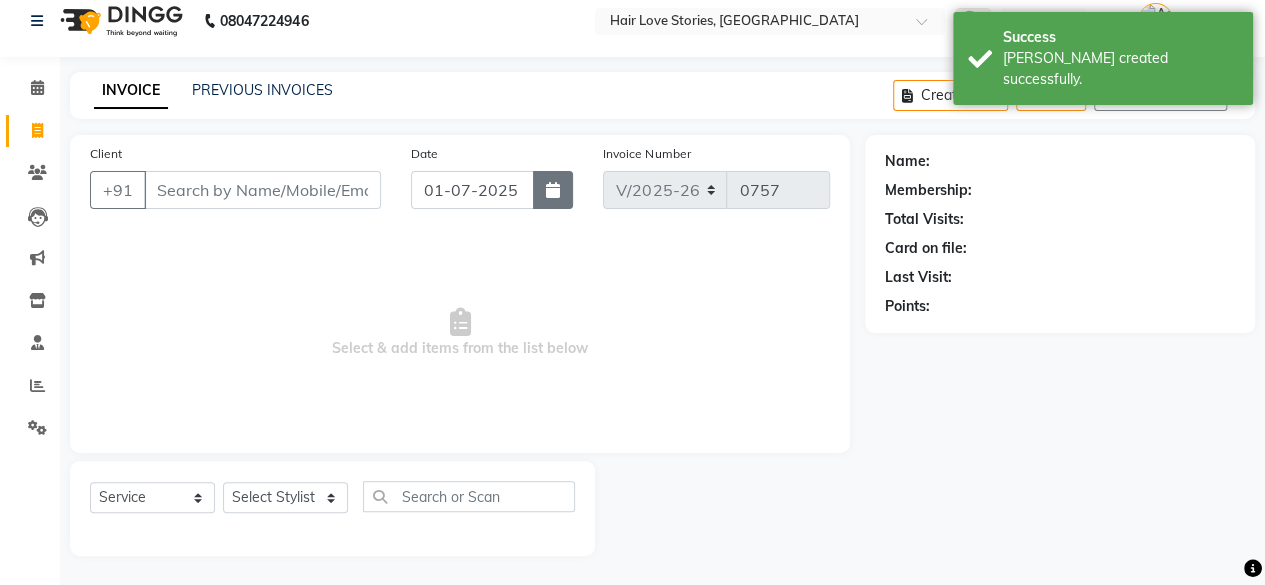 click 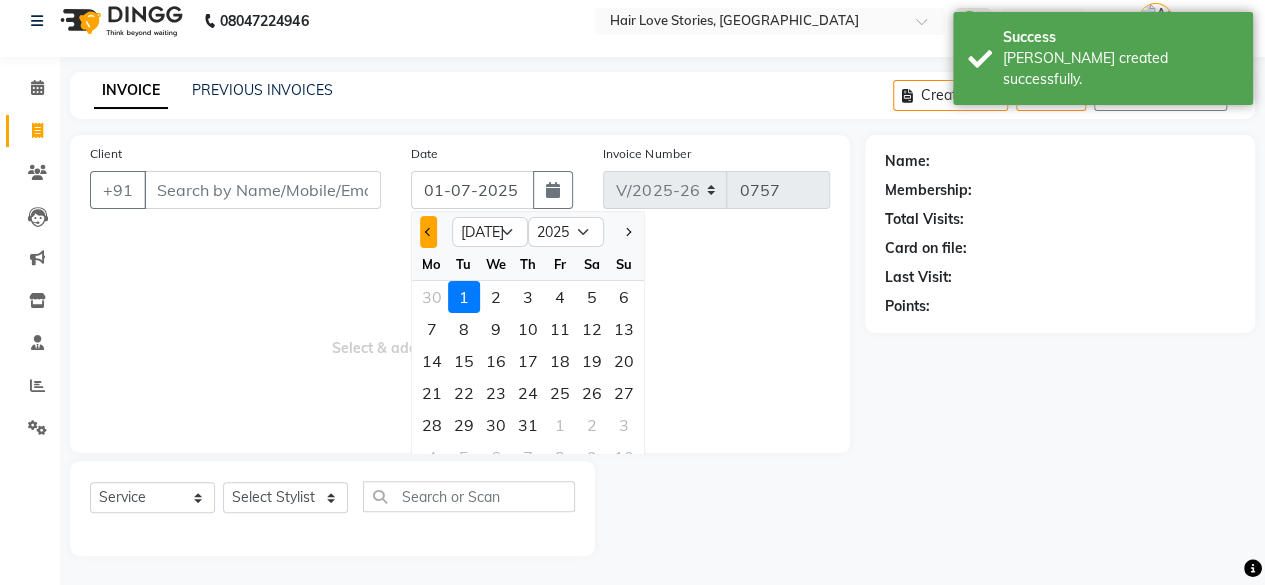 click 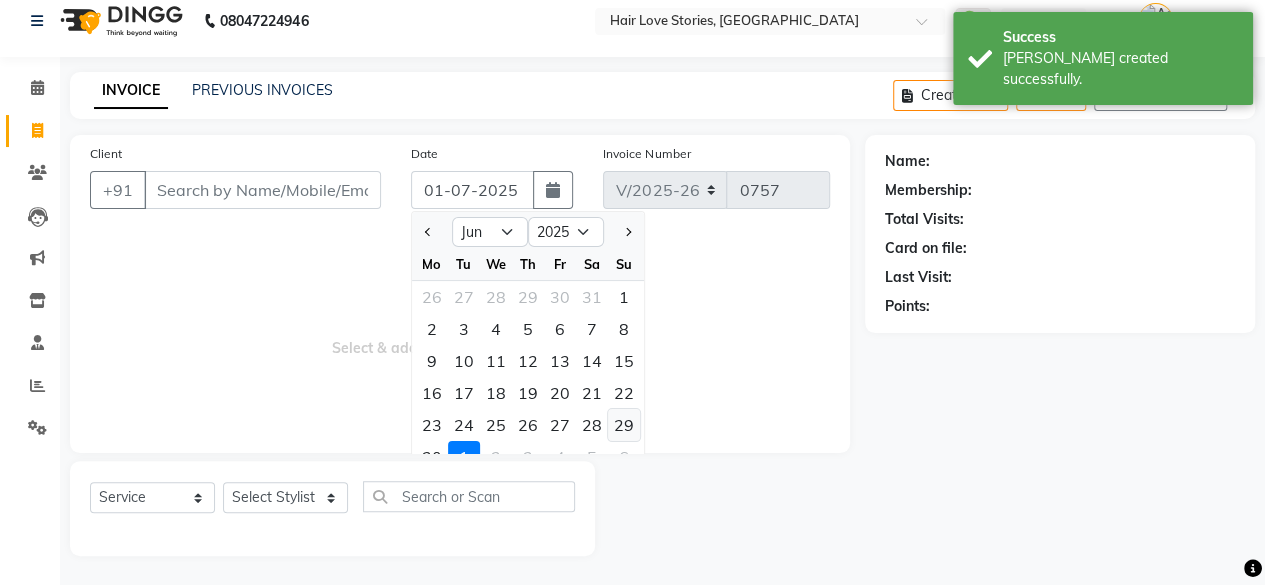 click on "29" 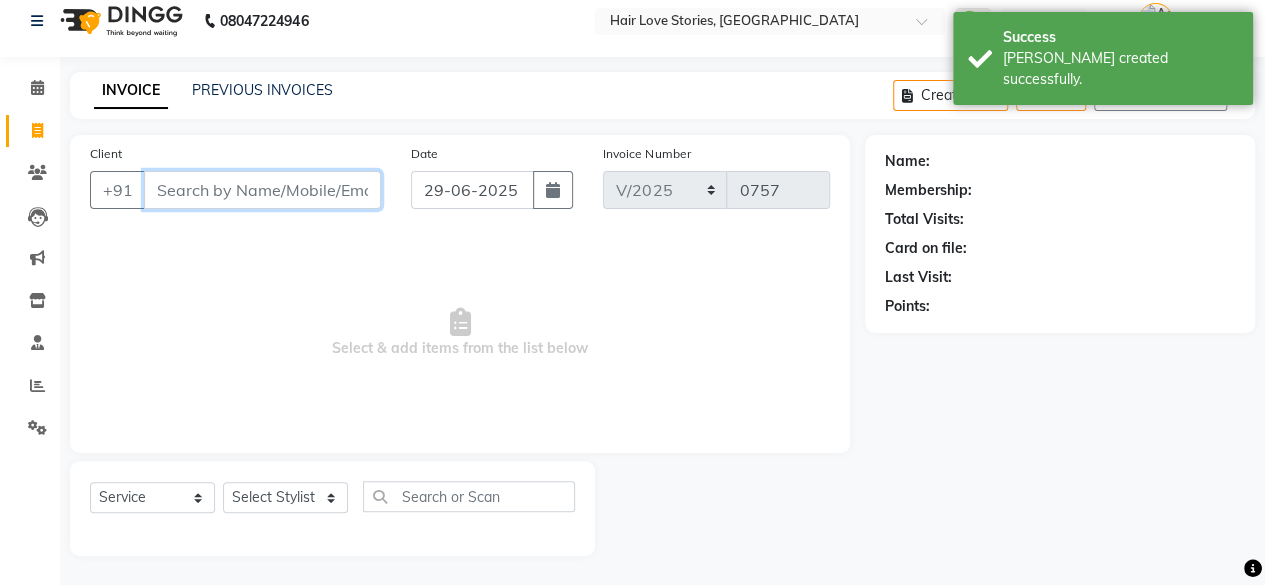 click on "Client" at bounding box center (262, 190) 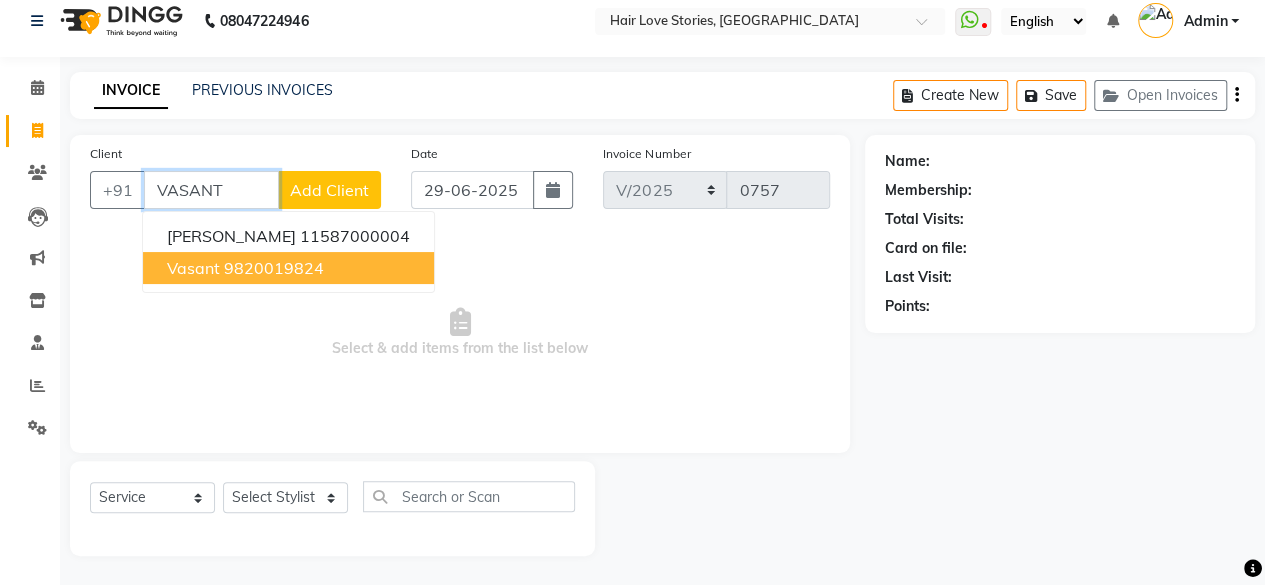 click on "Vasant  9820019824" at bounding box center [288, 268] 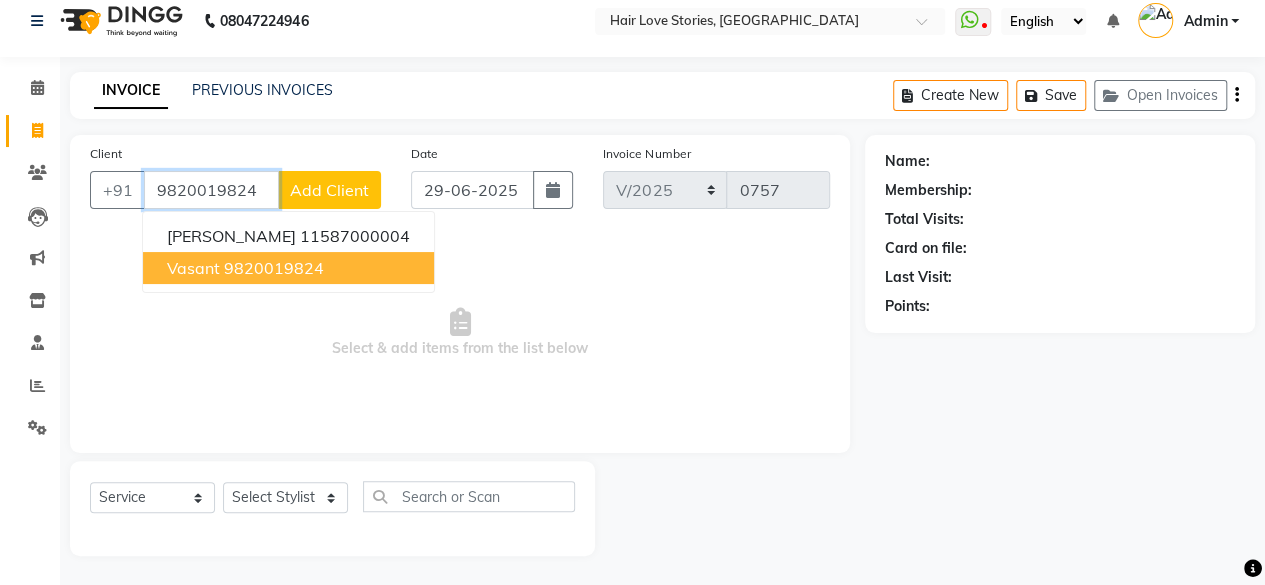type on "9820019824" 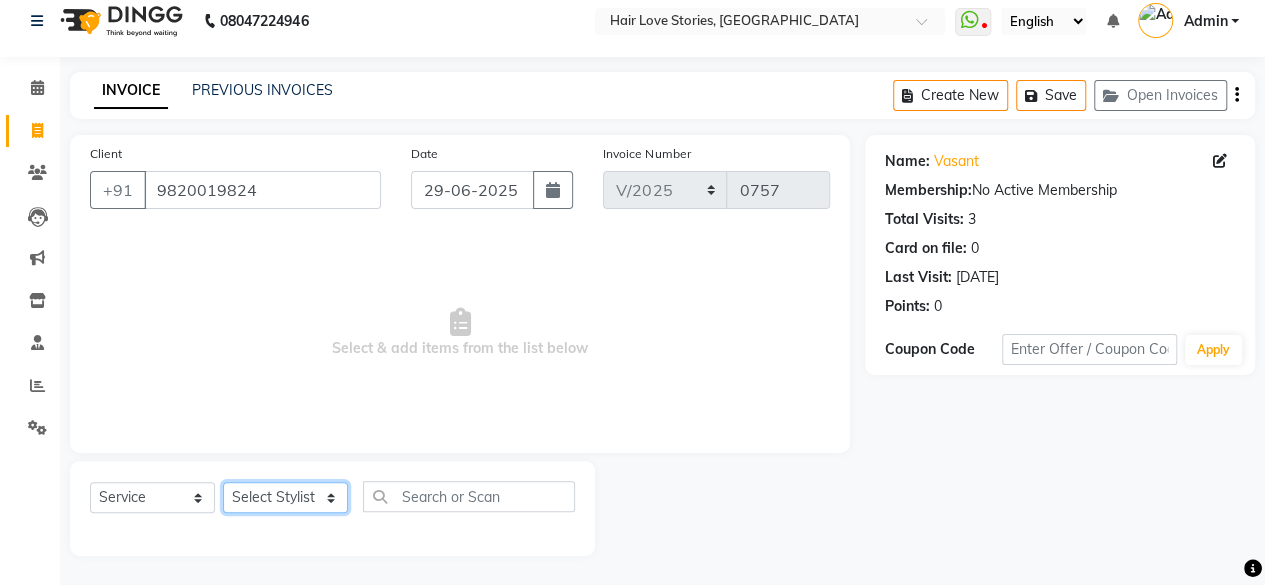 click on "Select Stylist [PERSON_NAME] DIVYA FRONTDESK [PERSON_NAME] MANAGER [PERSON_NAME] MEENA MANE  NISHA [PERSON_NAME] [PERSON_NAME] [PERSON_NAME] [PERSON_NAME]" 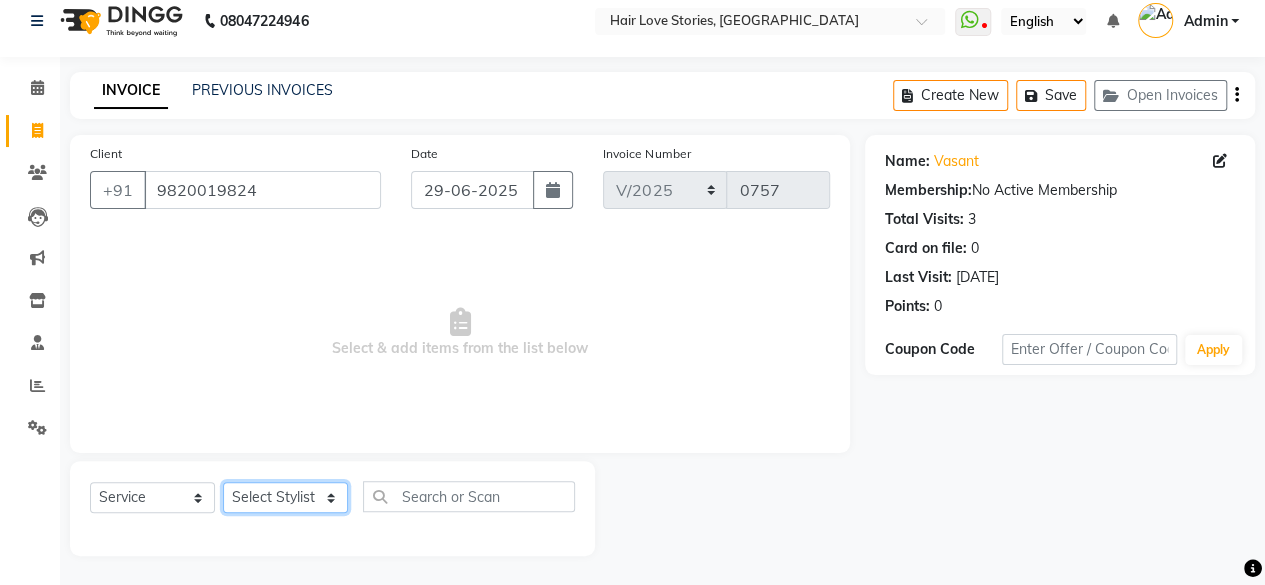select on "19891" 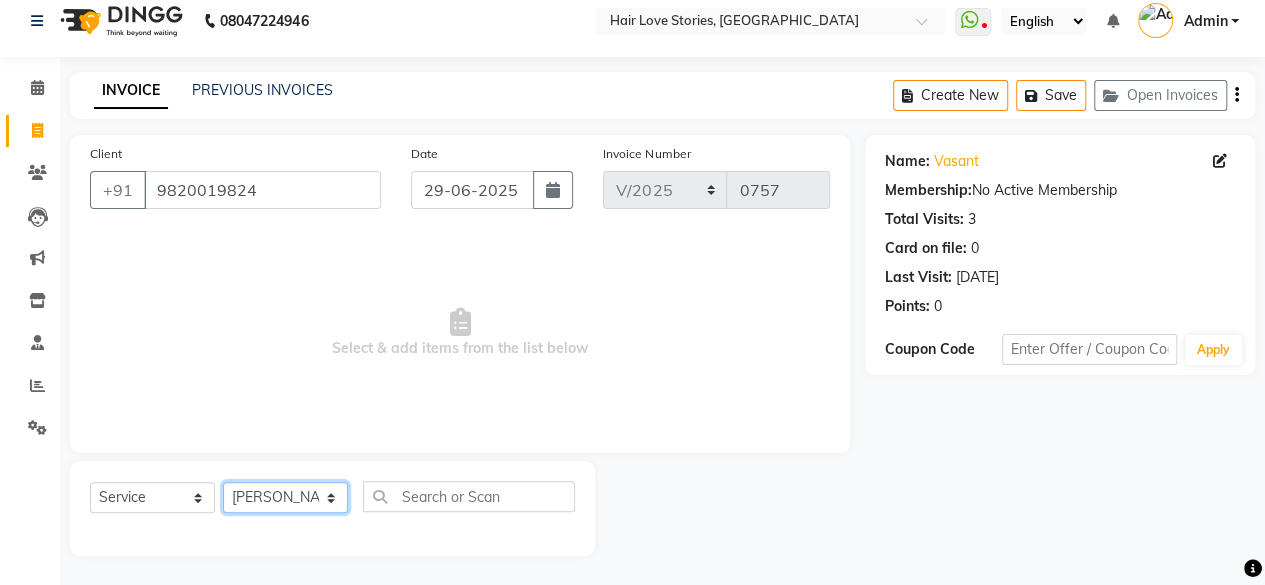 click on "Select Stylist [PERSON_NAME] DIVYA FRONTDESK [PERSON_NAME] MANAGER [PERSON_NAME] MEENA MANE  NISHA [PERSON_NAME] [PERSON_NAME] [PERSON_NAME] [PERSON_NAME]" 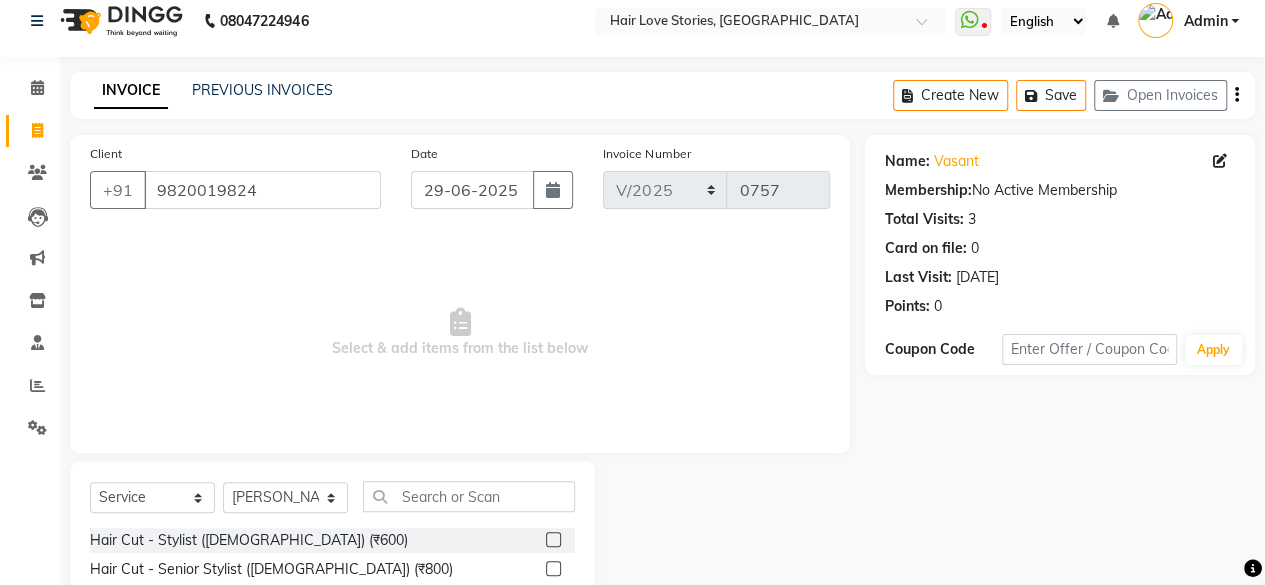 click 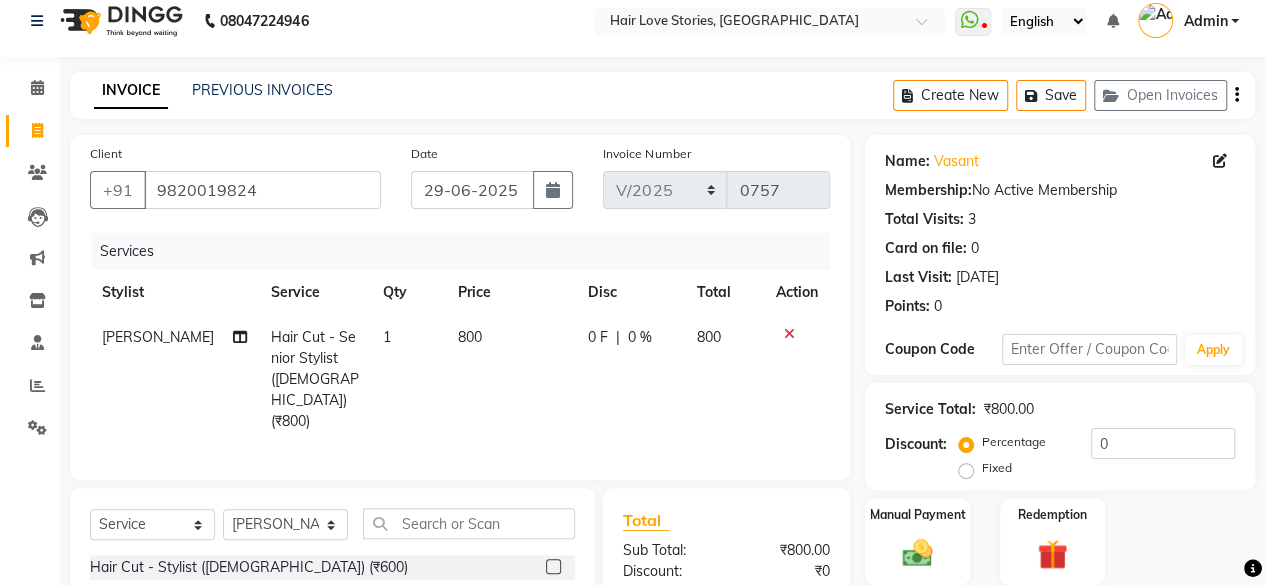 checkbox on "false" 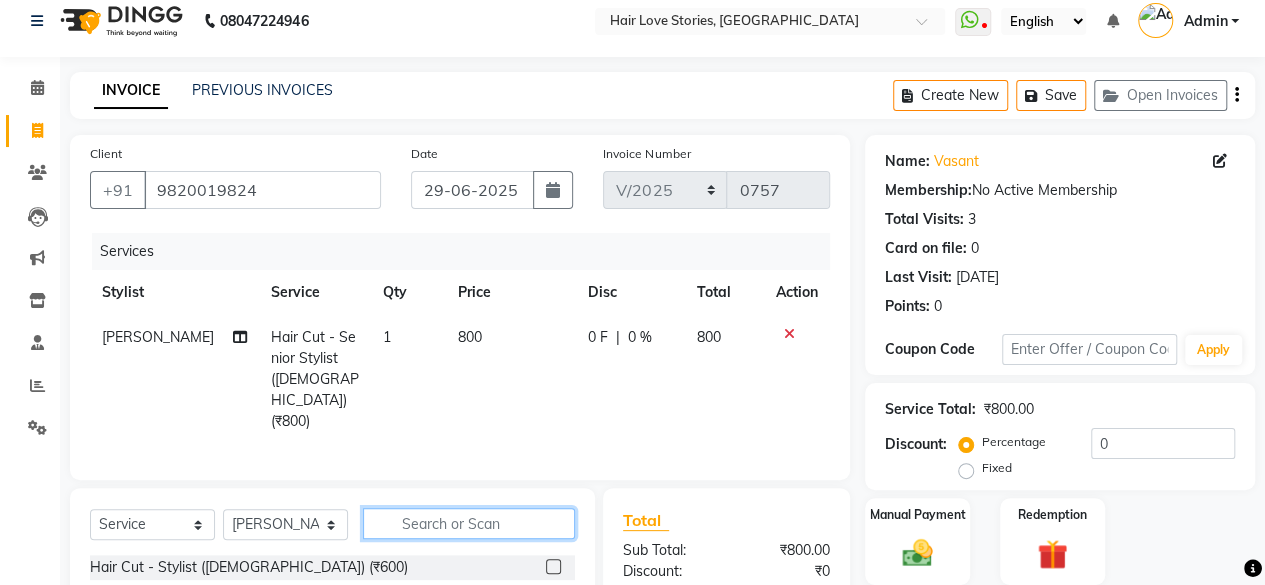 click 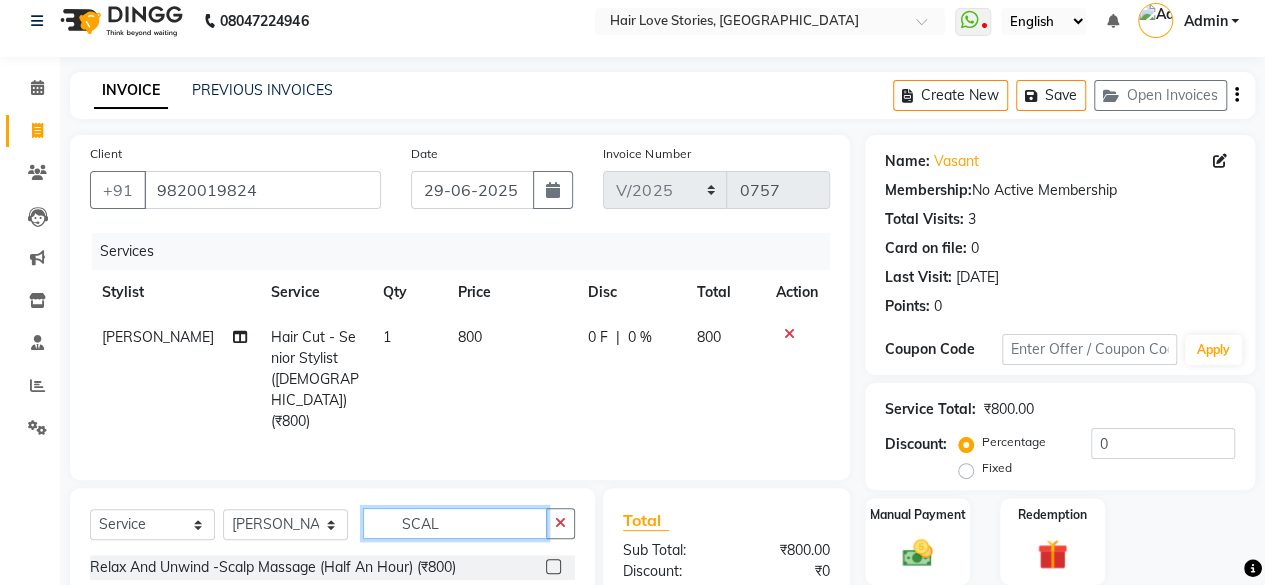 type on "SCAL" 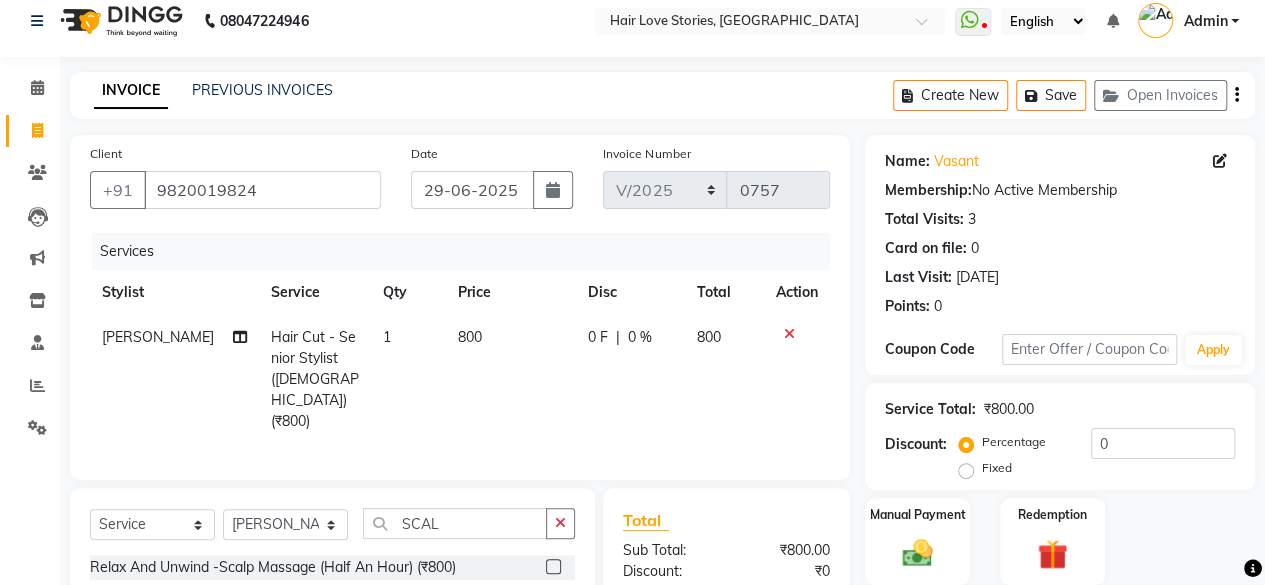 click 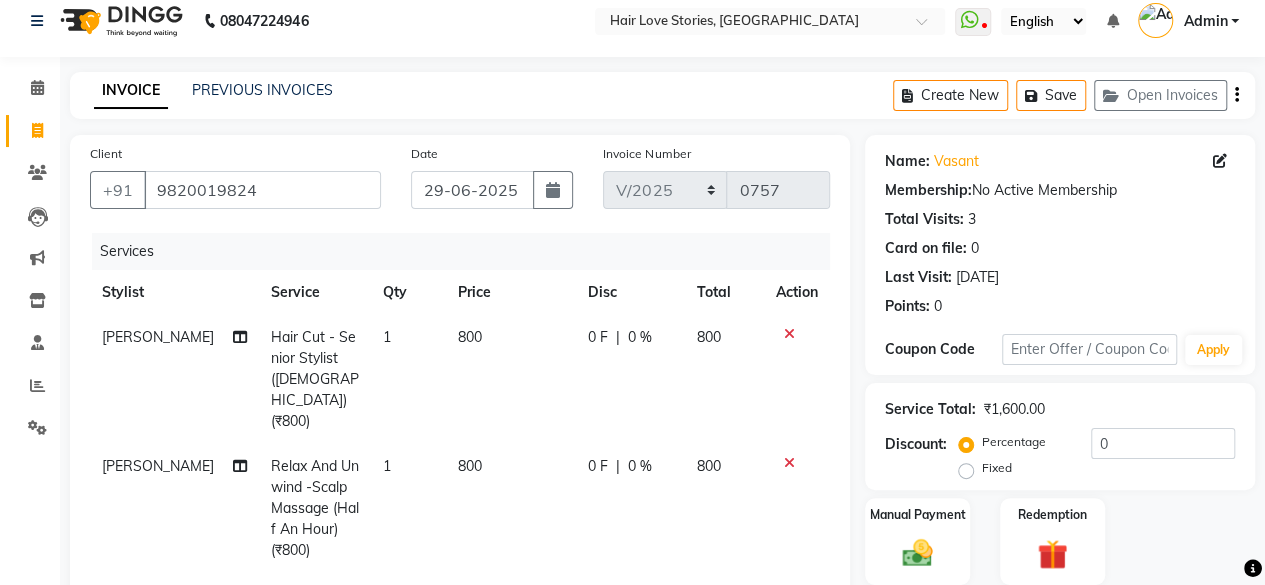 type 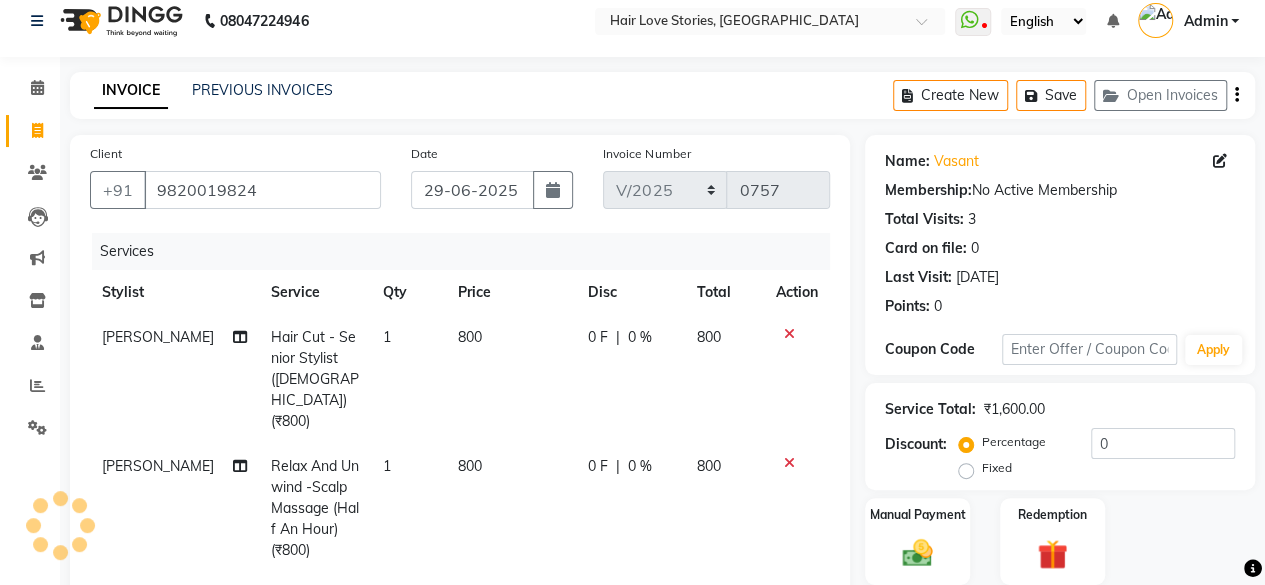 click on "800" 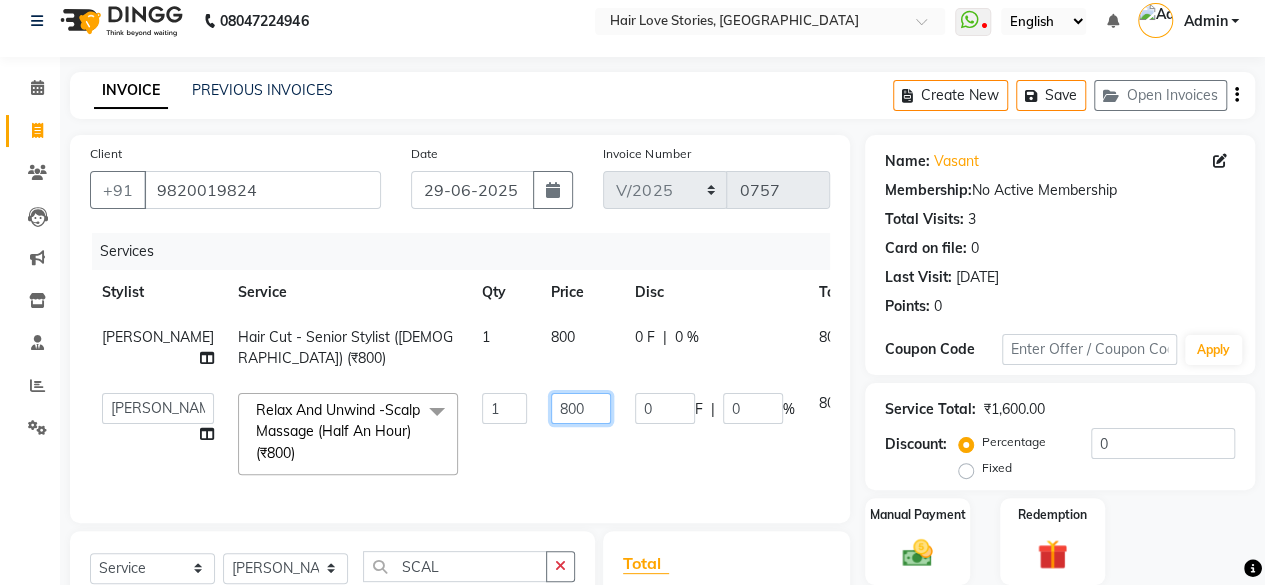 click on "800" 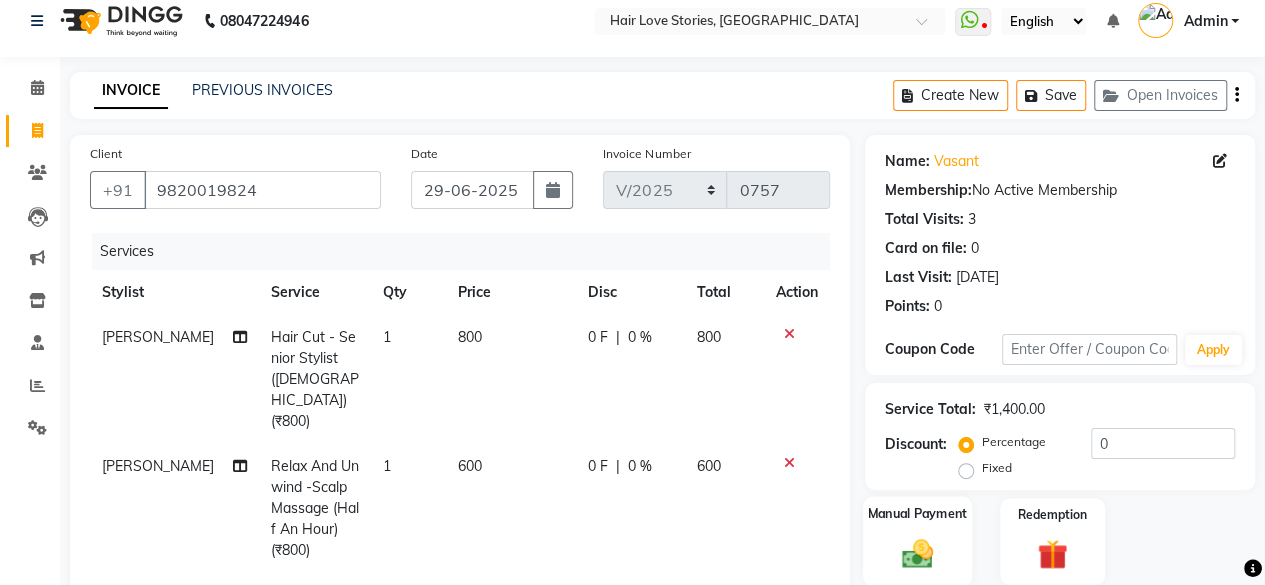 click on "Manual Payment" 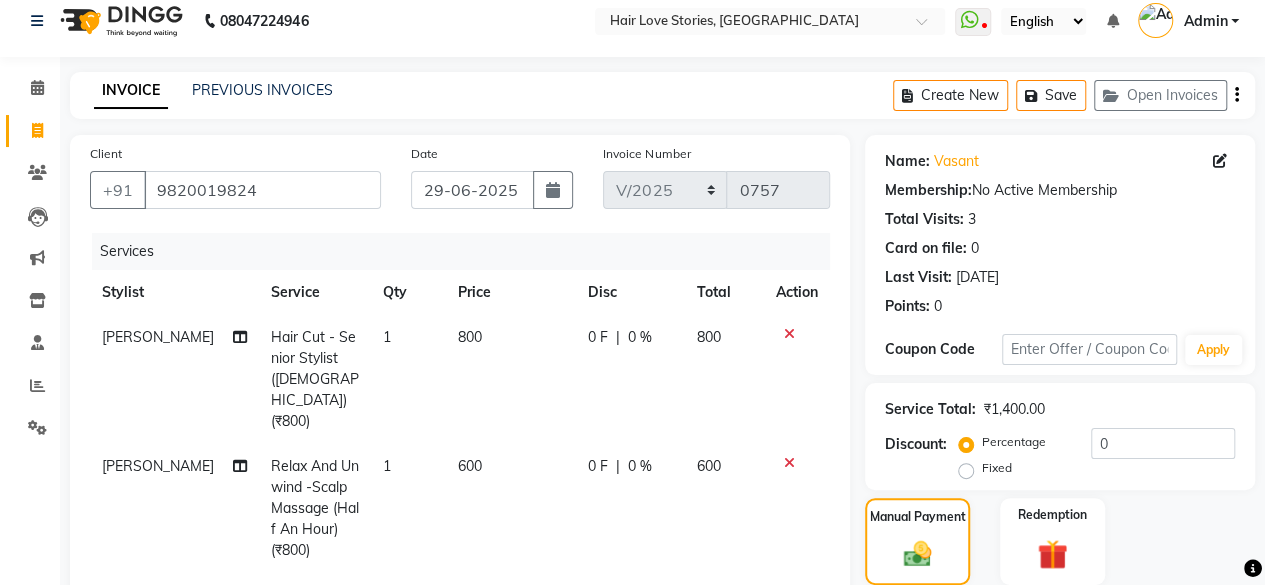 scroll, scrollTop: 300, scrollLeft: 0, axis: vertical 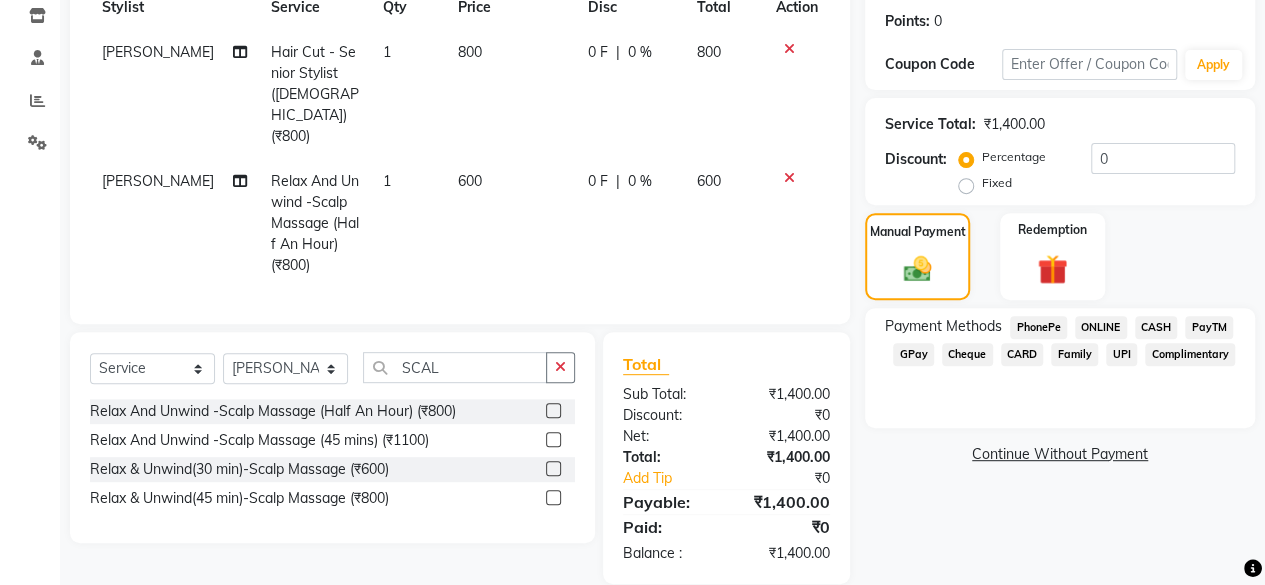 click on "CARD" 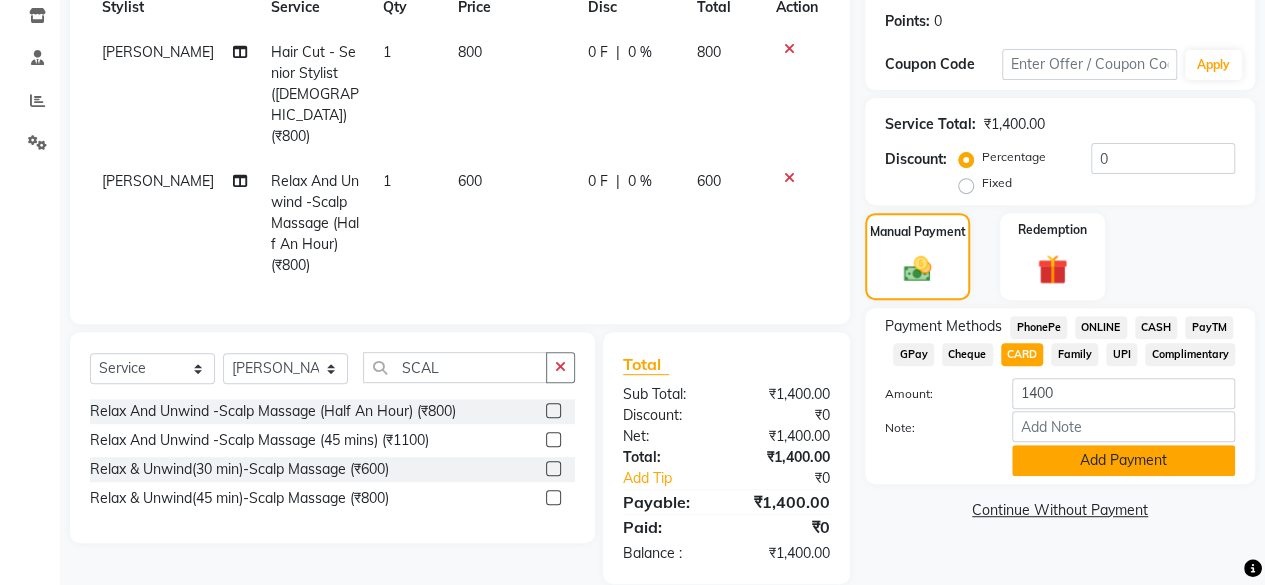 click on "Add Payment" 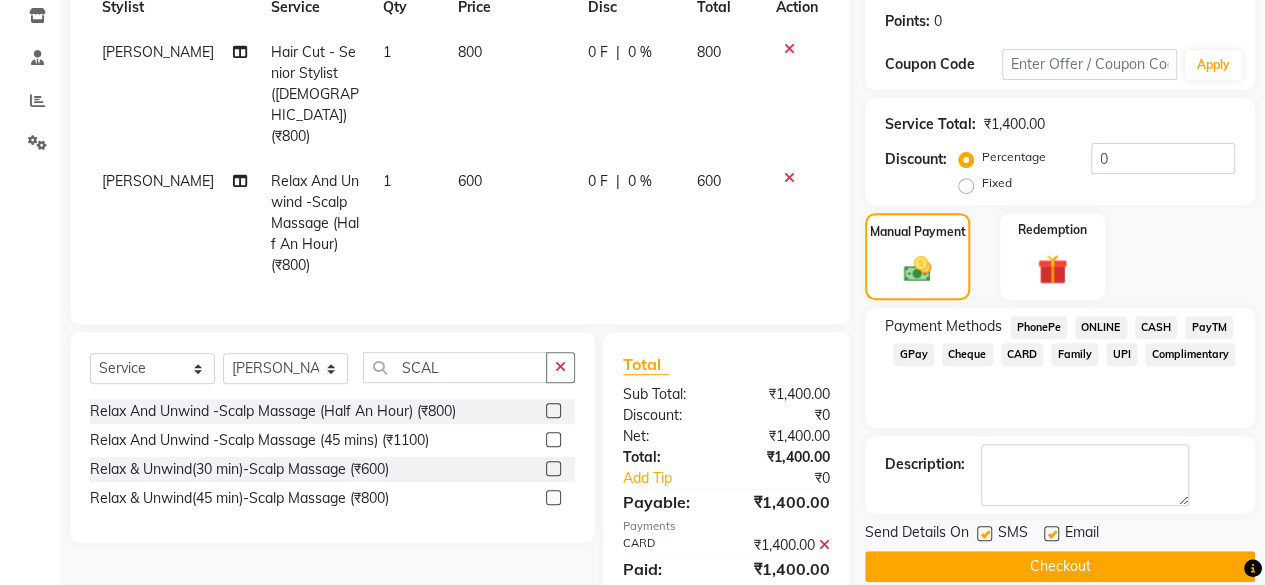 click on "Send Details On SMS Email" 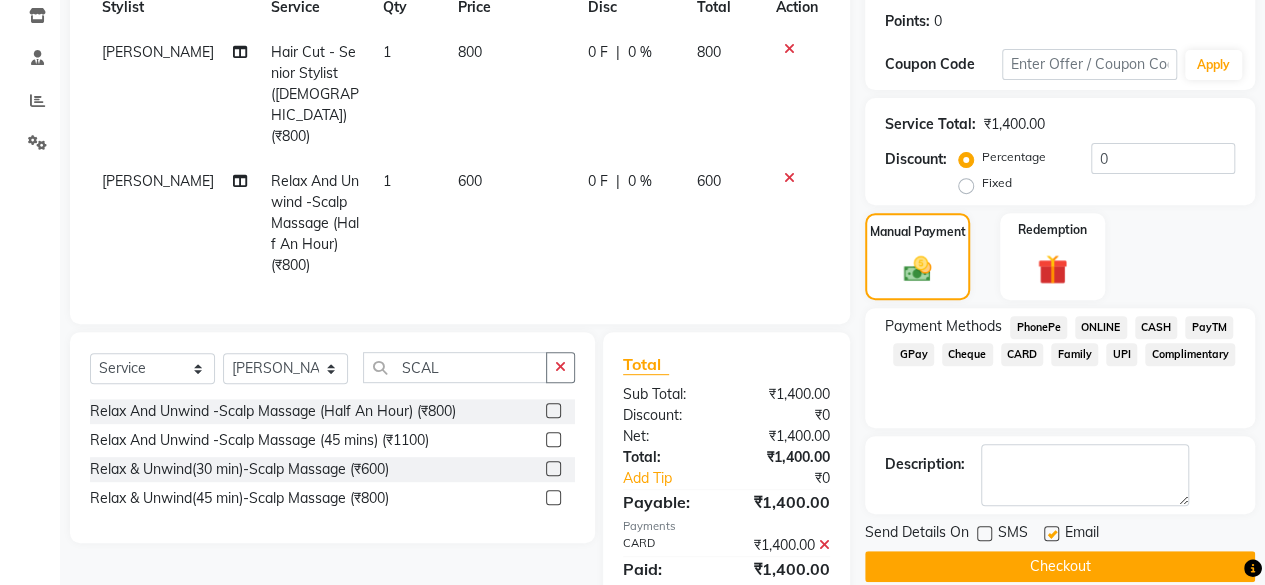 click on "Checkout" 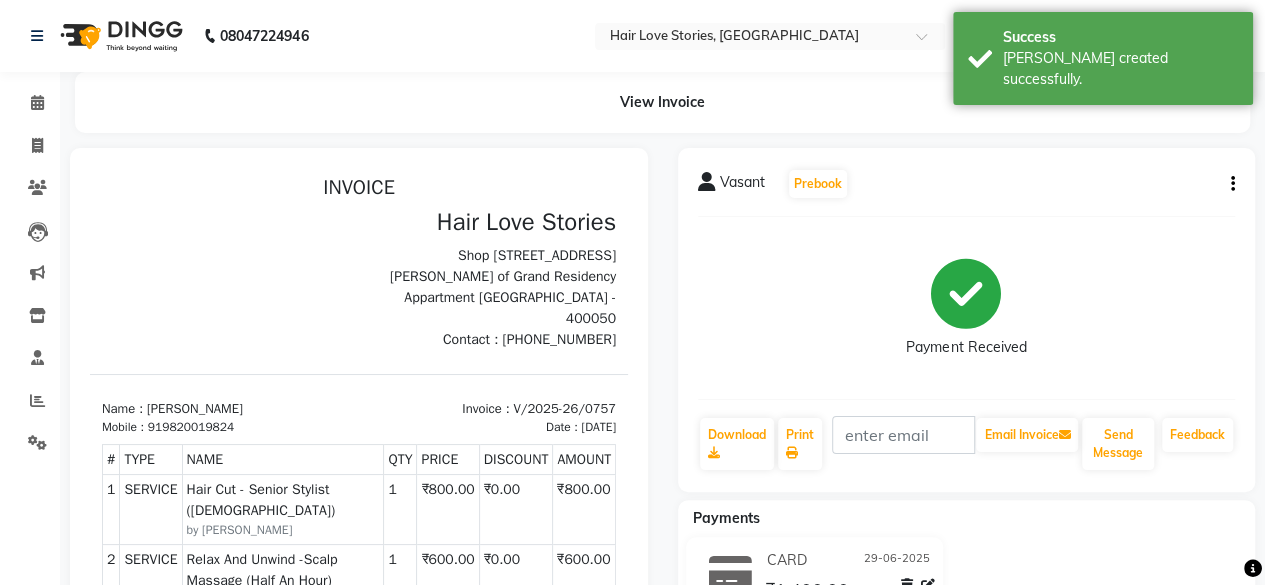 scroll, scrollTop: 0, scrollLeft: 0, axis: both 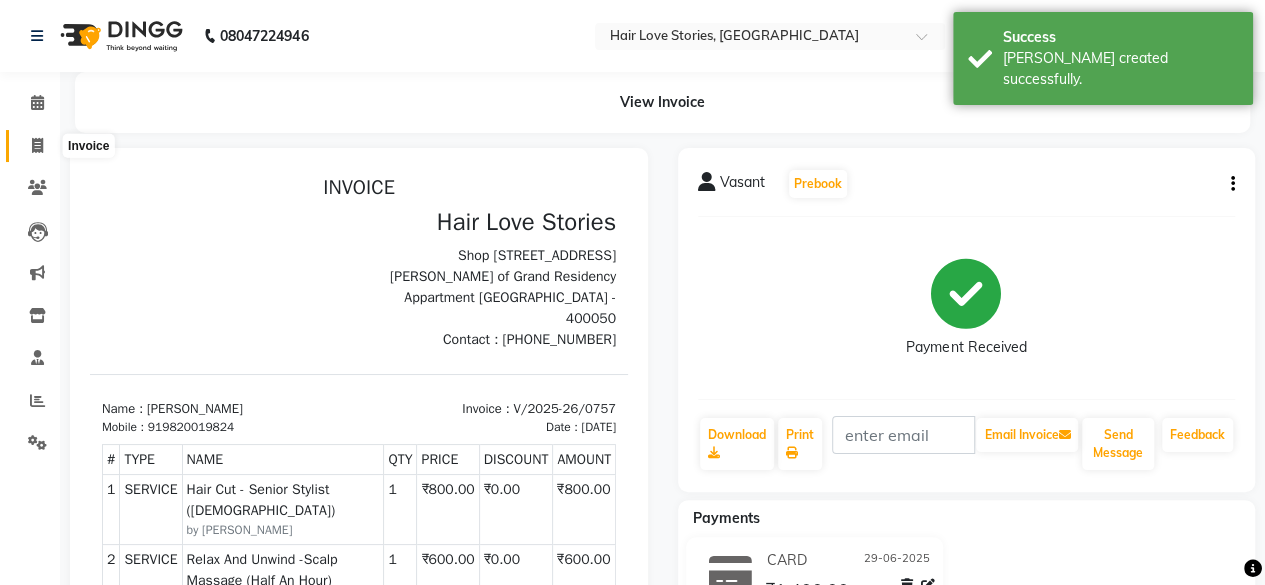 click 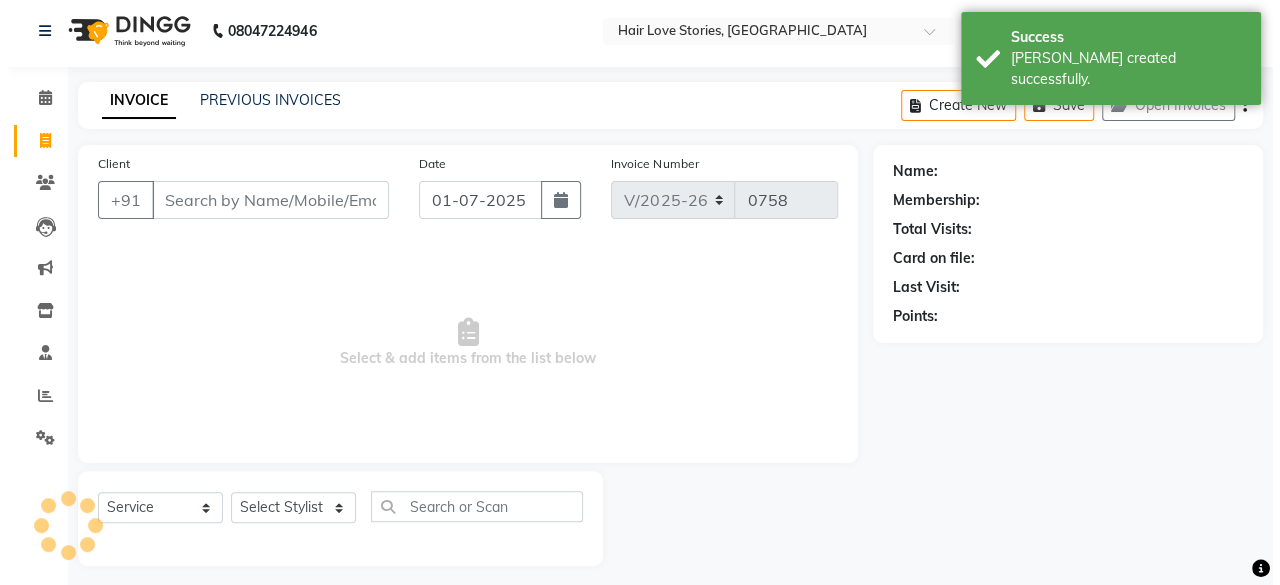 scroll, scrollTop: 15, scrollLeft: 0, axis: vertical 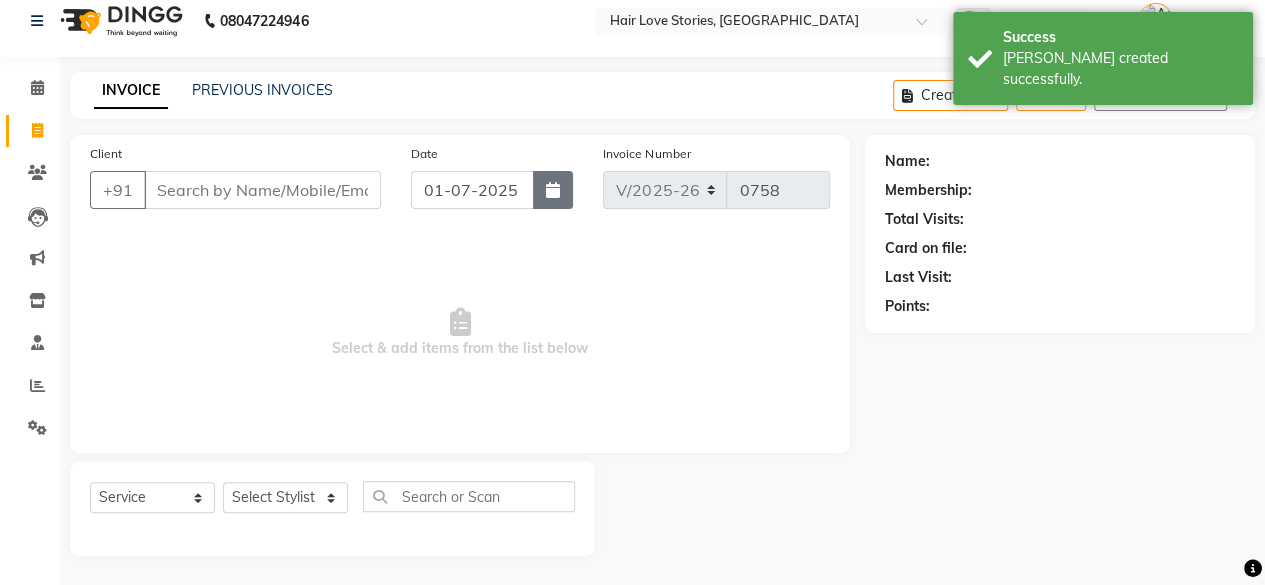 click 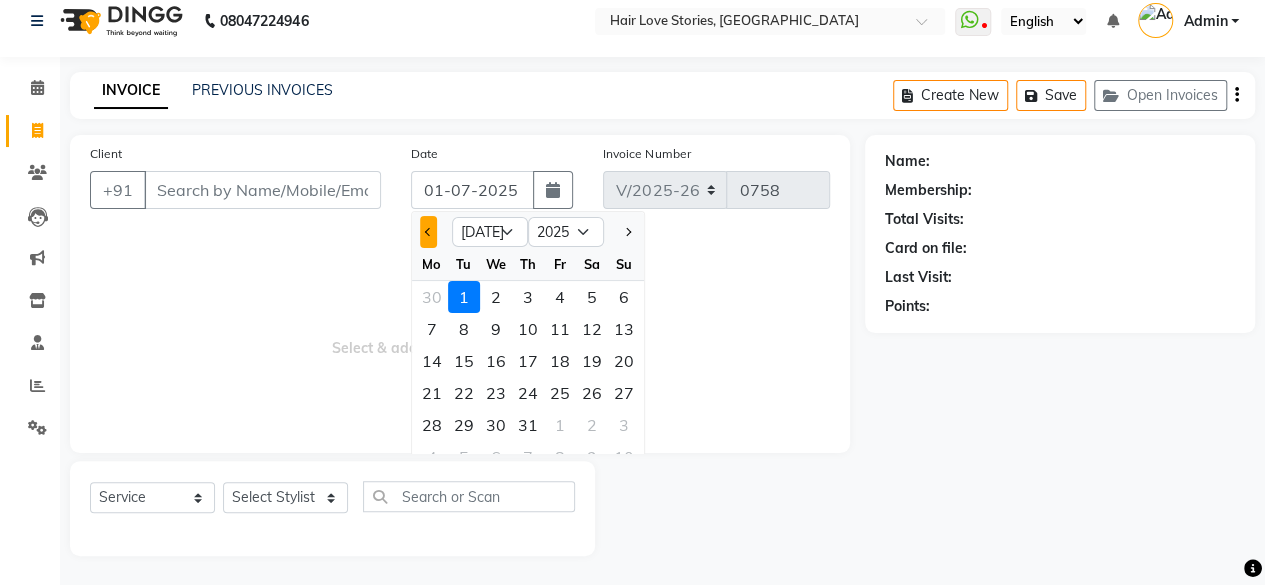 click 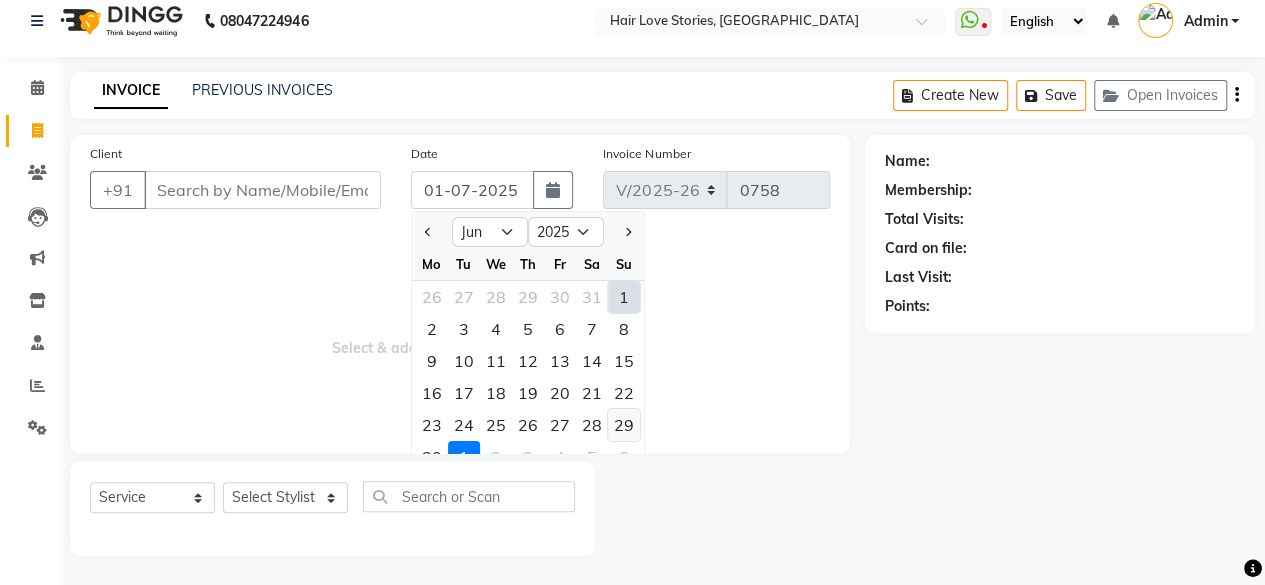 click on "29" 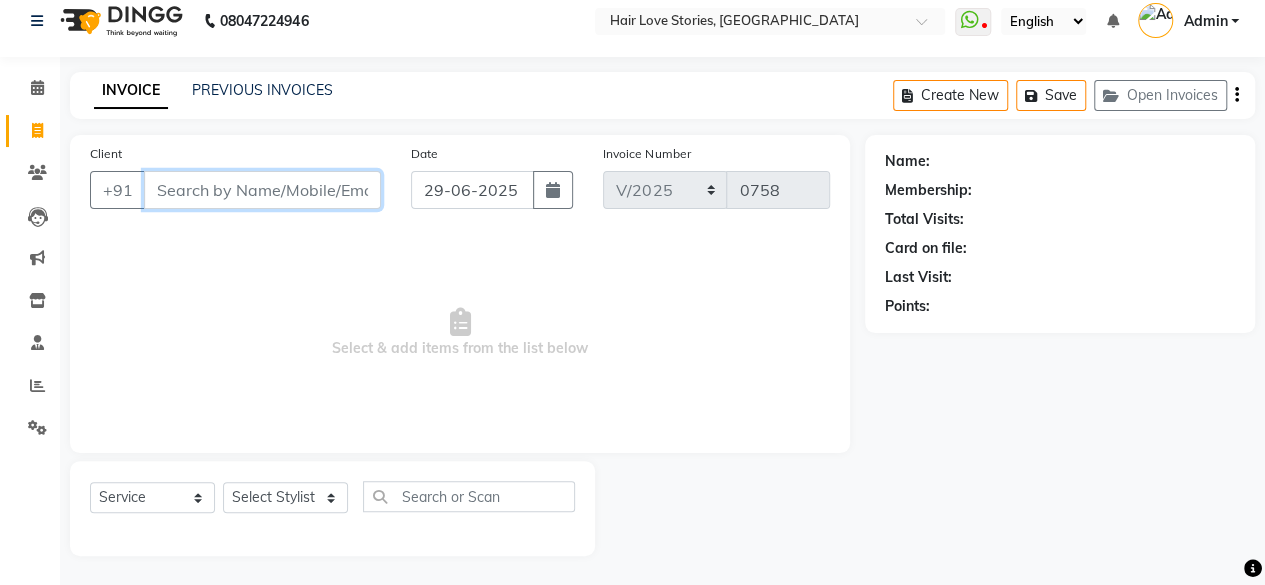 click on "Client" at bounding box center (262, 190) 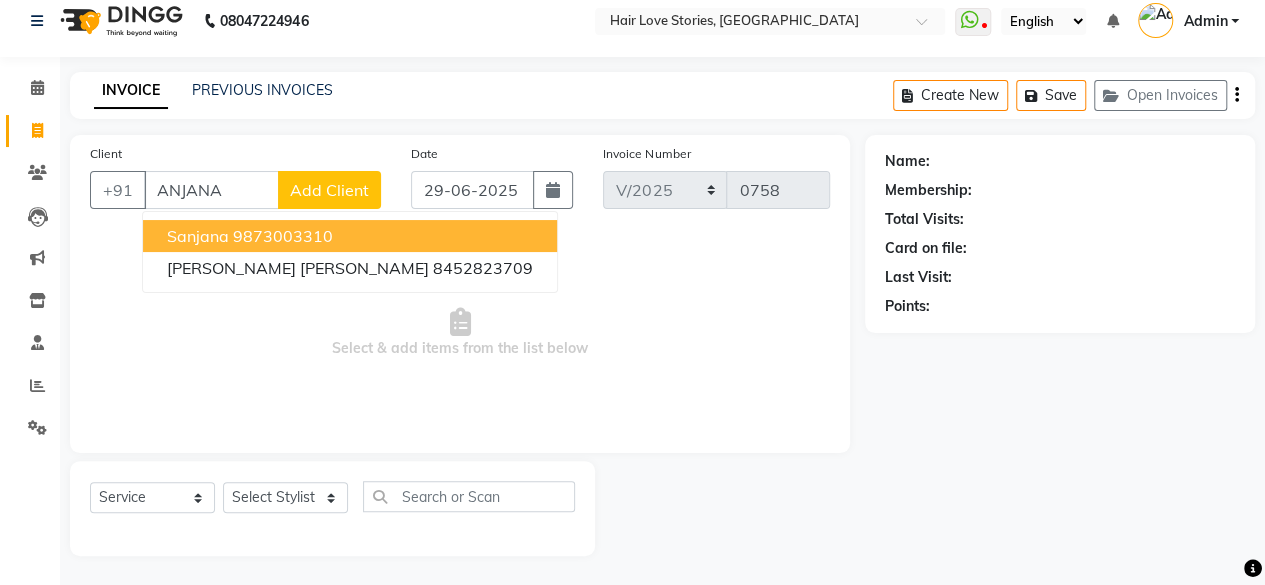 click on "Add Client" 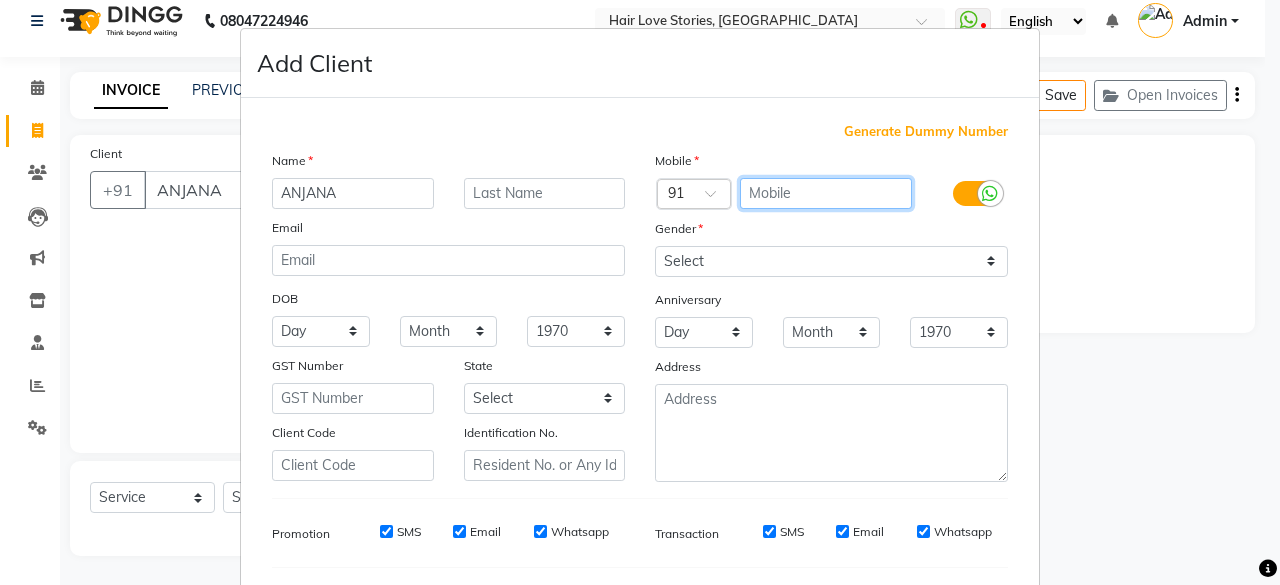 click at bounding box center (826, 193) 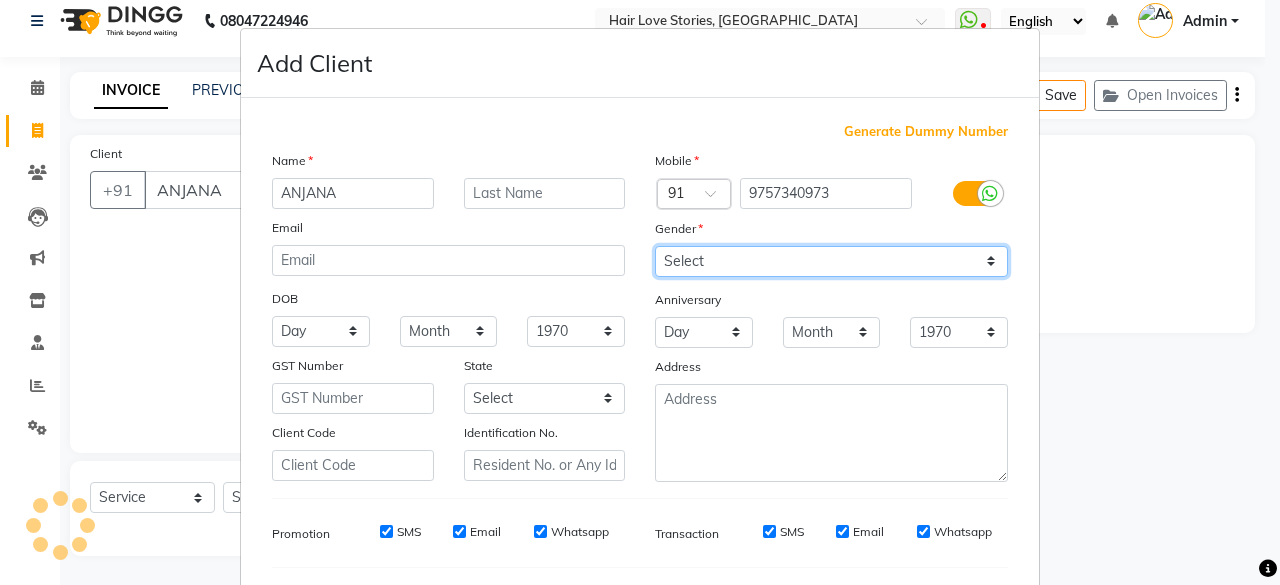 click on "Select [DEMOGRAPHIC_DATA] [DEMOGRAPHIC_DATA] Other Prefer Not To Say" at bounding box center [831, 261] 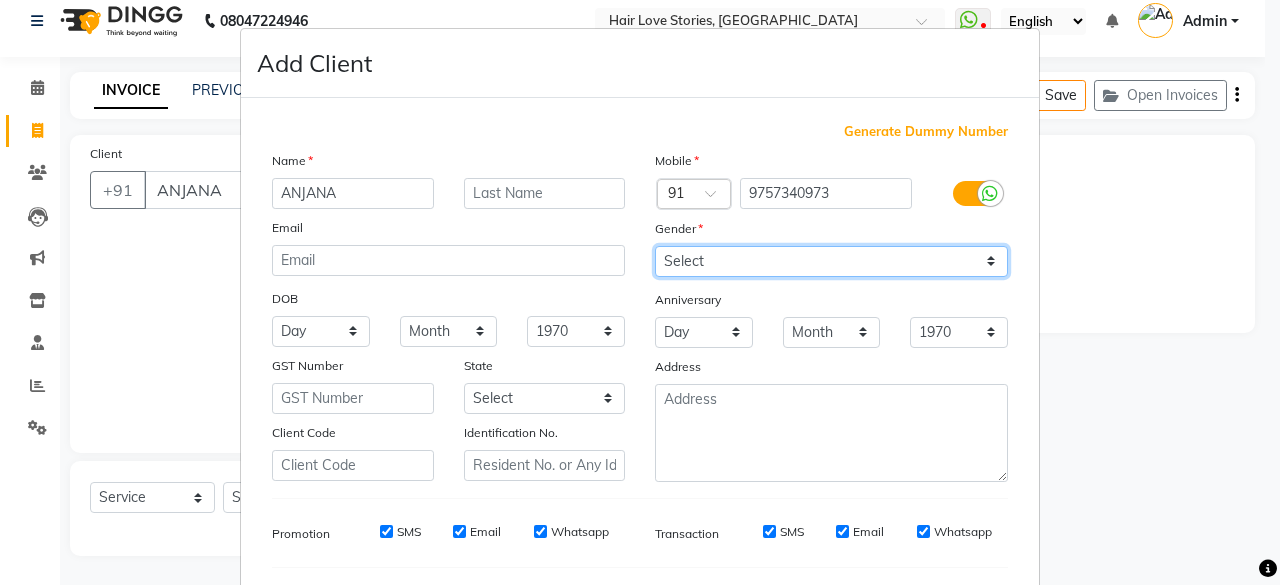 click on "Select [DEMOGRAPHIC_DATA] [DEMOGRAPHIC_DATA] Other Prefer Not To Say" at bounding box center (831, 261) 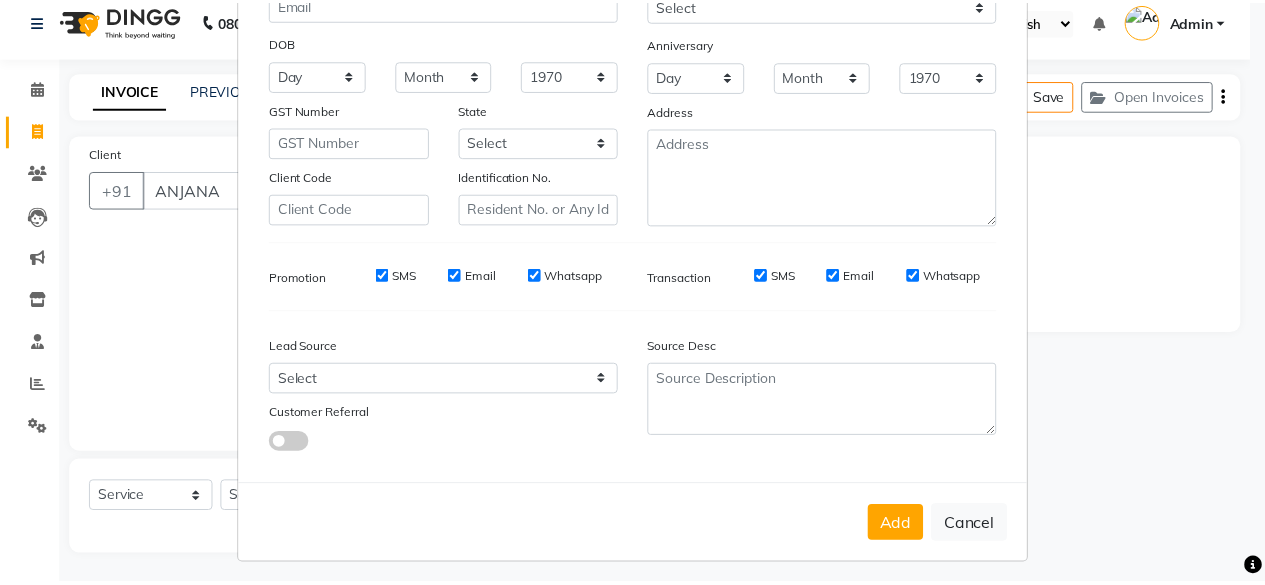 scroll, scrollTop: 260, scrollLeft: 0, axis: vertical 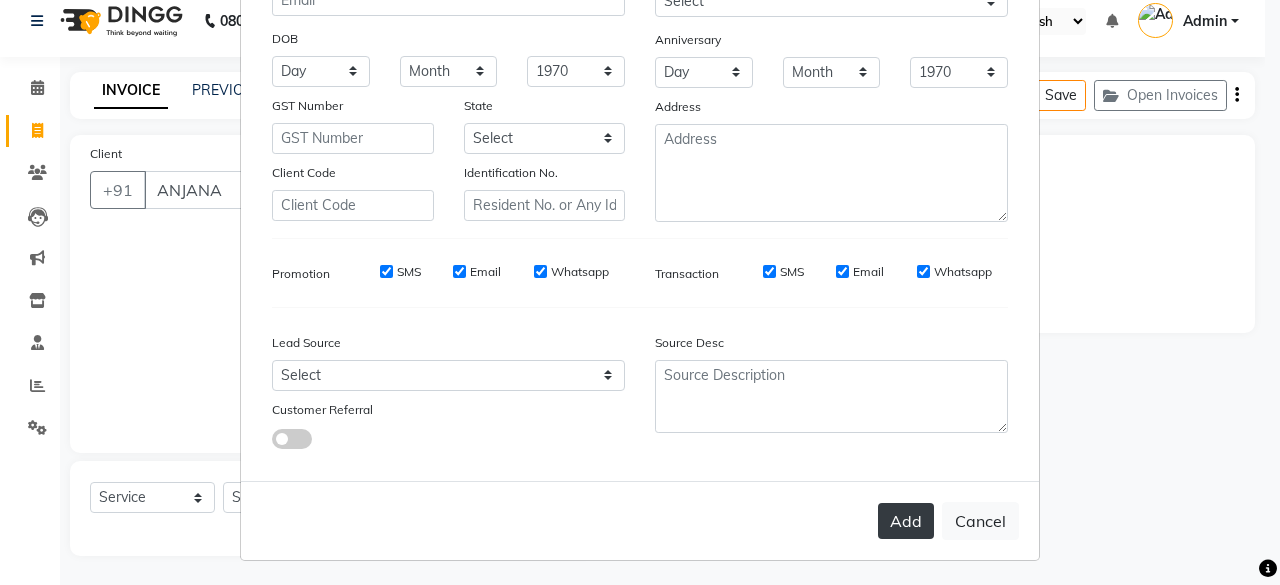 click on "Add" at bounding box center (906, 521) 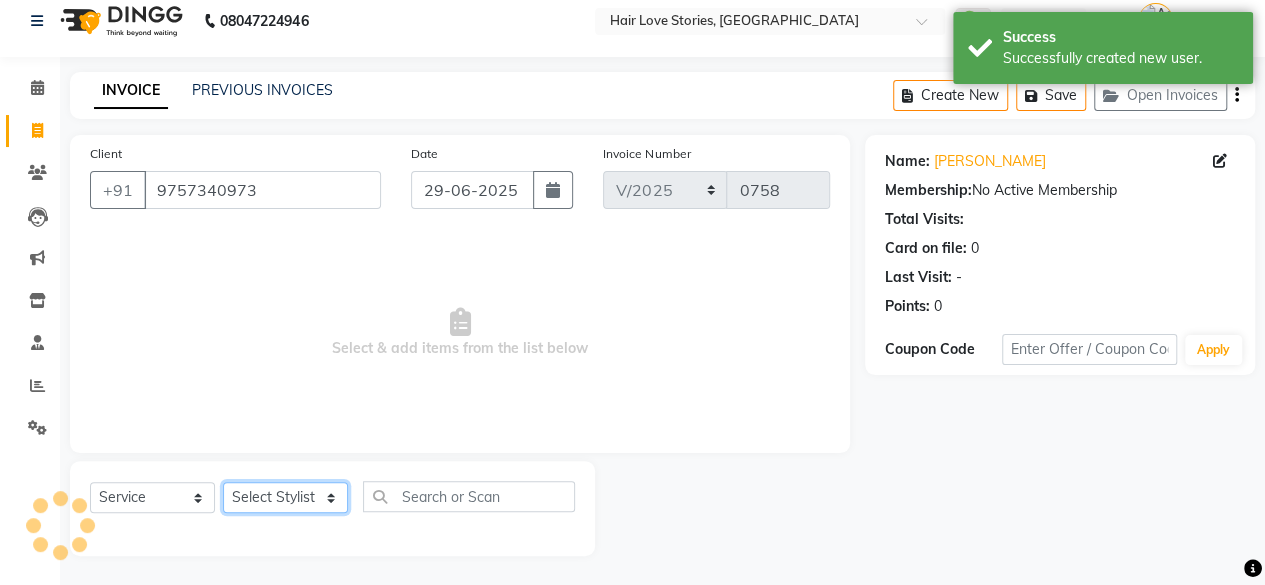 click on "Select Stylist [PERSON_NAME] DIVYA FRONTDESK [PERSON_NAME] MANAGER [PERSON_NAME] MEENA MANE  NISHA [PERSON_NAME] [PERSON_NAME] [PERSON_NAME] [PERSON_NAME]" 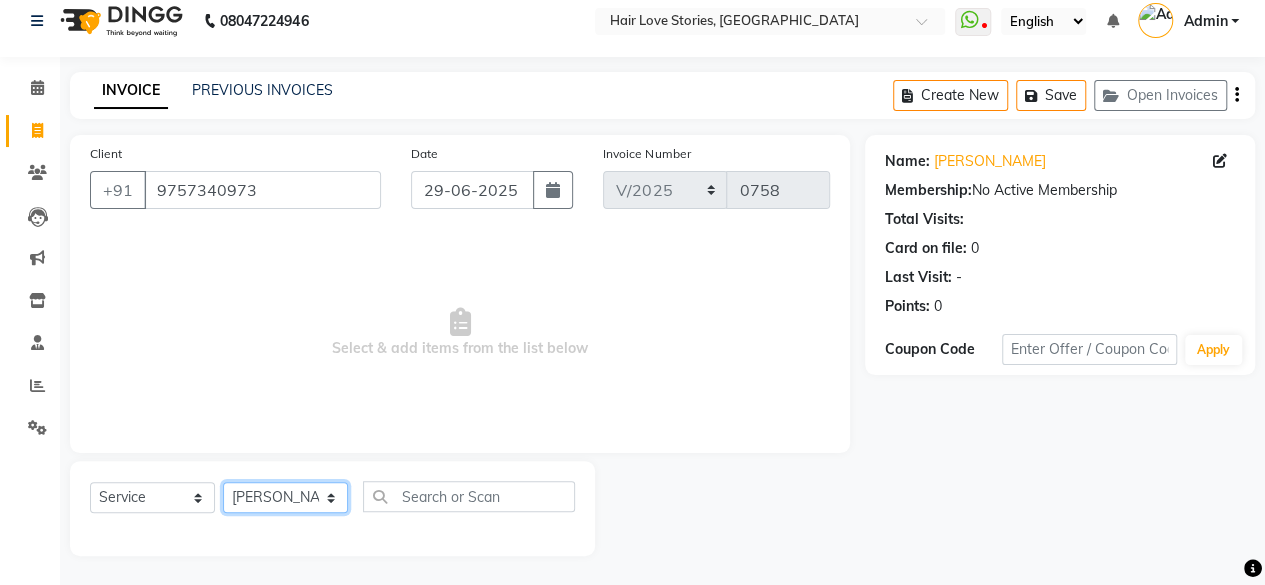 click on "Select Stylist [PERSON_NAME] DIVYA FRONTDESK [PERSON_NAME] MANAGER [PERSON_NAME] MEENA MANE  NISHA [PERSON_NAME] [PERSON_NAME] [PERSON_NAME] [PERSON_NAME]" 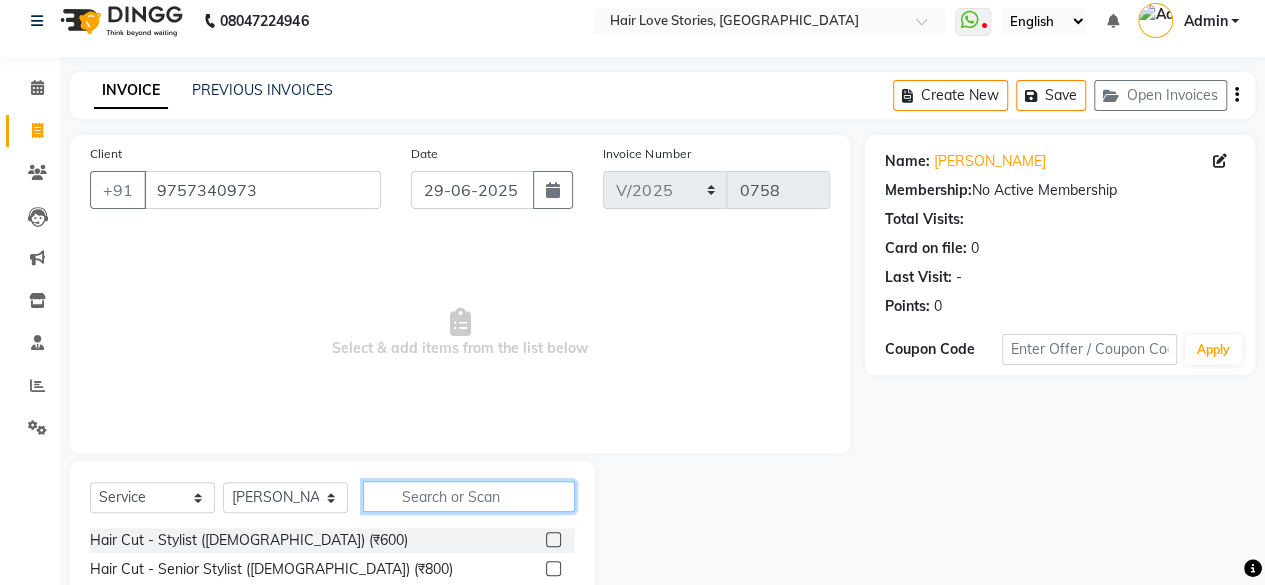 click 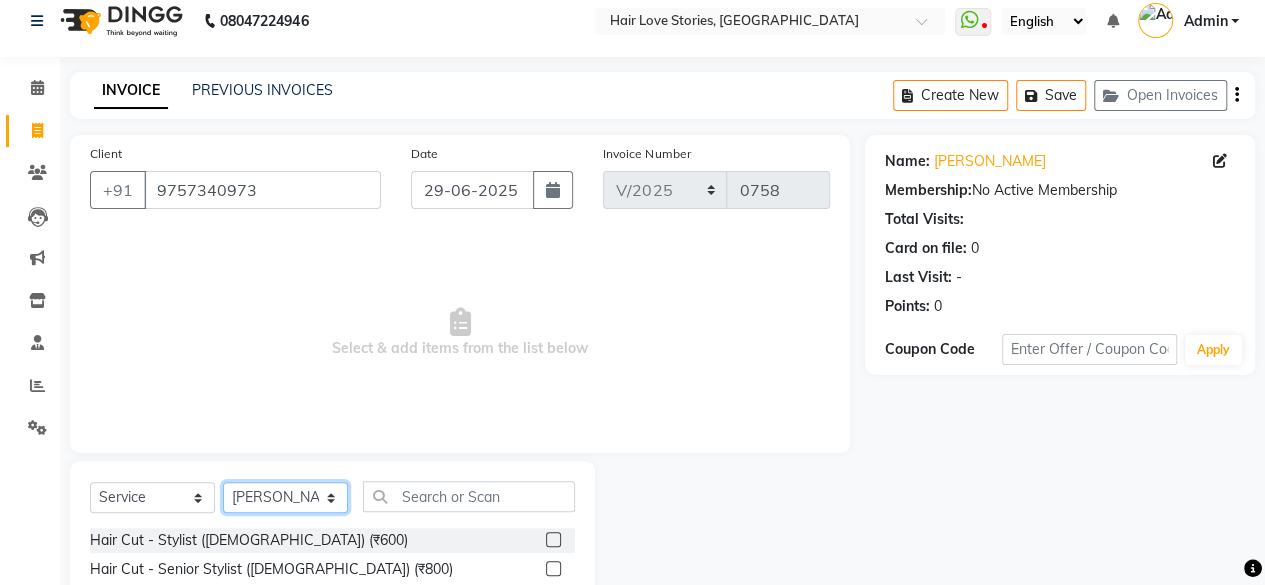 click on "Select Stylist [PERSON_NAME] DIVYA FRONTDESK [PERSON_NAME] MANAGER [PERSON_NAME] MEENA MANE  NISHA [PERSON_NAME] [PERSON_NAME] [PERSON_NAME] [PERSON_NAME]" 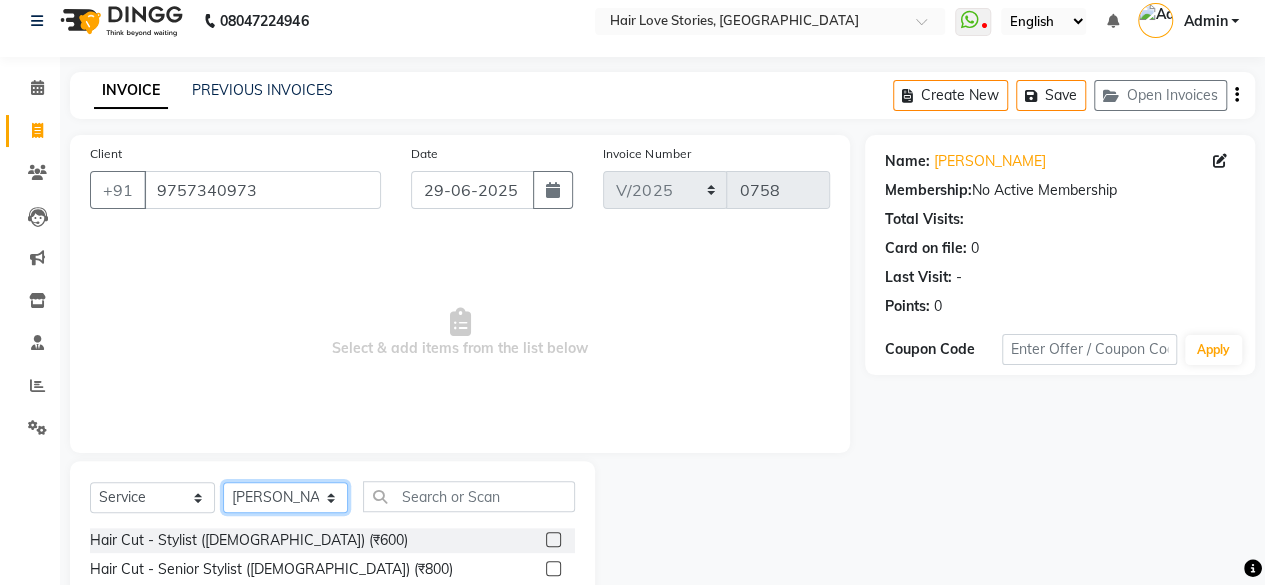 click on "Select Stylist [PERSON_NAME] DIVYA FRONTDESK [PERSON_NAME] MANAGER [PERSON_NAME] MEENA MANE  NISHA [PERSON_NAME] [PERSON_NAME] [PERSON_NAME] [PERSON_NAME]" 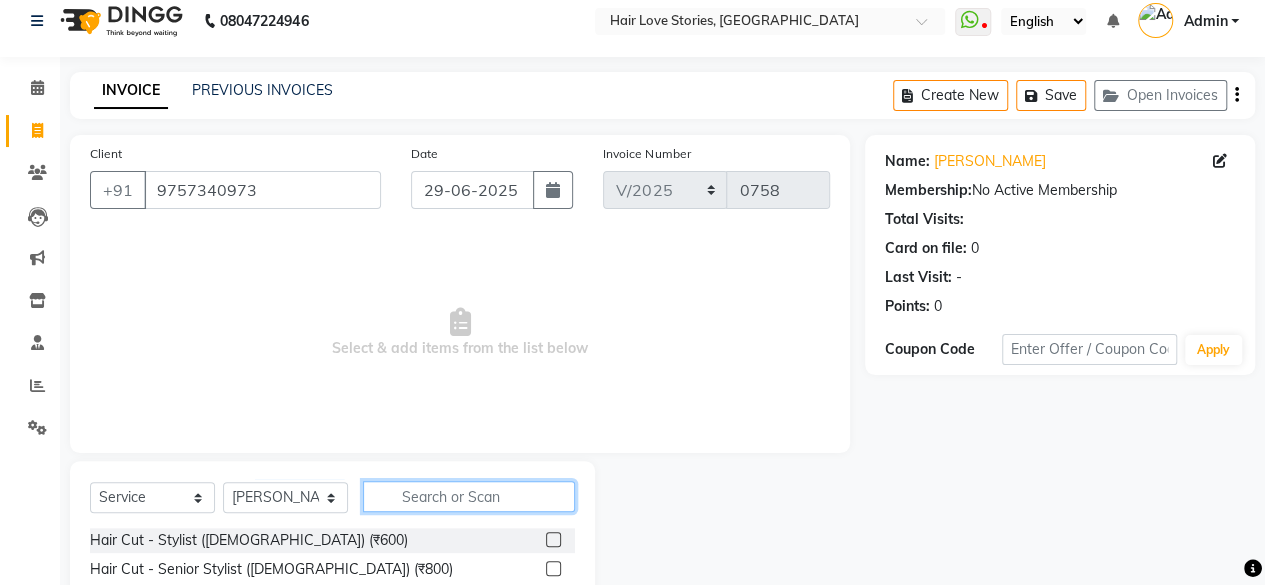 click 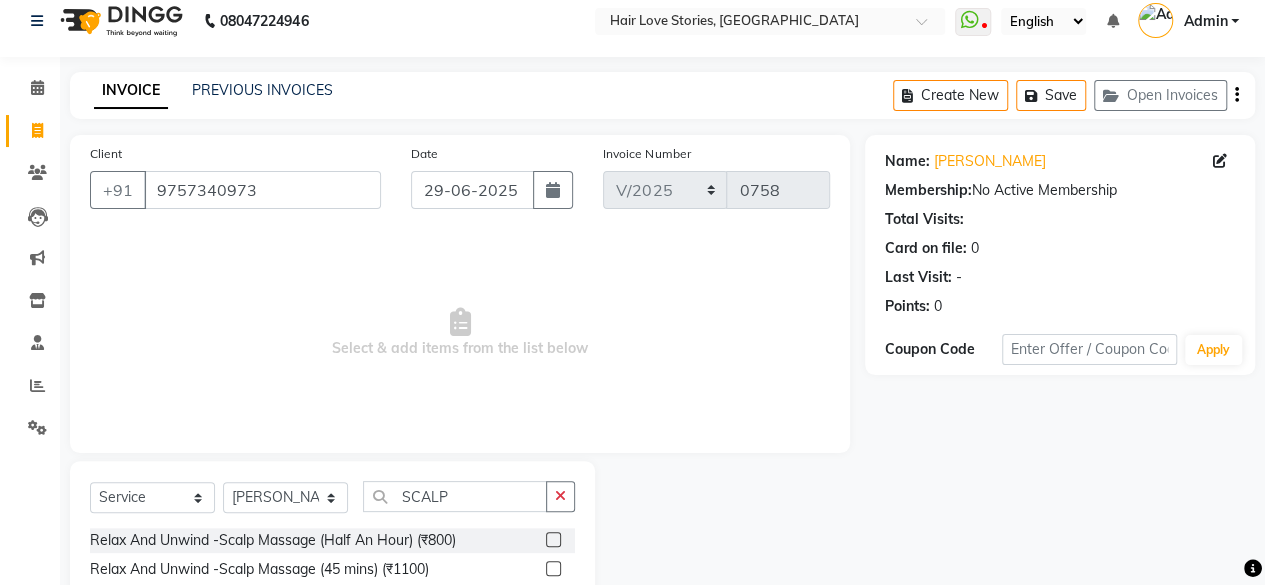 click 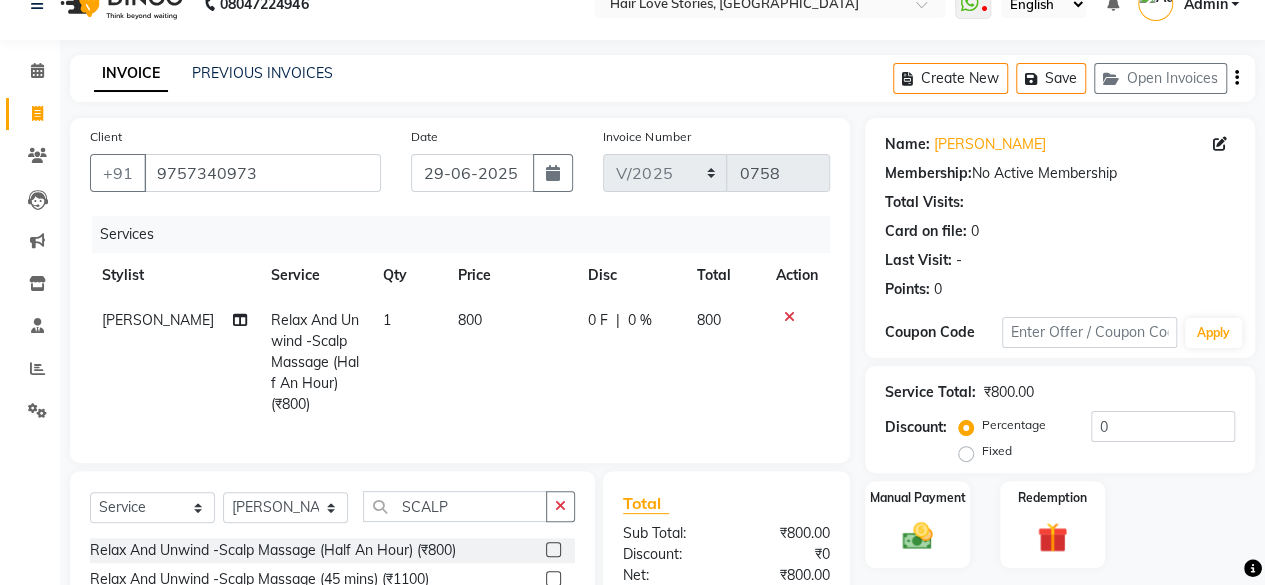 scroll, scrollTop: 0, scrollLeft: 0, axis: both 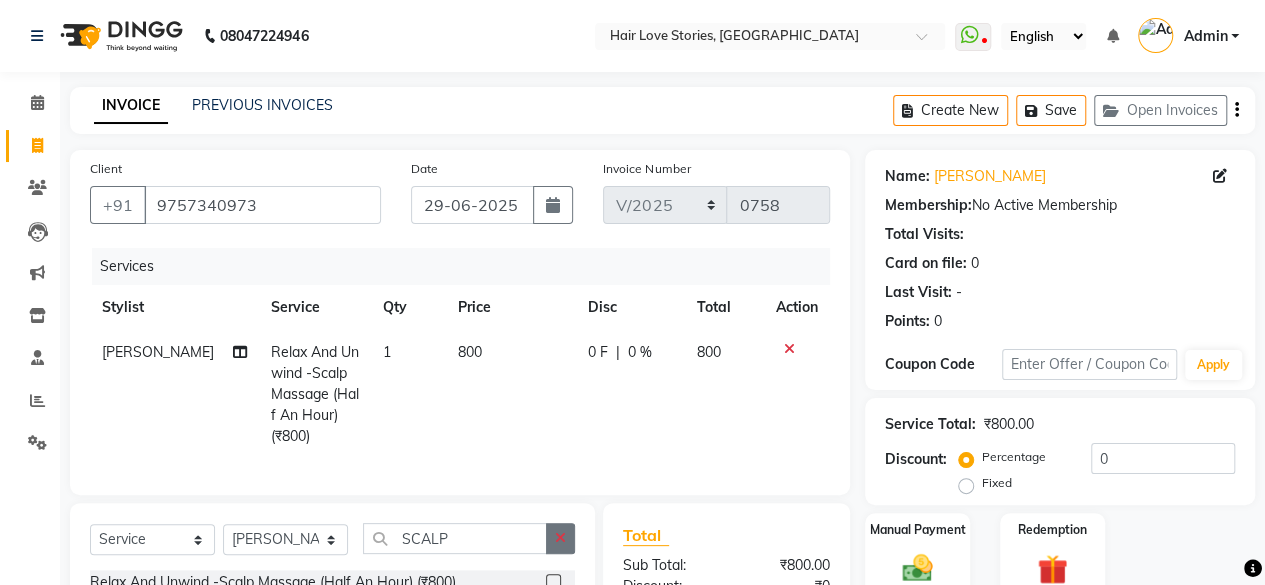 click 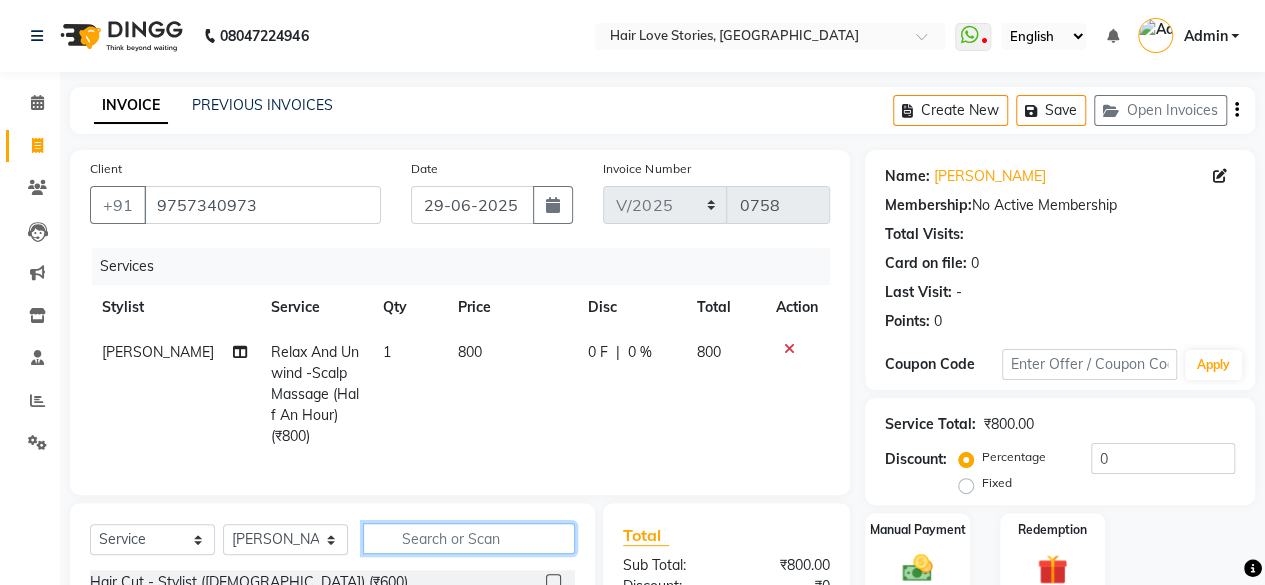 scroll, scrollTop: 257, scrollLeft: 0, axis: vertical 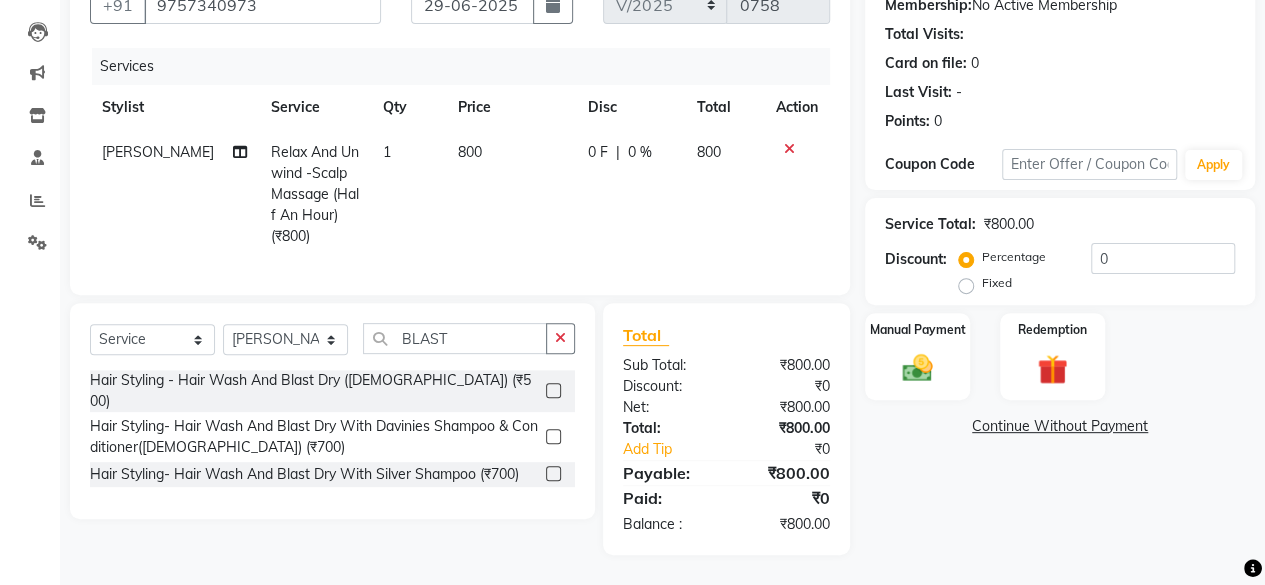 click 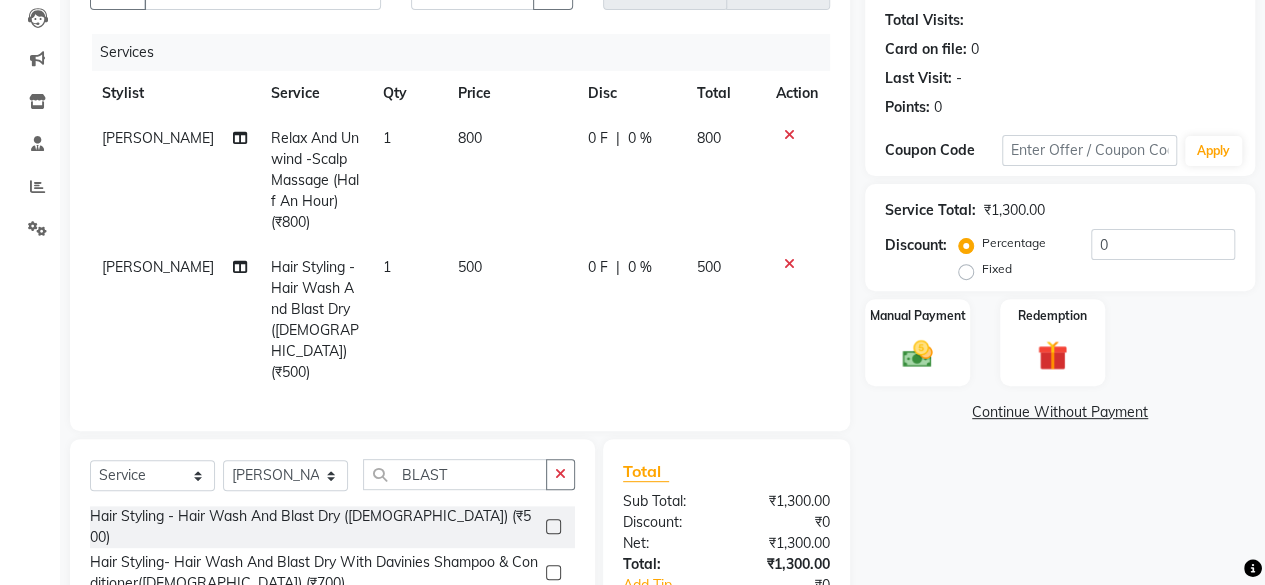 click on "500" 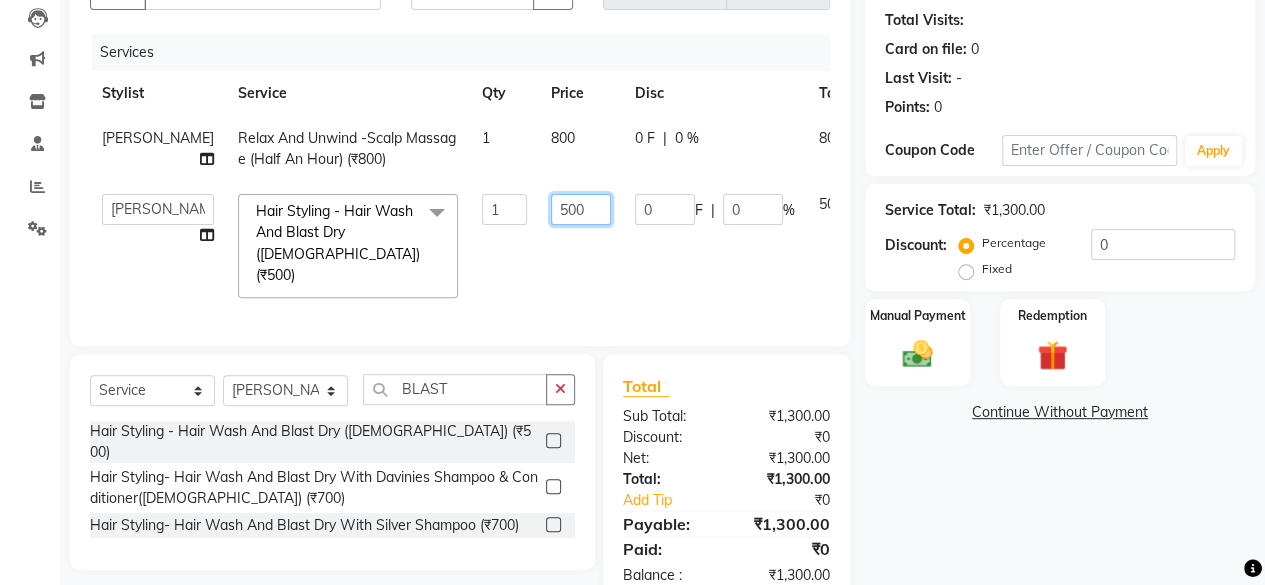 click on "500" 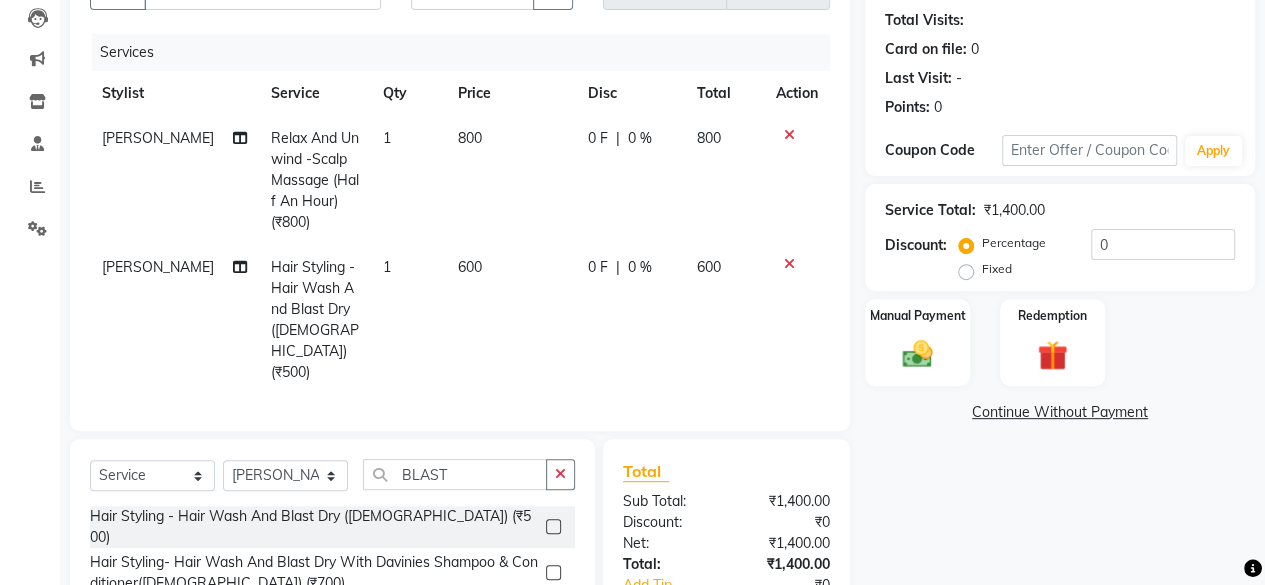 click on "Name: [PERSON_NAME]  Membership:  No Active Membership  Total Visits:   Card on file:  0 Last Visit:   - Points:   0  Coupon Code Apply Service Total:  ₹1,400.00  Discount:  Percentage   Fixed  0 Manual Payment Redemption  Continue Without Payment" 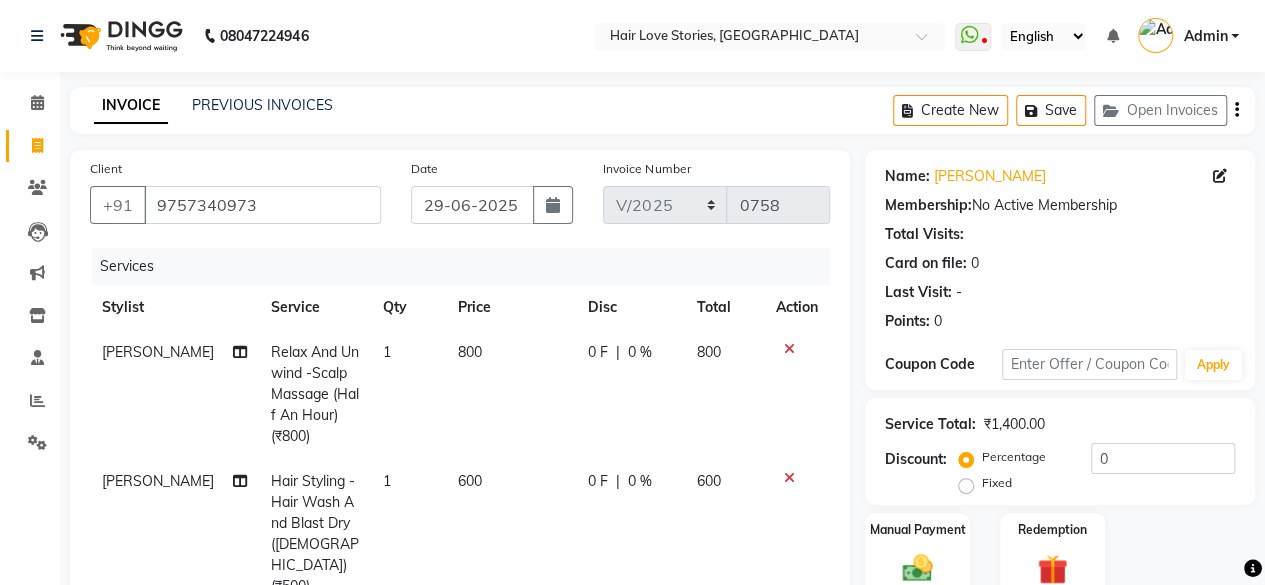 scroll, scrollTop: 322, scrollLeft: 0, axis: vertical 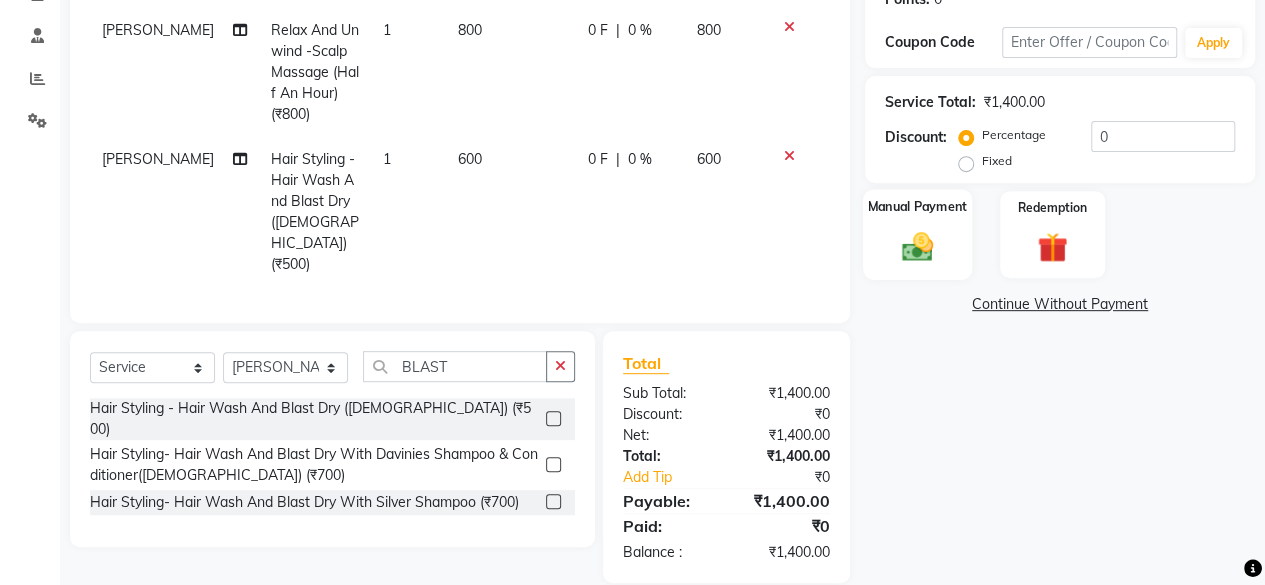 click 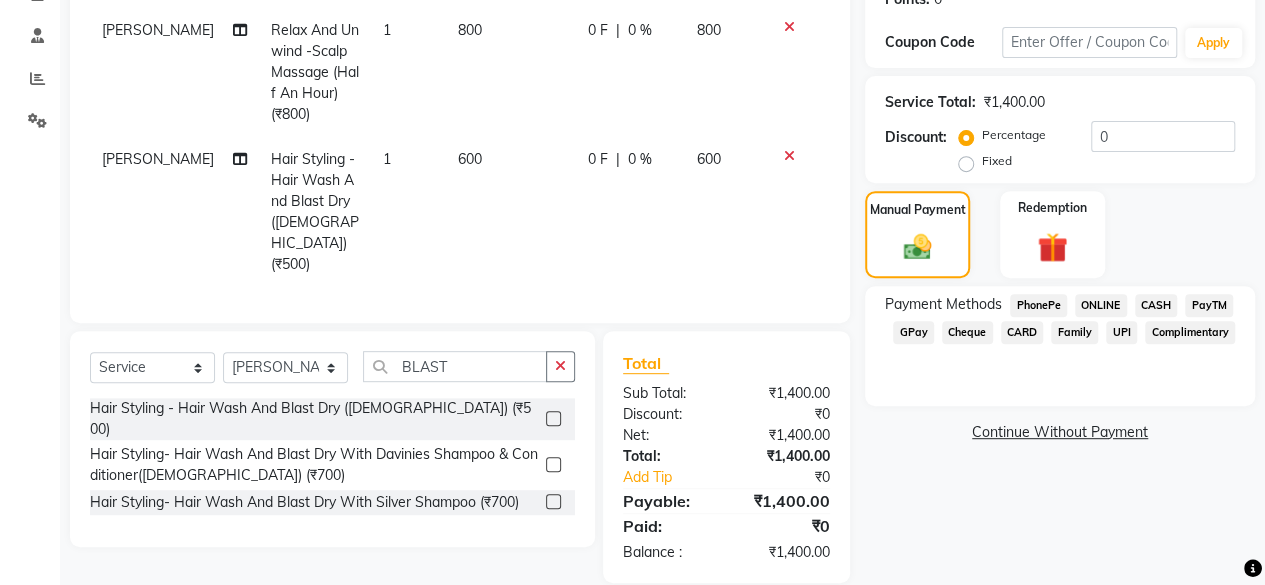 click on "GPay" 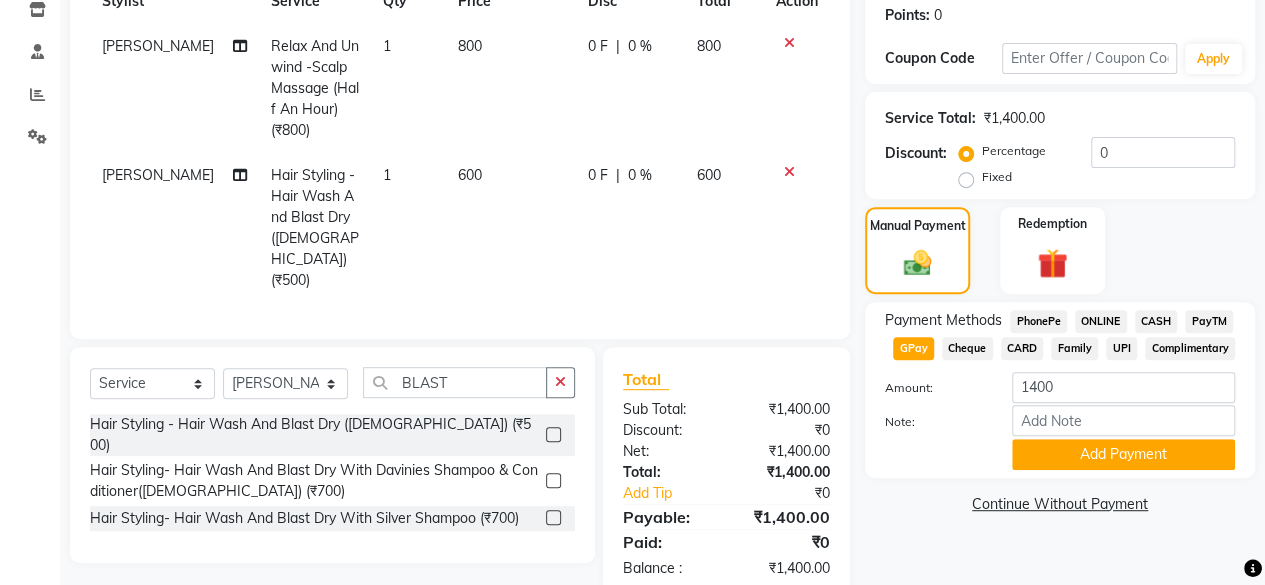 scroll, scrollTop: 322, scrollLeft: 0, axis: vertical 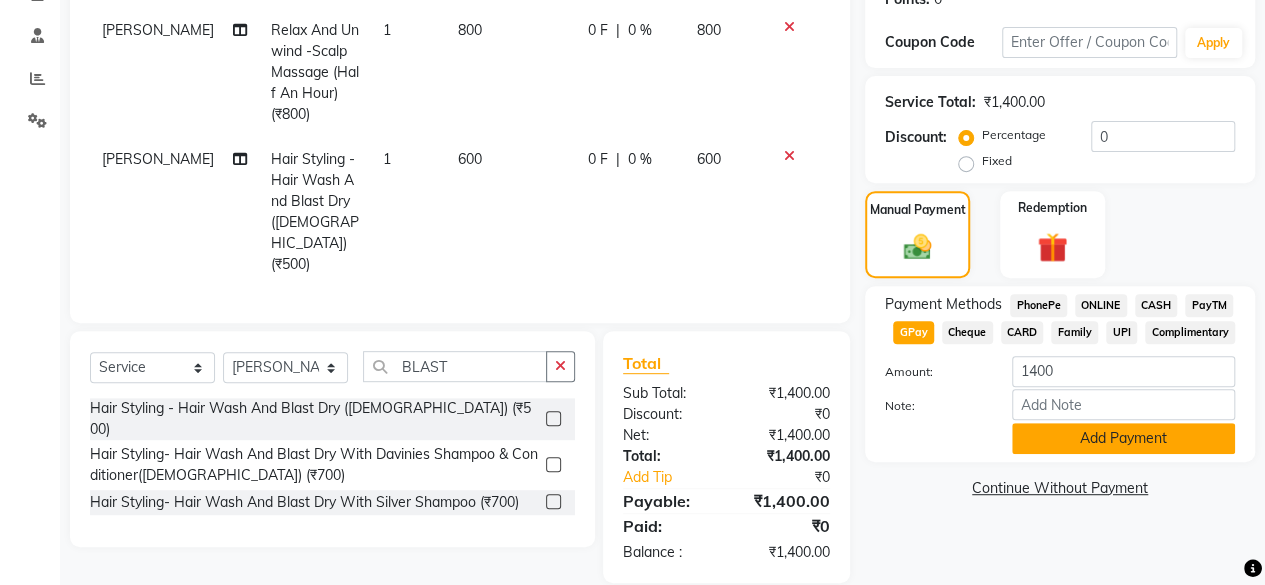 click on "Add Payment" 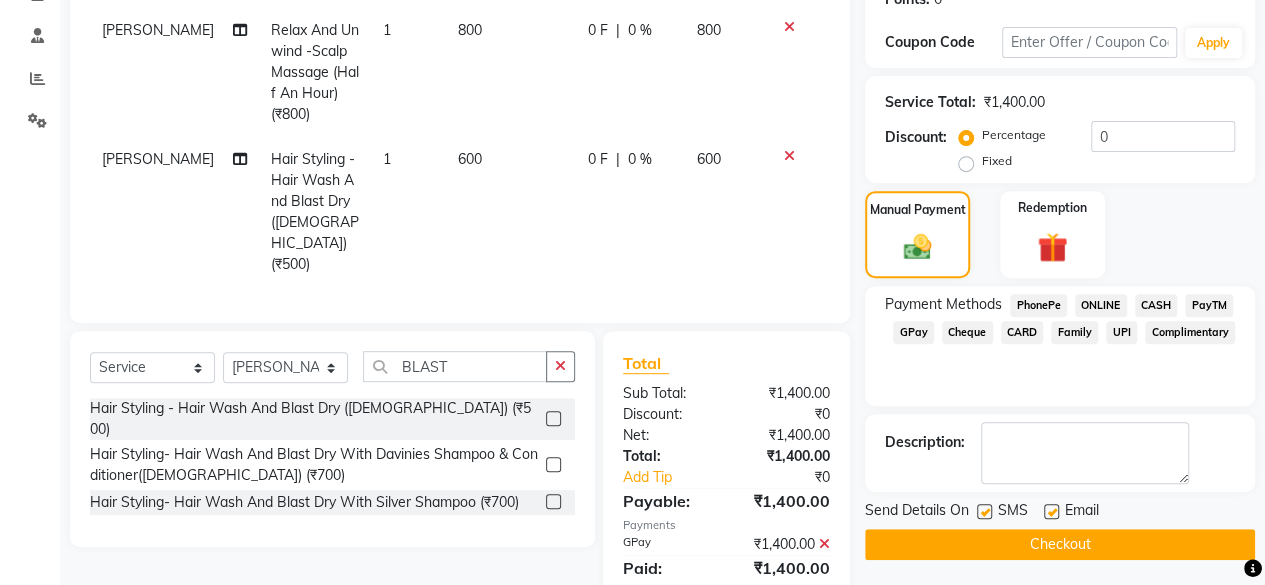 click 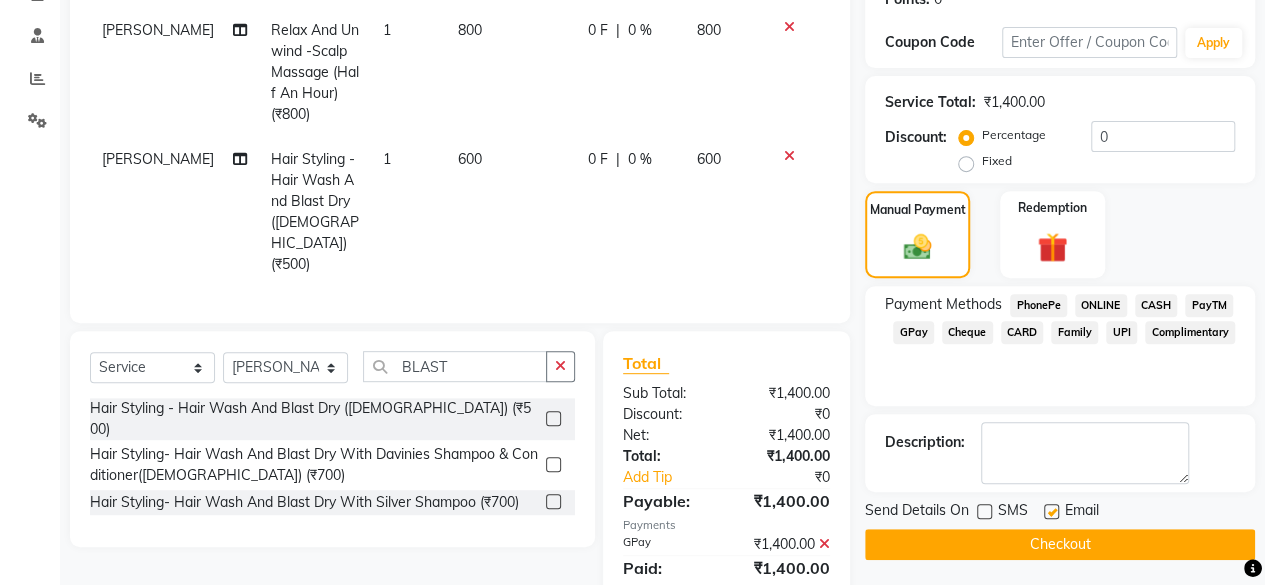 click on "Checkout" 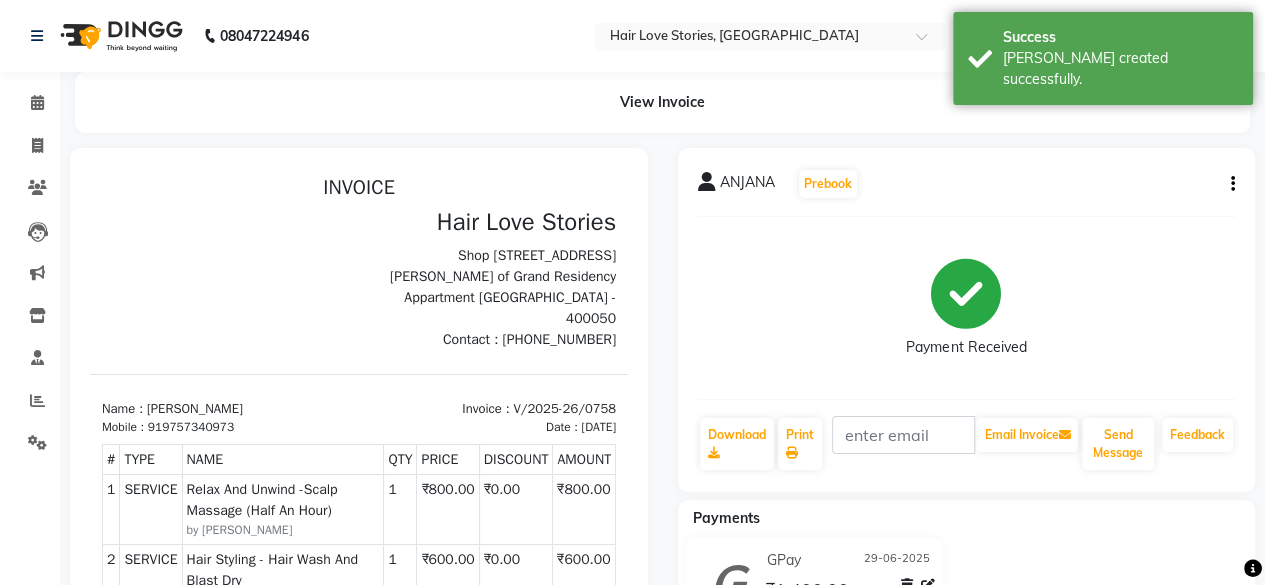 scroll, scrollTop: 0, scrollLeft: 0, axis: both 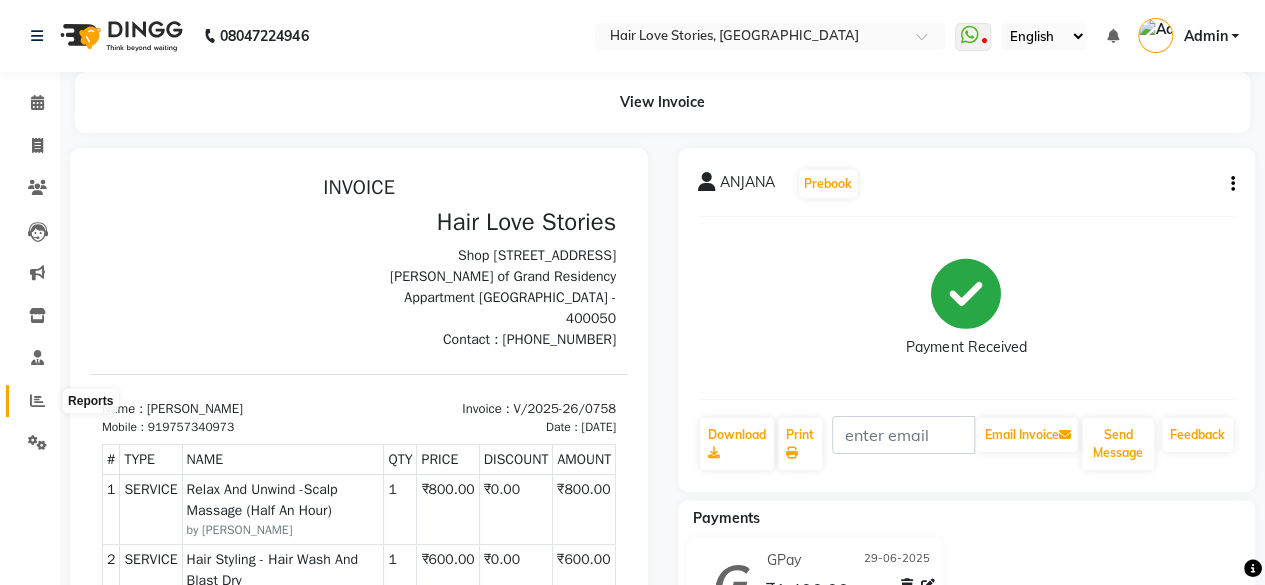 click 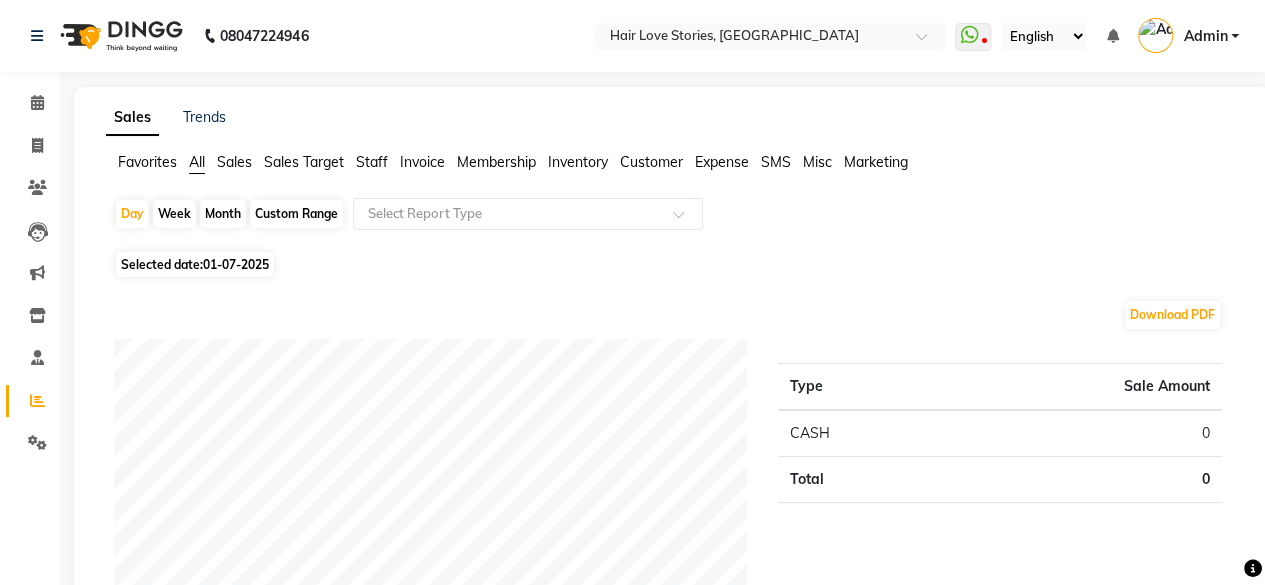 click on "01-07-2025" 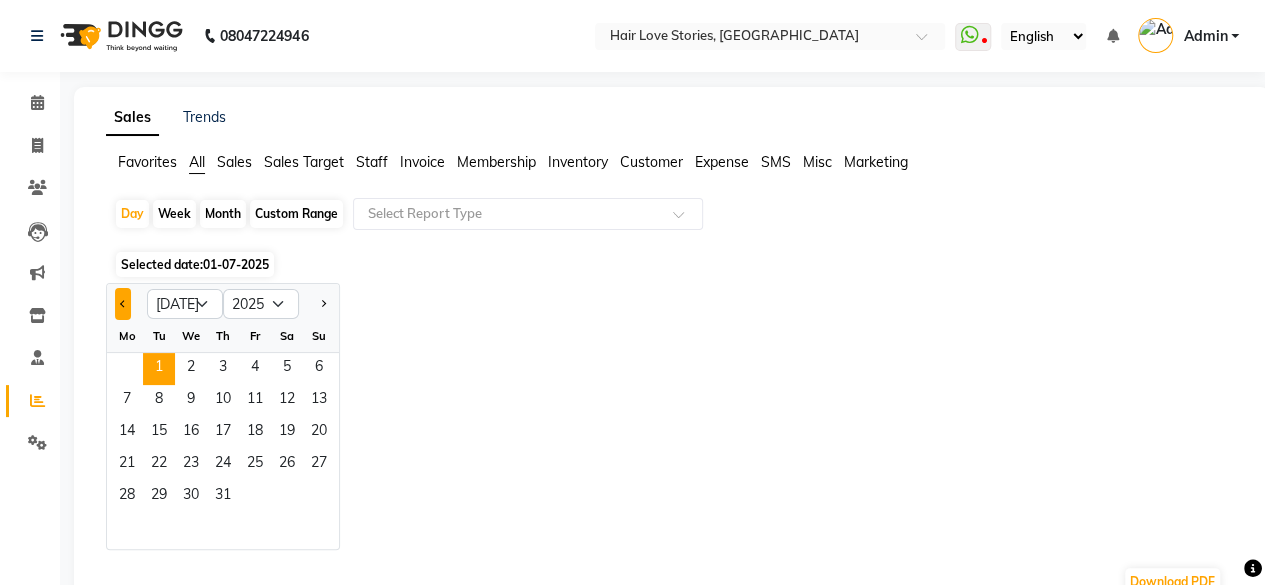 click 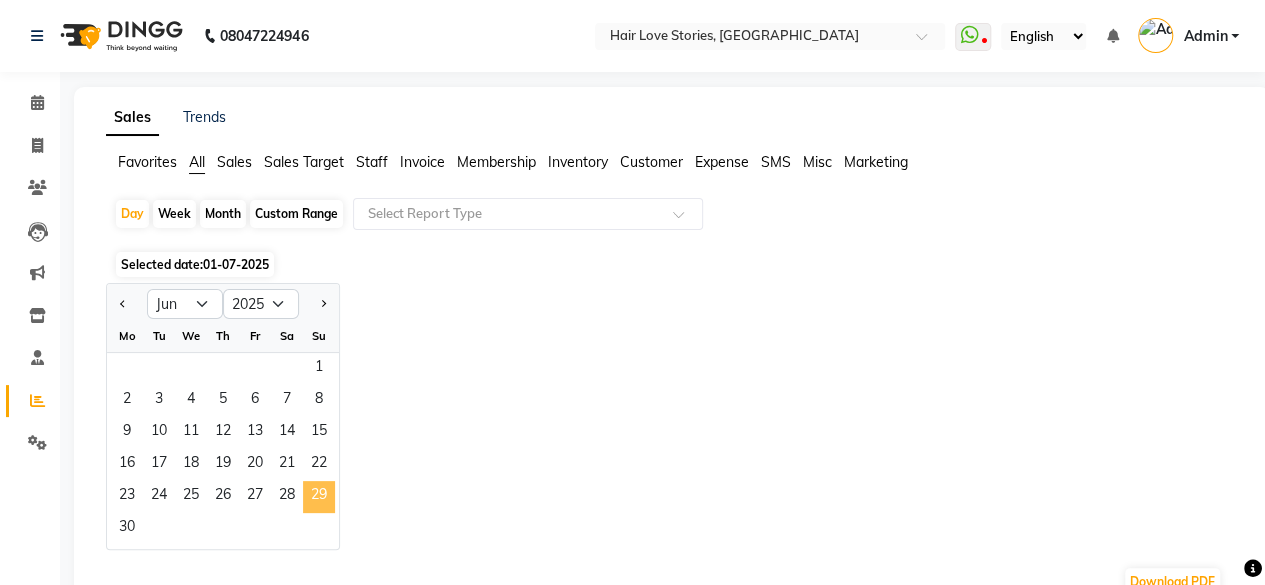 click on "29" 